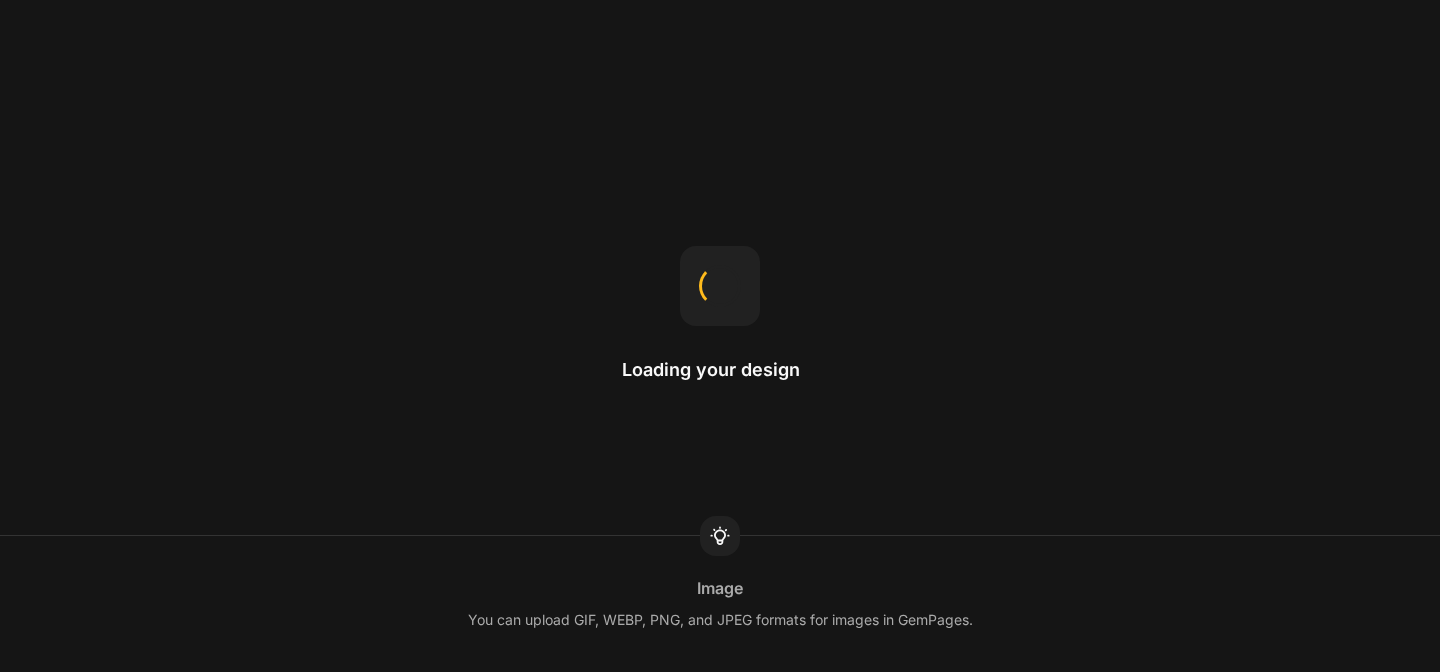 scroll, scrollTop: 0, scrollLeft: 0, axis: both 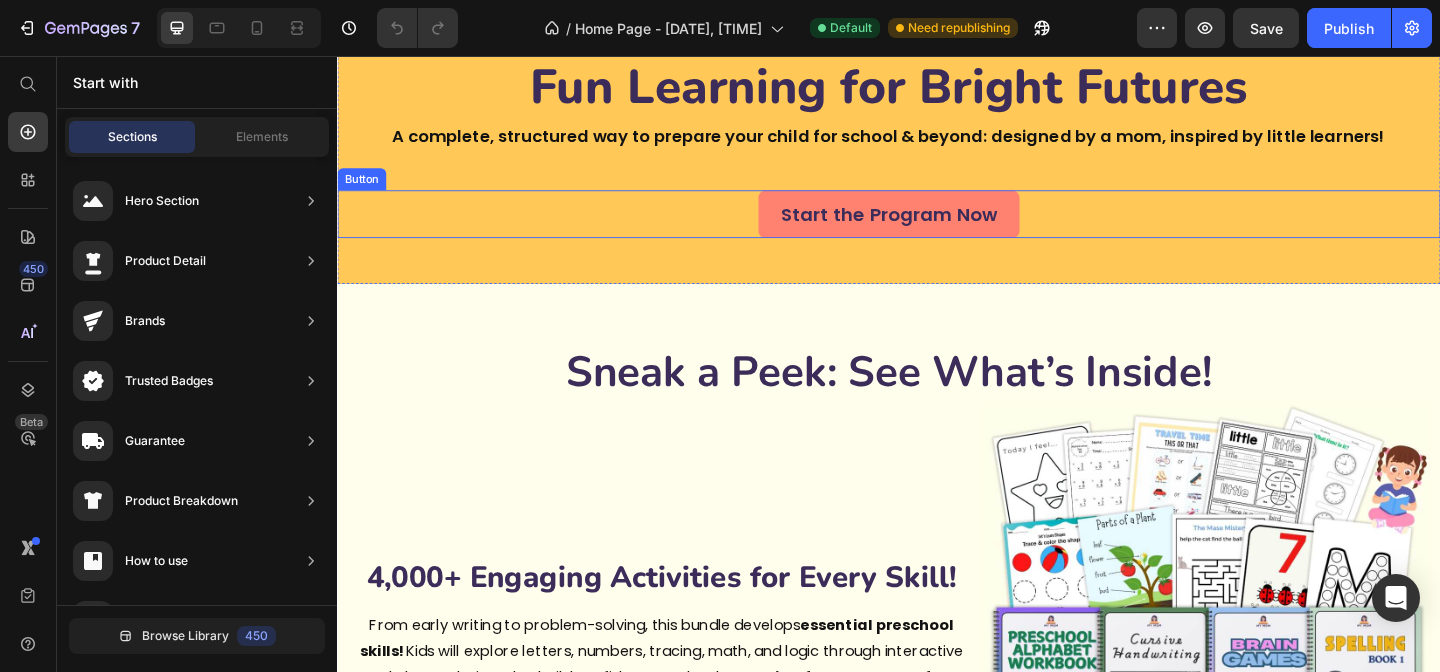 click on "Start the Program Now Button" at bounding box center (937, 228) 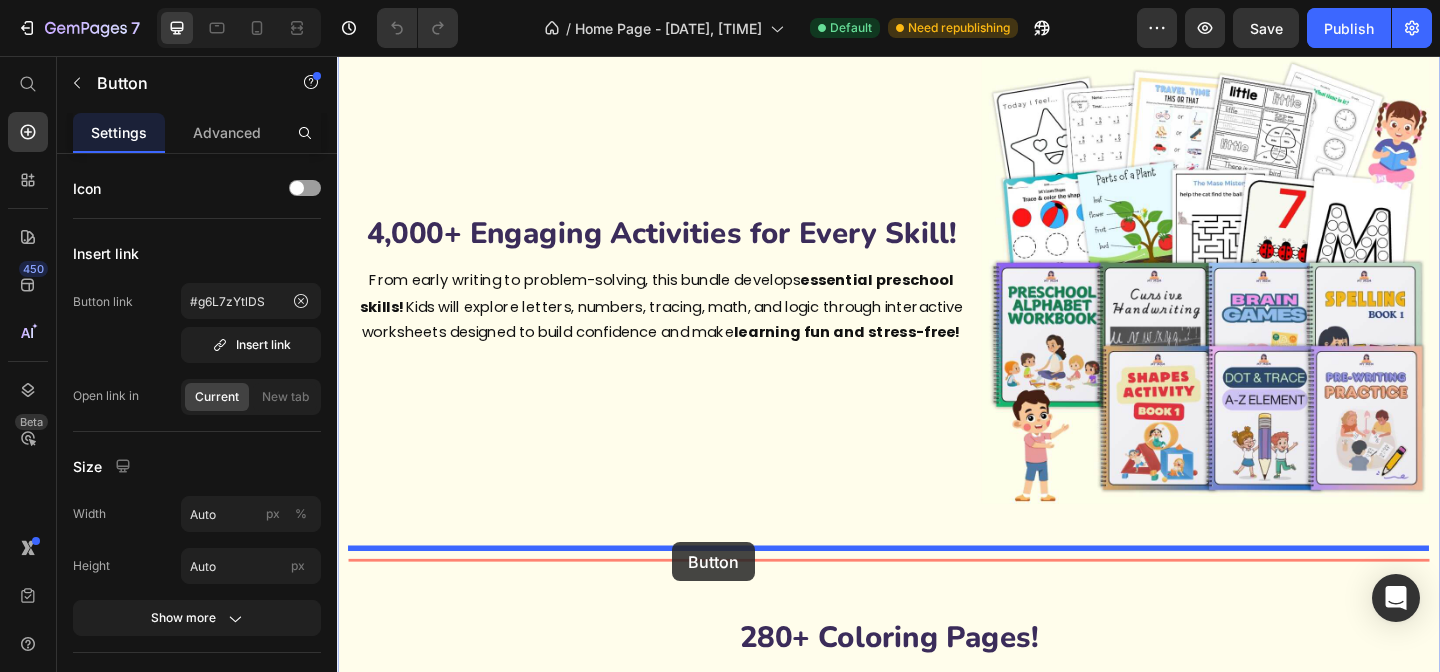 drag, startPoint x: 698, startPoint y: 229, endPoint x: 702, endPoint y: 594, distance: 365.0219 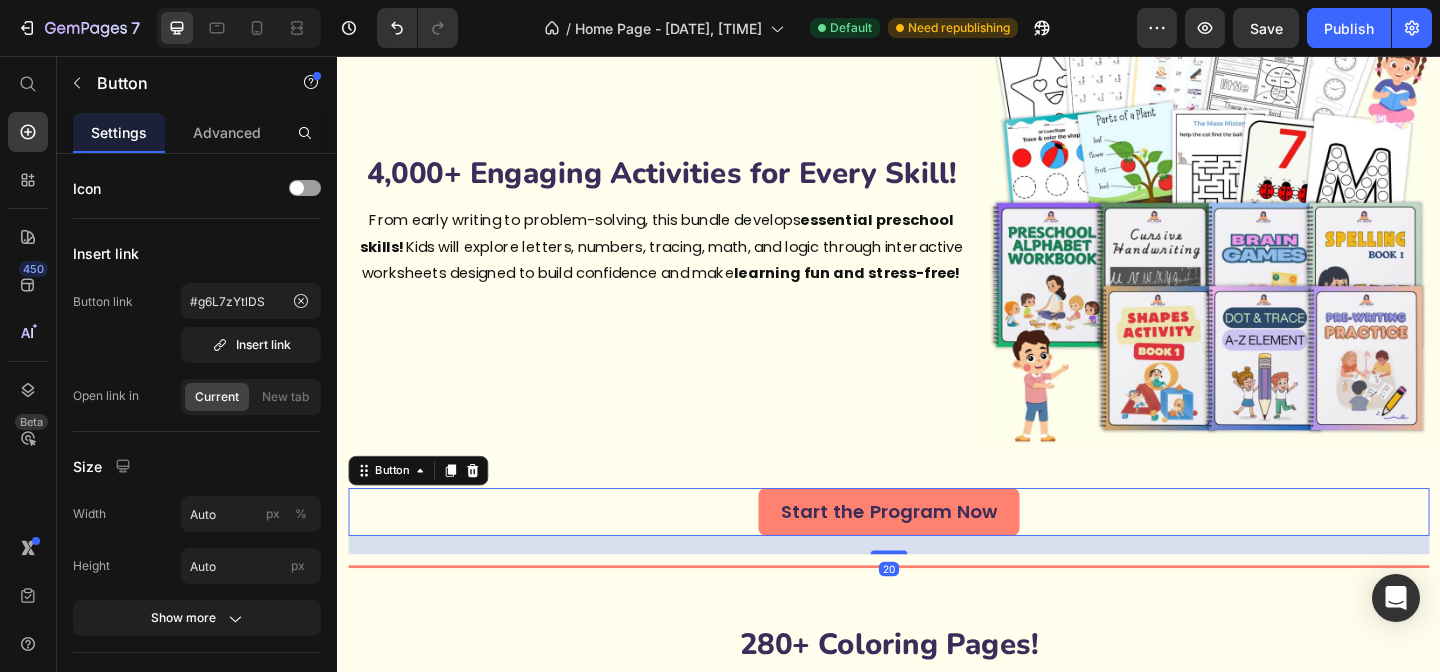 scroll, scrollTop: 530, scrollLeft: 0, axis: vertical 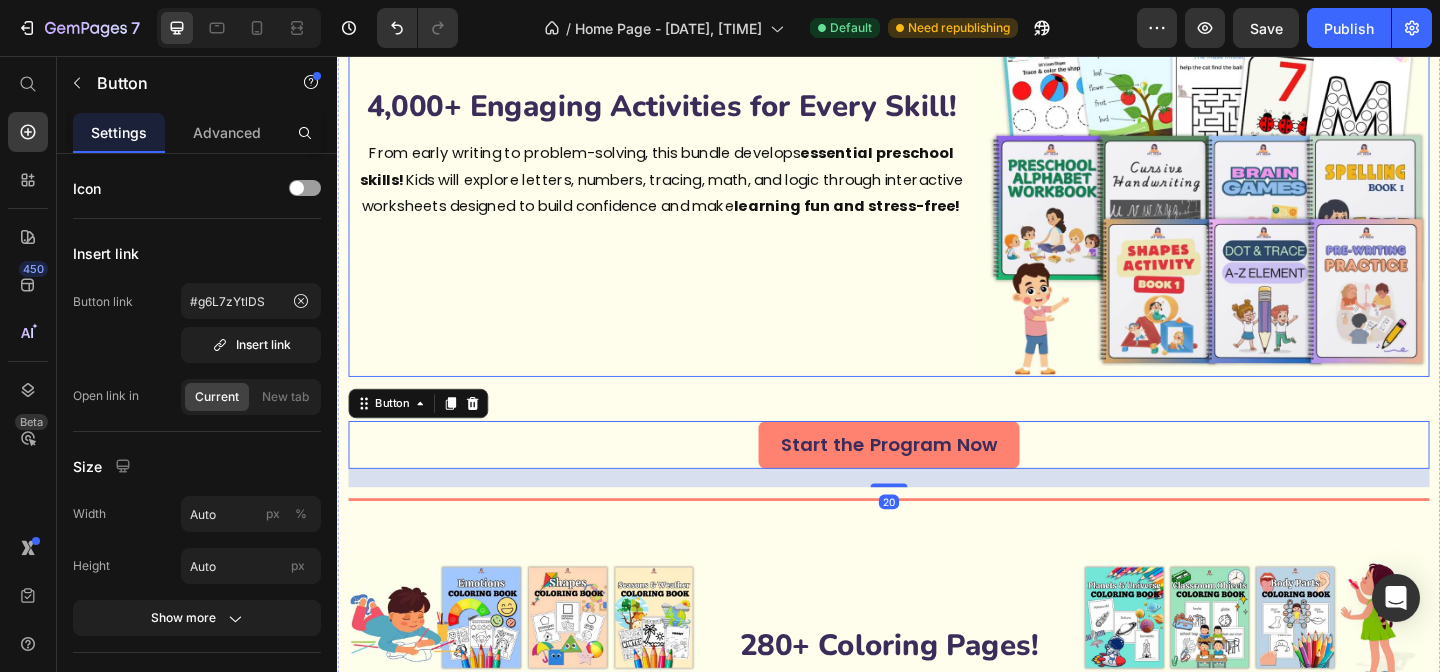 click on "4,000+ Engaging Activities for Every Skill! Heading Image From early writing to problem-solving, this bundle develops  essential preschool skills!  Kids will explore letters, numbers, tracing, math, and logic through interactive worksheets designed to build confidence and make  learning fun and stress-free! Text Block" at bounding box center [689, 162] 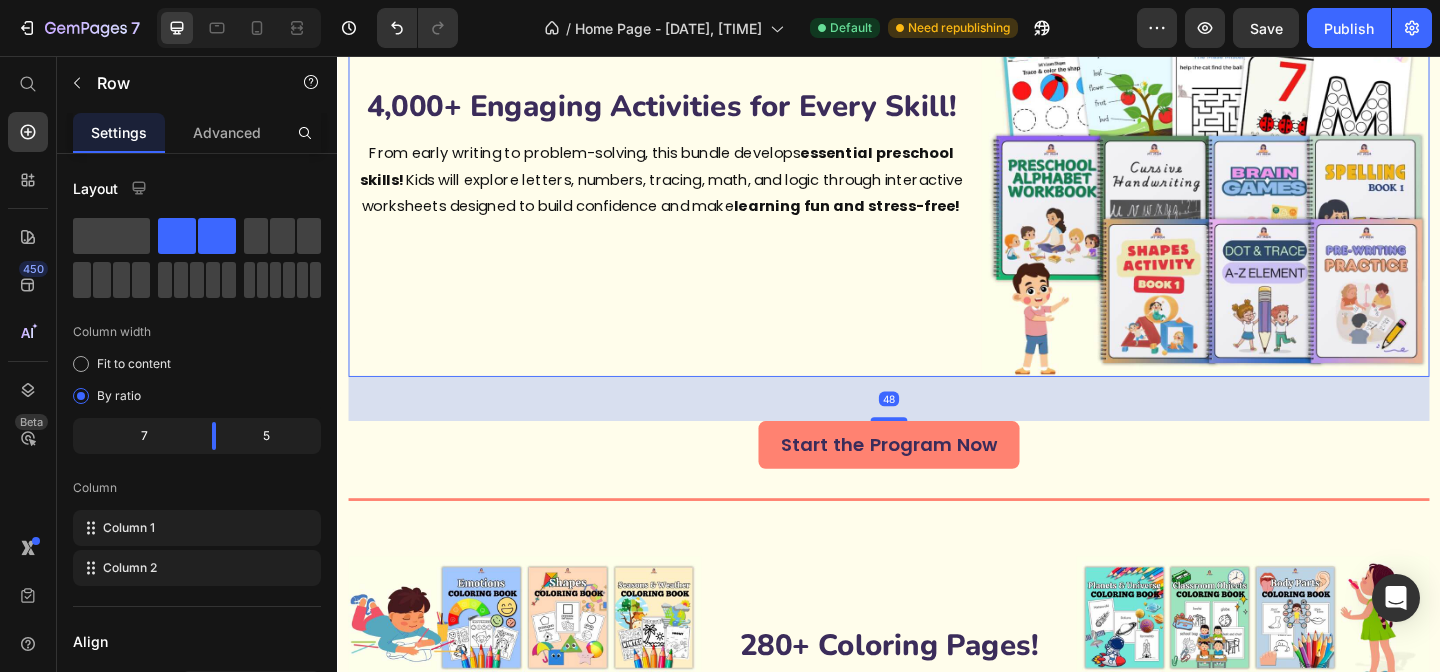 click on "4,000+ Engaging Activities for Every Skill! Heading Image From early writing to problem-solving, this bundle develops  essential preschool skills!  Kids will explore letters, numbers, tracing, math, and logic through interactive worksheets designed to build confidence and make  learning fun and stress-free! Text Block" at bounding box center [689, 162] 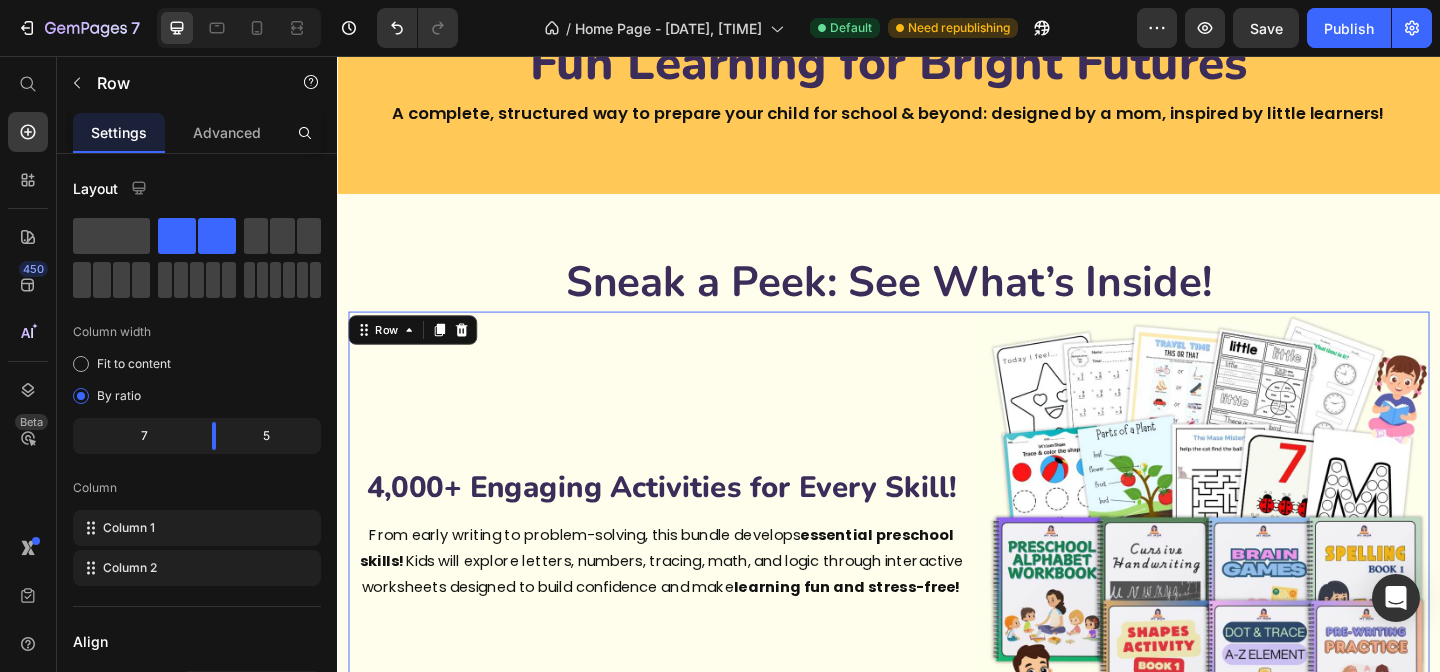 scroll, scrollTop: 0, scrollLeft: 0, axis: both 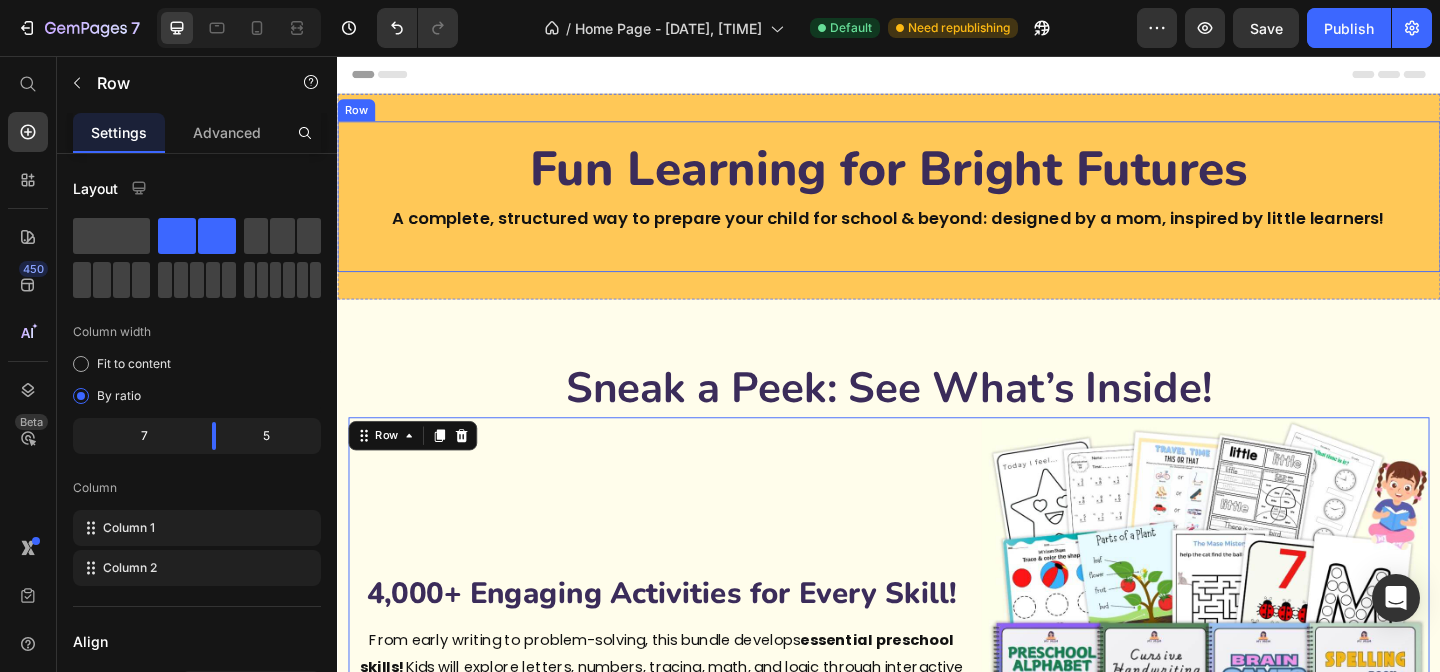 click on "Fun Learning for Bright Futures Heading A complete, structured way to prepare your child for school & beyond: designed by a mom, inspired by little learners! Text Block Row" at bounding box center [937, 209] 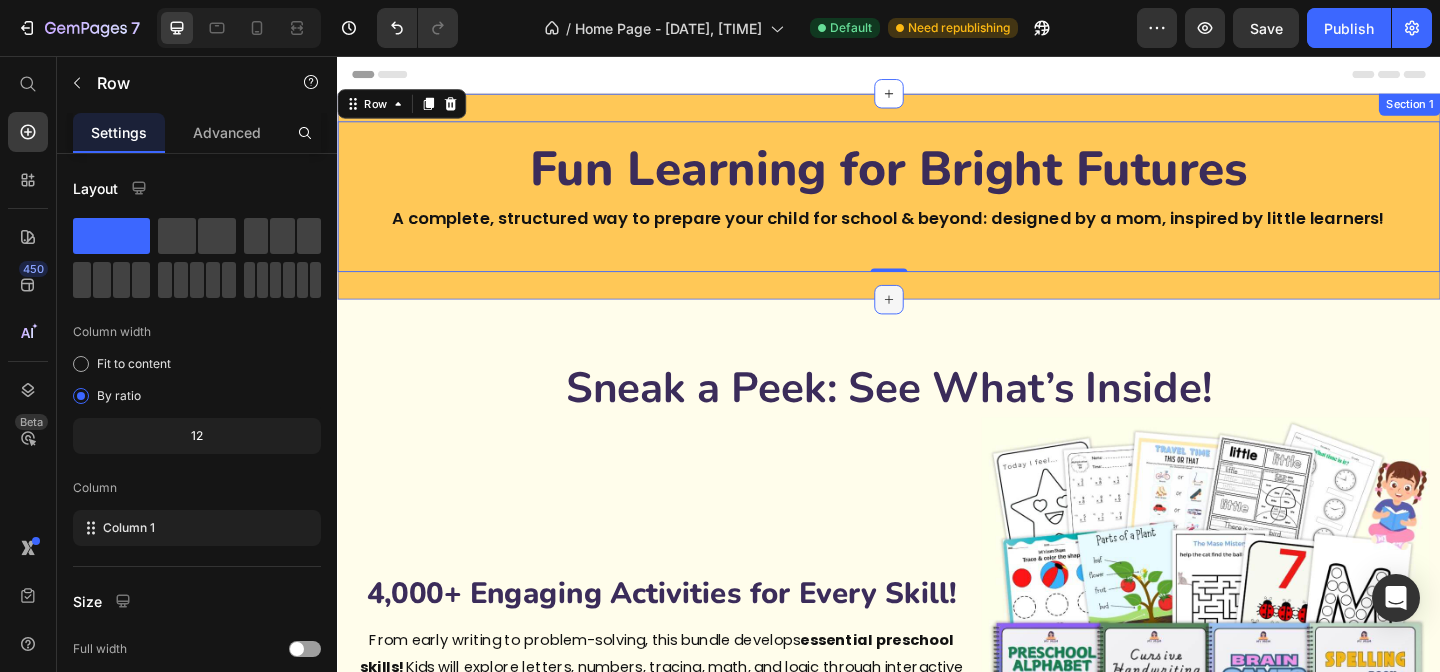 click at bounding box center (937, 321) 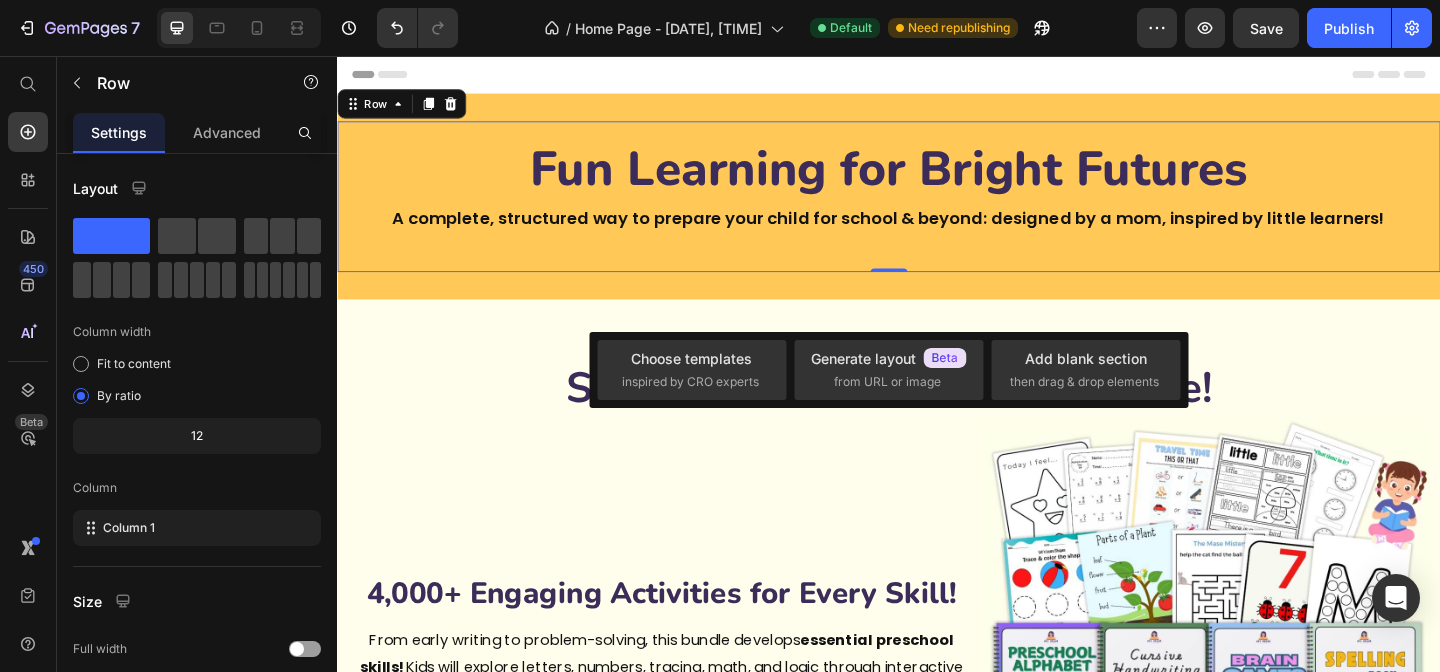 click on "Fun Learning for Bright Futures Heading A complete, structured way to prepare your child for school & beyond: designed by a mom, inspired by little learners! Text Block" at bounding box center (937, 209) 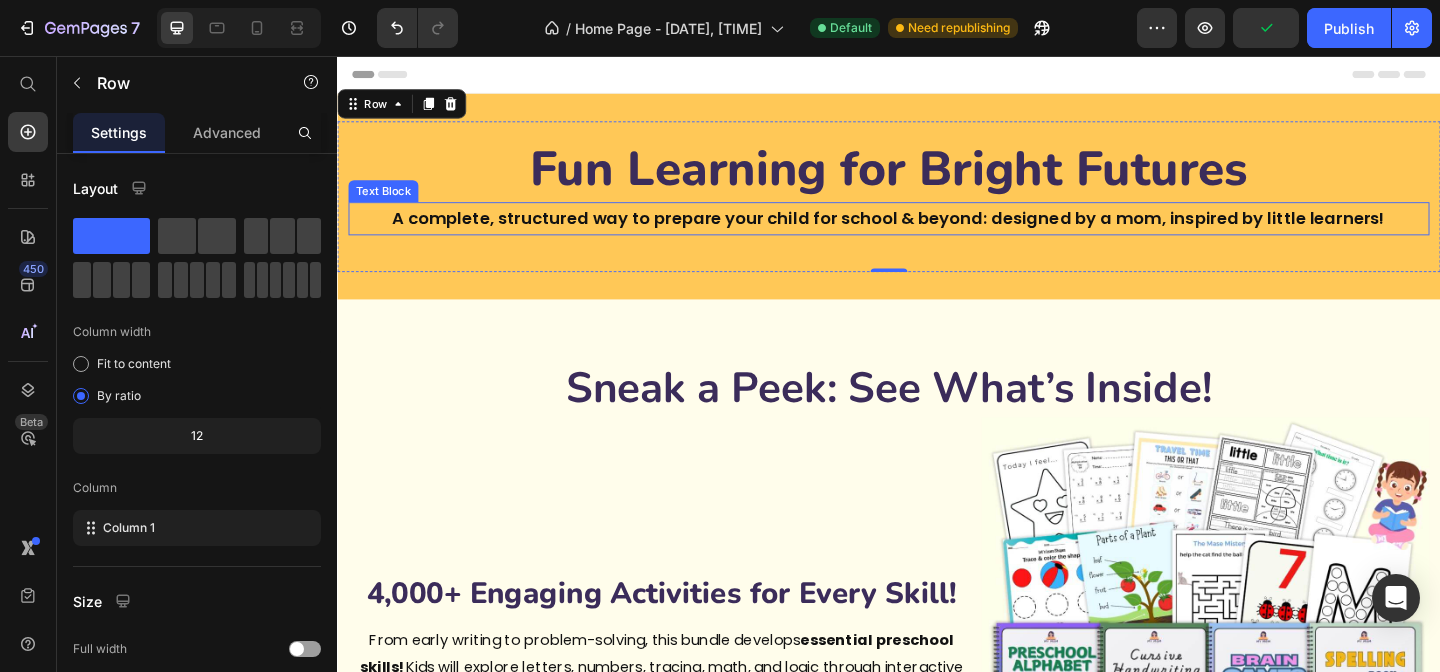 click on "A complete, structured way to prepare your child for school & beyond: designed by a mom, inspired by little learners!" at bounding box center [937, 233] 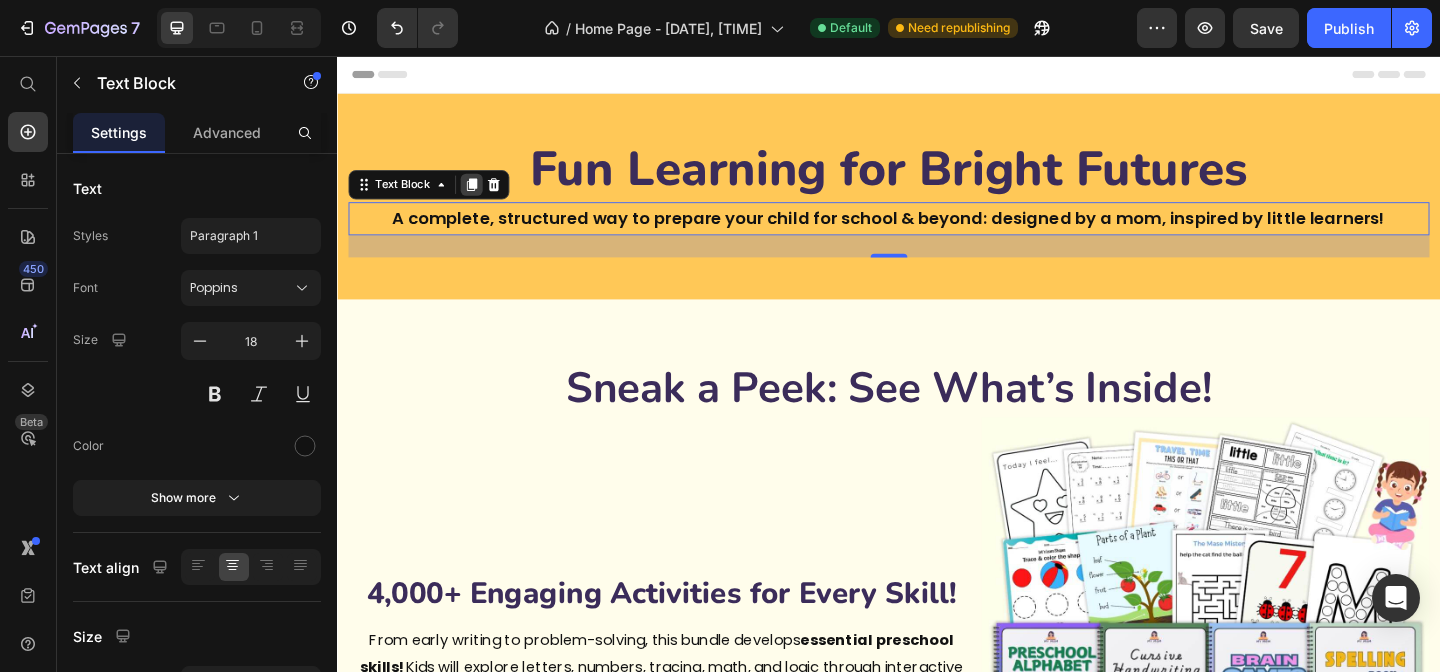 click 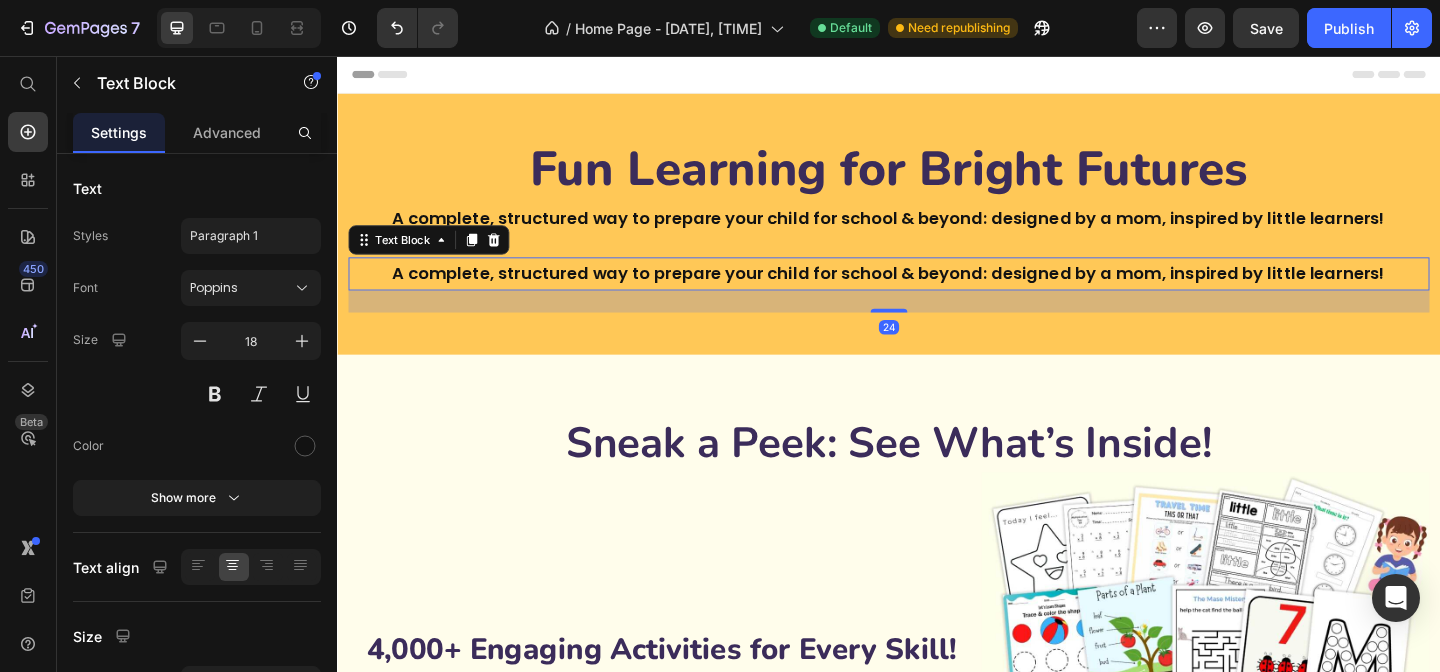click on "A complete, structured way to prepare your child for school & beyond: designed by a mom, inspired by little learners!" at bounding box center [937, 293] 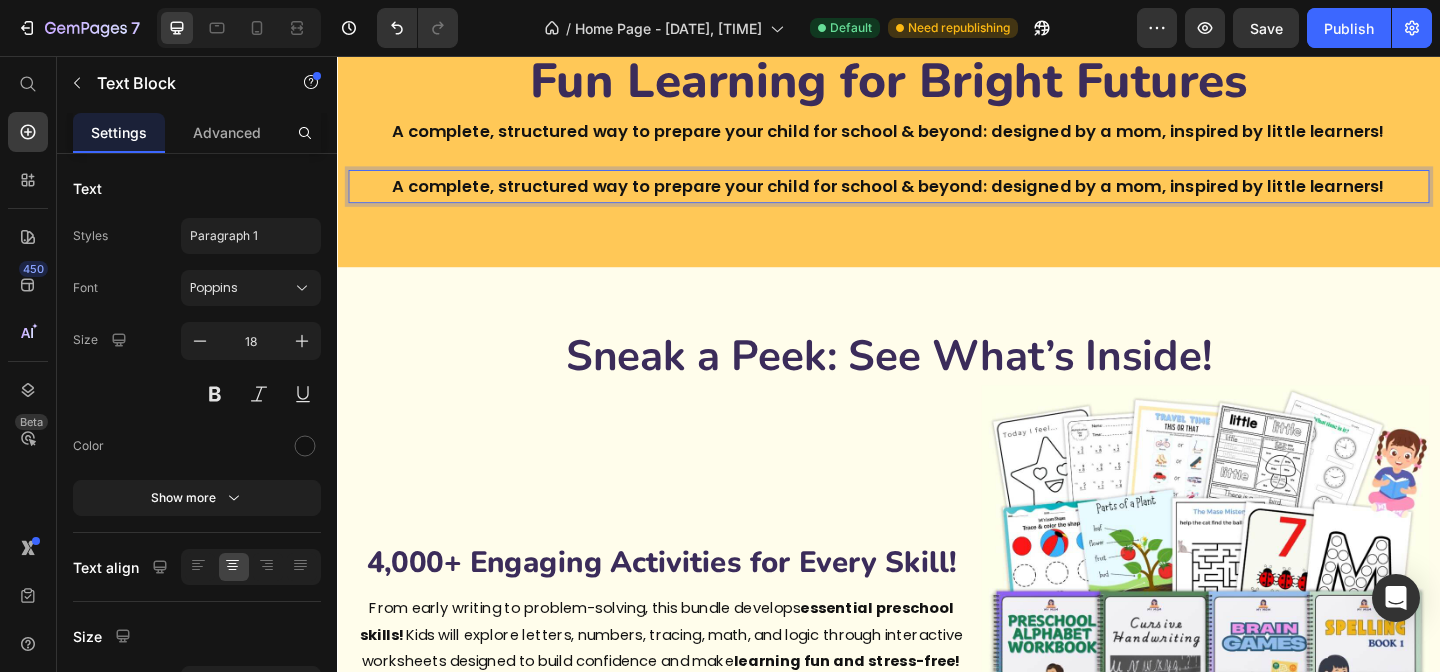 scroll, scrollTop: 99, scrollLeft: 0, axis: vertical 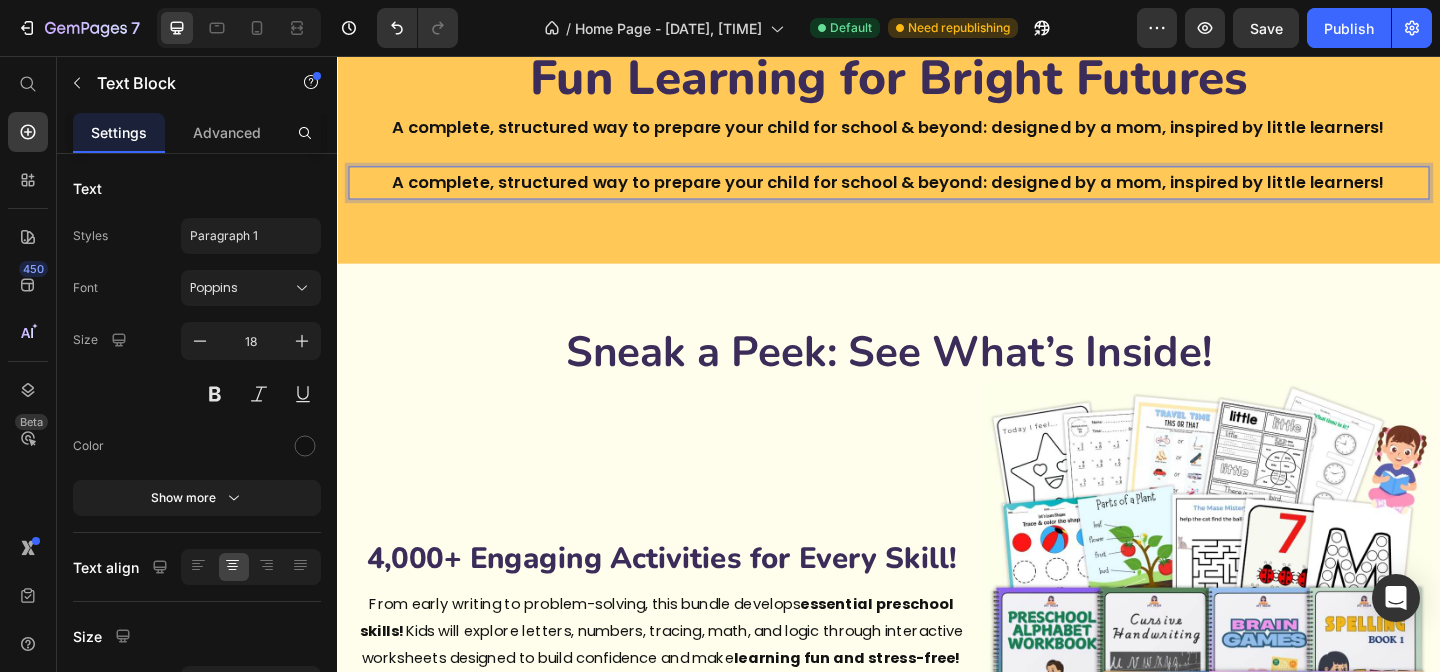 click on "A complete, structured way to prepare your child for school & beyond: designed by a mom, inspired by little learners!" at bounding box center [937, 194] 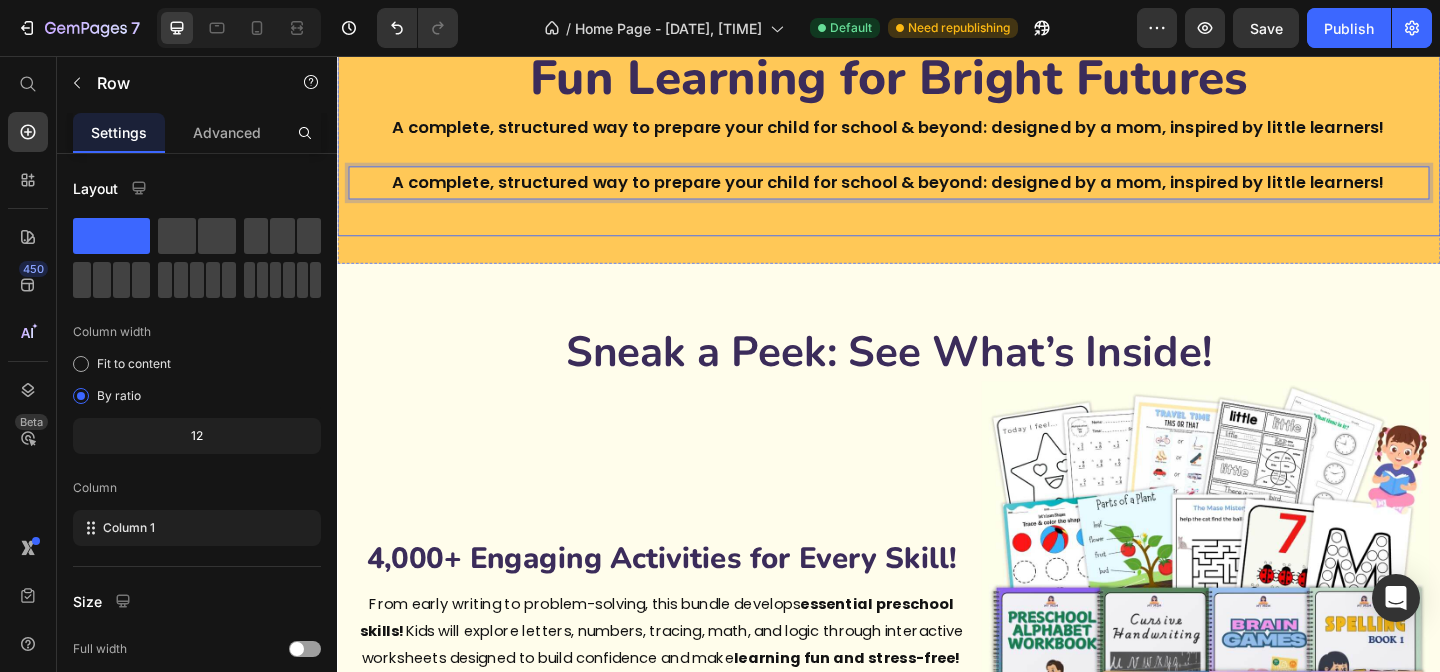 click on "Fun Learning for Bright Futures Heading A complete, structured way to prepare your child for school & beyond: designed by a mom, inspired by little learners! Text Block A complete, structured way to prepare your child for school & beyond: designed by a mom, inspired by little learners! Text Block   24 Row" at bounding box center [937, 140] 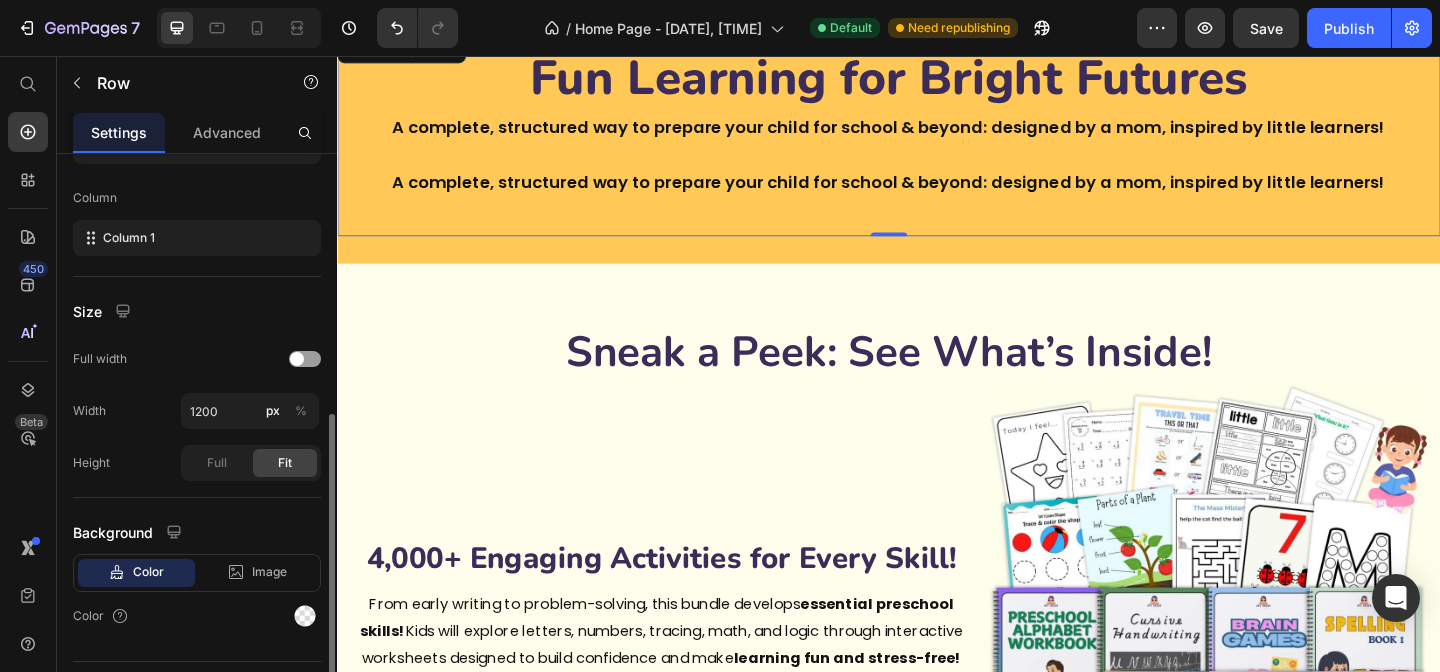 scroll, scrollTop: 337, scrollLeft: 0, axis: vertical 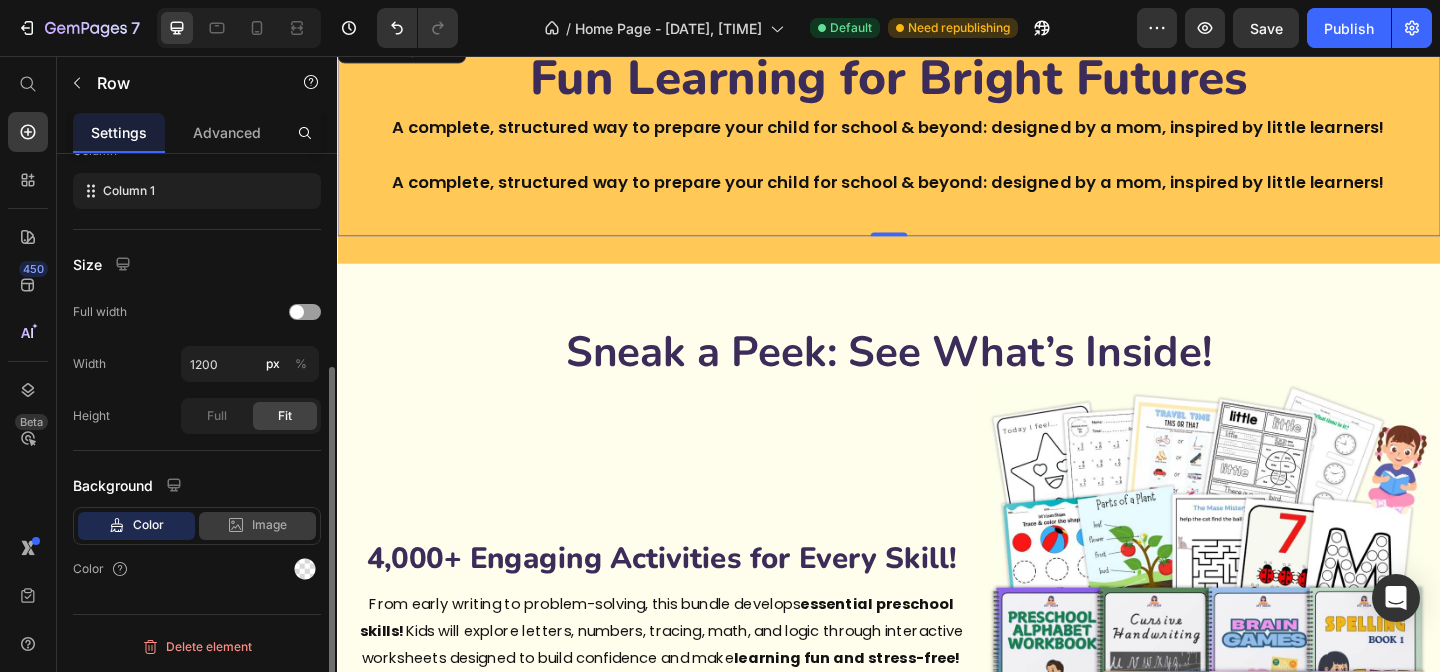 click 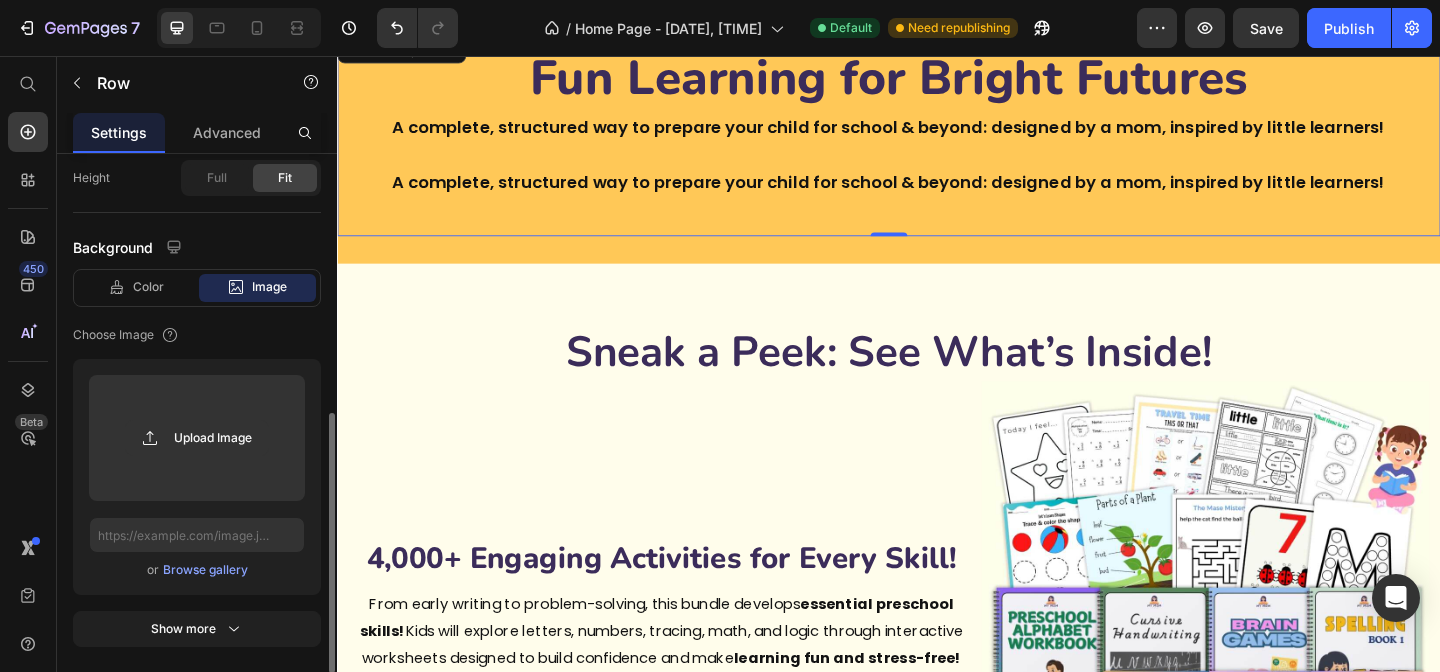scroll, scrollTop: 576, scrollLeft: 0, axis: vertical 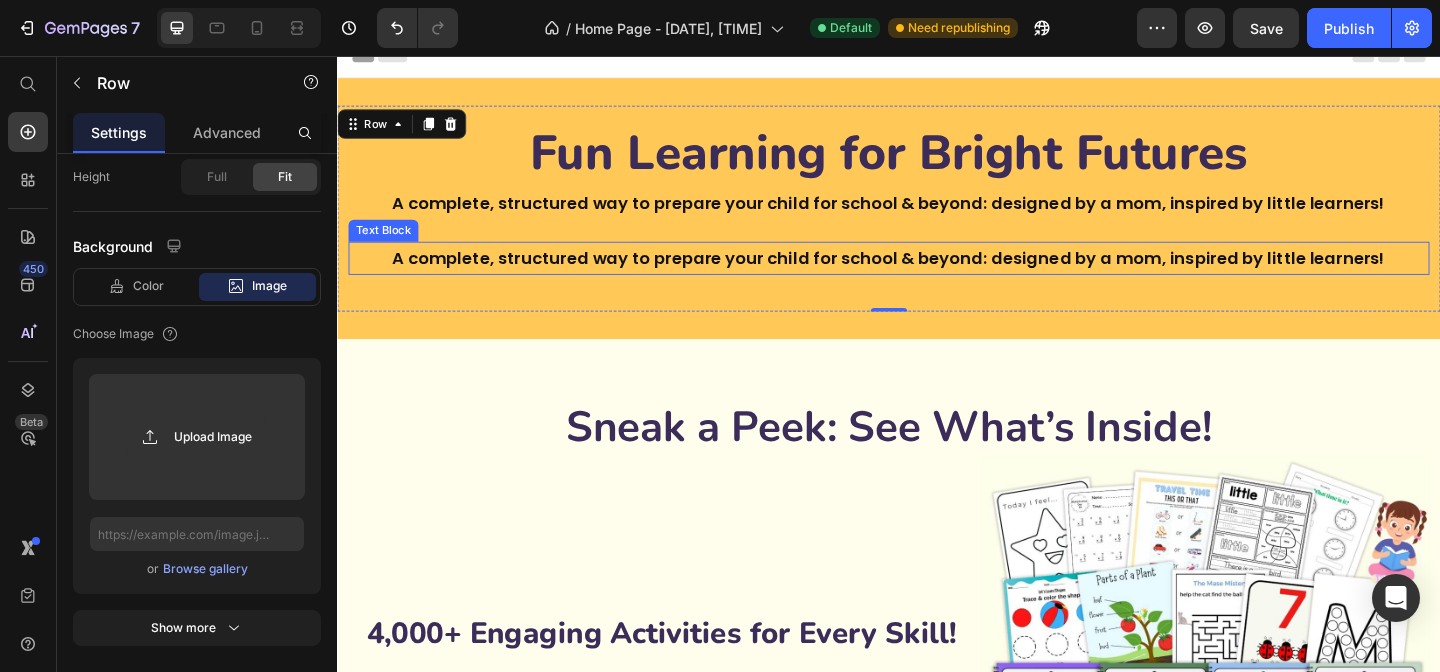click on "A complete, structured way to prepare your child for school & beyond: designed by a mom, inspired by little learners!" at bounding box center [937, 276] 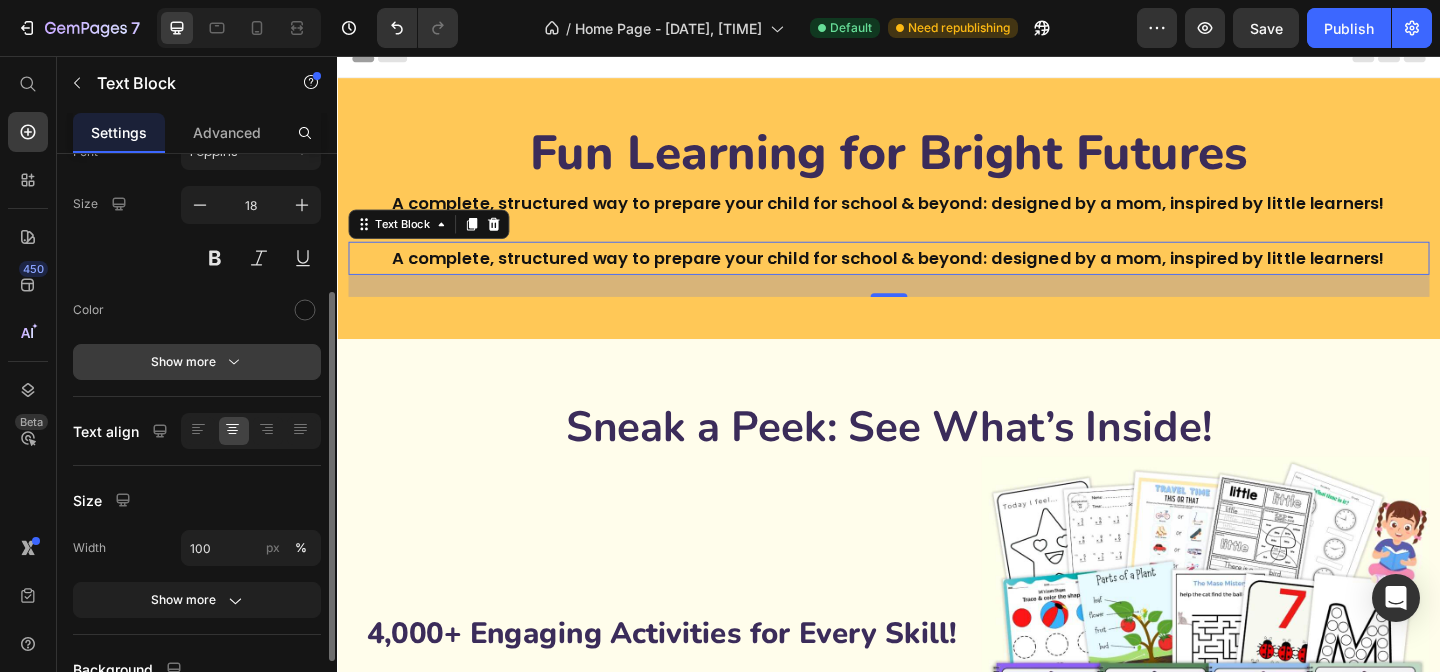scroll, scrollTop: 320, scrollLeft: 0, axis: vertical 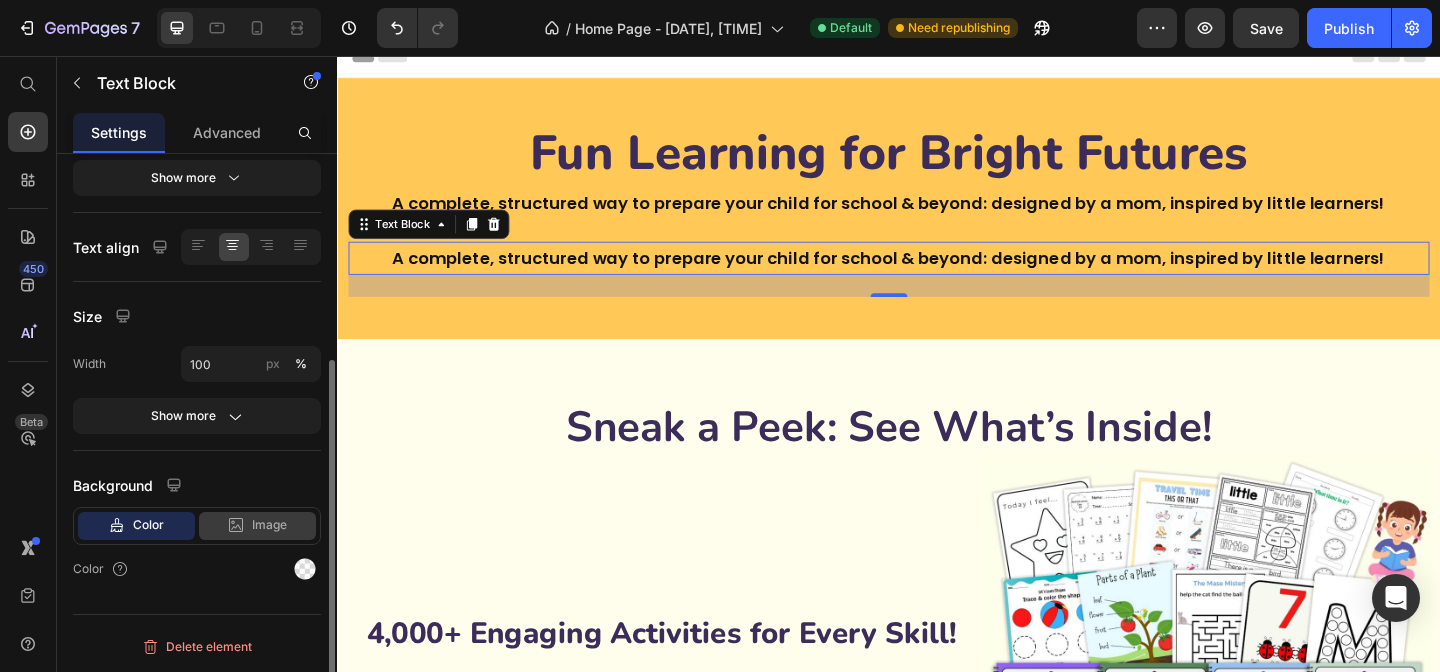 click 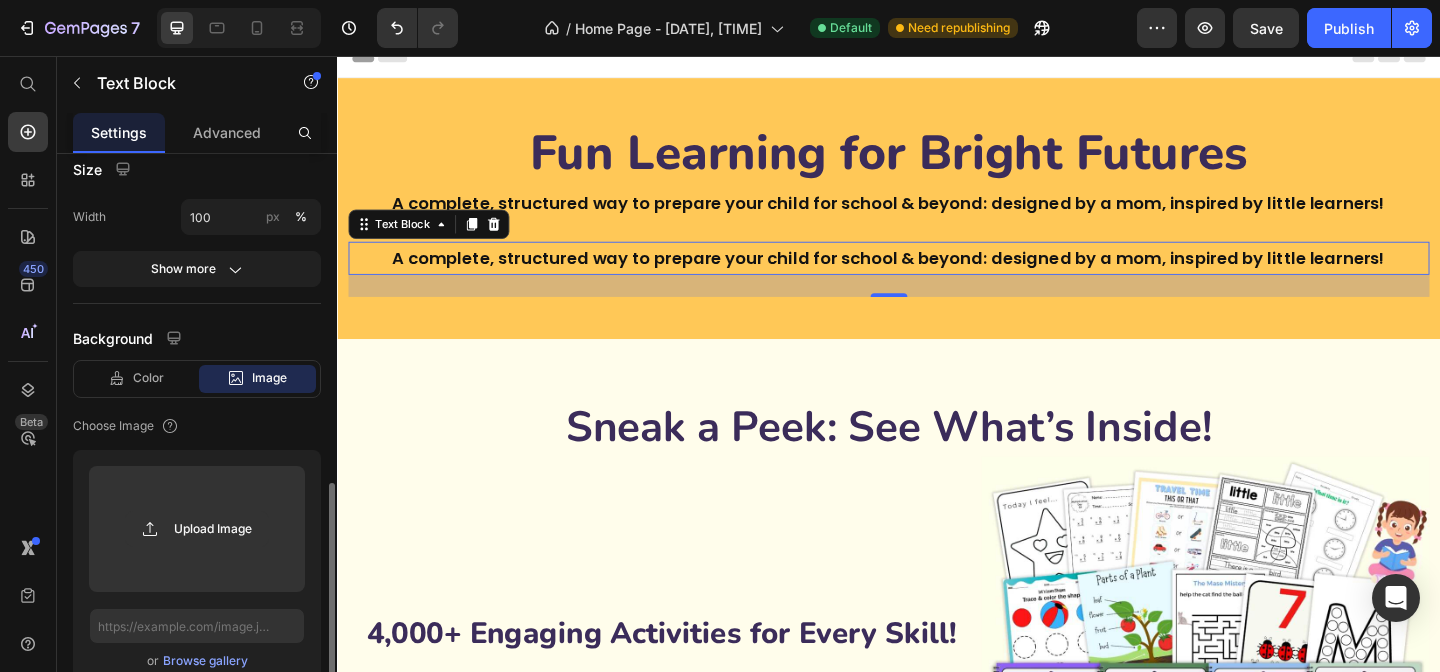 scroll, scrollTop: 573, scrollLeft: 0, axis: vertical 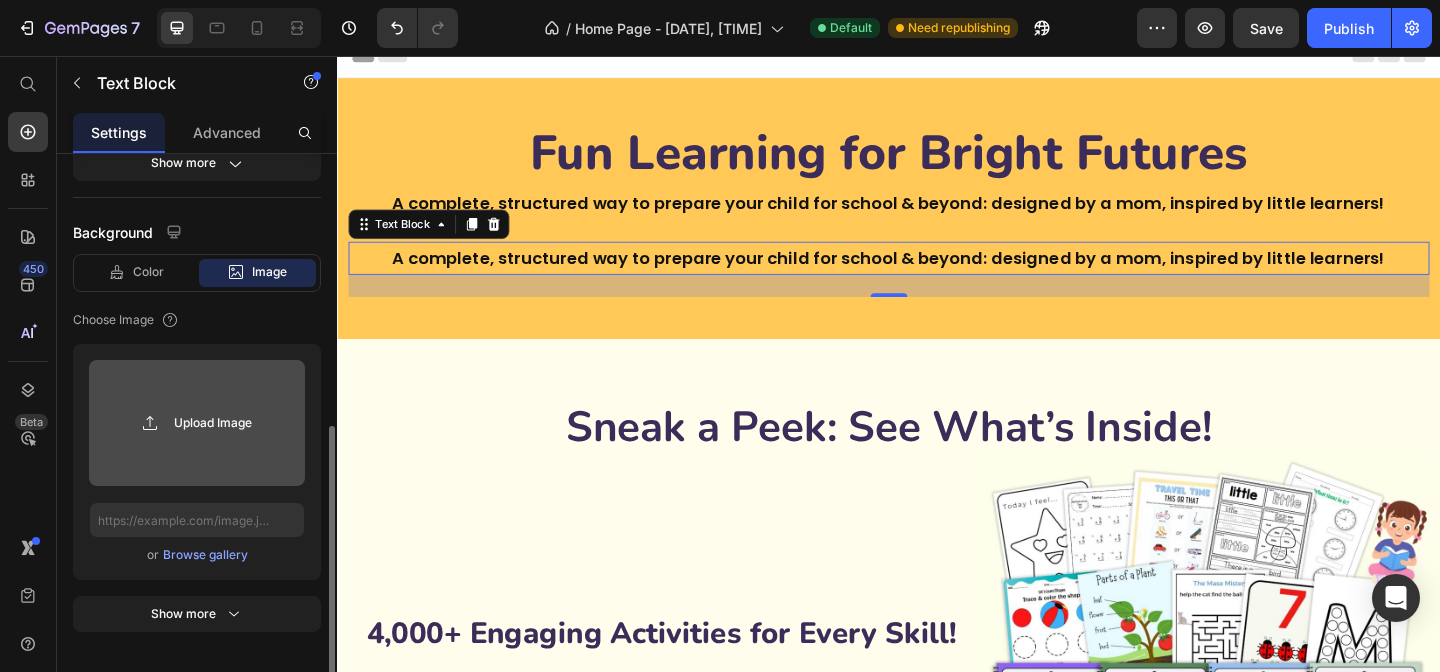 click 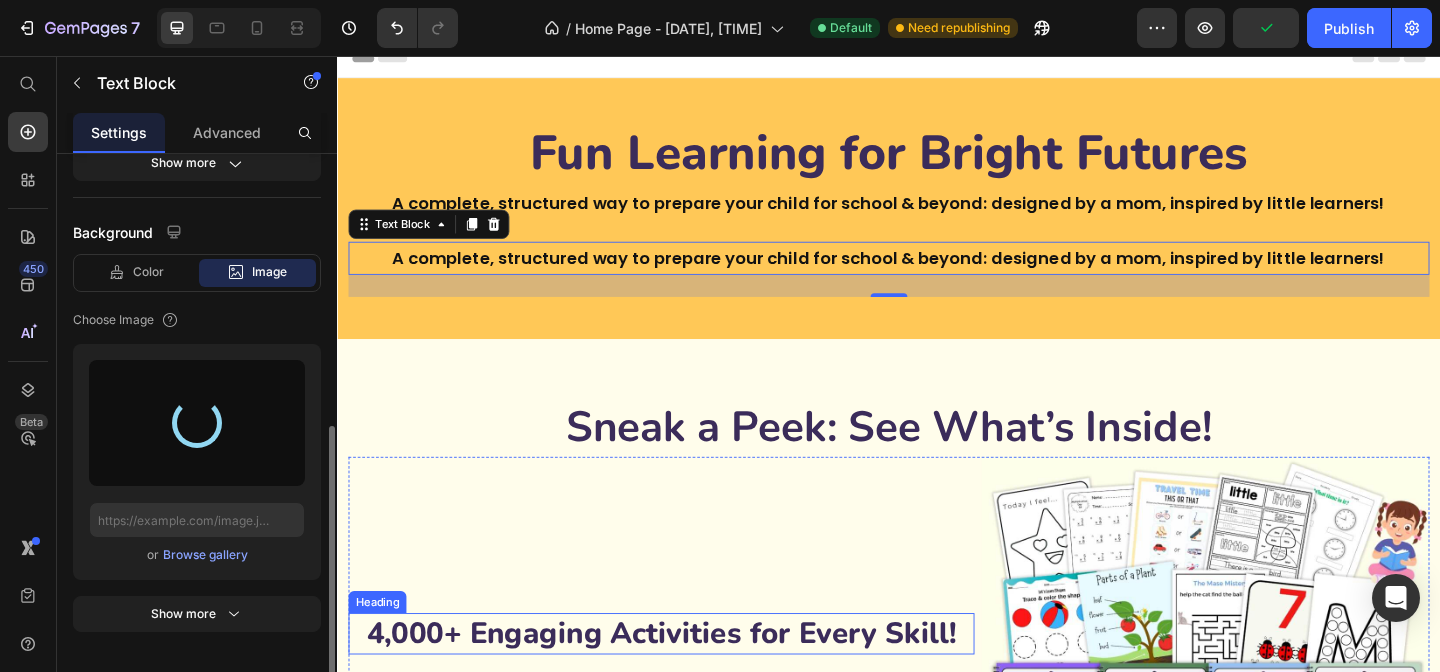 type on "https://cdn.shopify.com/s/files/1/0901/3529/8426/files/gempages_553213593995182904-20b7d364-6de4-41f9-948c-8b1bc51931a8.png" 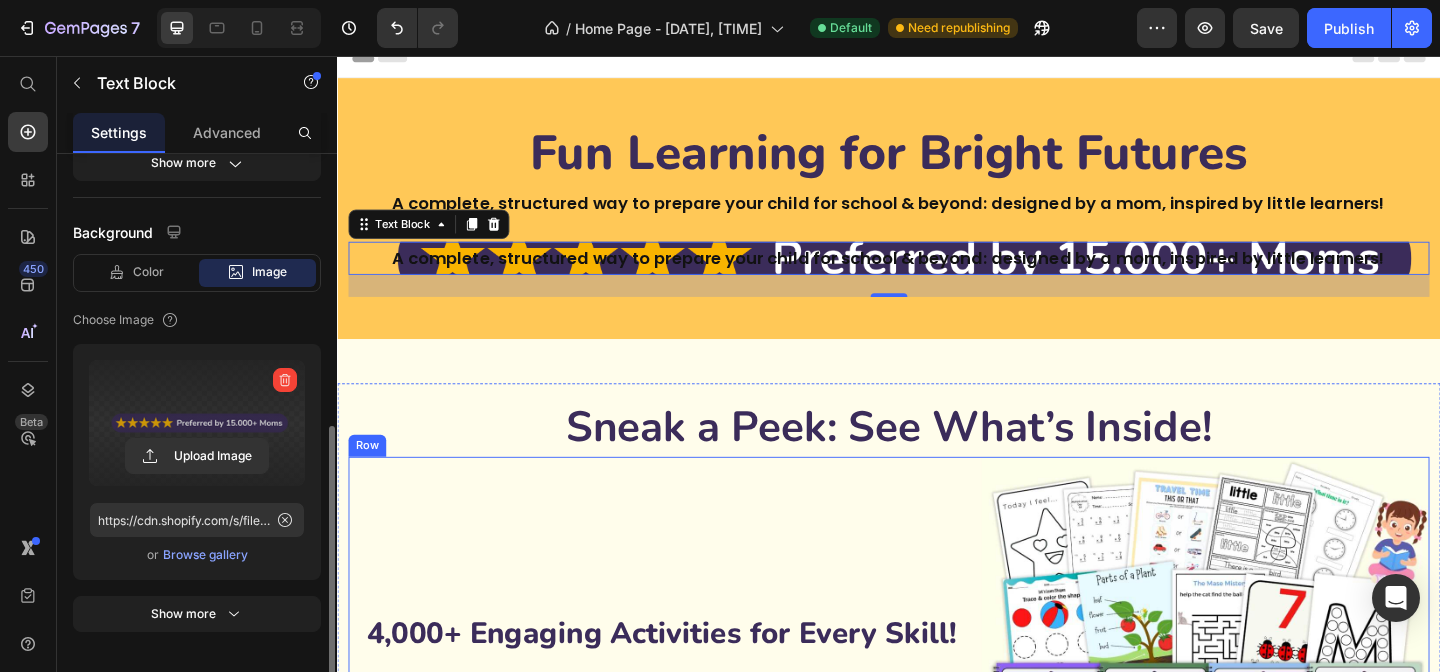click on "4,000+ Engaging Activities for Every Skill! Heading Image From early writing to problem-solving, this bundle develops  essential preschool skills!  Kids will explore letters, numbers, tracing, math, and logic through interactive worksheets designed to build confidence and make  learning fun and stress-free! Text Block" at bounding box center [689, 735] 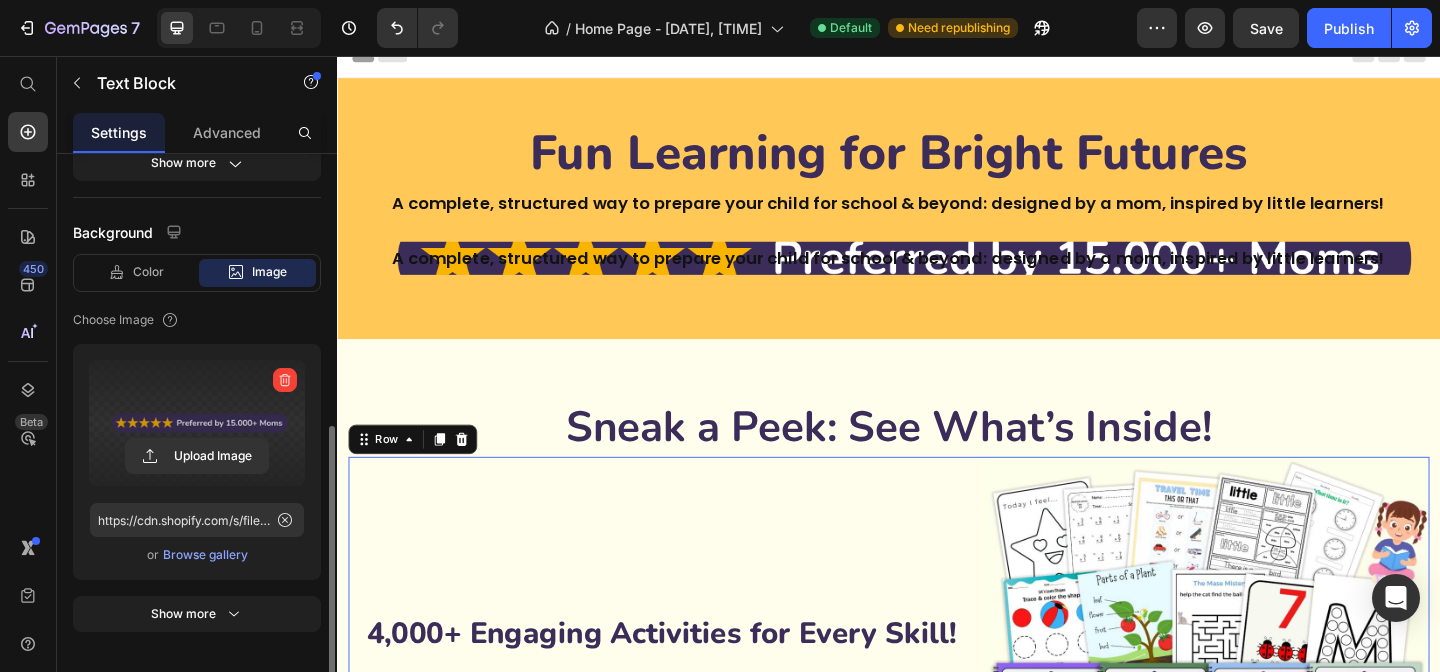 scroll, scrollTop: 0, scrollLeft: 0, axis: both 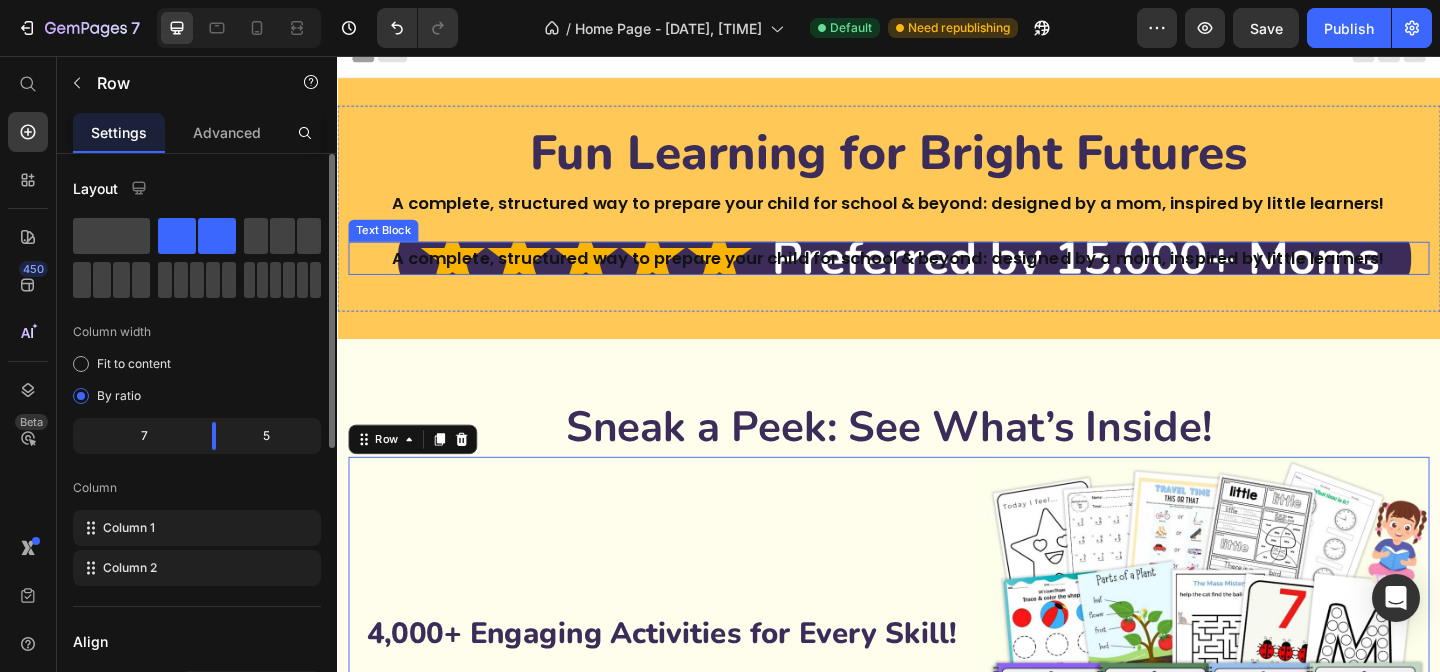 click on "A complete, structured way to prepare your child for school & beyond: designed by a mom, inspired by little learners!" at bounding box center [937, 276] 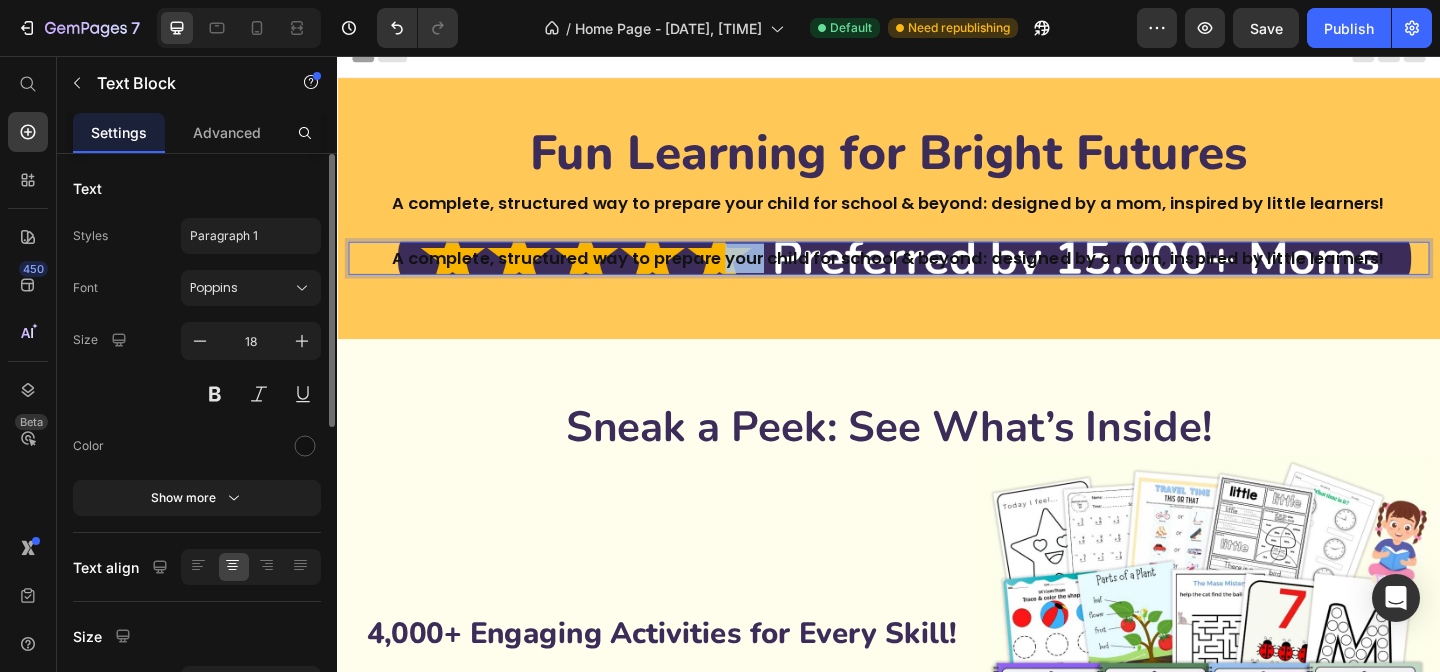 click on "A complete, structured way to prepare your child for school & beyond: designed by a mom, inspired by little learners!" at bounding box center [937, 276] 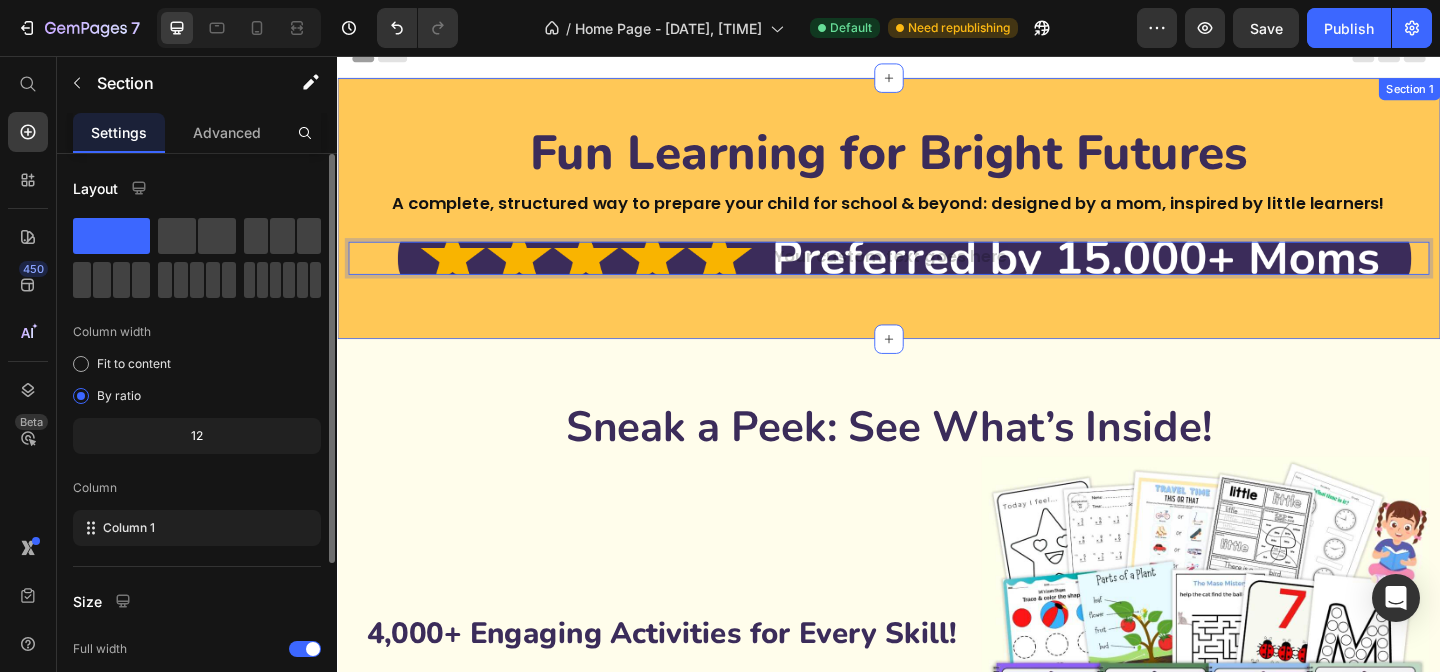 click on "Fun Learning for Bright Futures Heading A complete, structured way to prepare your child for school & beyond: designed by a mom, inspired by little learners! Text Block Text Block   24 Row Section 1" at bounding box center [937, 222] 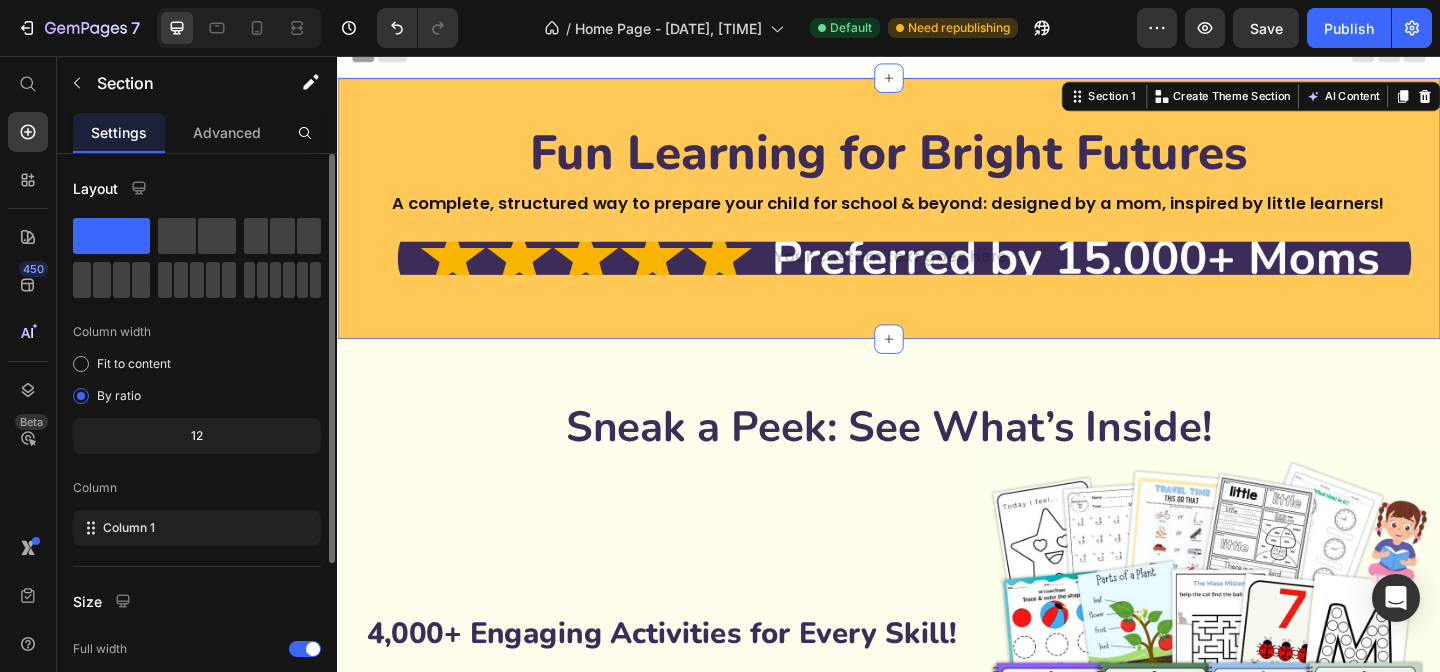click on "Fun Learning for Bright Futures" at bounding box center [937, 162] 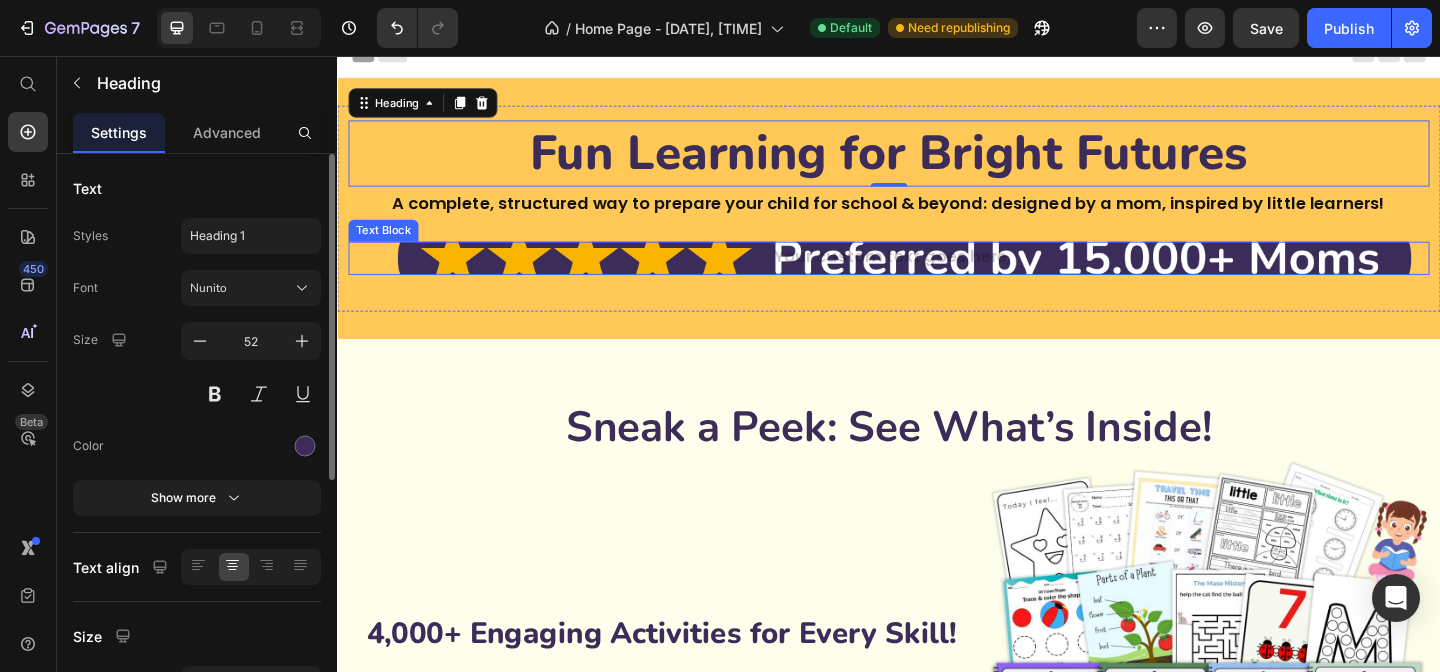 click at bounding box center (937, 276) 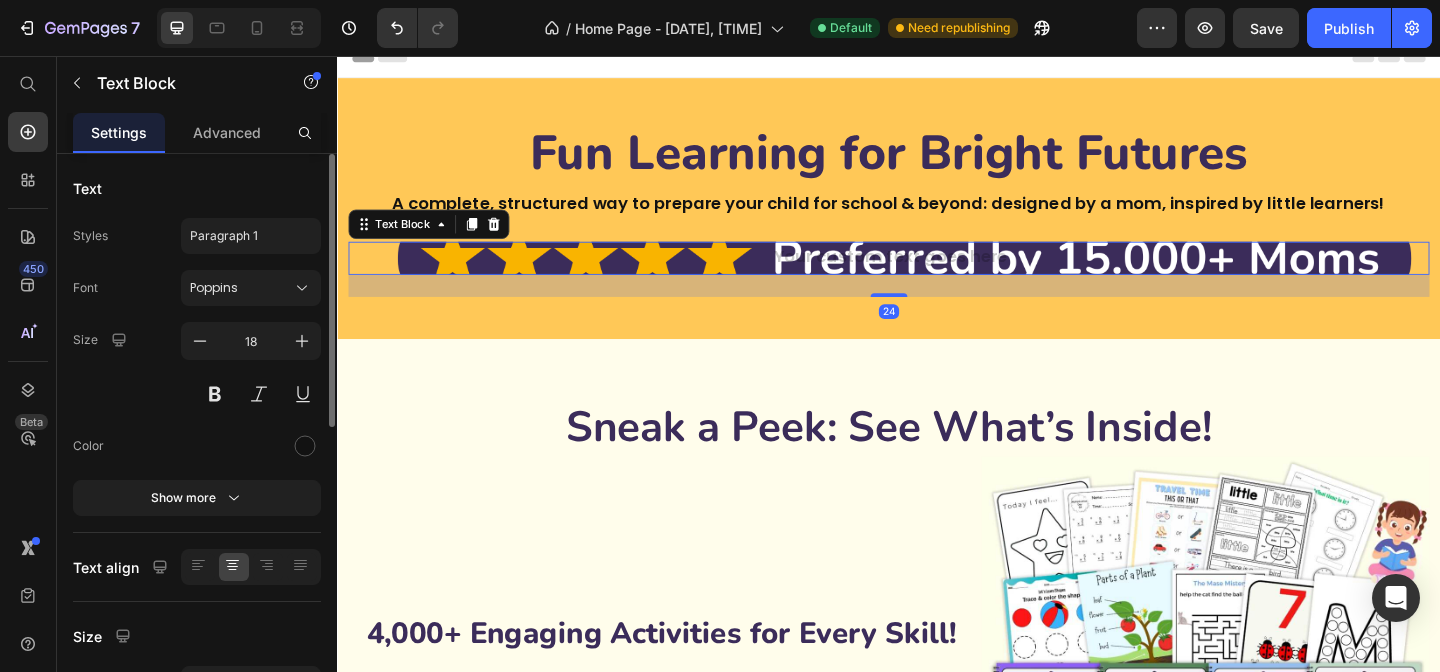 click at bounding box center [937, 276] 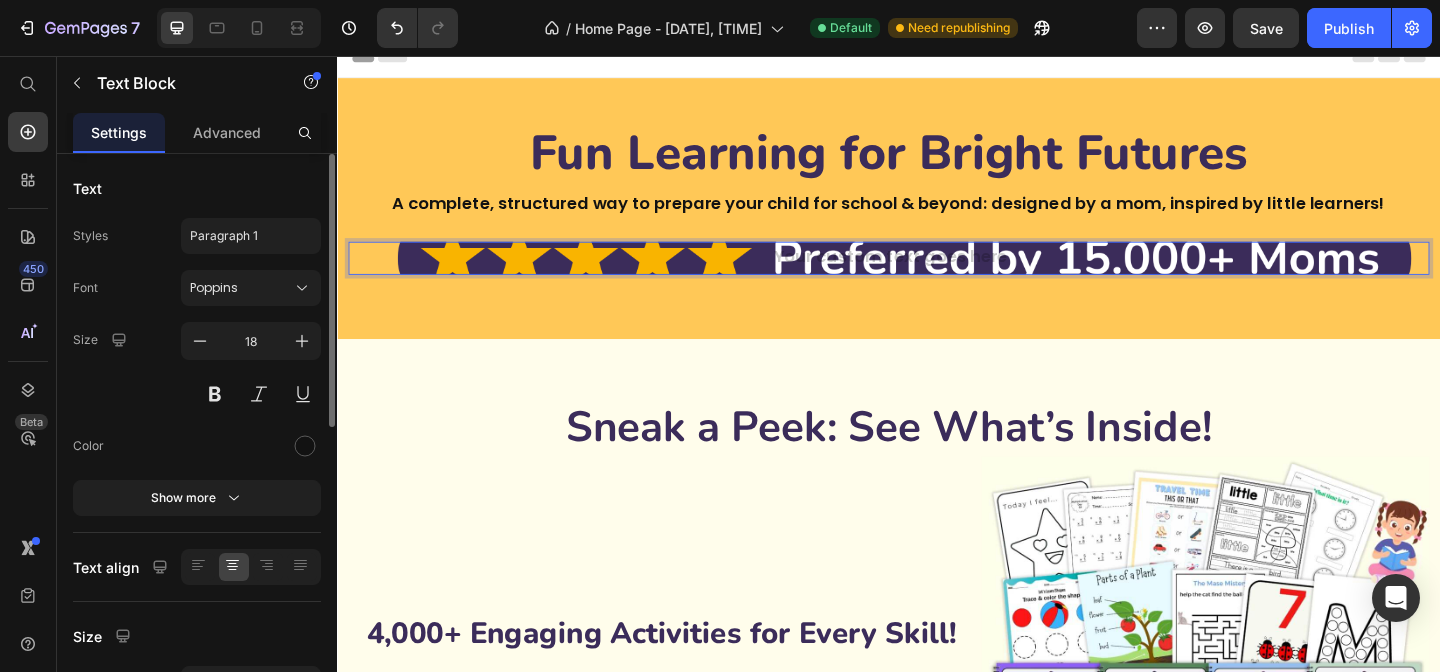 click at bounding box center [937, 276] 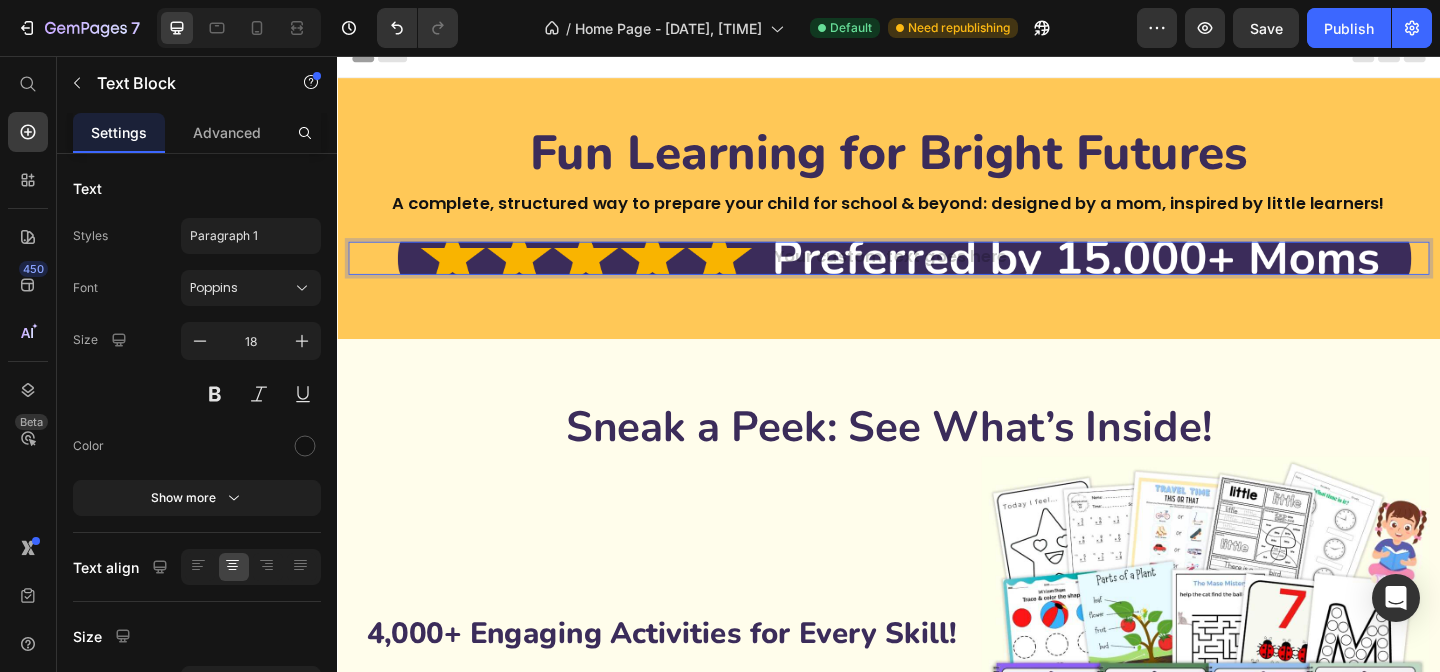 click at bounding box center [937, 276] 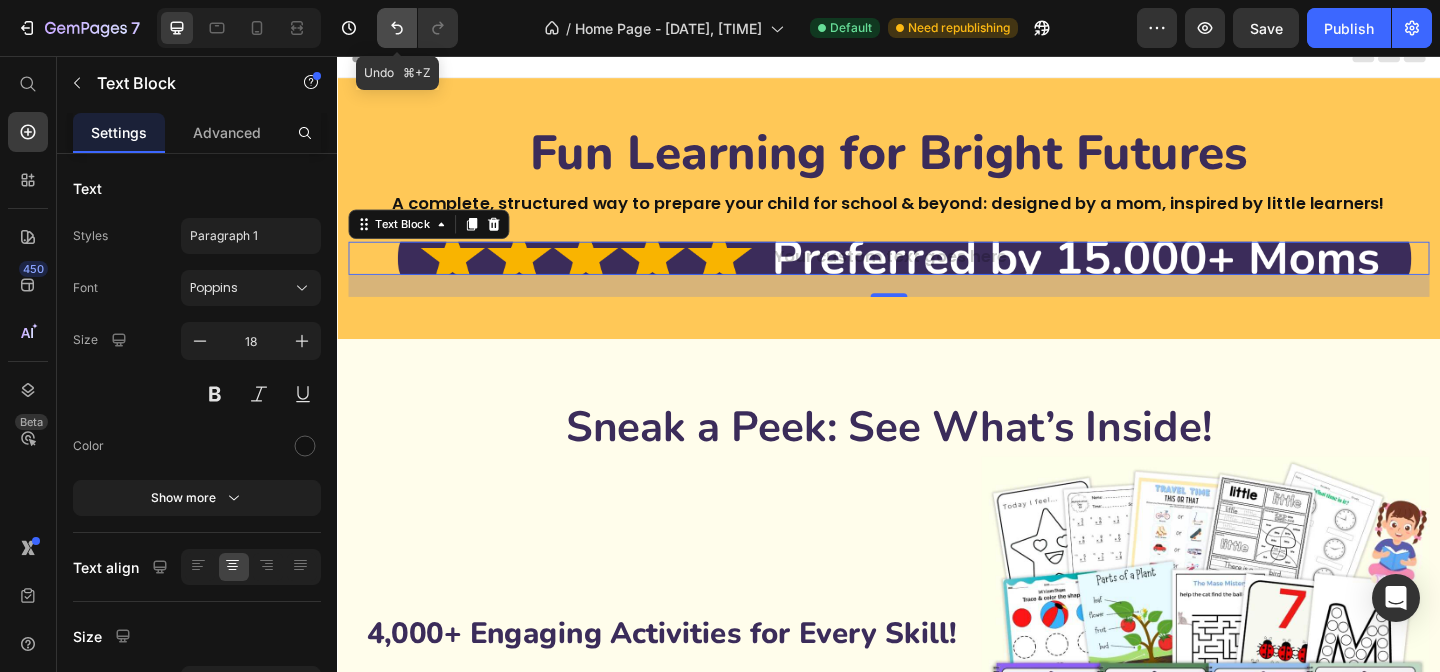click 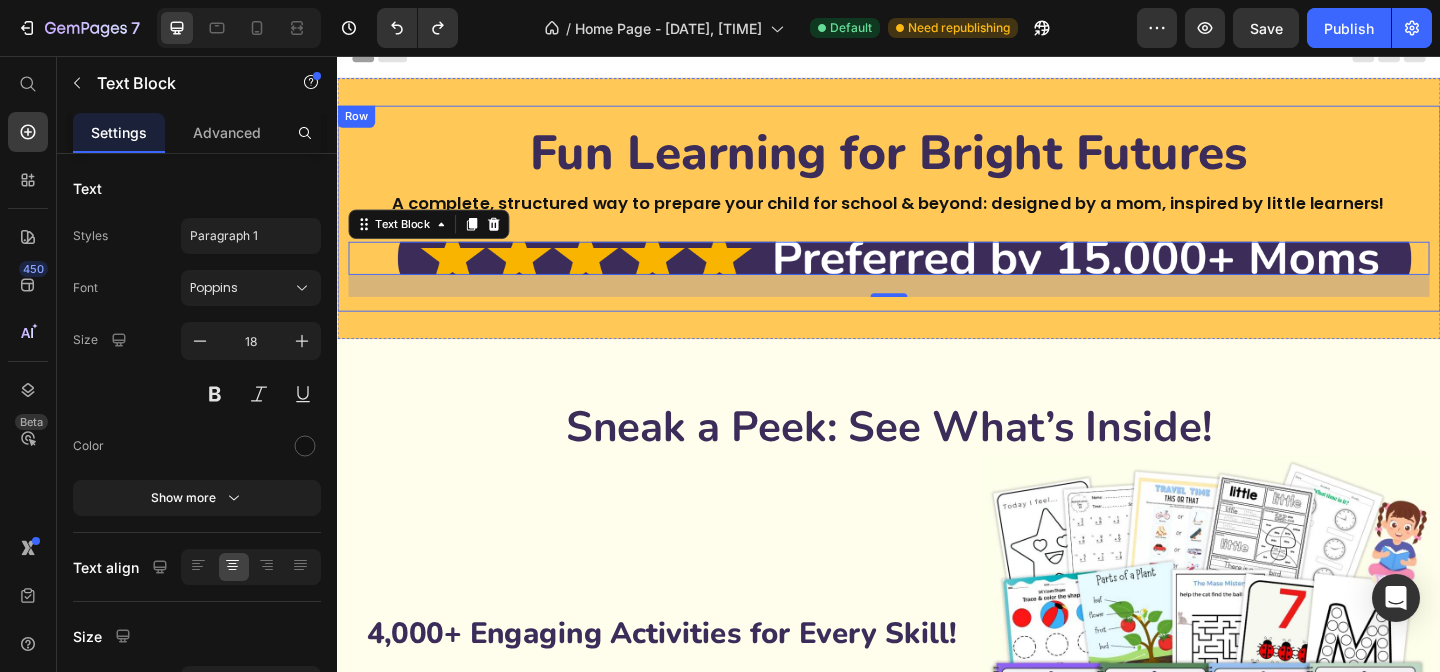 click on "Fun Learning for Bright Futures Heading A complete, structured way to prepare your child for school & beyond: designed by a mom, inspired by little learners! Text Block Text Block   24 Row" at bounding box center (937, 222) 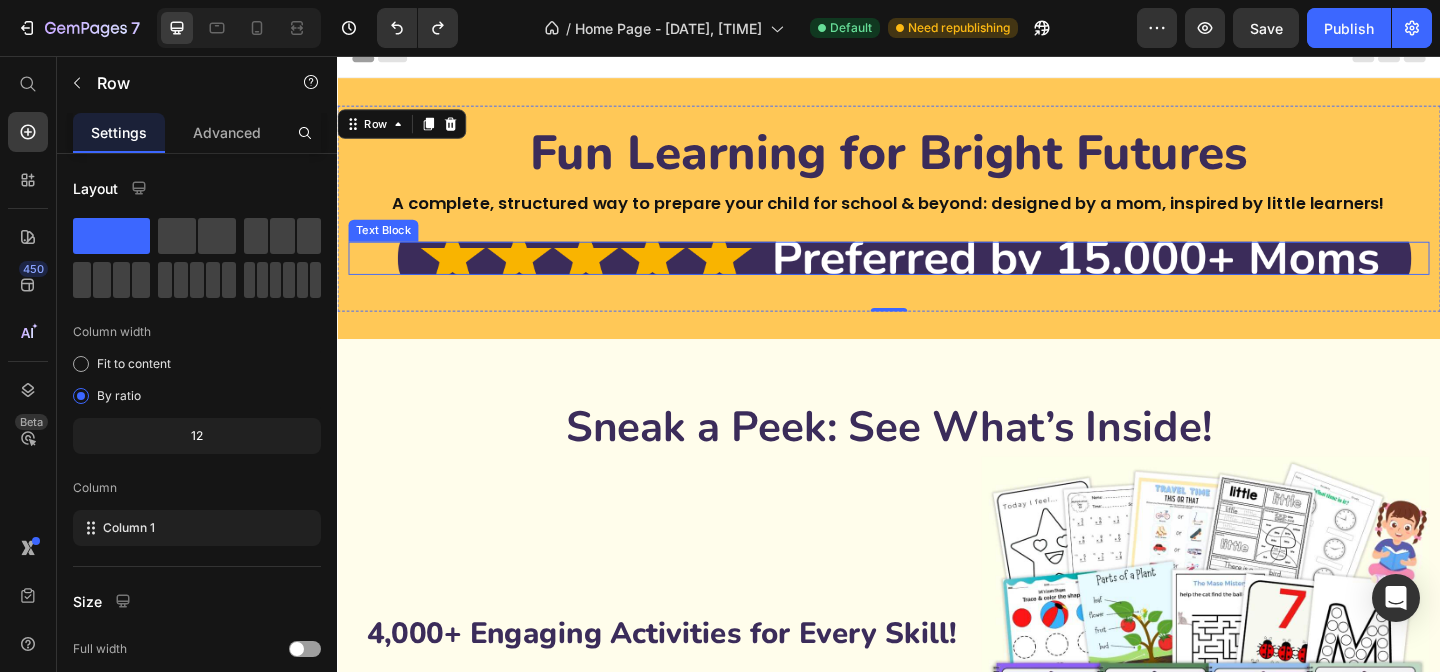 click at bounding box center [937, 276] 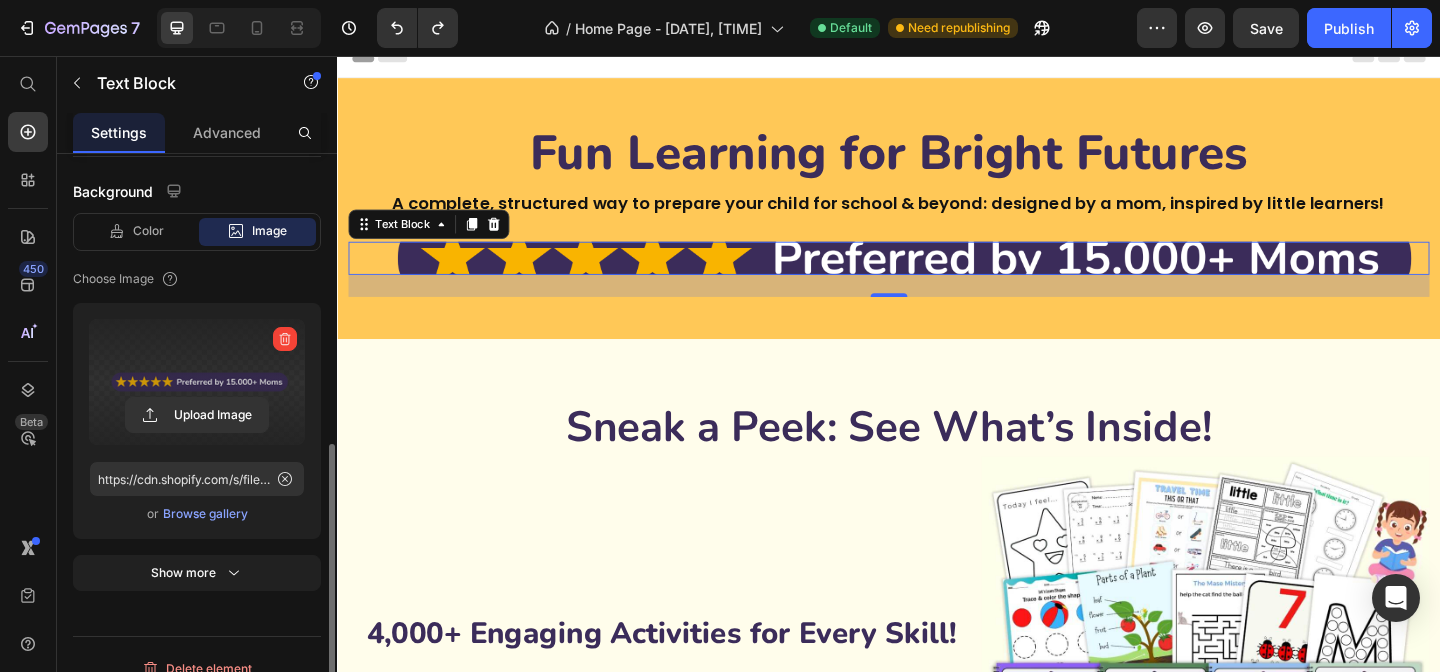 scroll, scrollTop: 613, scrollLeft: 0, axis: vertical 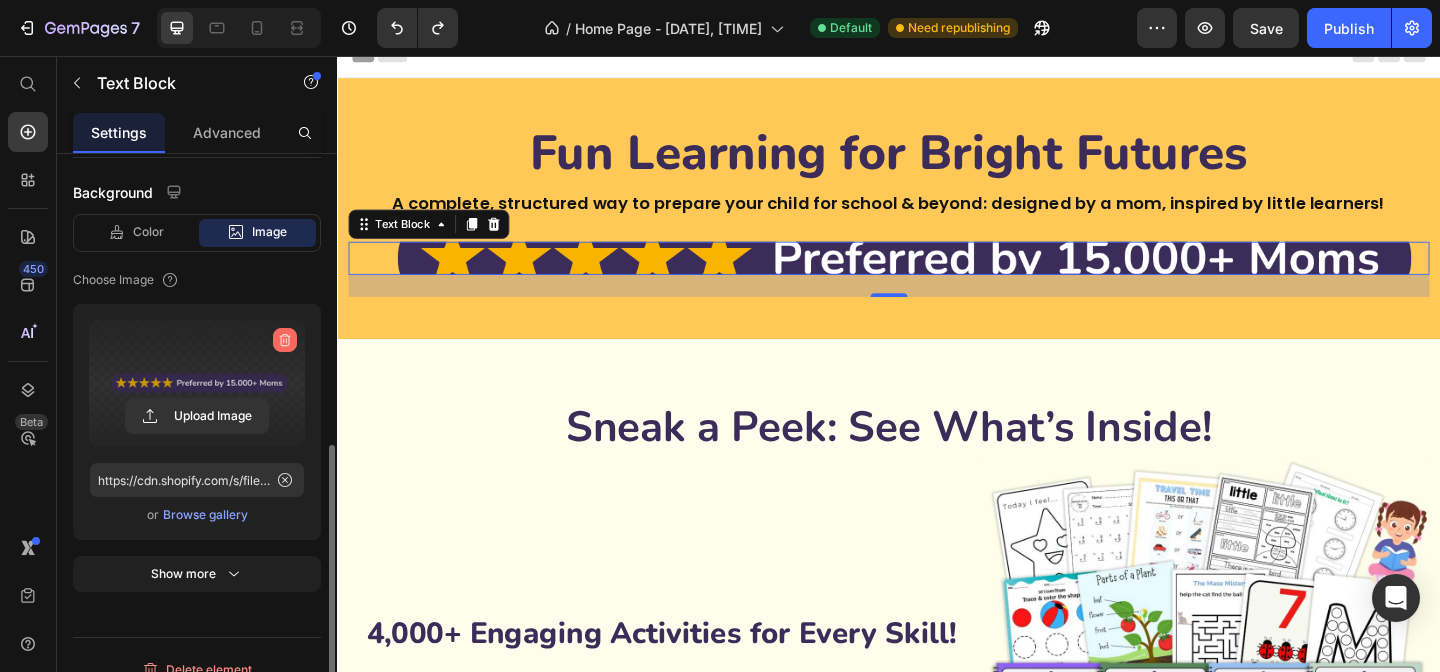 click 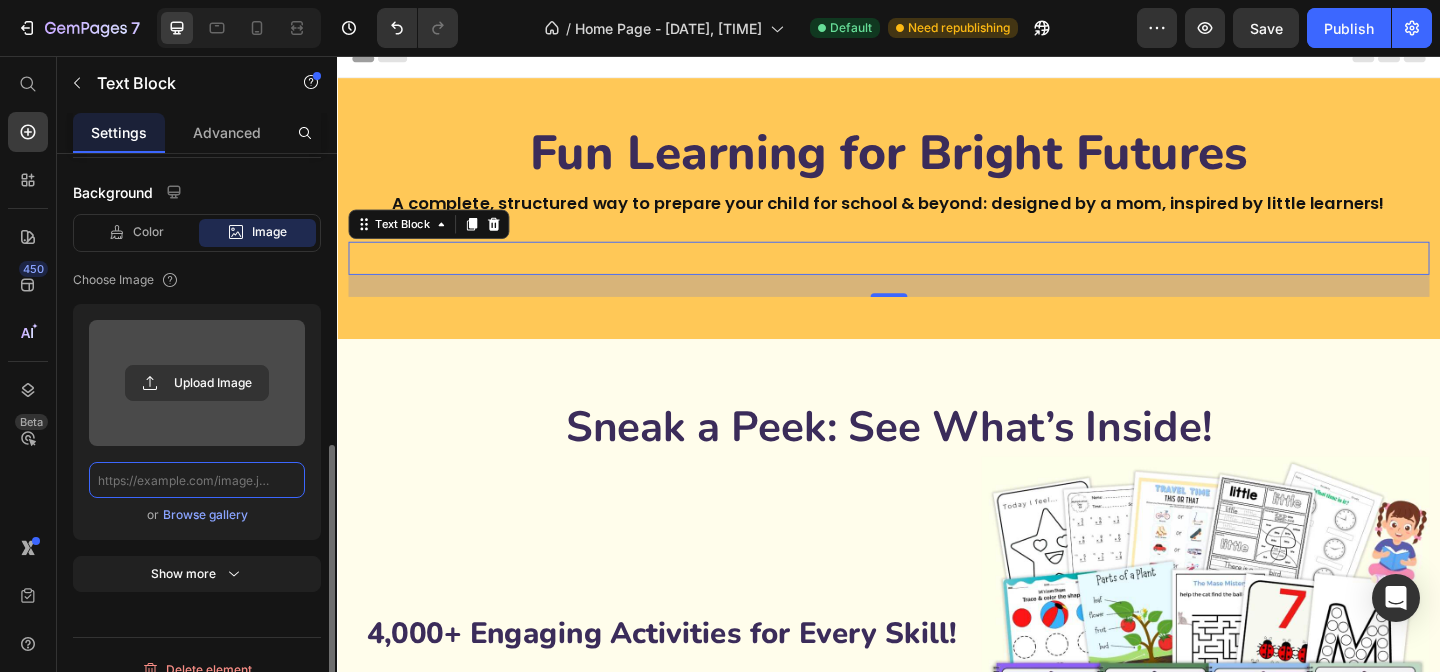 scroll, scrollTop: 0, scrollLeft: 0, axis: both 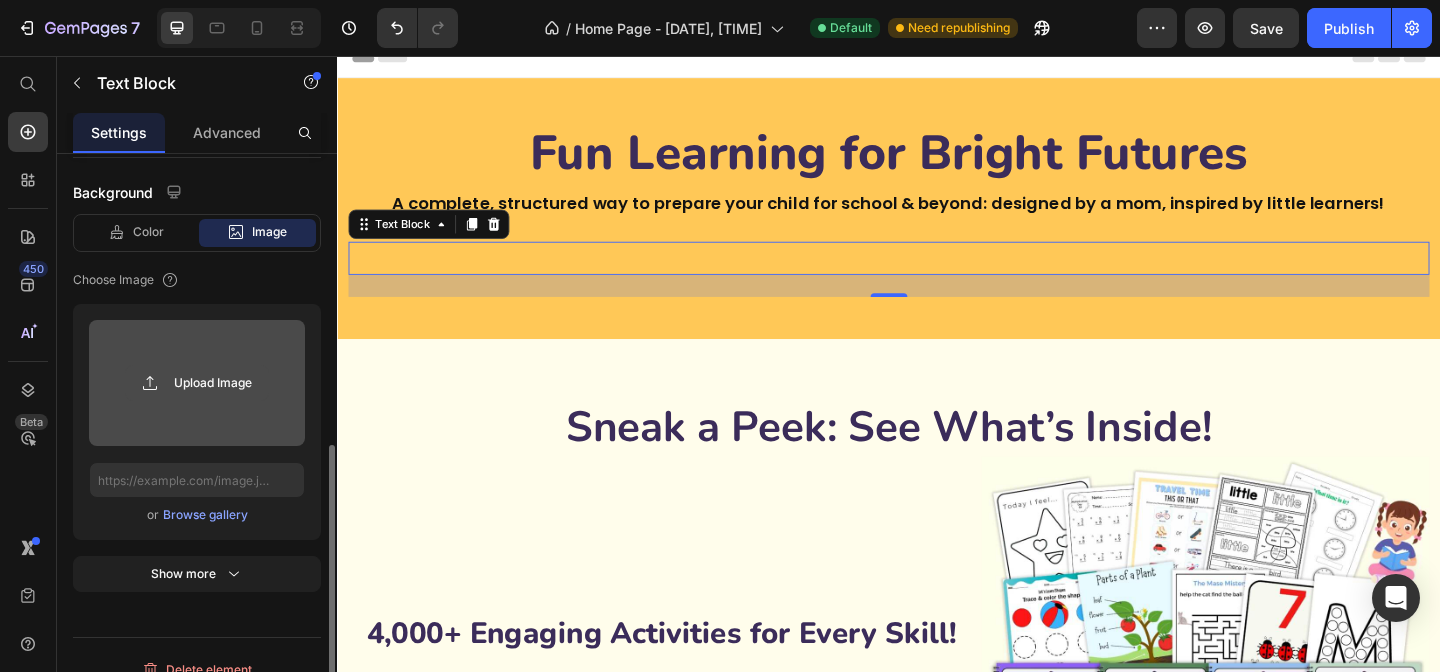 click 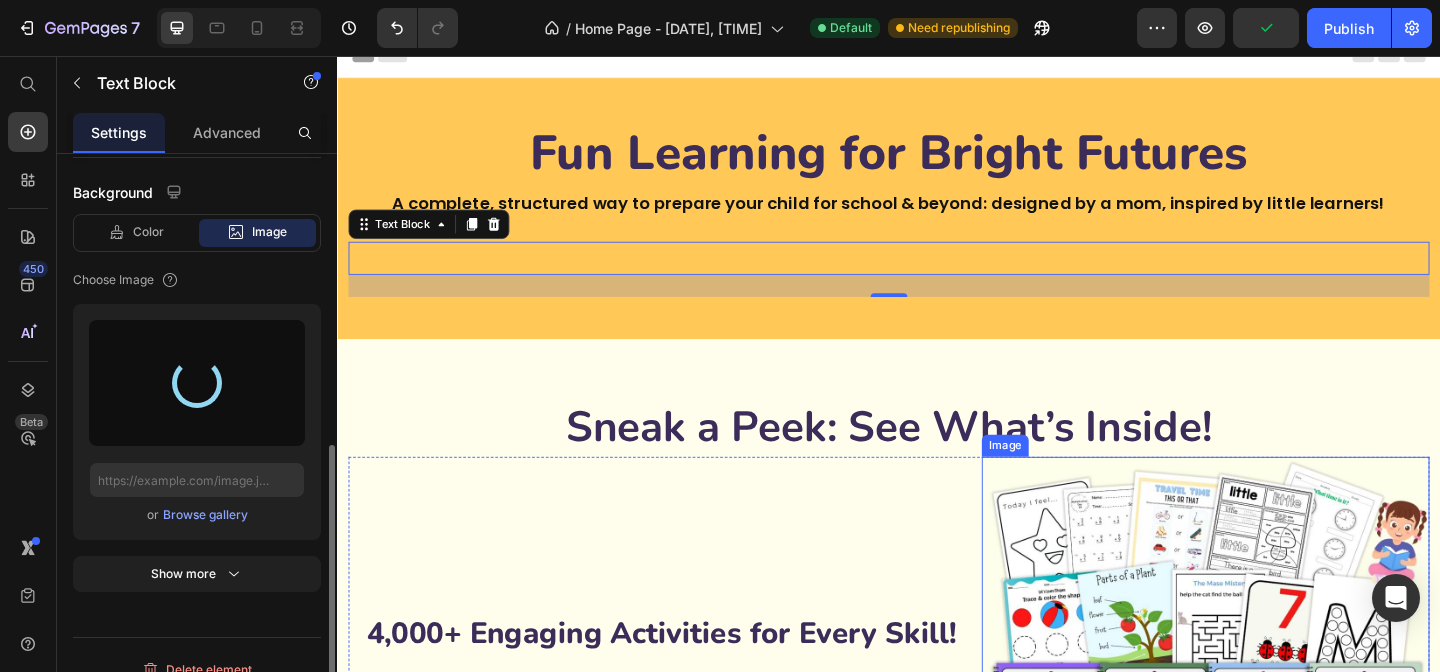 type on "https://cdn.shopify.com/s/files/1/0901/3529/8426/files/gempages_553213593995182904-92d269df-477f-4745-a327-517c52488a6d.png" 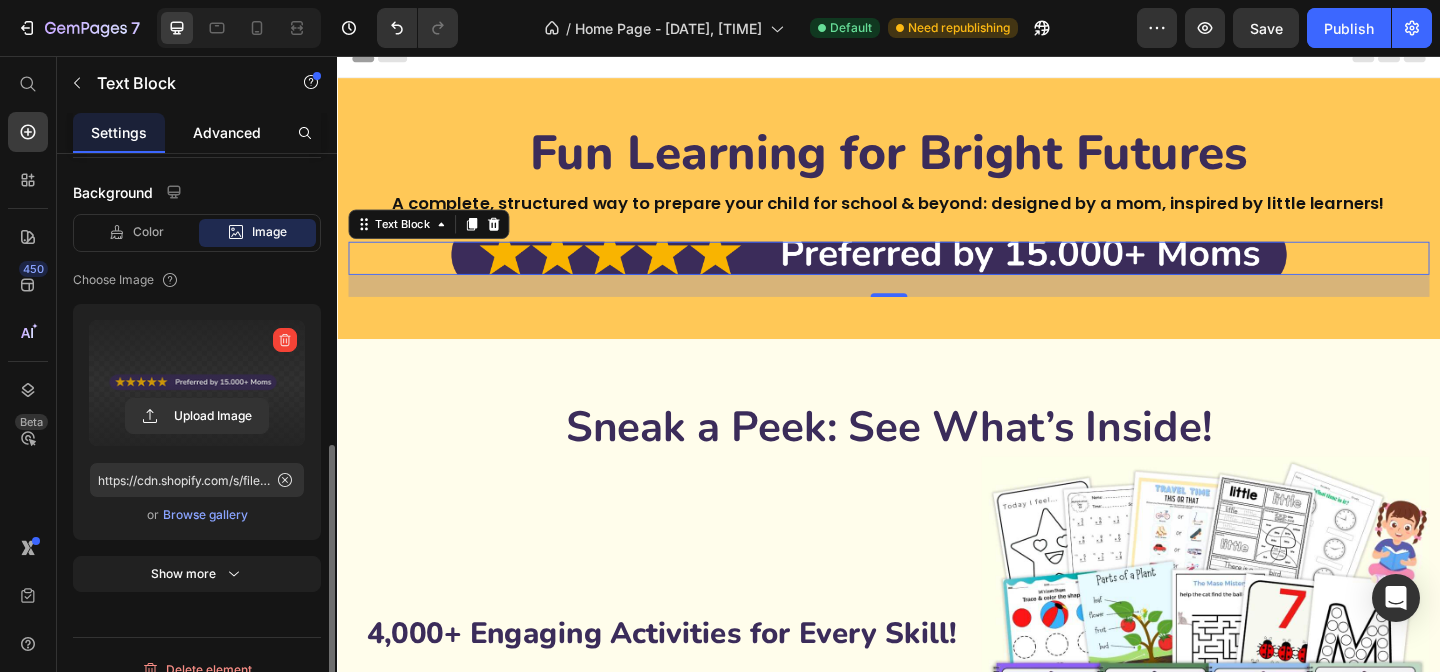 click on "Advanced" at bounding box center (227, 132) 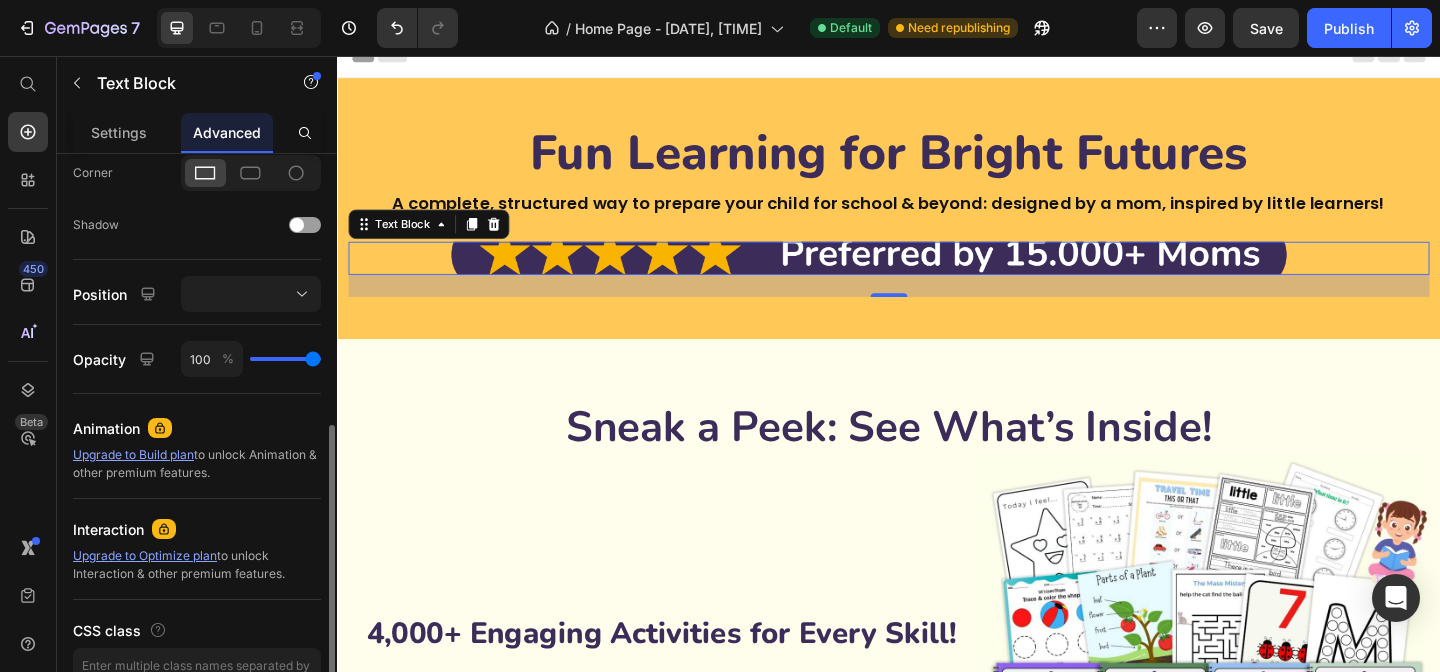 scroll, scrollTop: 0, scrollLeft: 0, axis: both 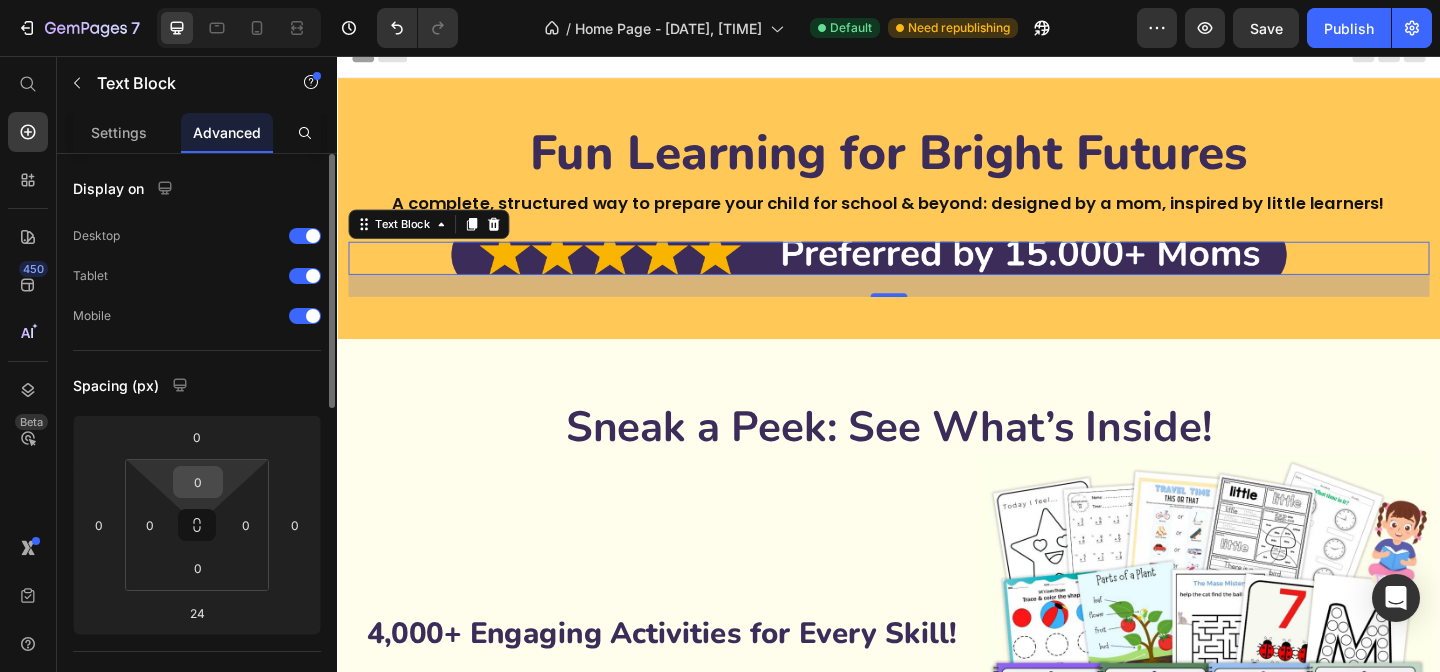 click on "0" at bounding box center [198, 482] 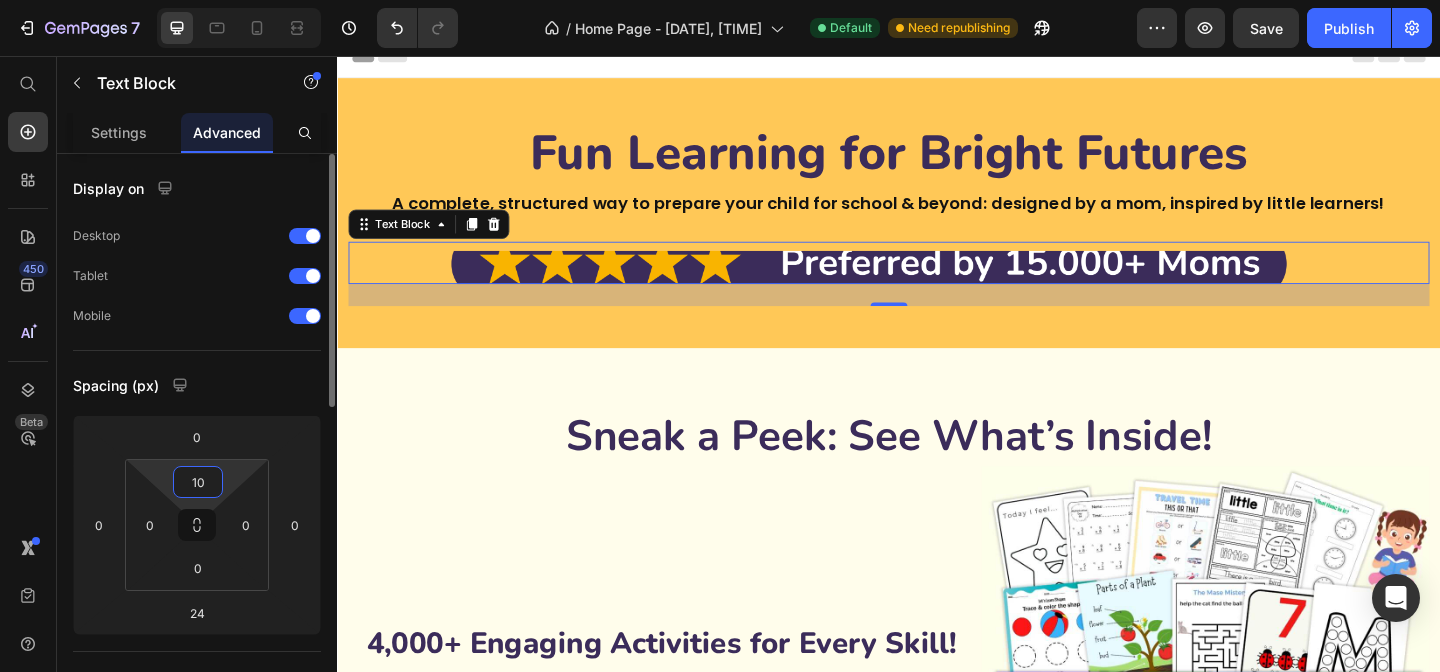 type on "1" 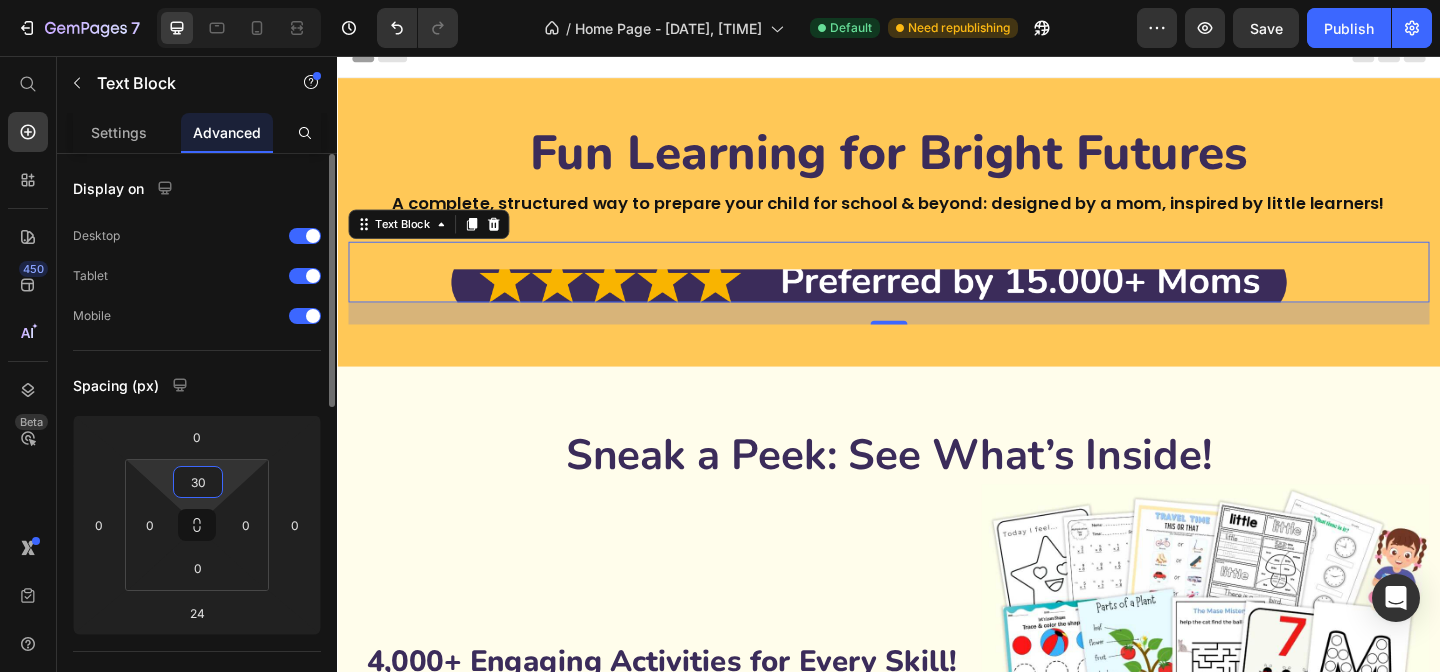 type on "3" 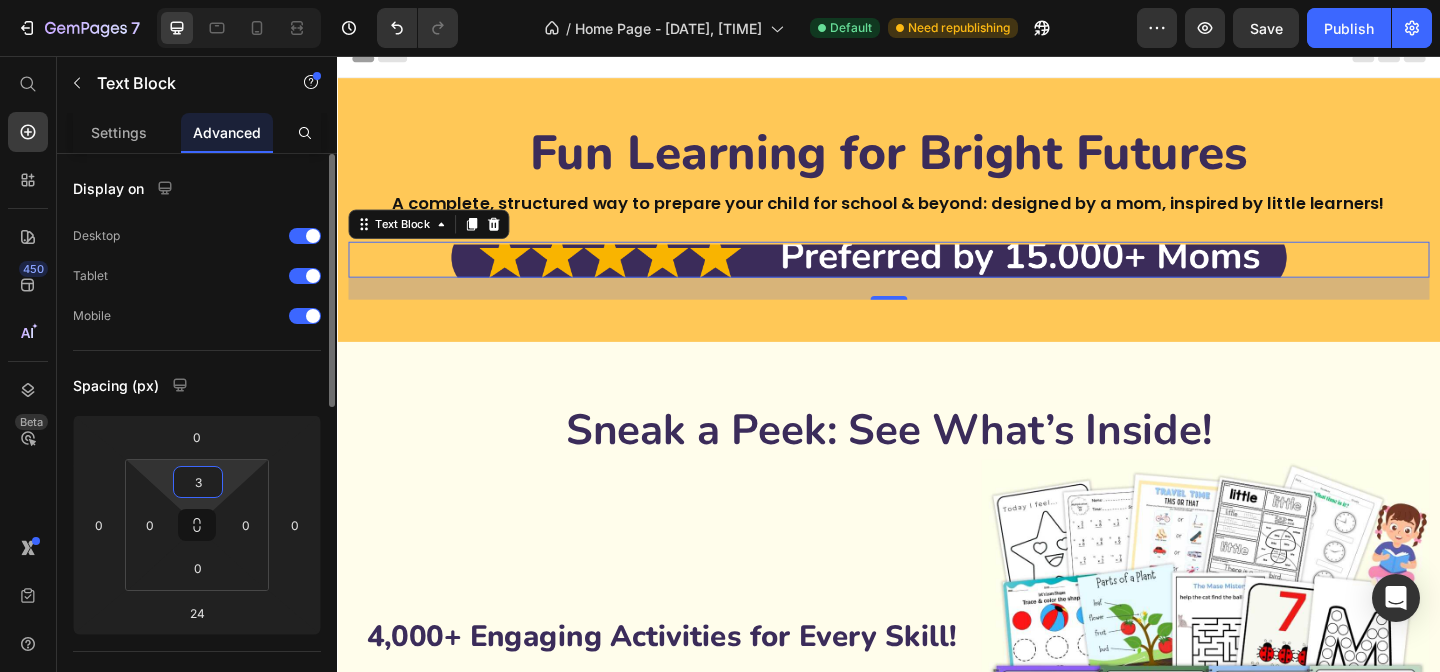 type 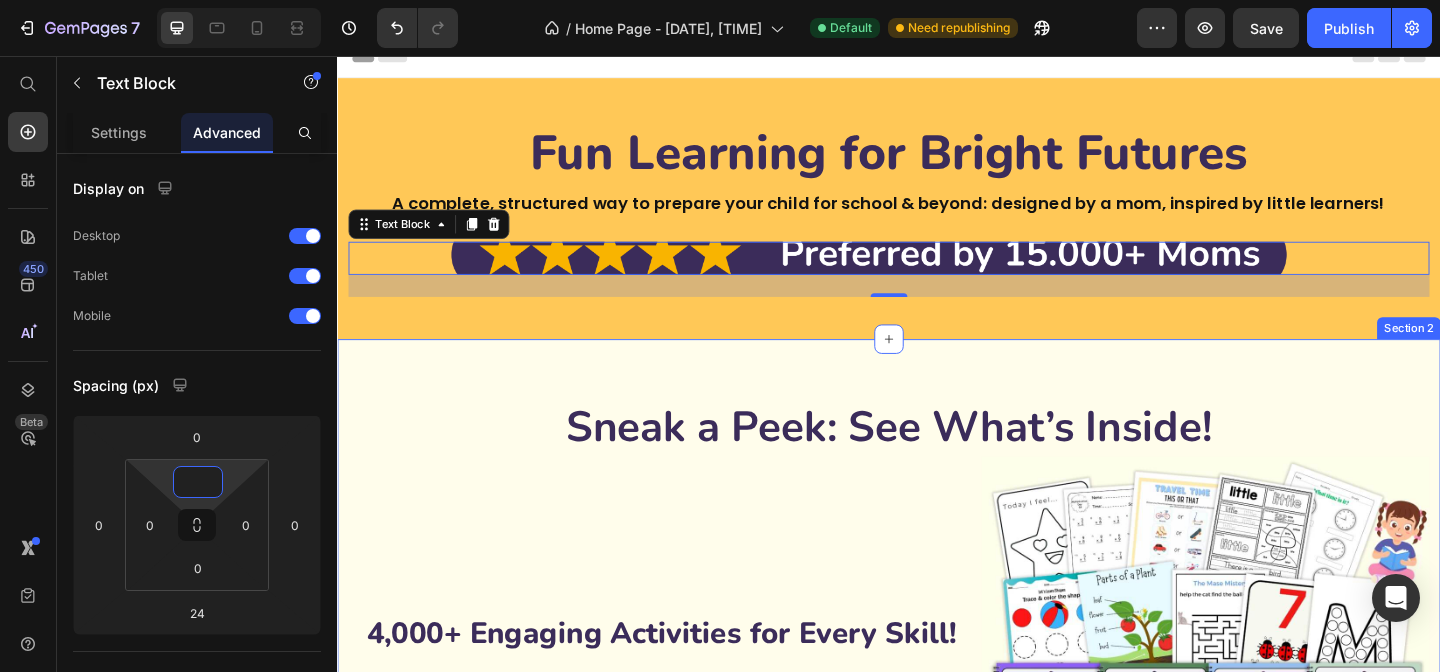 click on "Sneak a Peek: See What’s Inside! Heading 4,000+ Engaging Activities for Every Skill! Heading Image From early writing to problem-solving, this bundle develops  essential preschool skills!  Kids will explore letters, numbers, tracing, math, and logic through interactive worksheets designed to build confidence and make  learning fun and stress-free! Text Block Image Row Start the Program Now Button                Title Line  280+ Coloring Pages! Heading More than just fun: coloring builds essential skills! From emotions and animals to seasonal themes, these worksheets  enhance creativity, focus, and hand-eye coordination  while keeping kids engaged. A  perfect screen-free way to relax  and learn through art! Text Block Creativity Unleashed: 280+ Coloring Pages! Heading Image Image Row Discover More Button Row Section 2" at bounding box center (937, 1014) 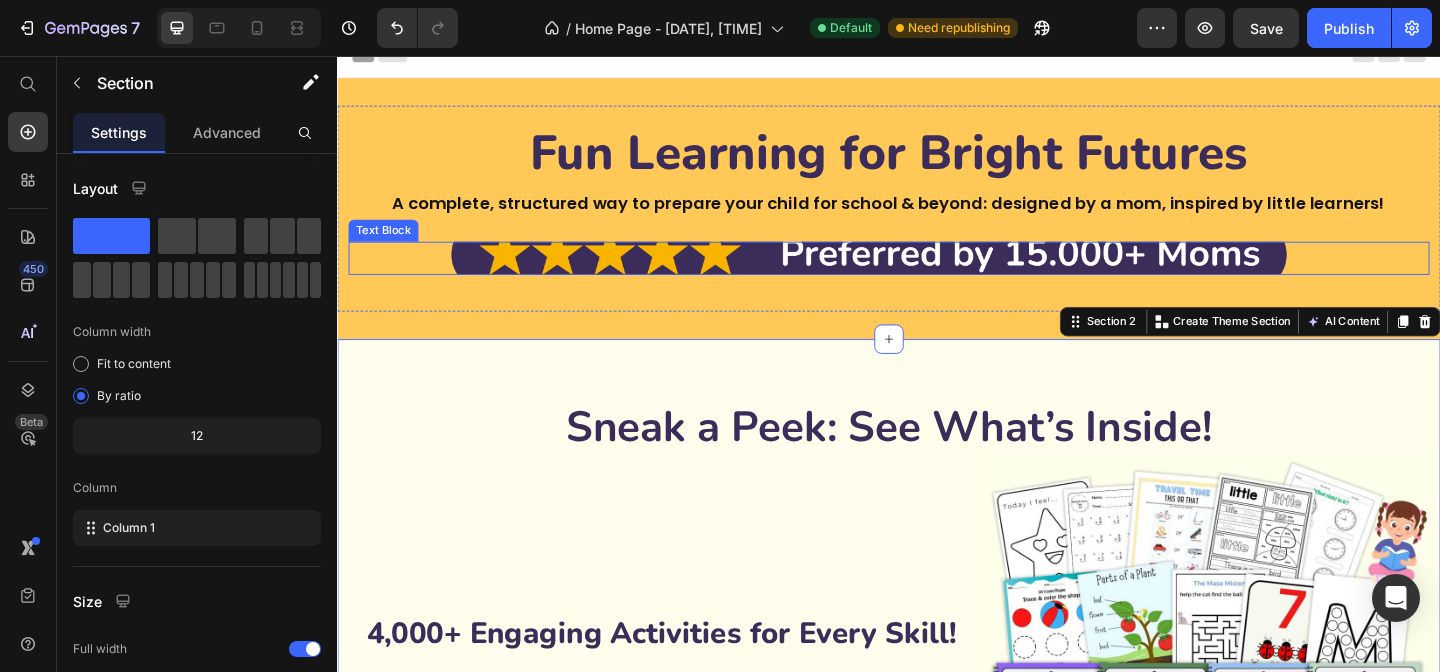 click at bounding box center (937, 276) 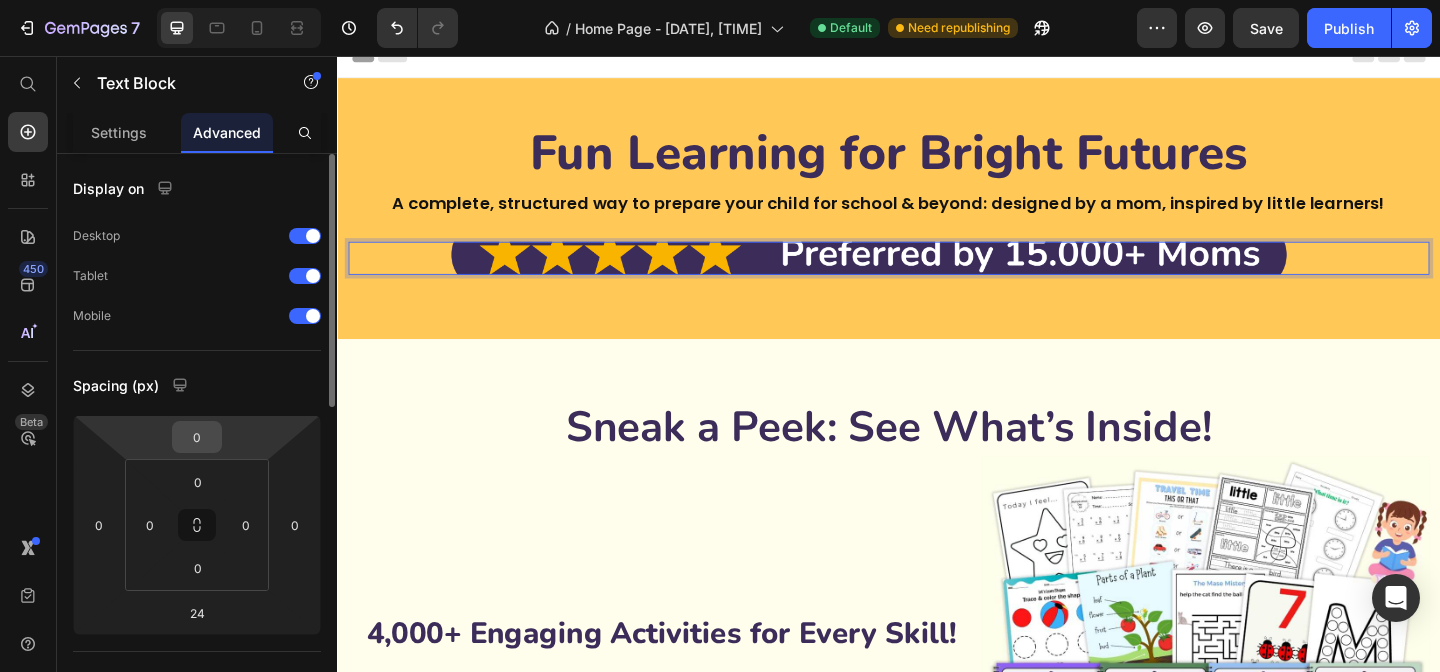 click on "0" at bounding box center [197, 437] 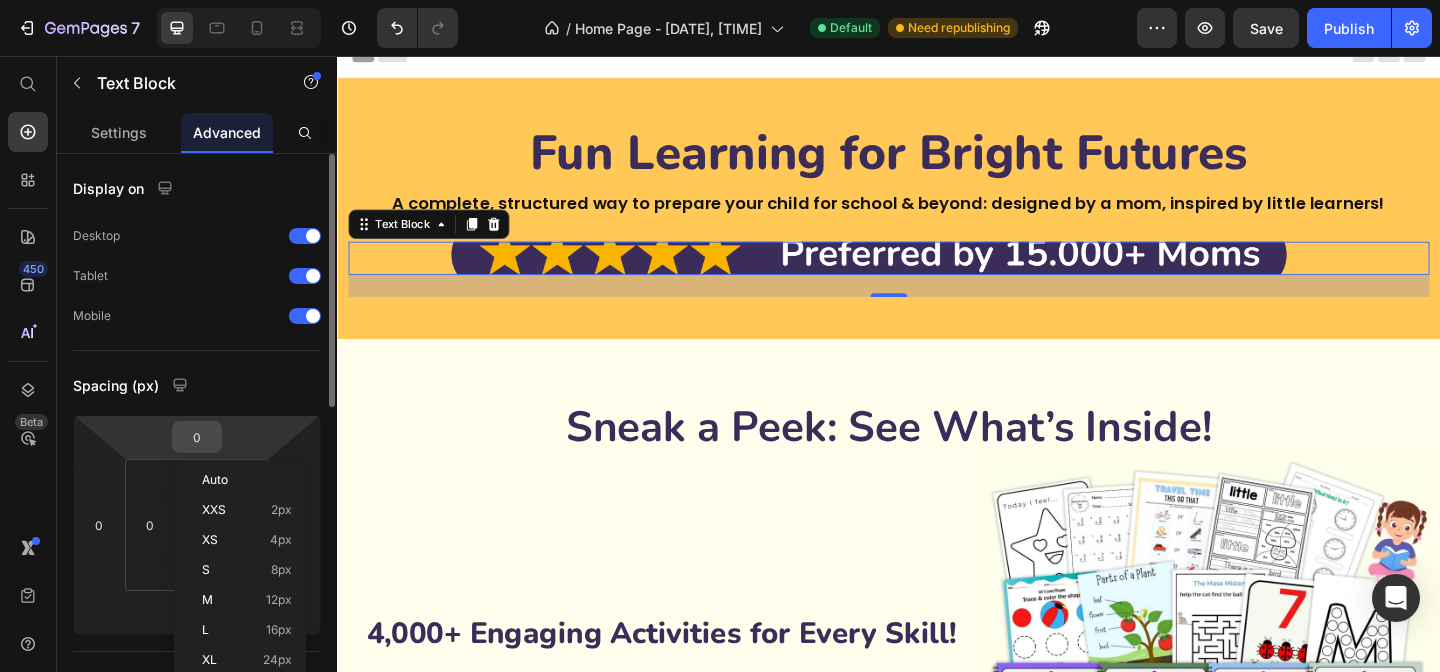 click on "0" at bounding box center (197, 437) 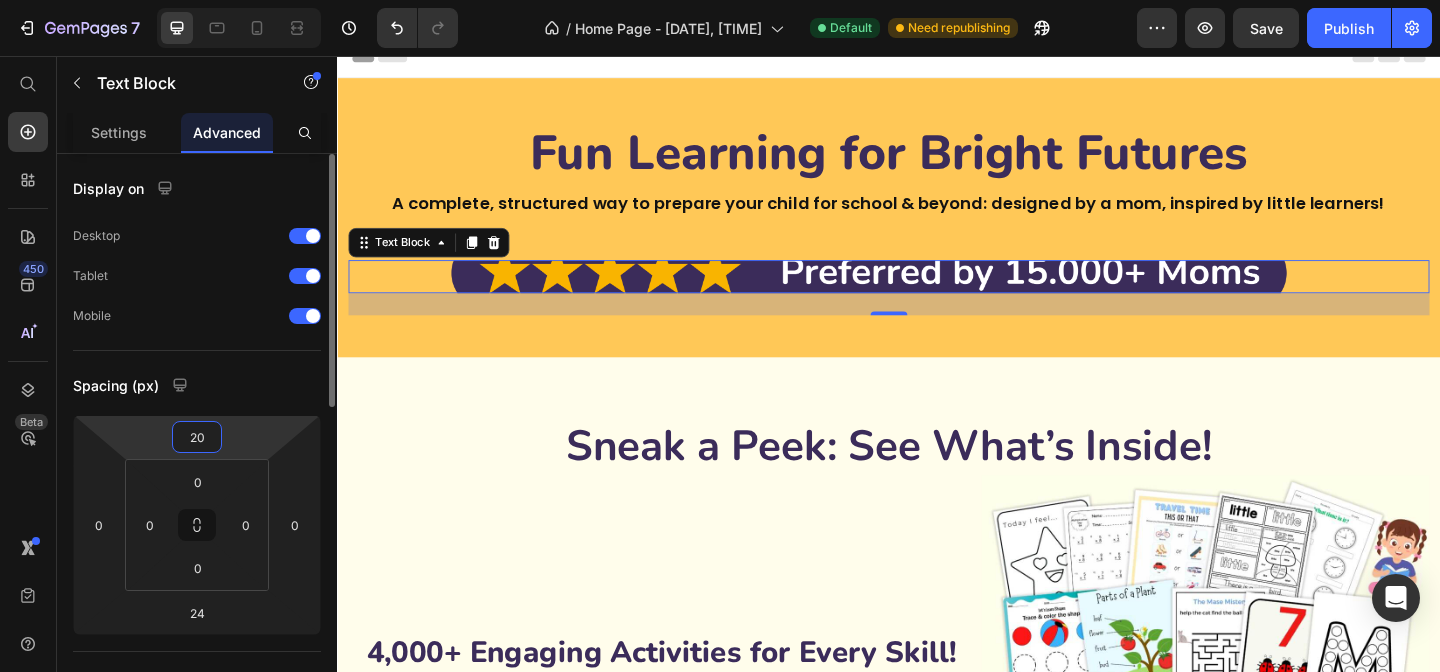 type on "2" 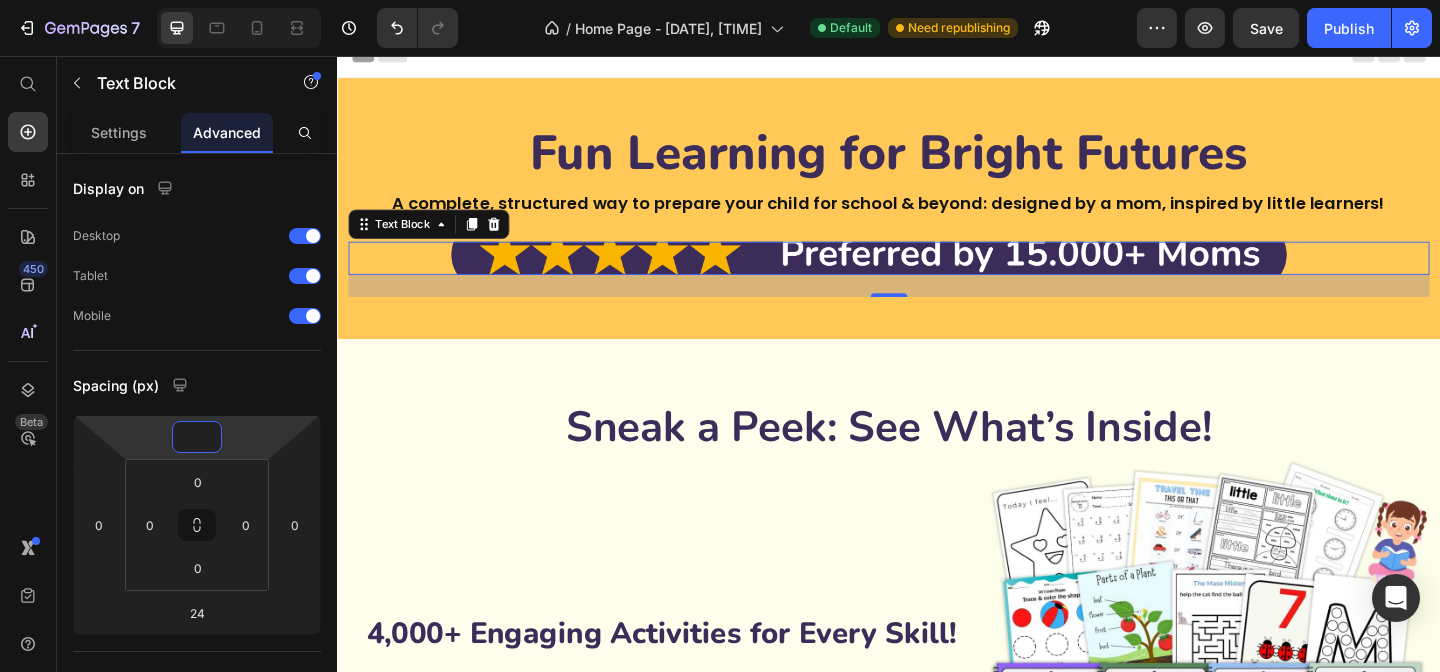 type on "0" 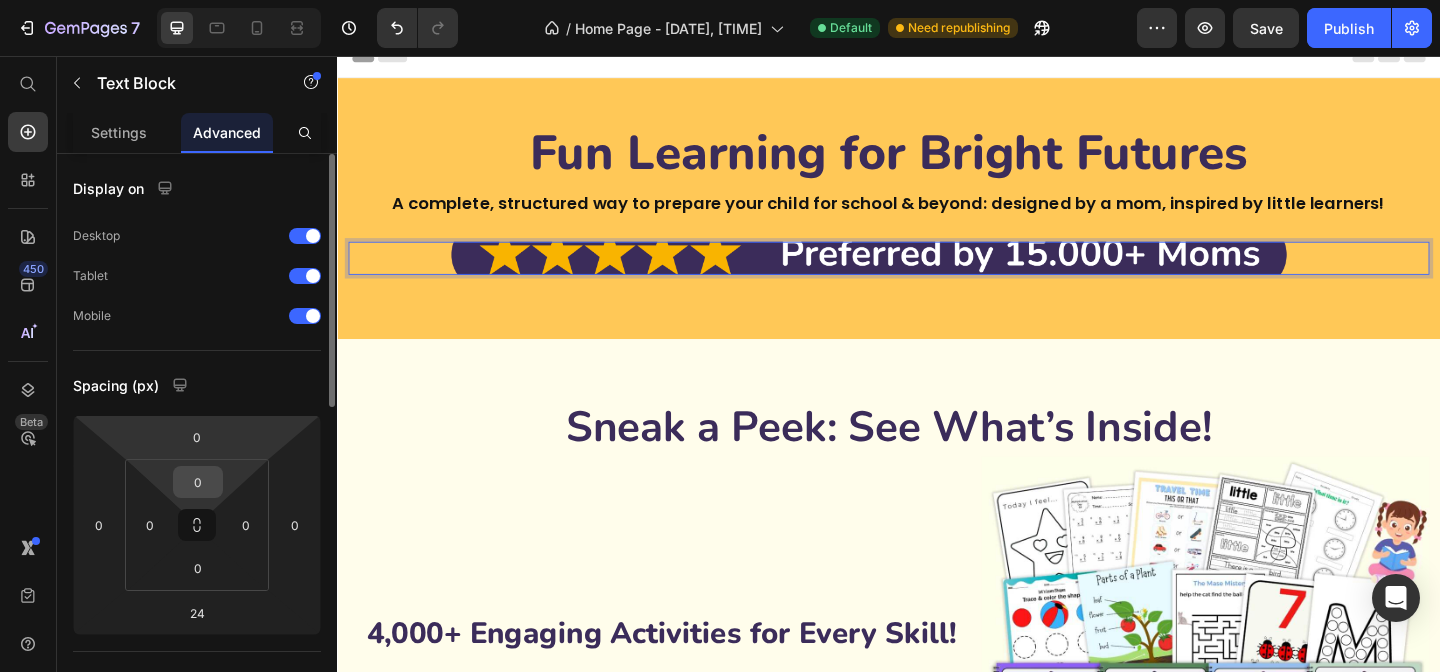 click on "0" at bounding box center [198, 482] 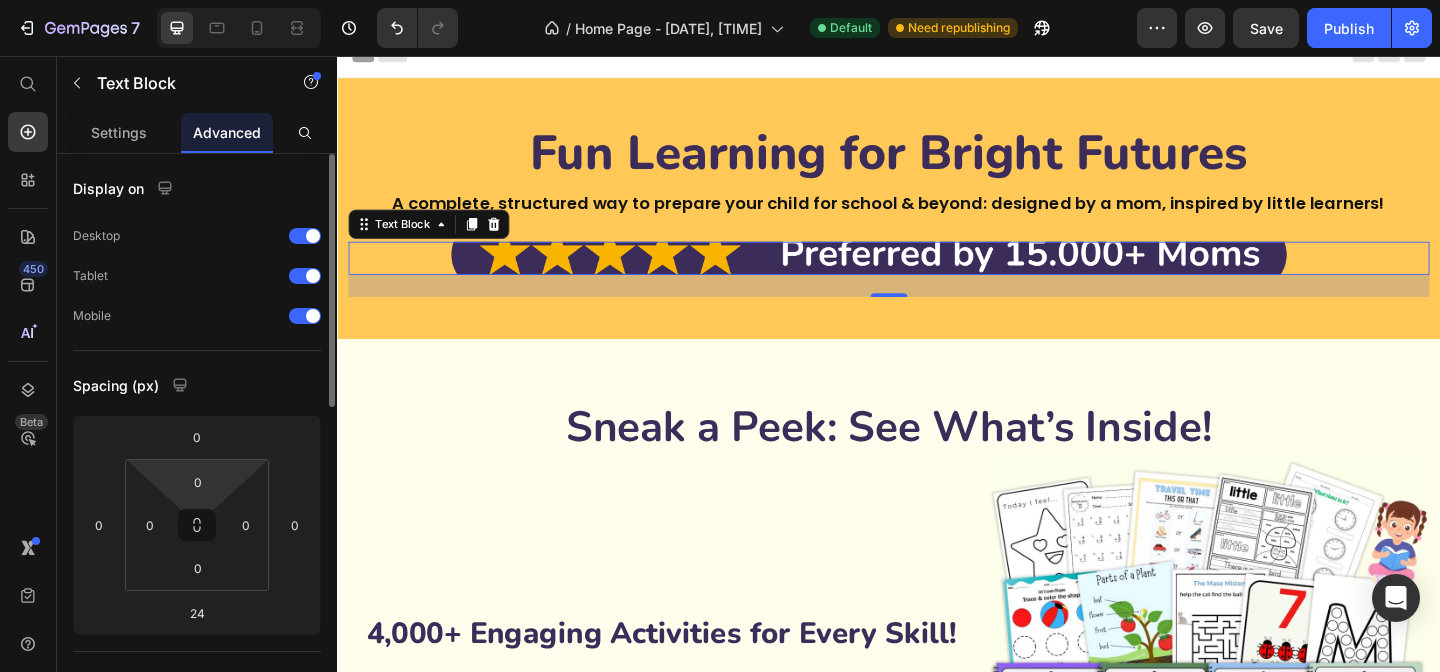 click on "Spacing (px)" at bounding box center [197, 385] 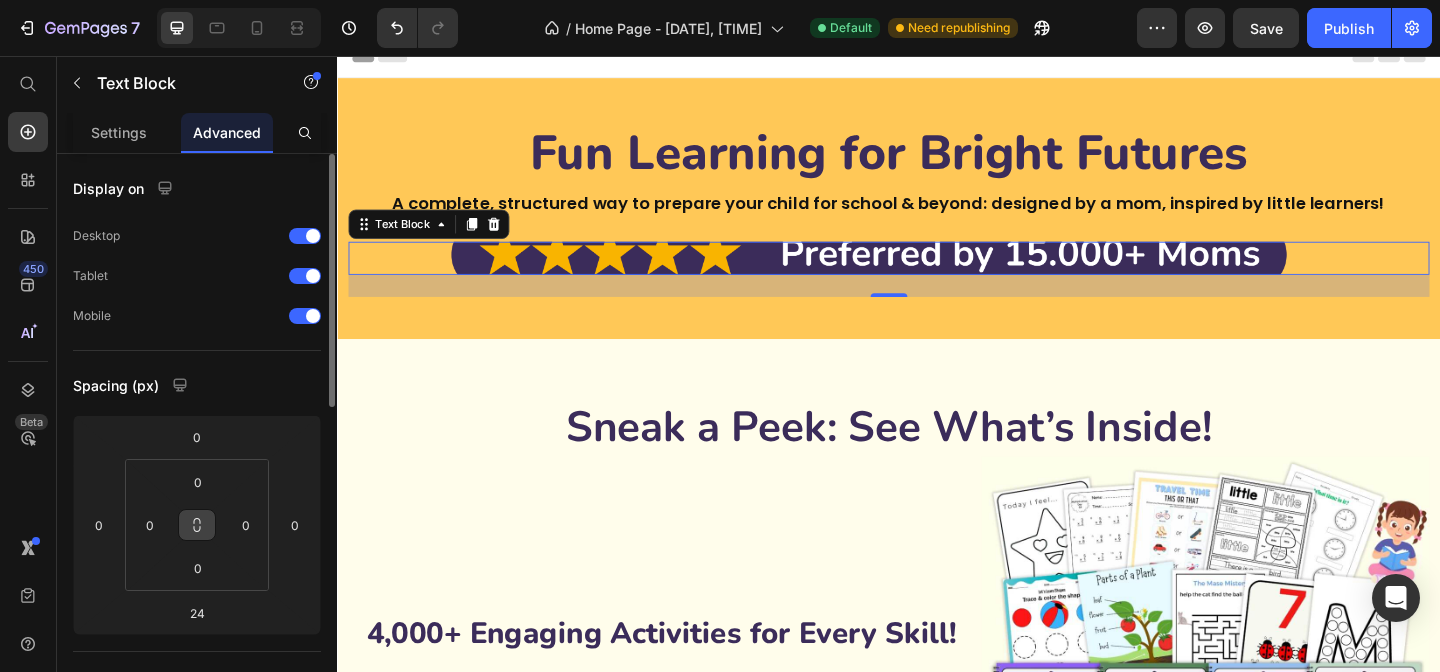click 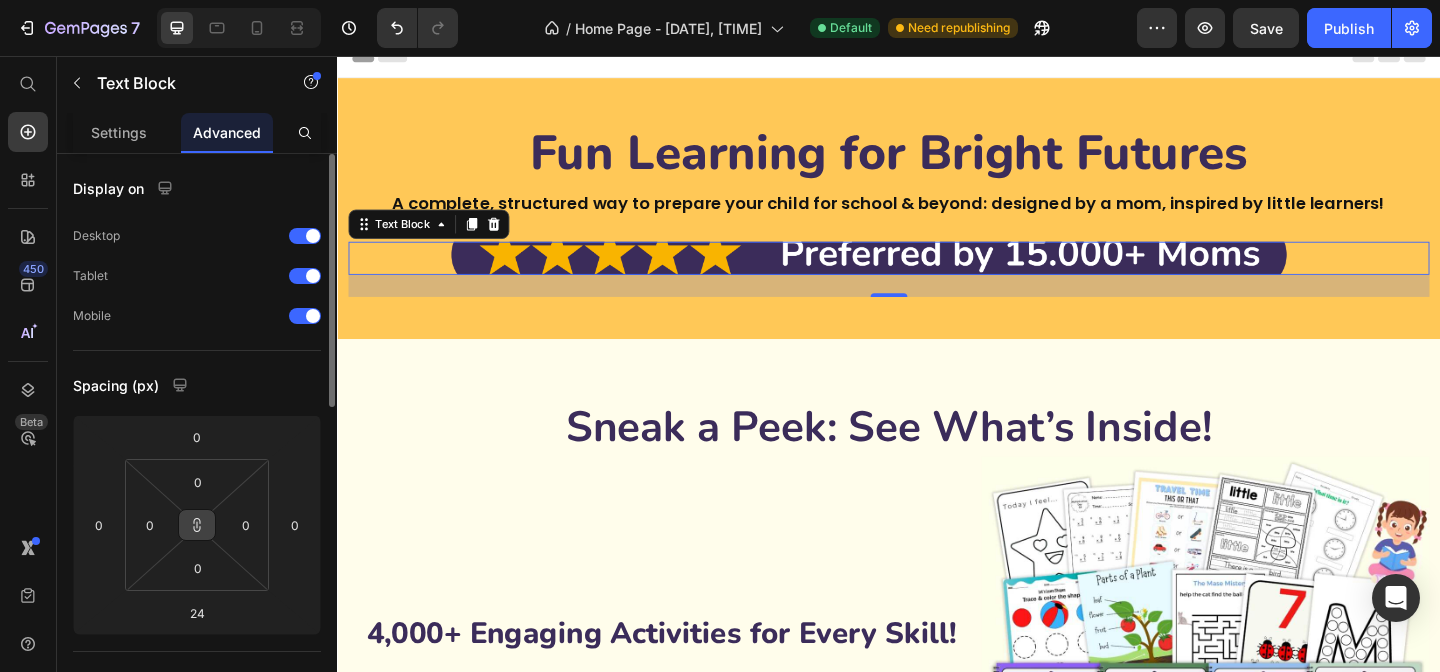 click 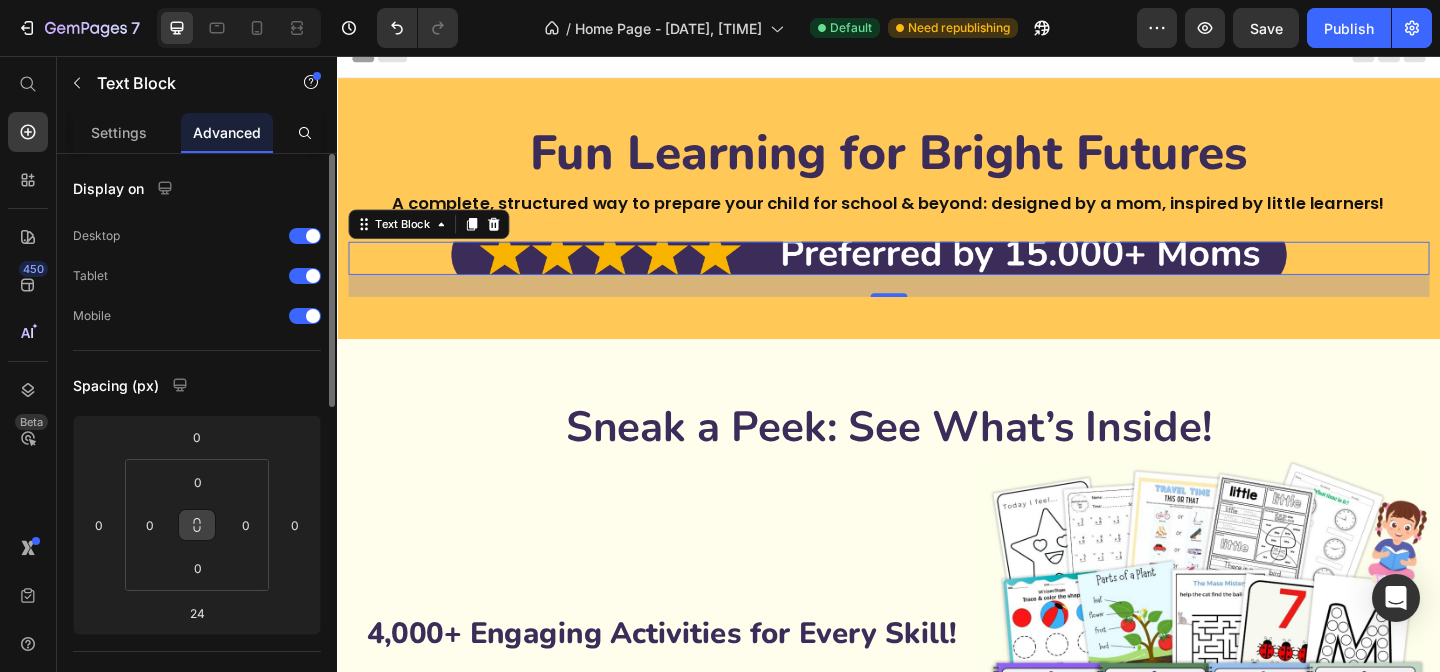 click 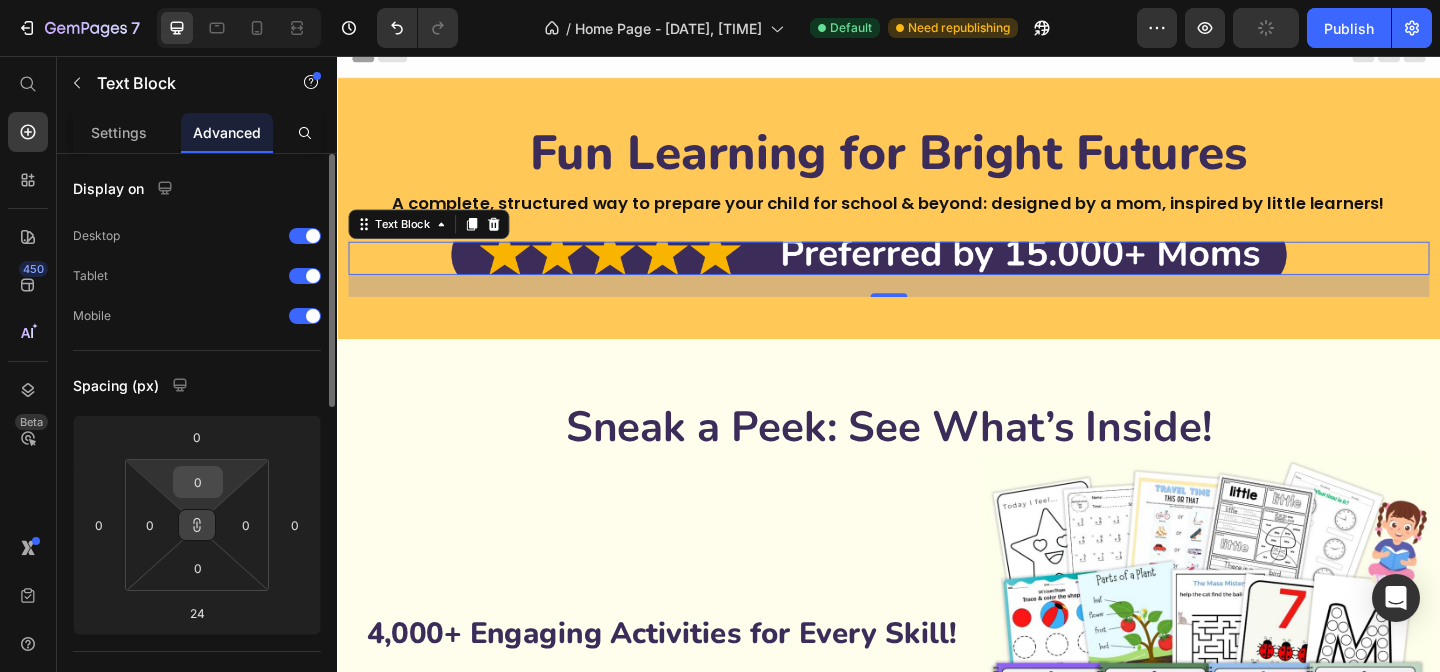 click on "0" at bounding box center [198, 482] 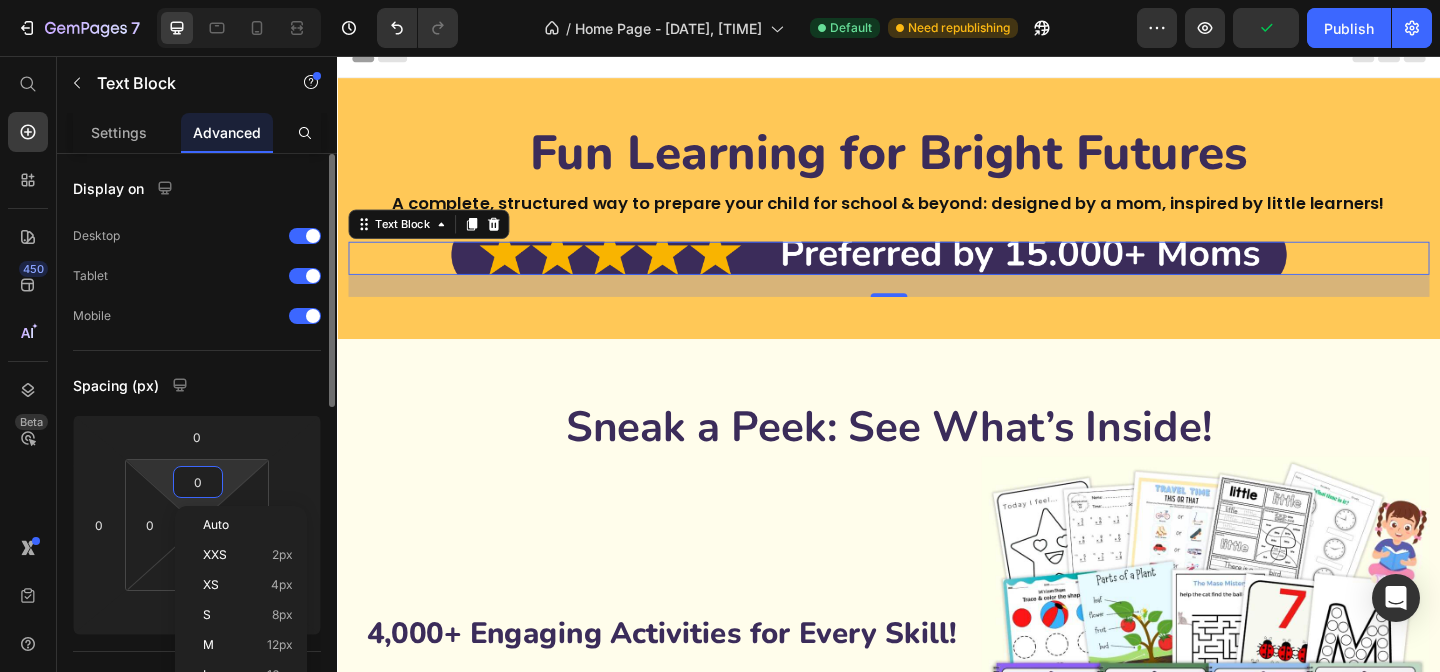 type on "2" 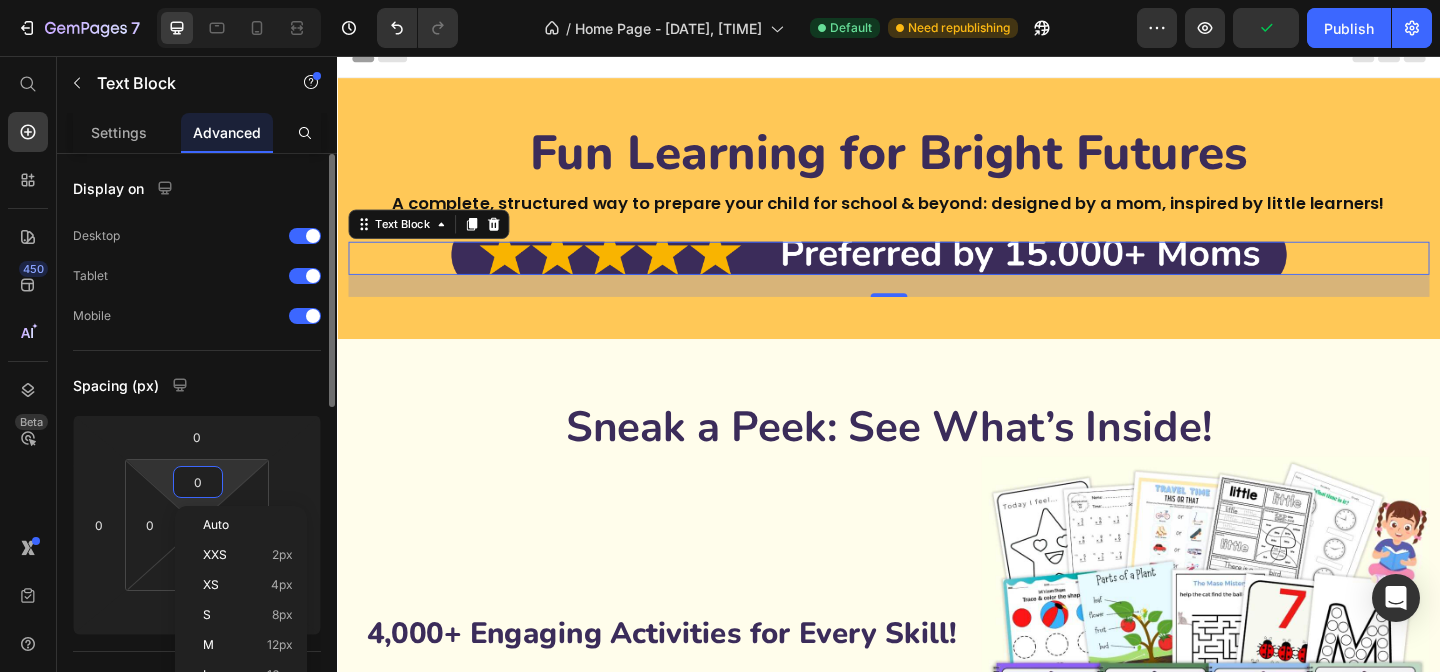type on "2" 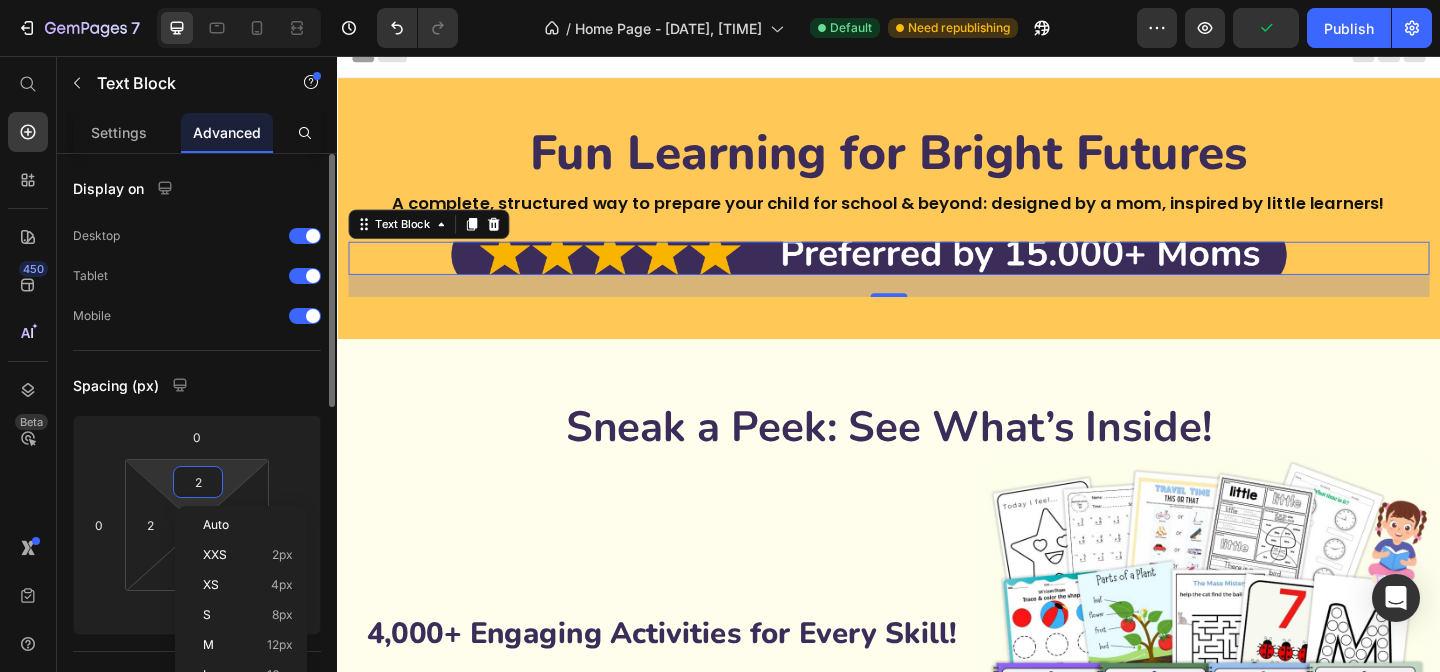 type on "20" 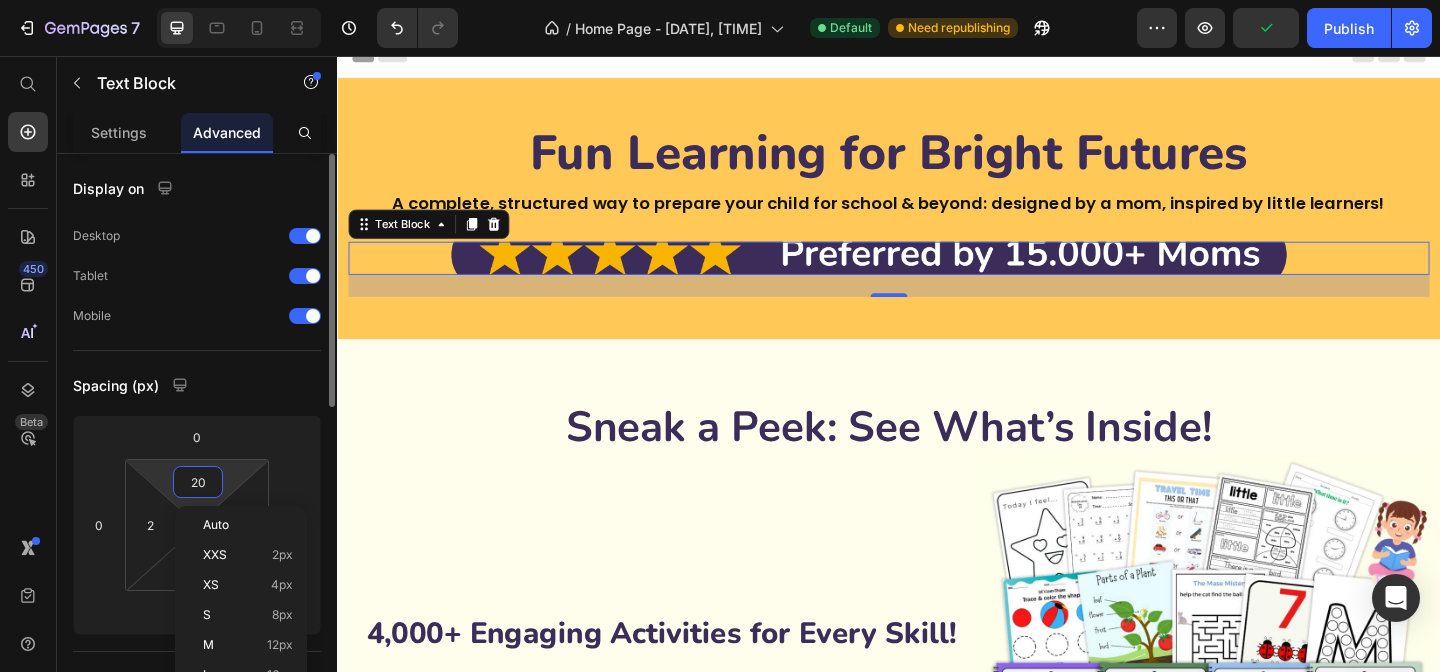 type on "20" 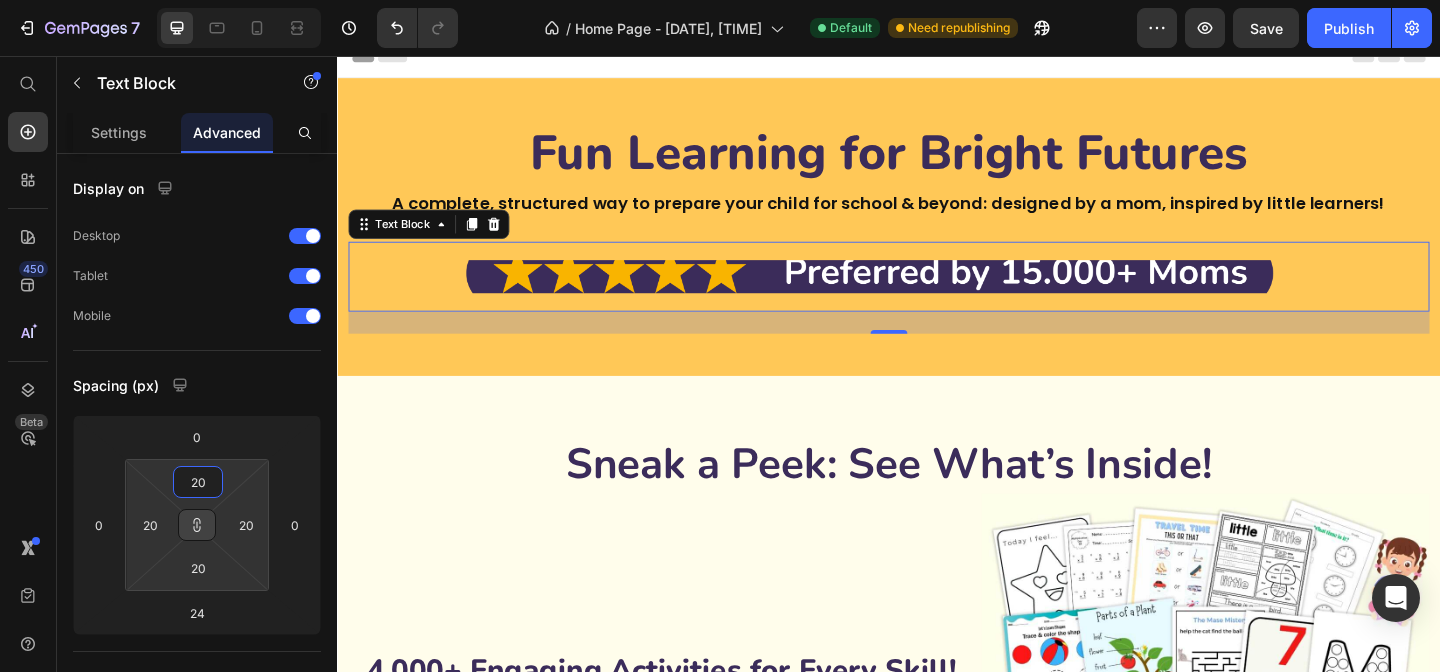 click 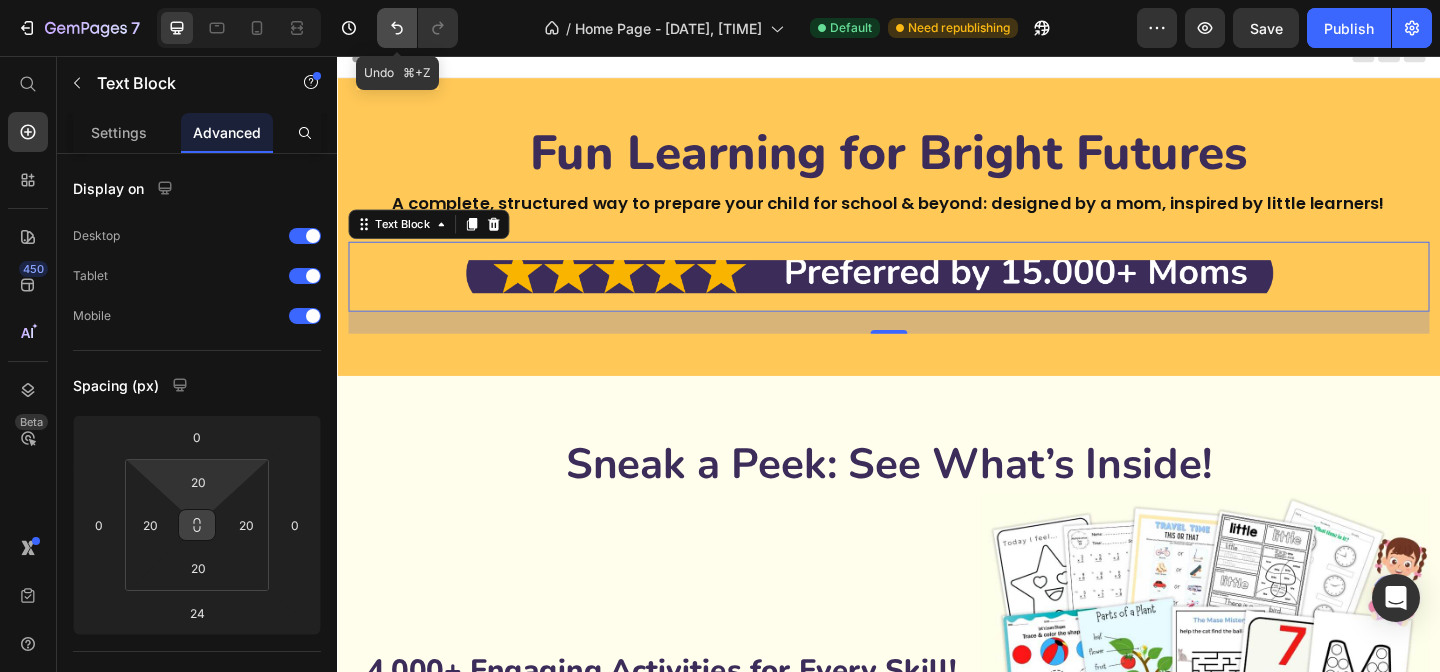 click 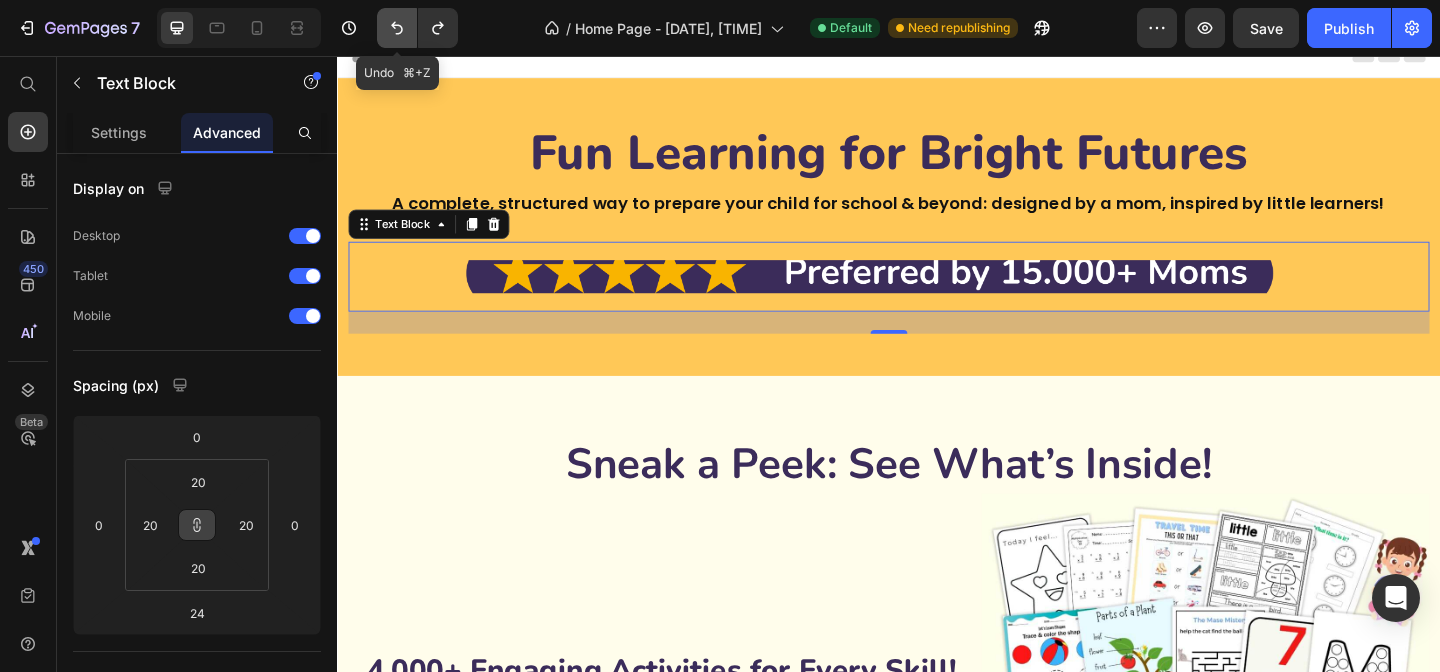 click 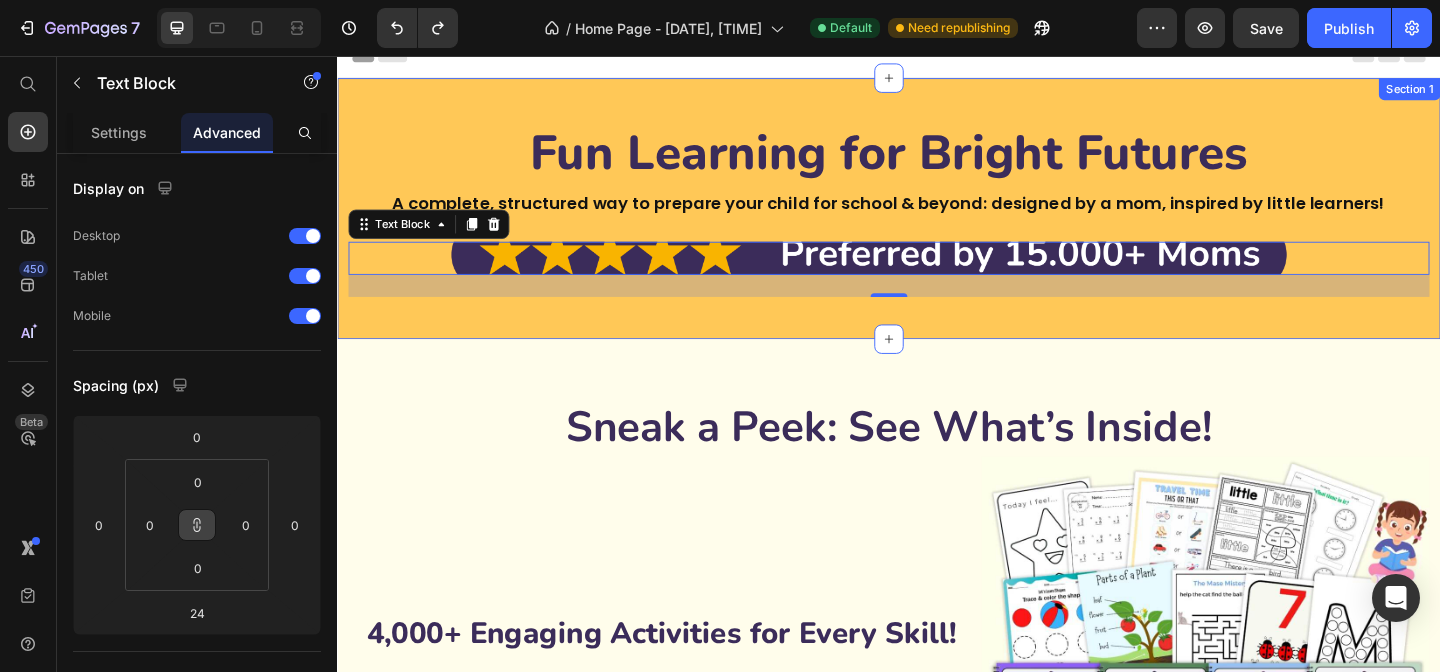 click on "Fun Learning for Bright Futures Heading A complete, structured way to prepare your child for school & beyond: designed by a mom, inspired by little learners! Text Block Text Block   24 Row Section 1" at bounding box center (937, 222) 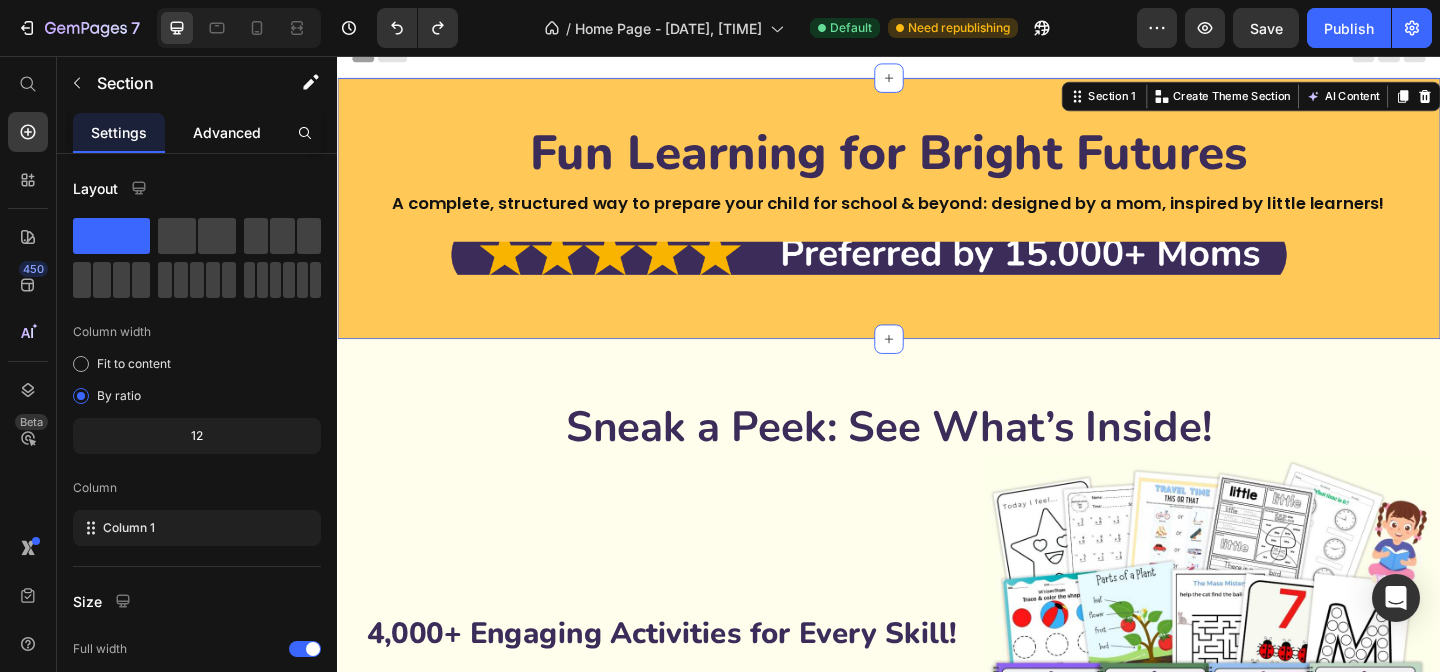 click on "Advanced" at bounding box center (227, 132) 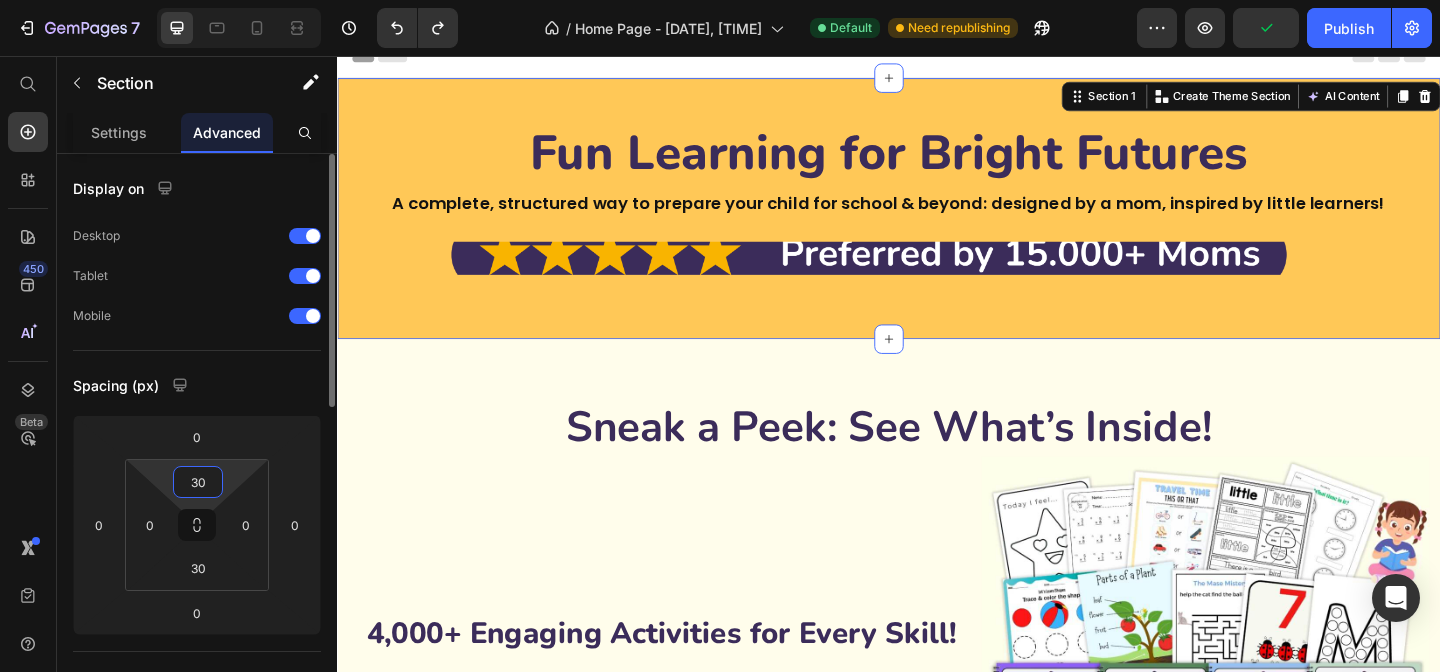 click on "30" at bounding box center [198, 482] 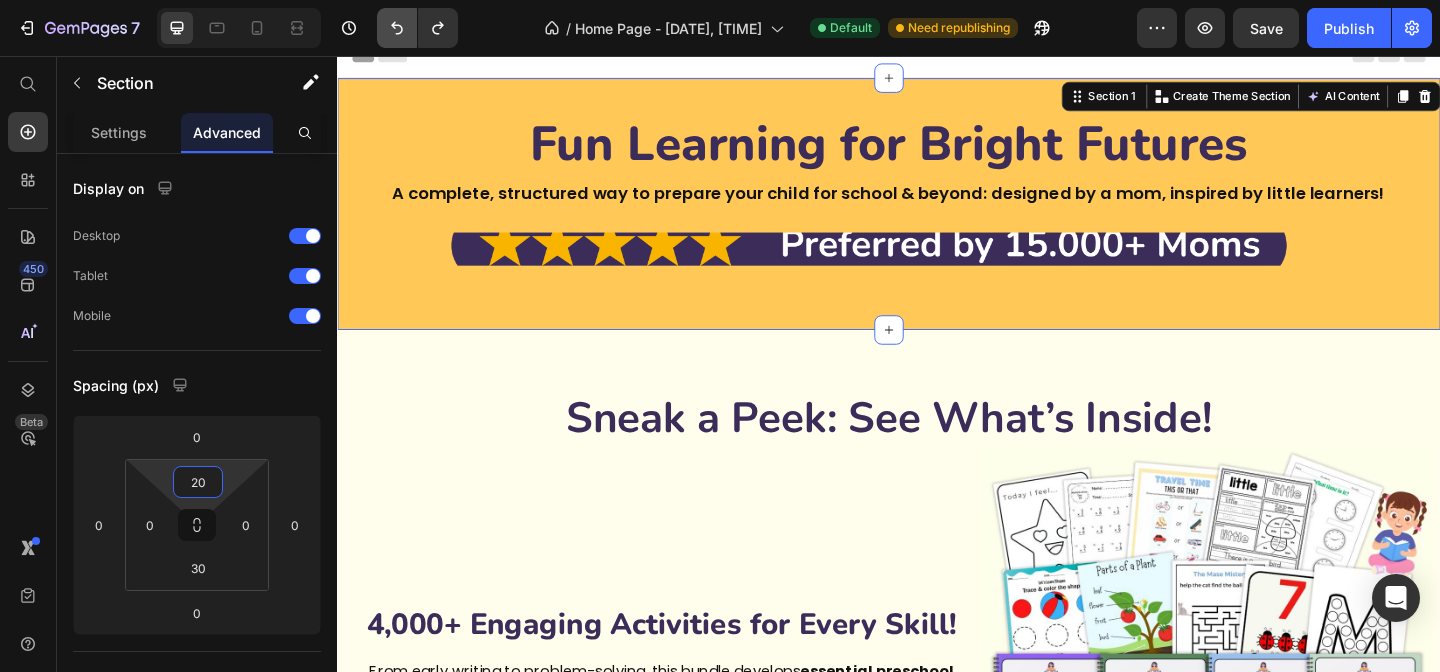 click 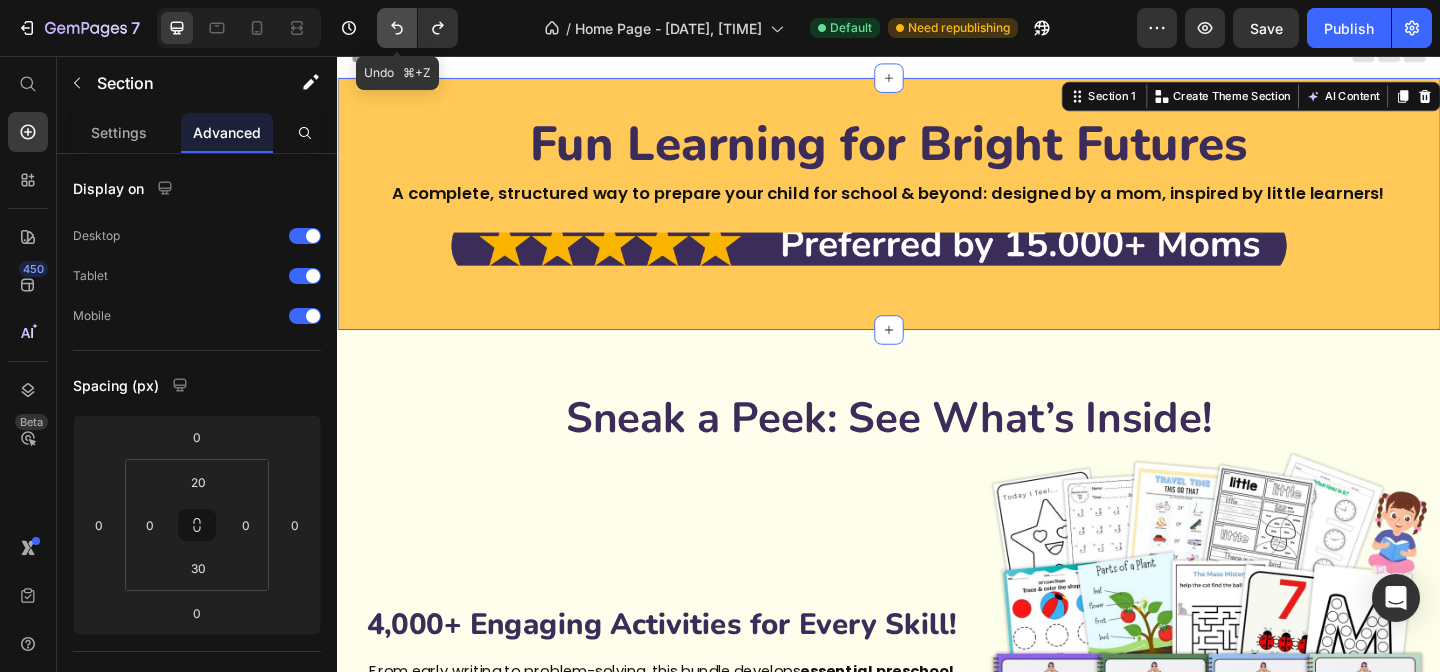 click 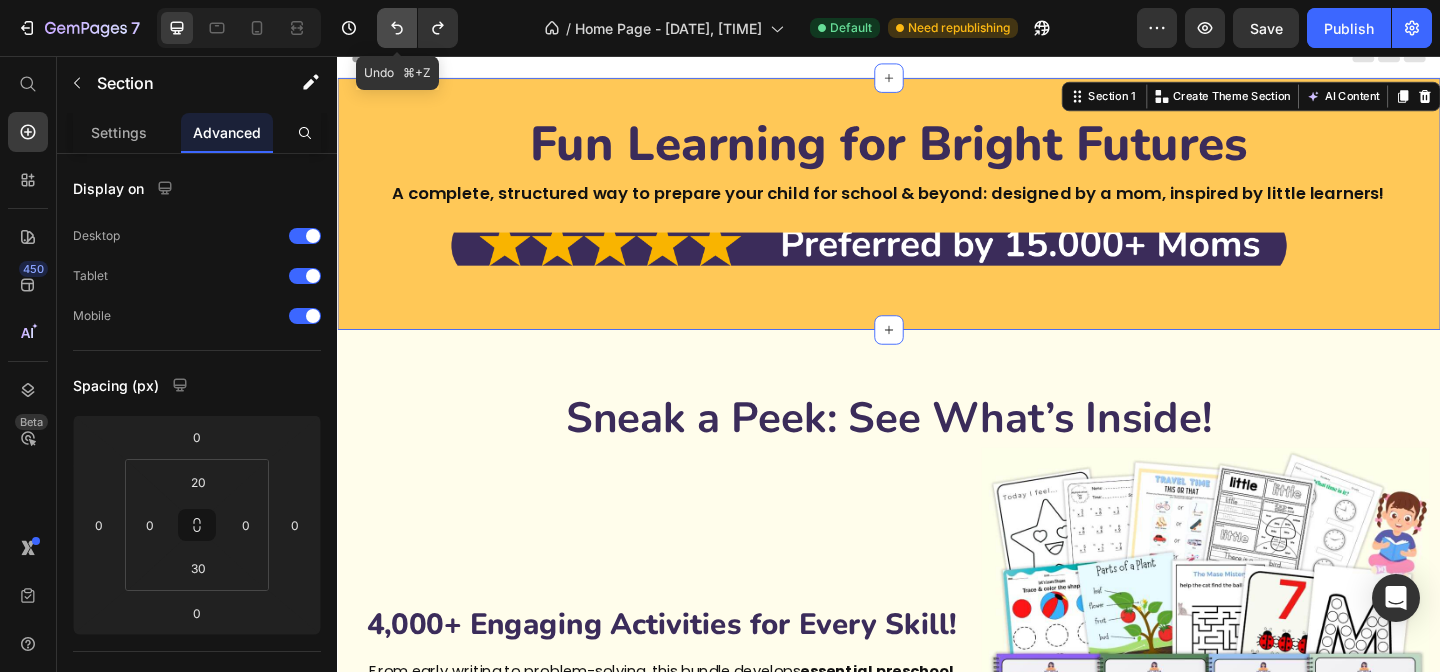type on "30" 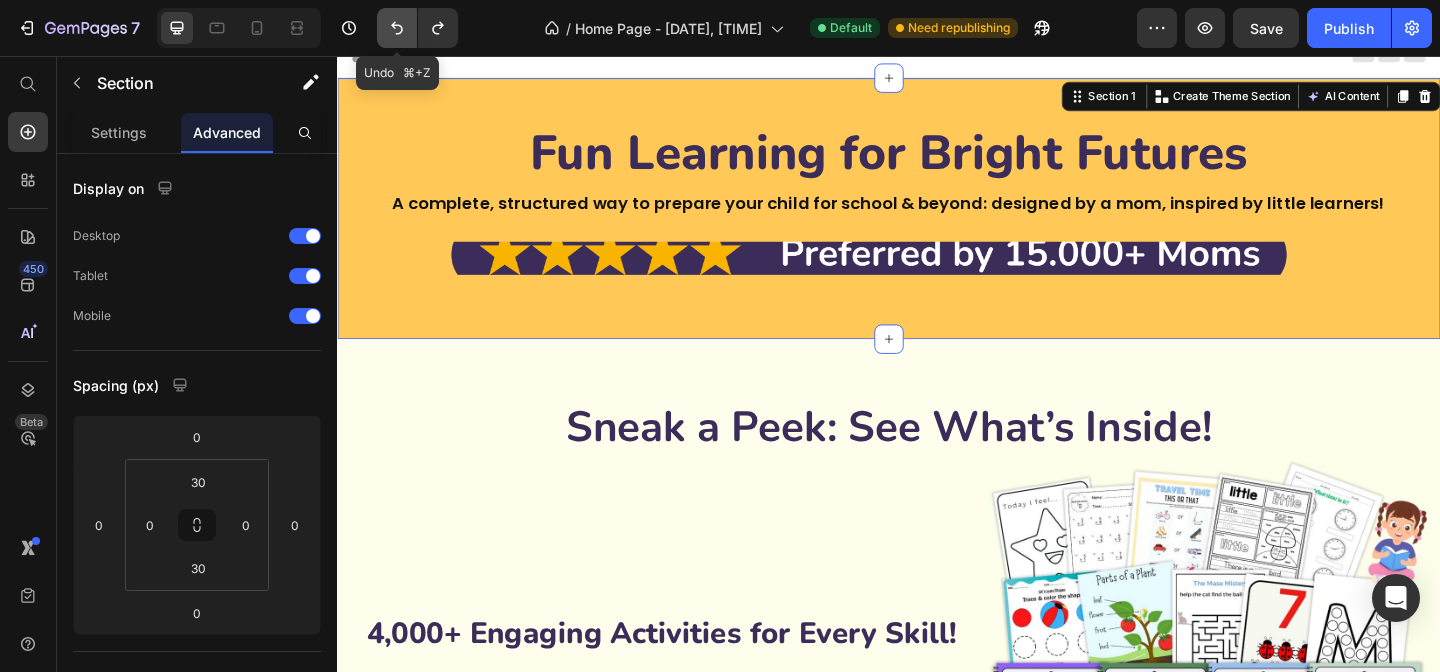 click 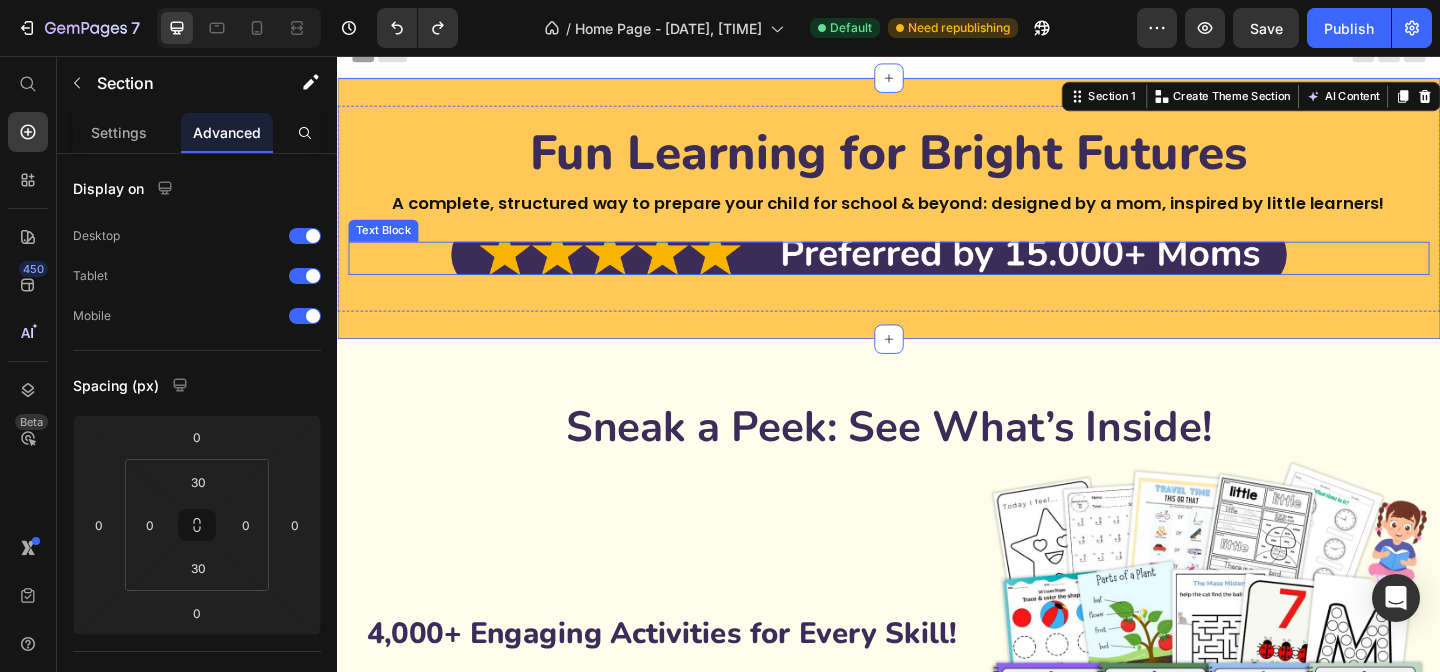 click at bounding box center (937, 276) 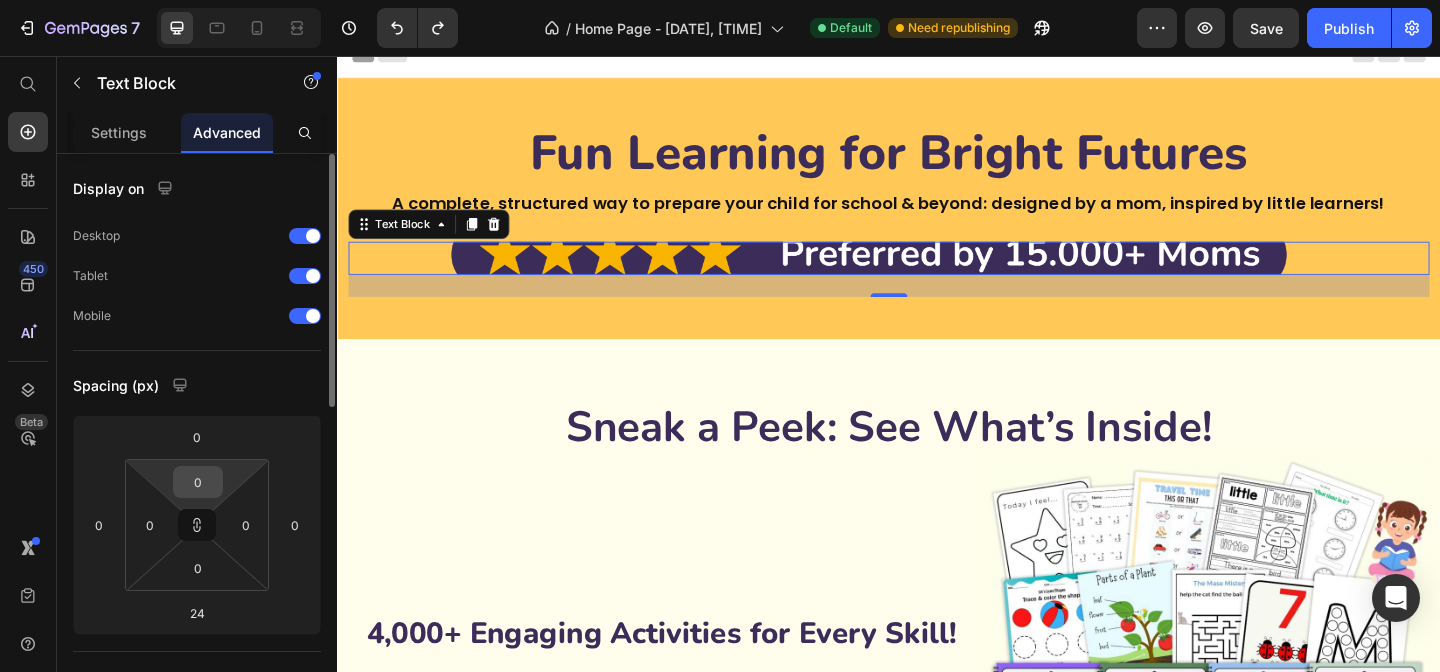 click on "0" at bounding box center (198, 482) 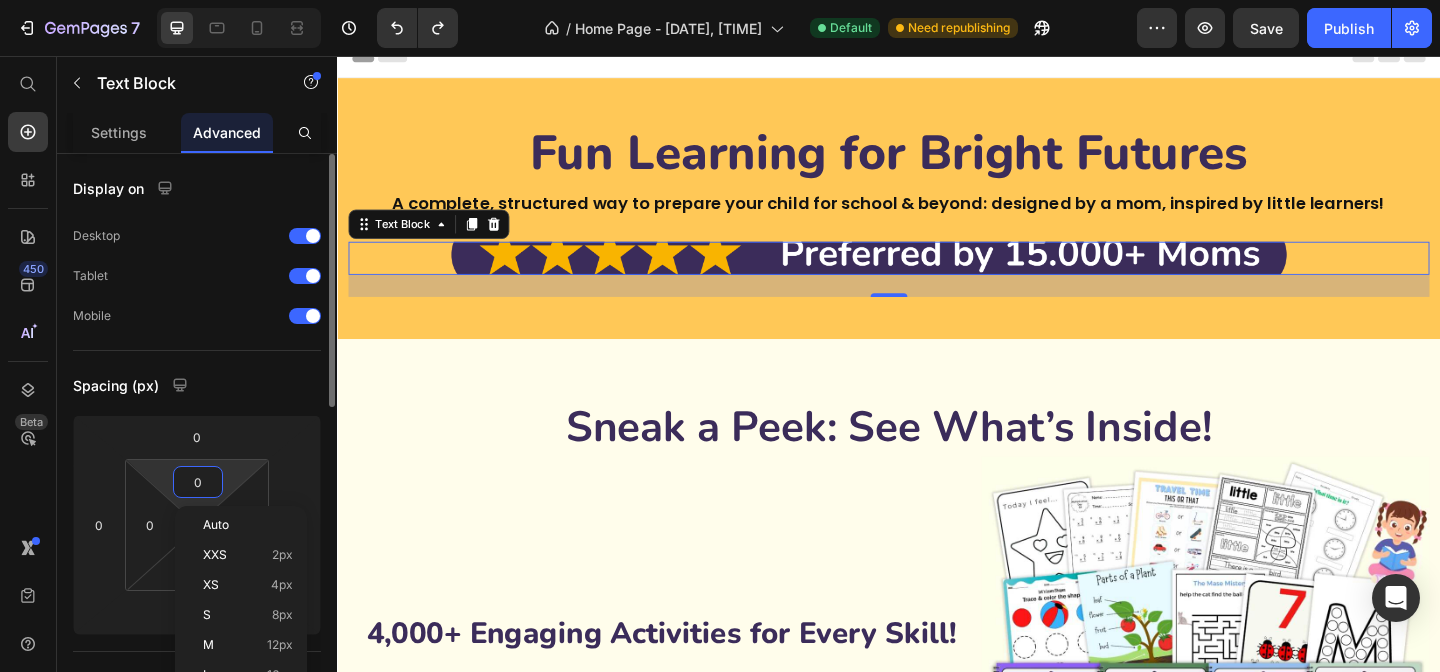 type on "2" 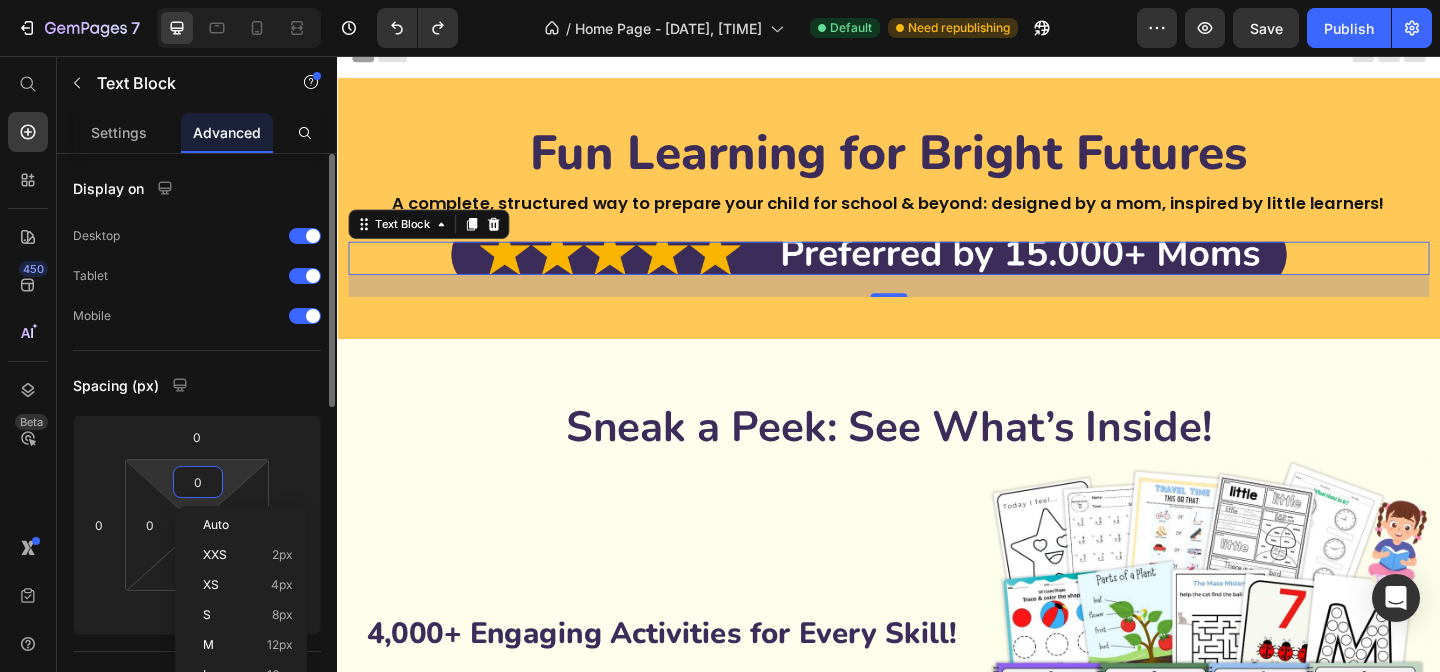 type on "2" 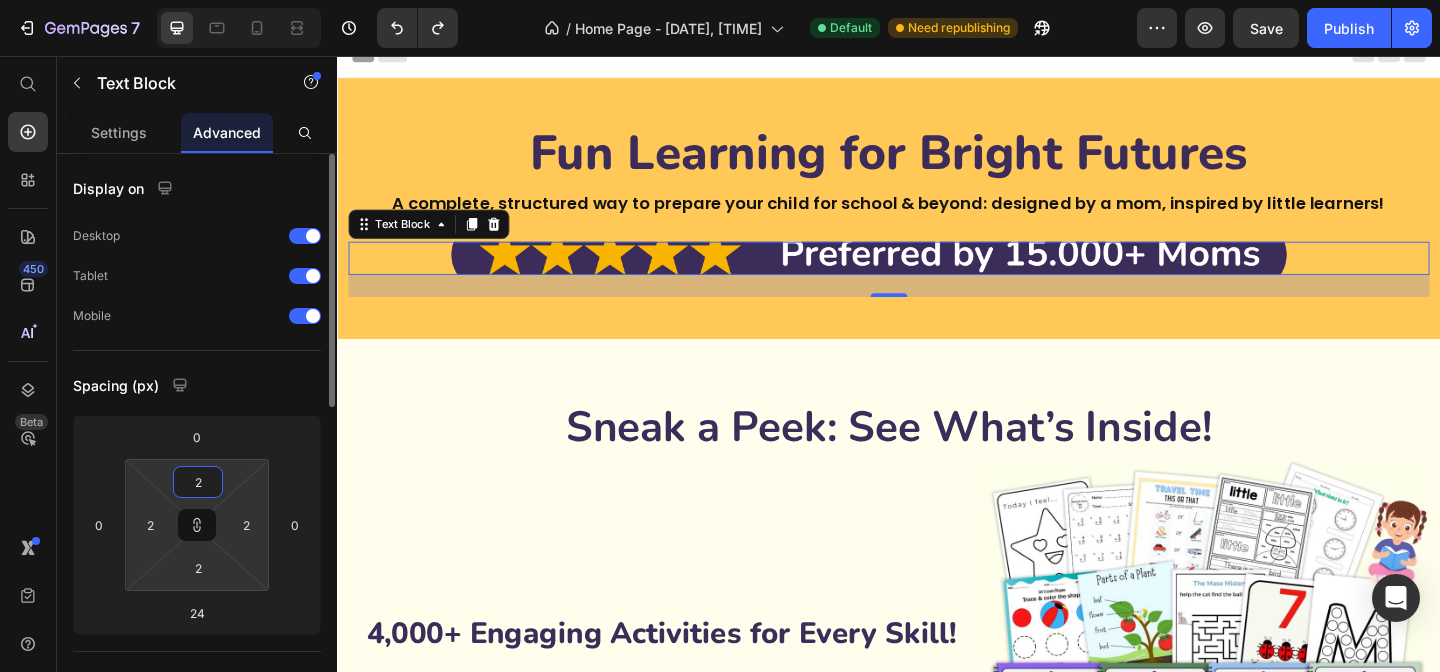 type on "20" 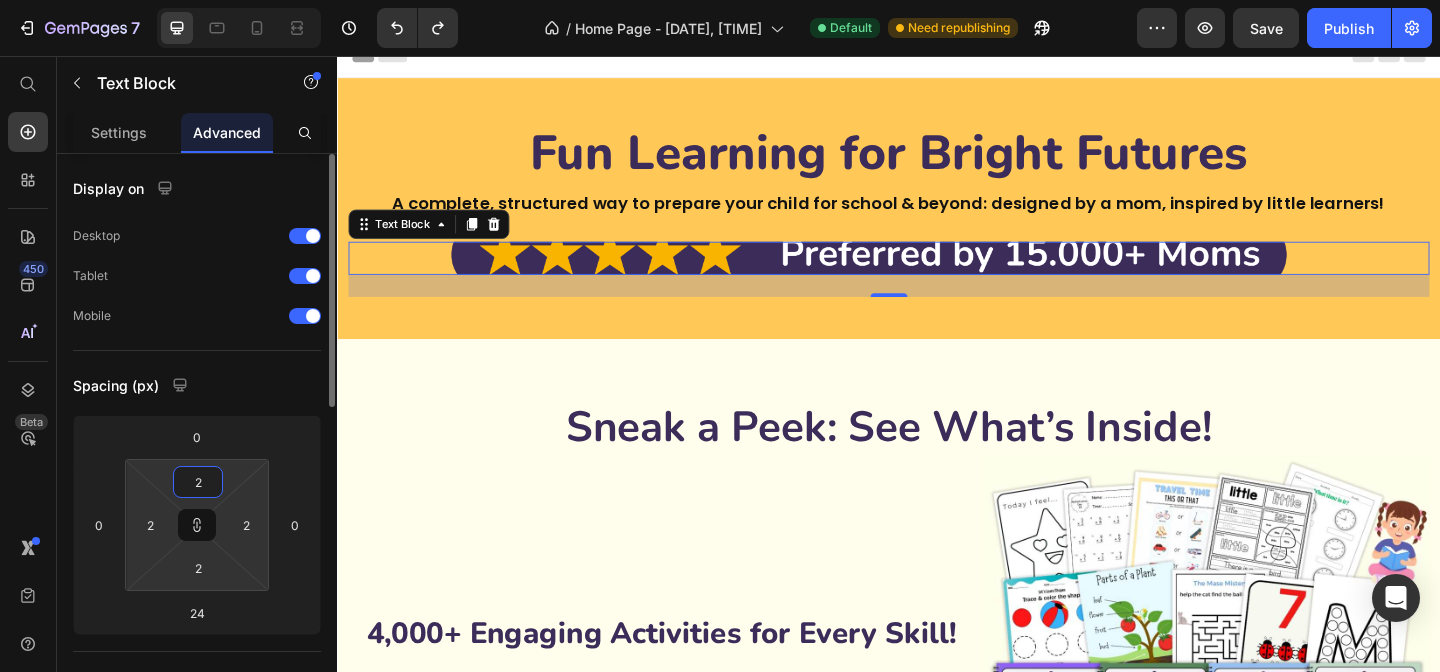 type on "20" 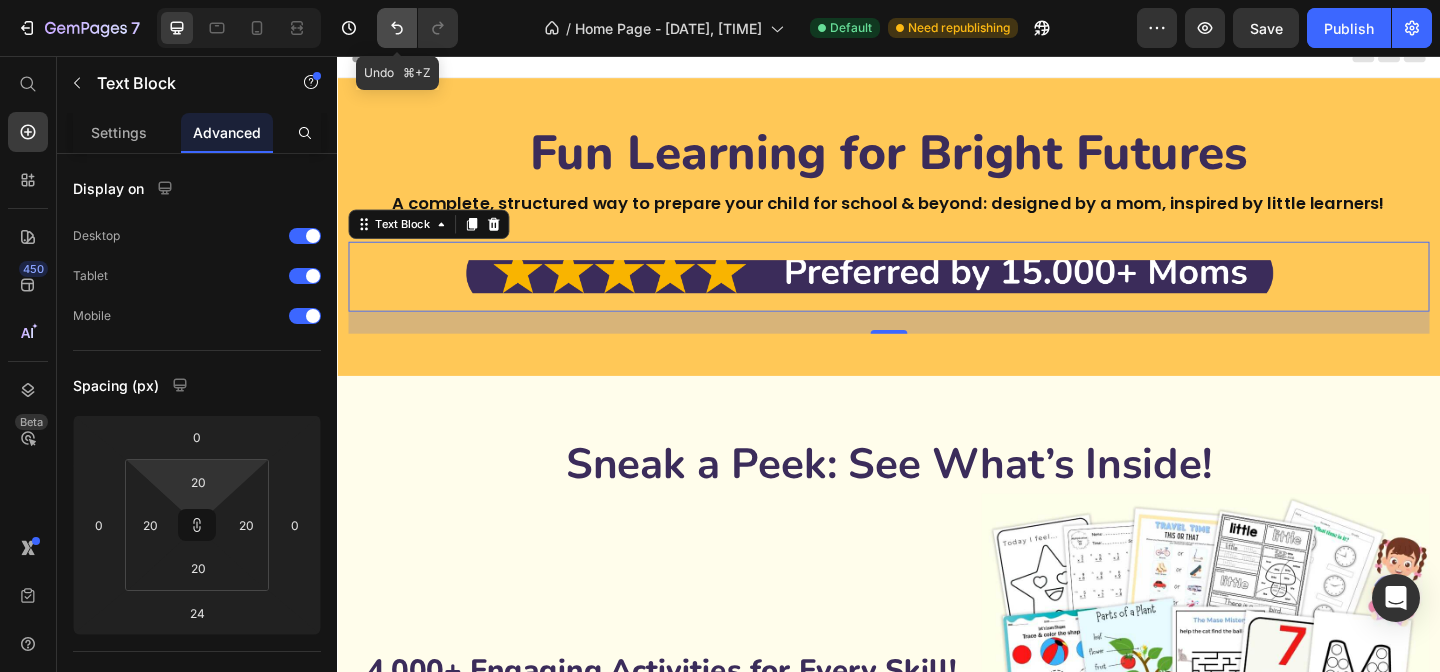 click 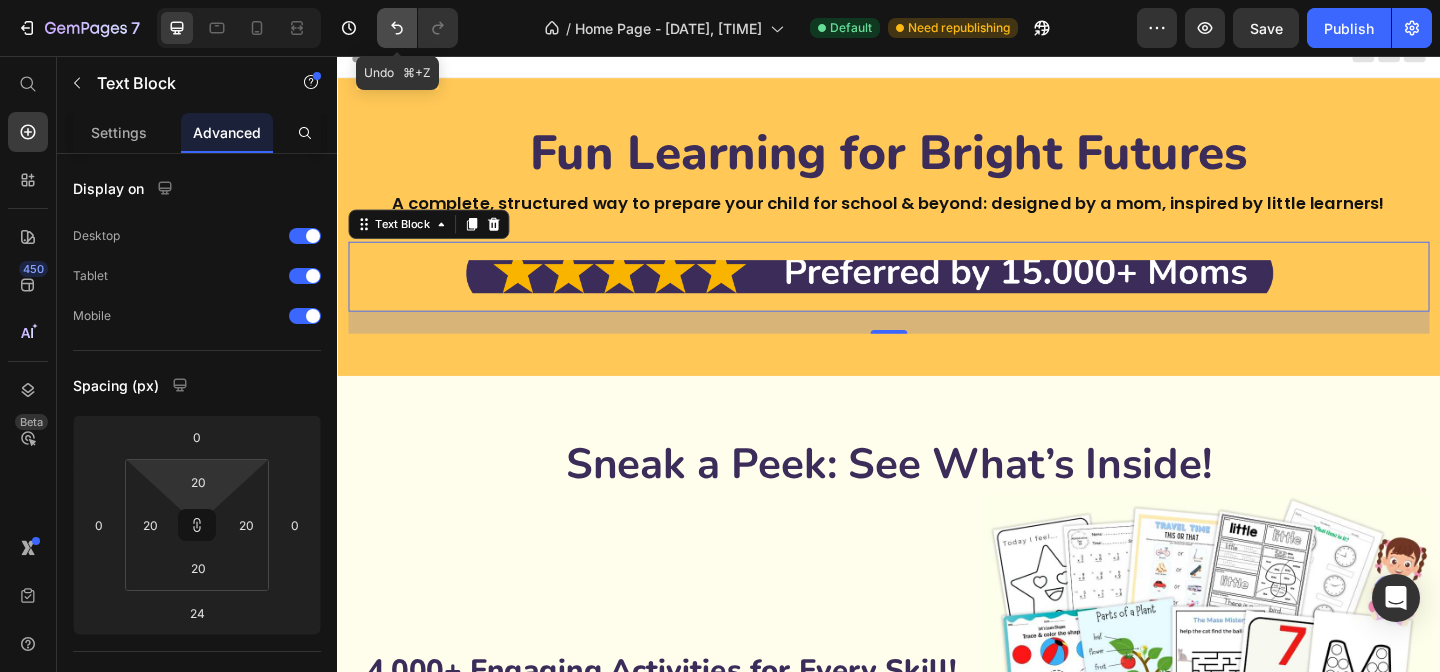 type on "0" 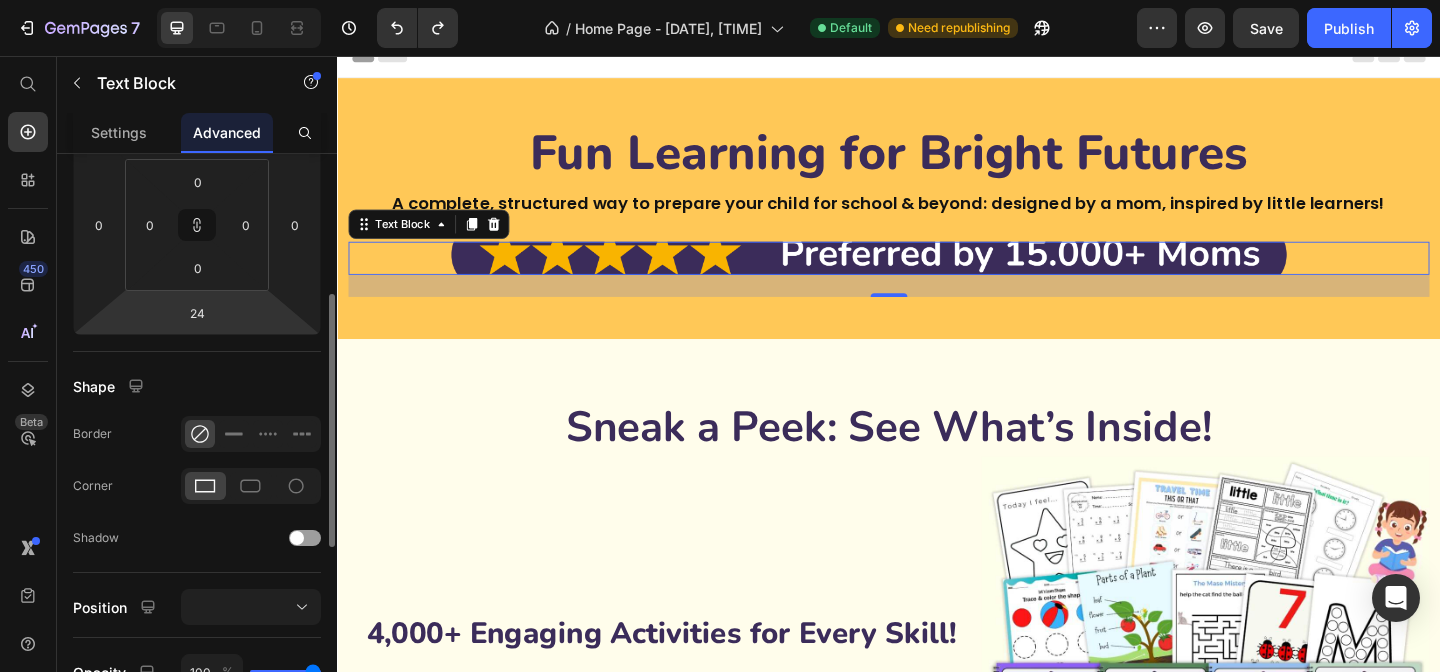 scroll, scrollTop: 306, scrollLeft: 0, axis: vertical 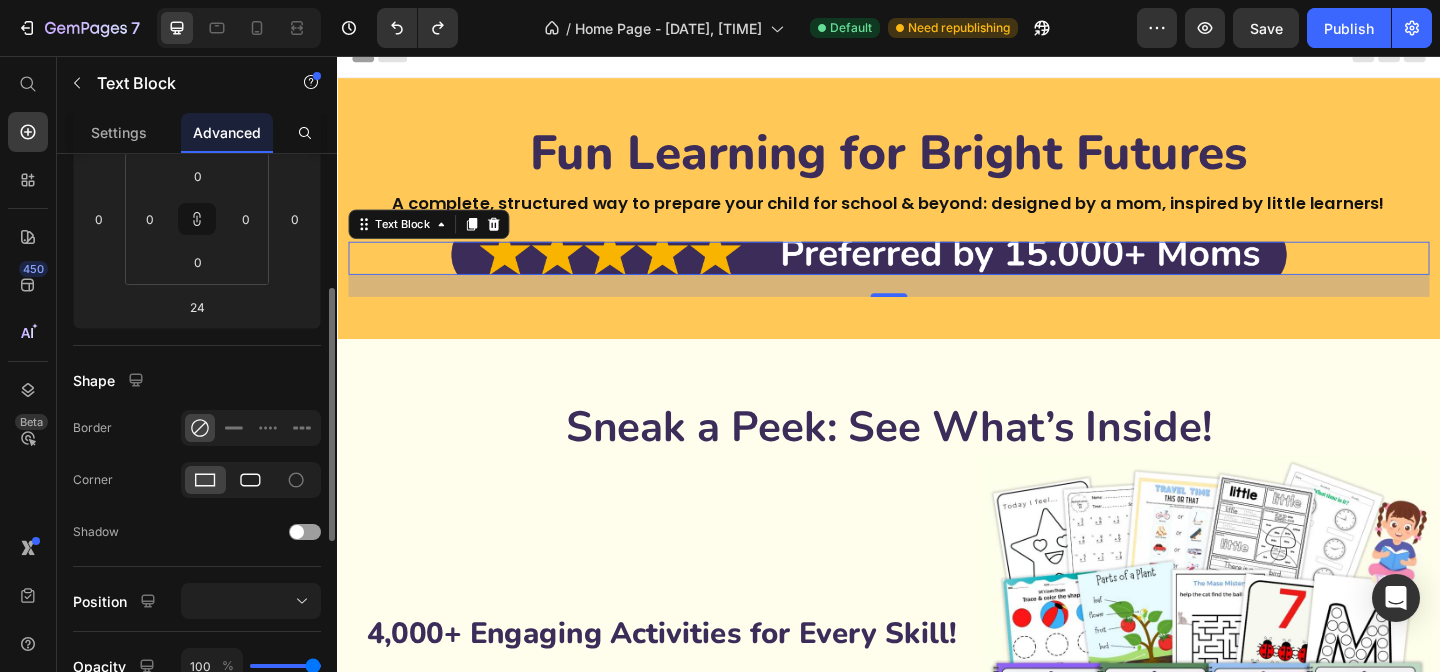 click 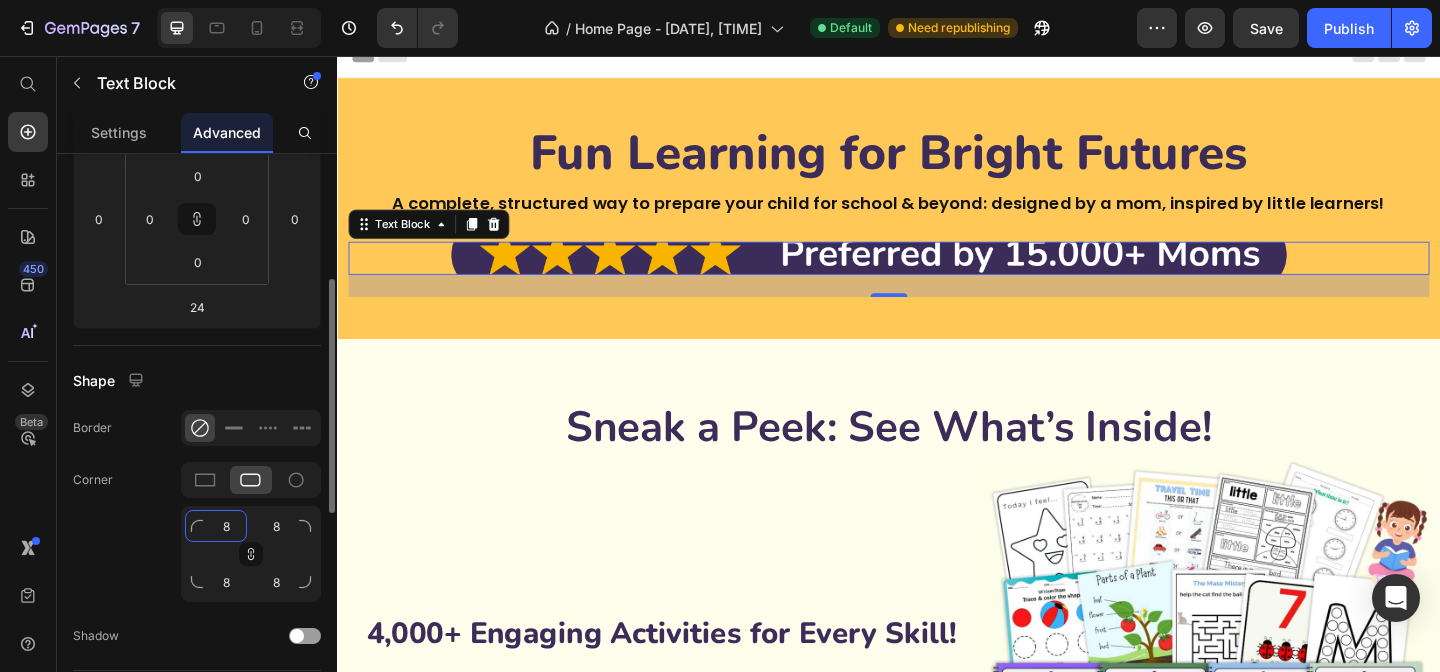 click on "8" 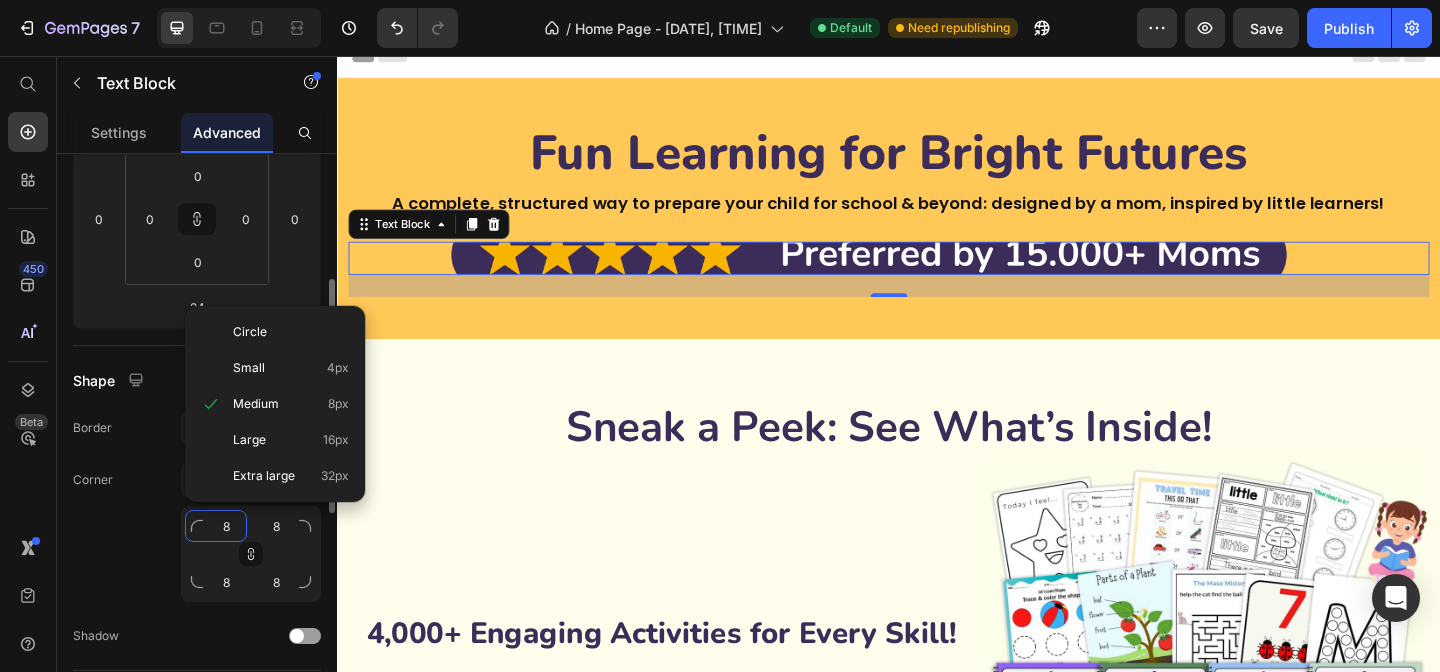 type on "1" 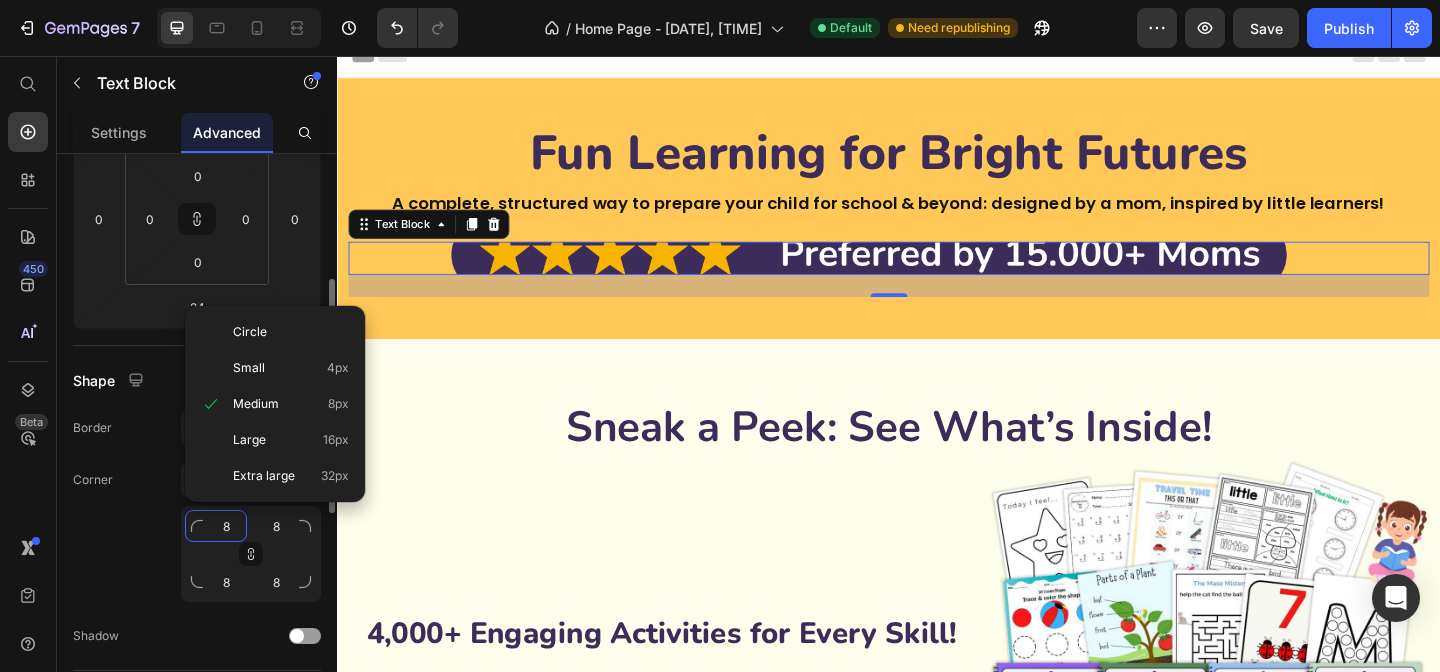type on "1" 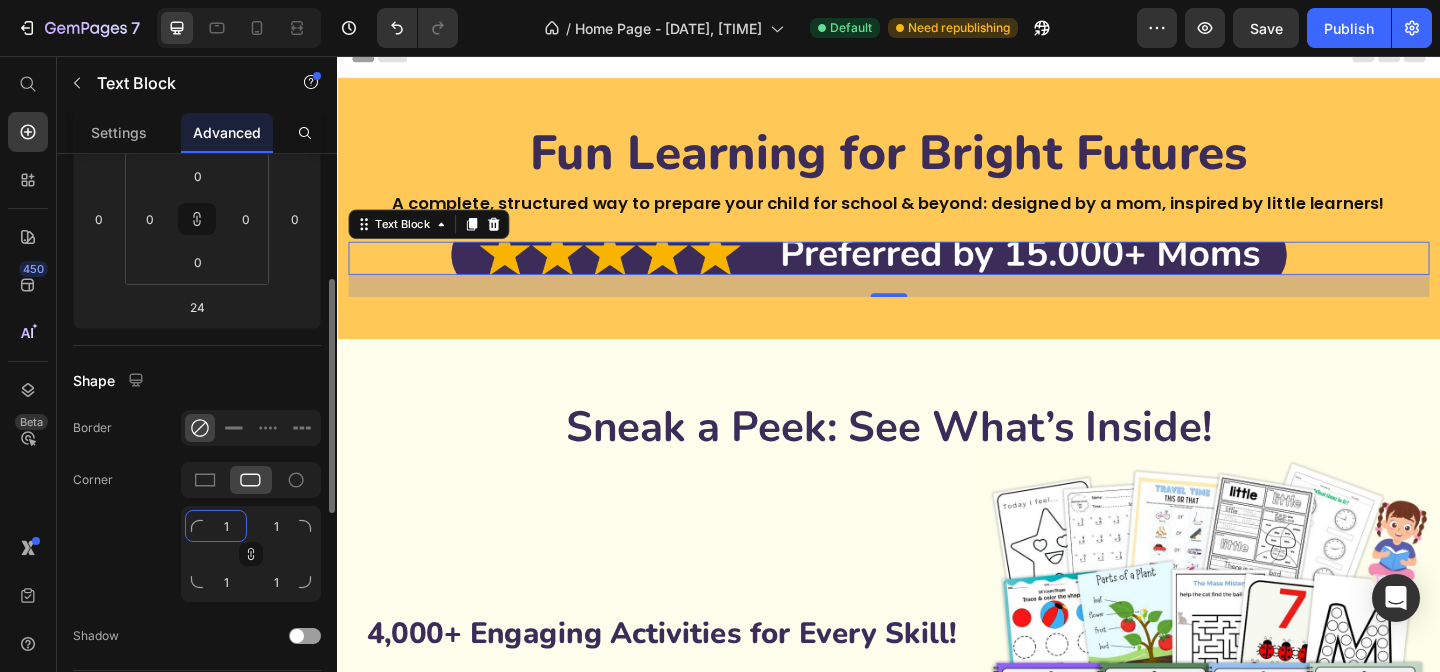 type on "15" 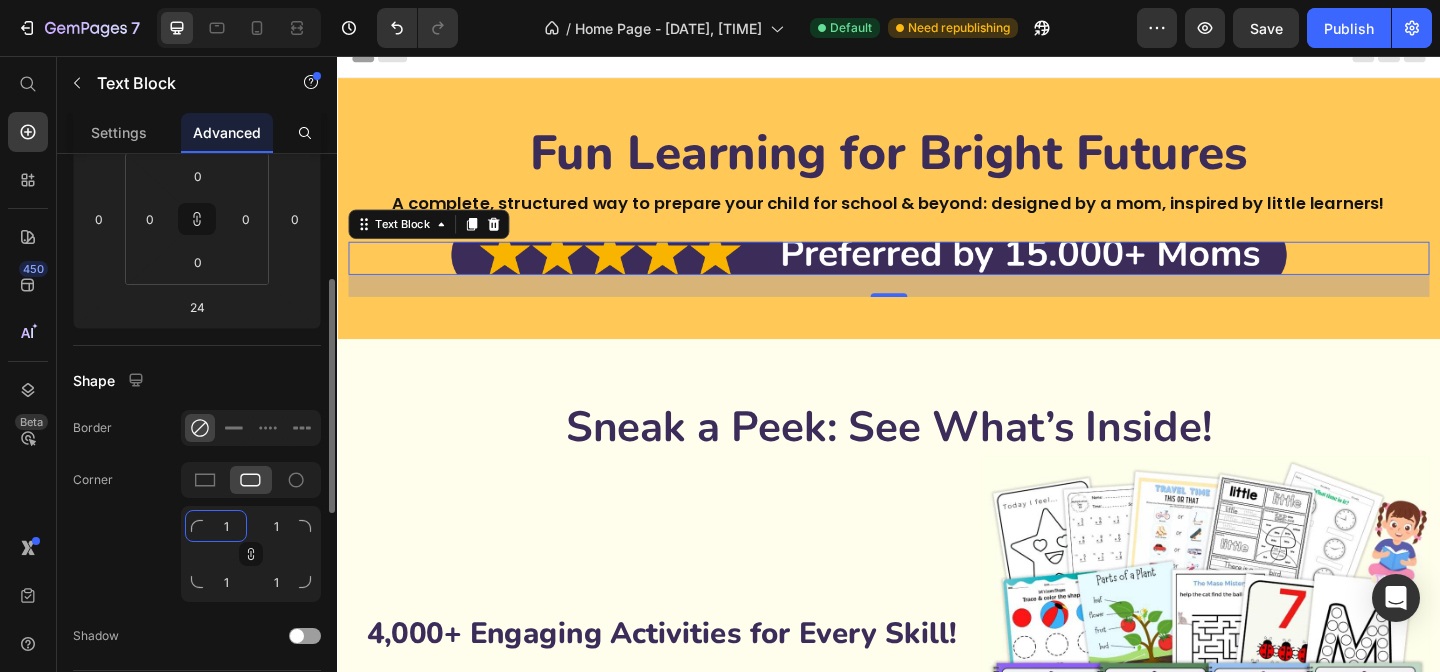 type on "15" 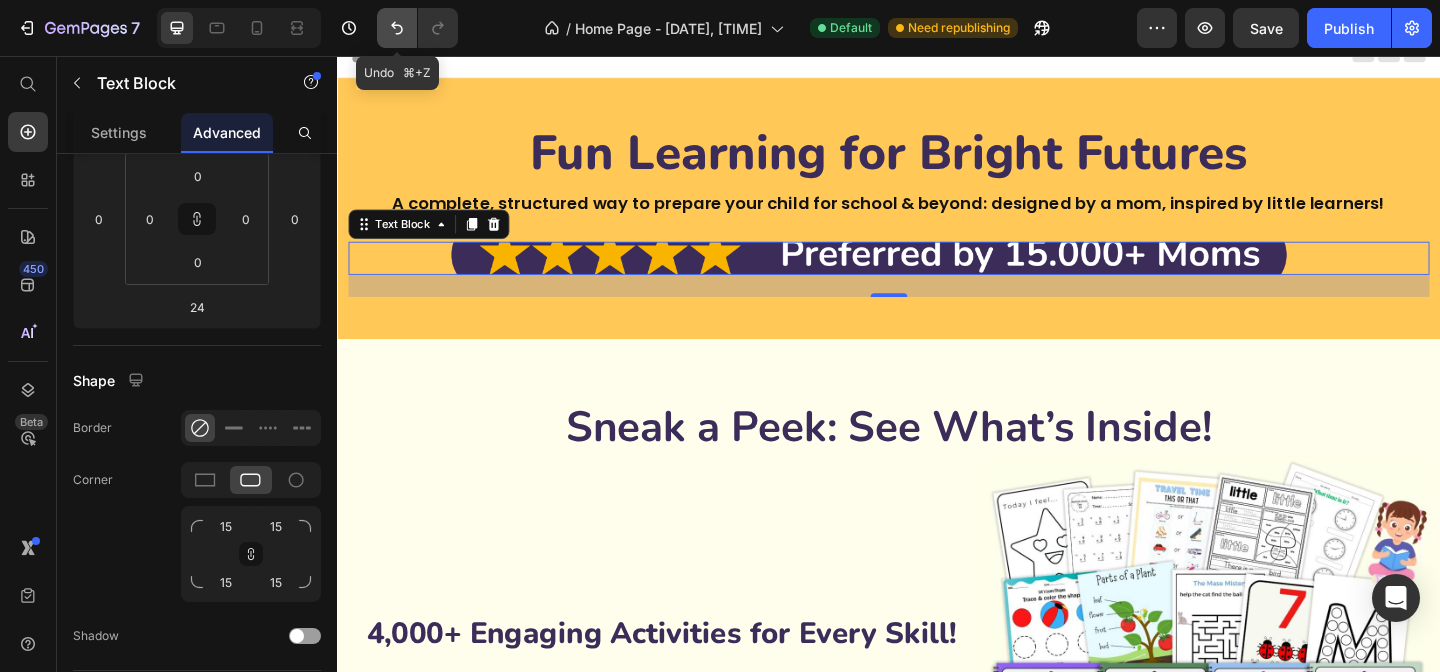 click 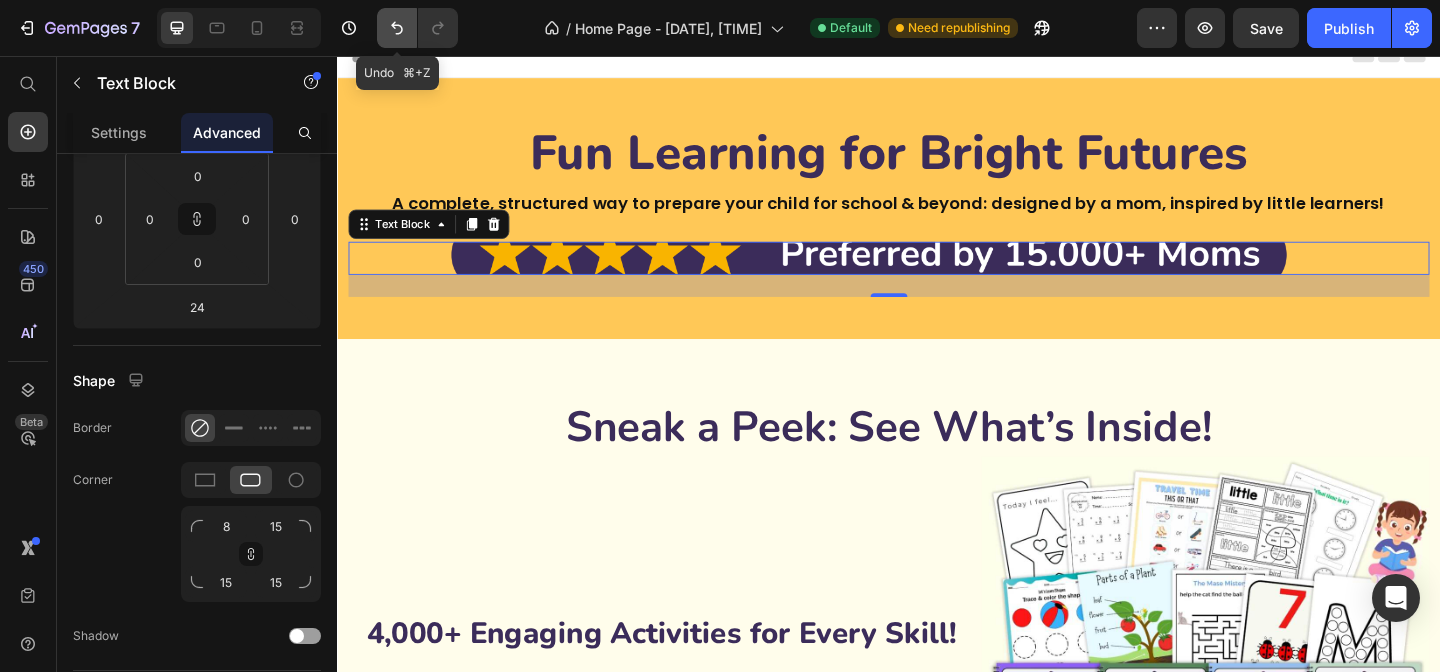 type on "8" 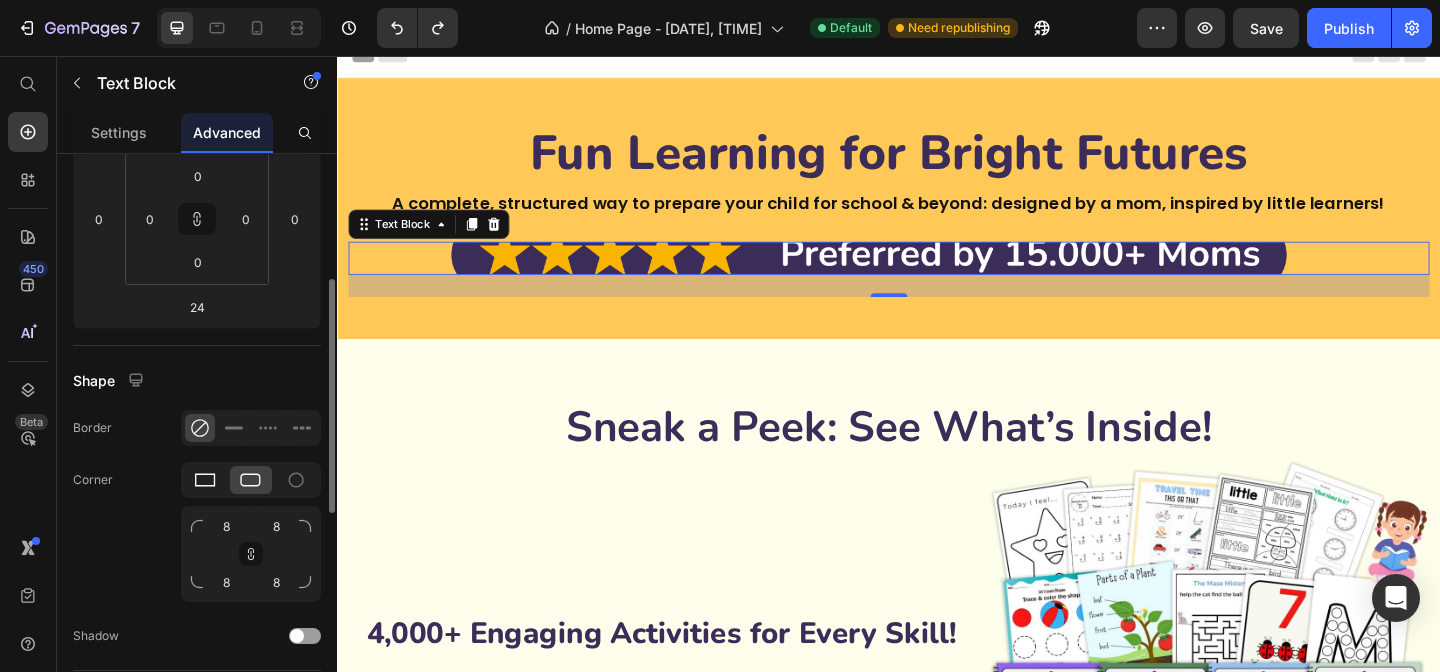 click 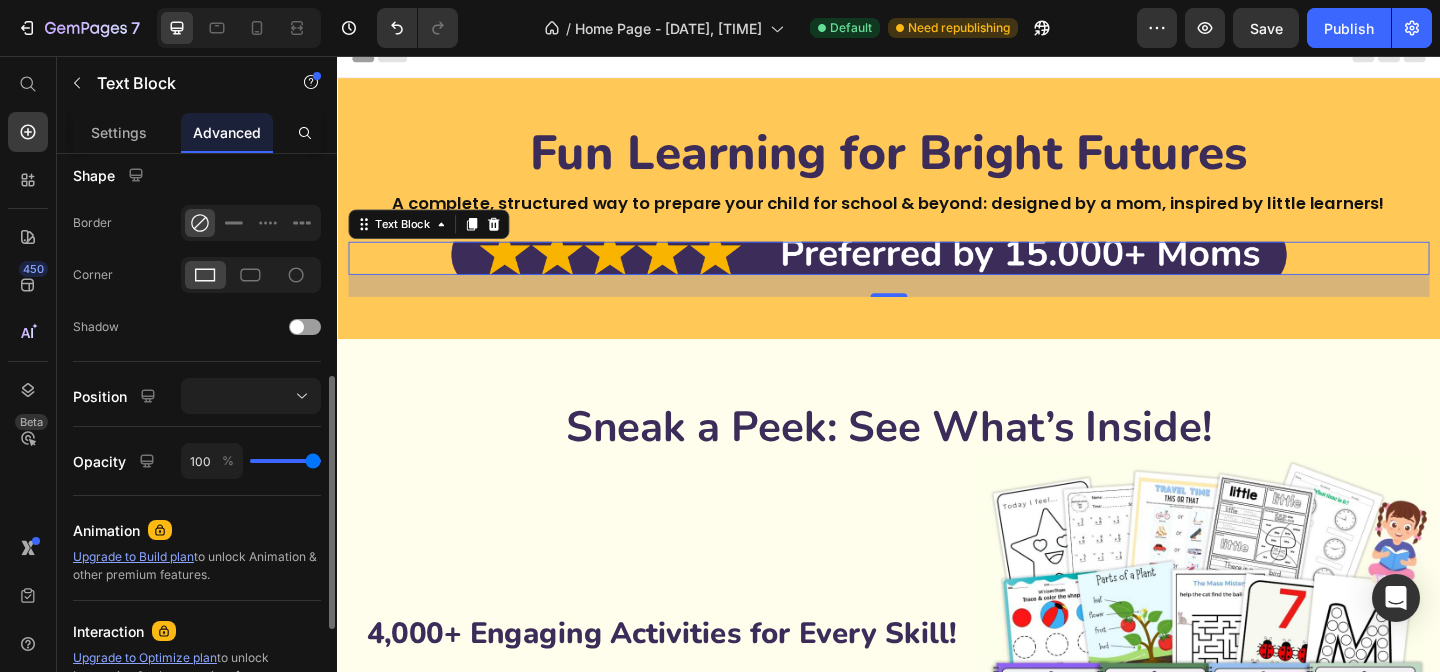 scroll, scrollTop: 476, scrollLeft: 0, axis: vertical 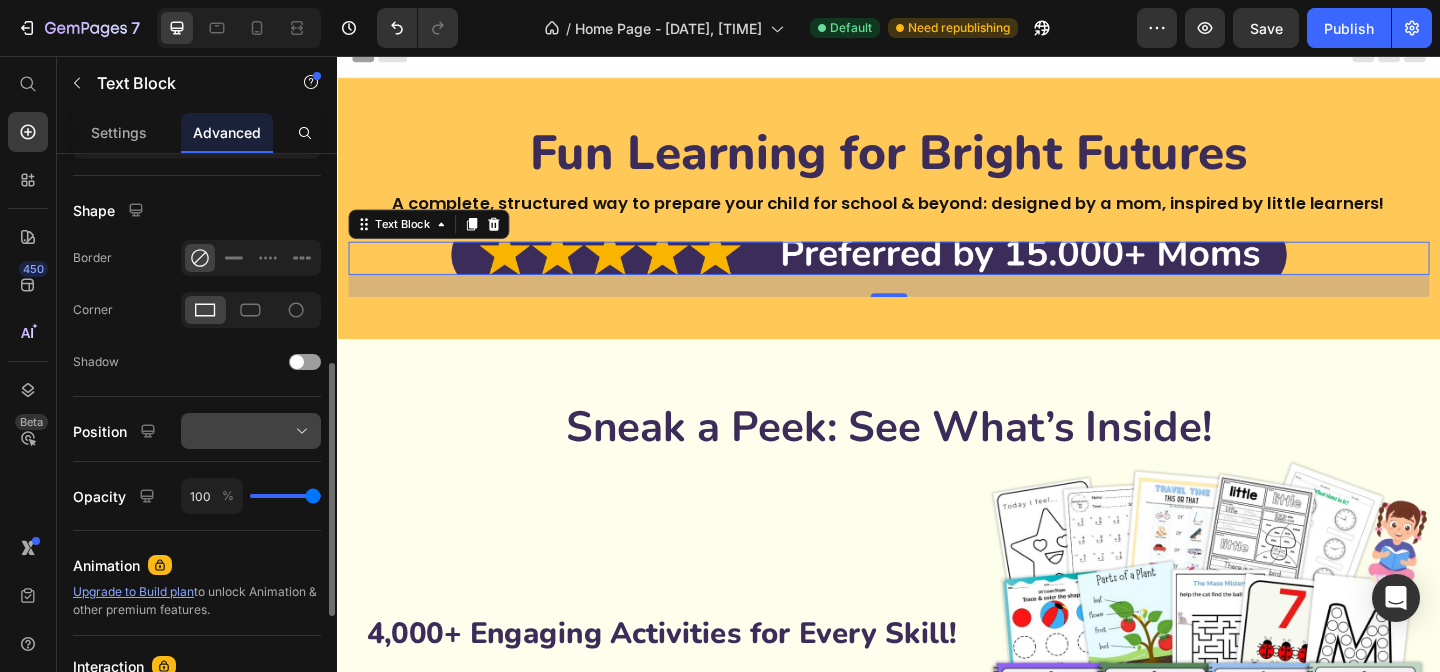 click 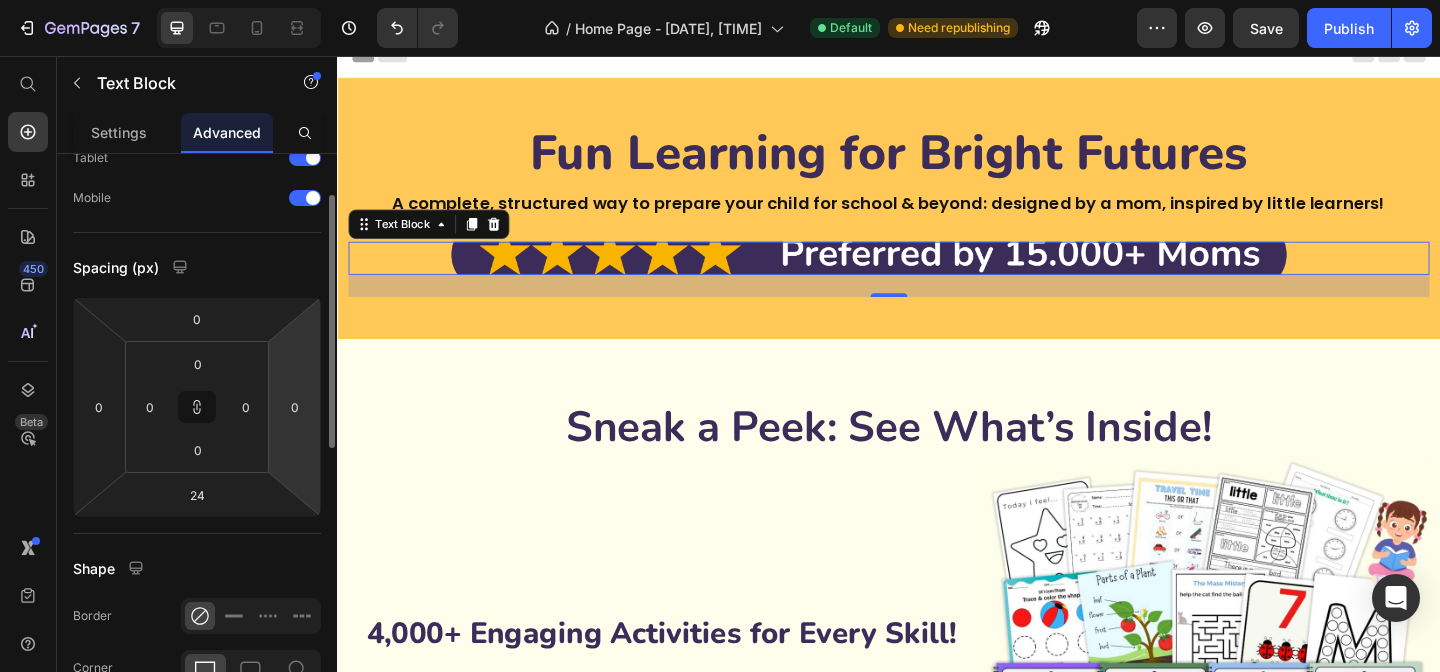 scroll, scrollTop: 0, scrollLeft: 0, axis: both 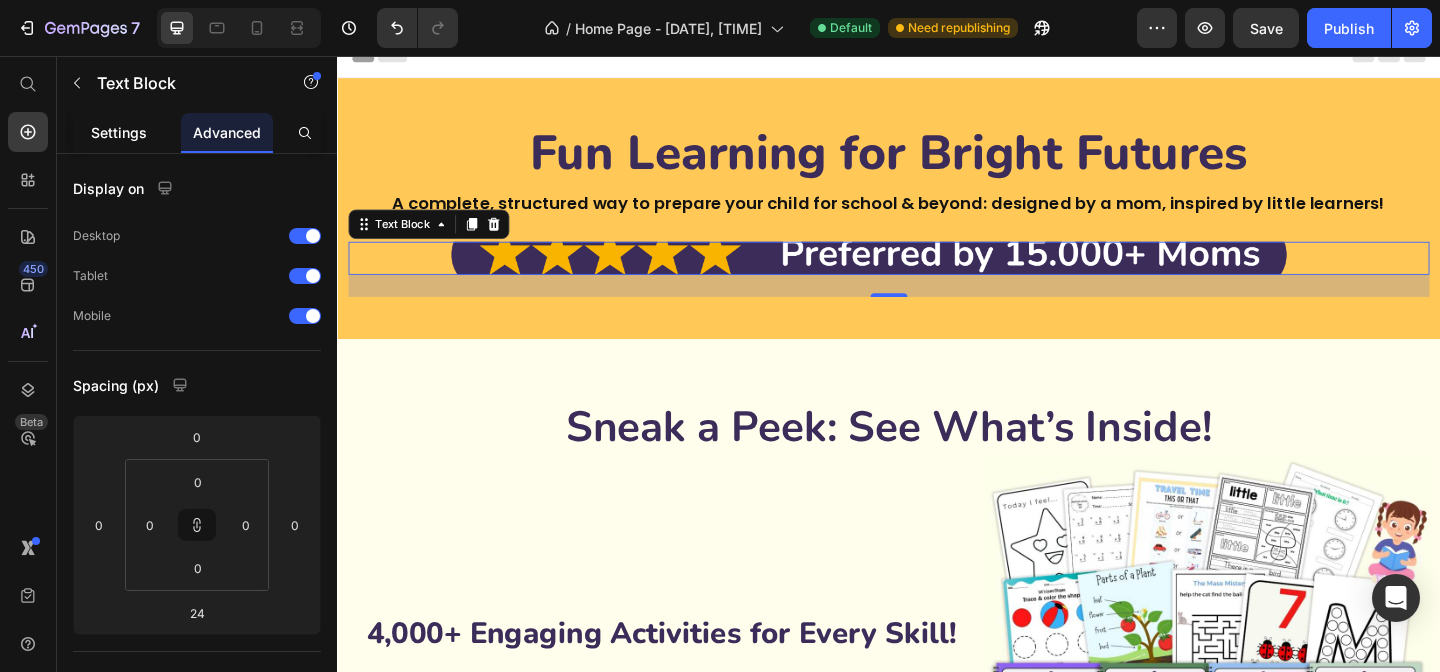 click on "Settings" at bounding box center [119, 132] 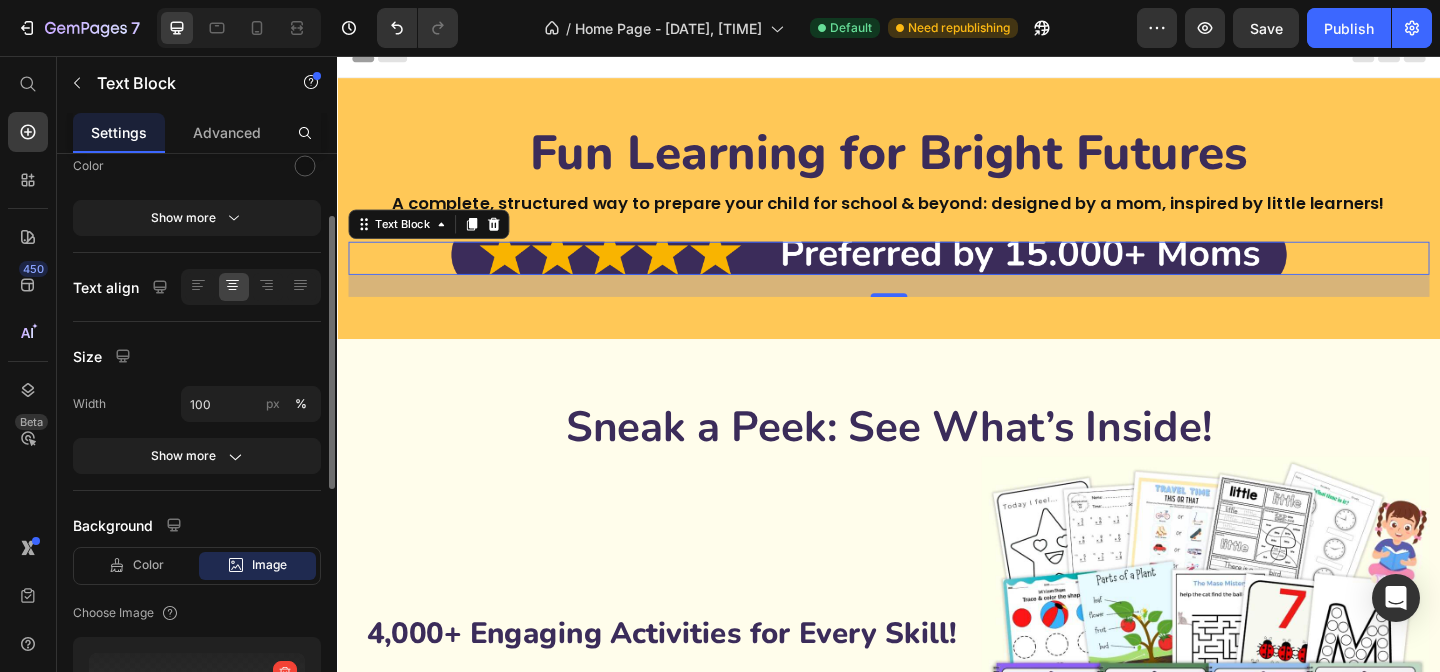 scroll, scrollTop: 224, scrollLeft: 0, axis: vertical 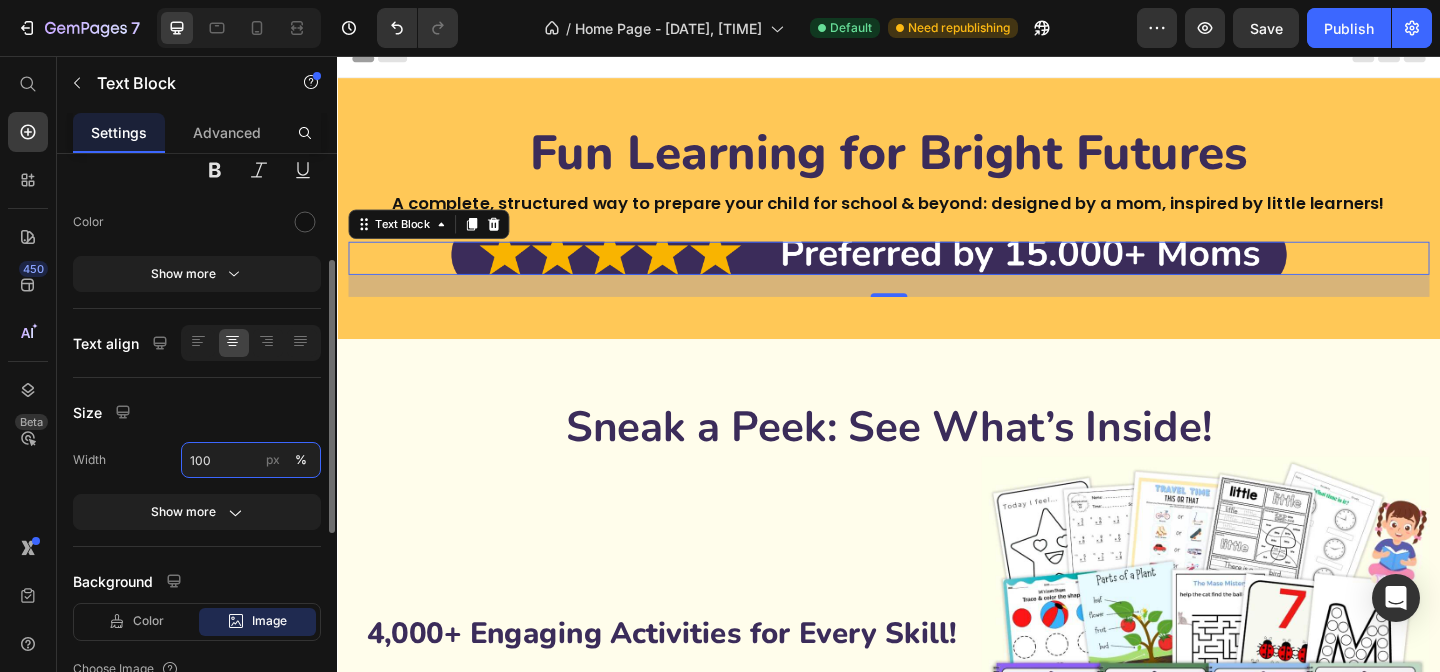 click on "100" at bounding box center (251, 460) 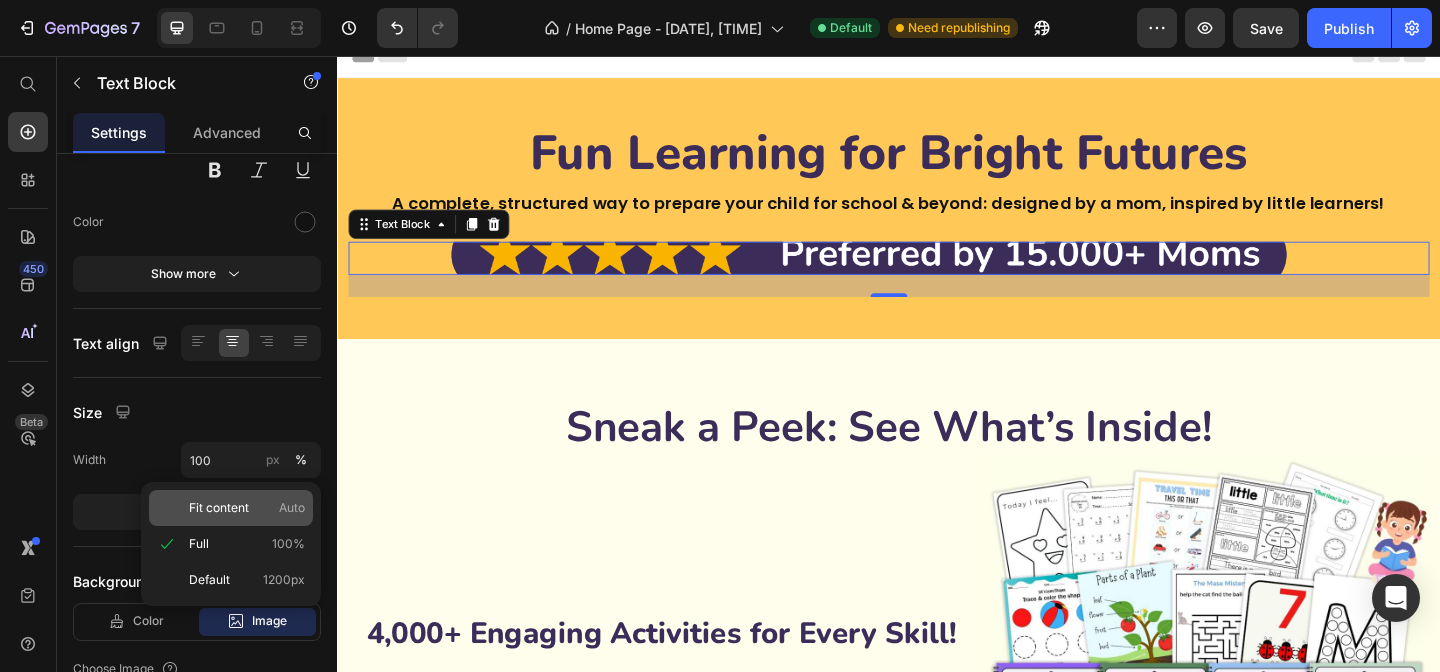 click on "Fit content" at bounding box center [219, 508] 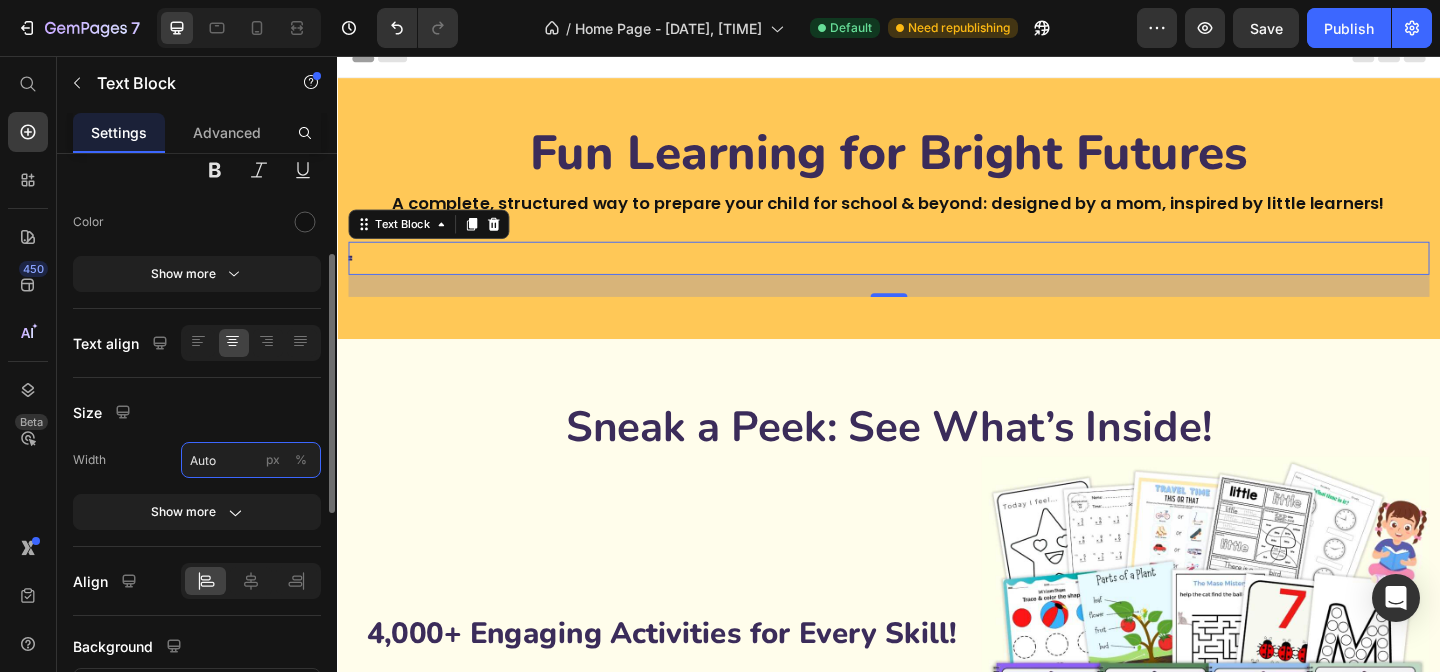 click on "Auto" at bounding box center (251, 460) 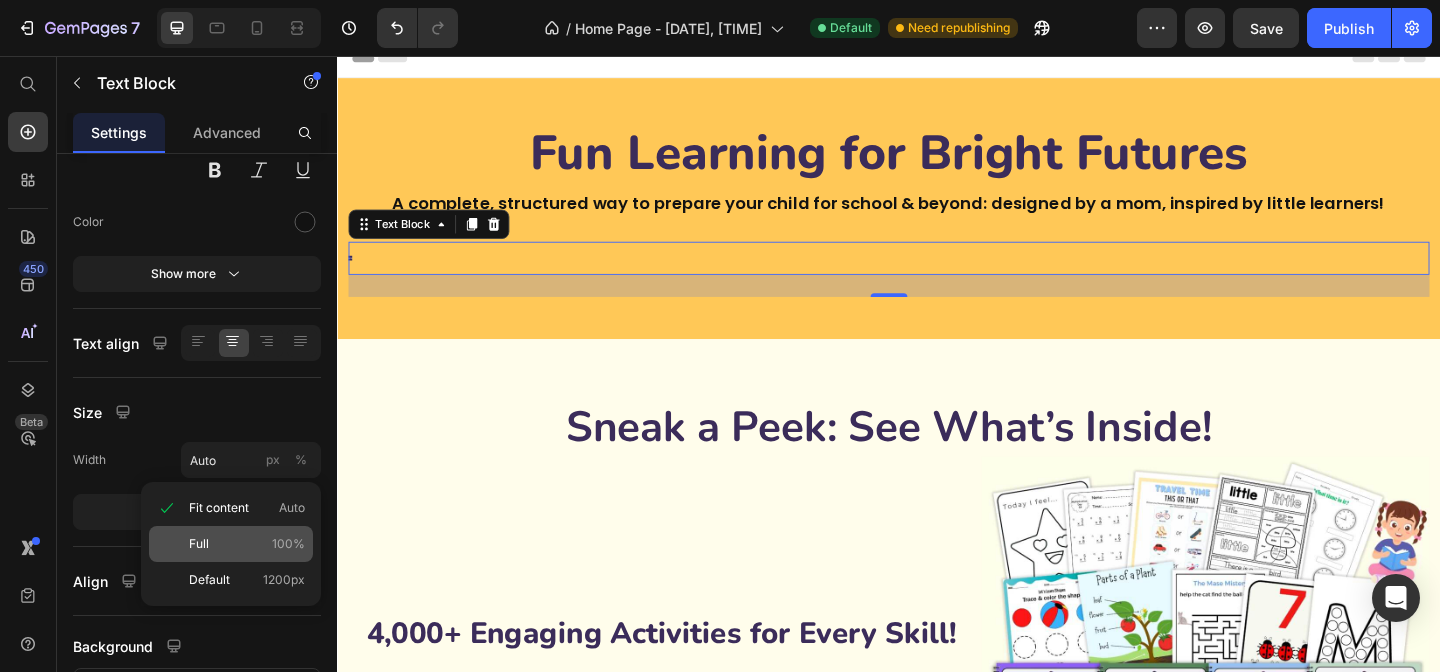 click on "Full 100%" 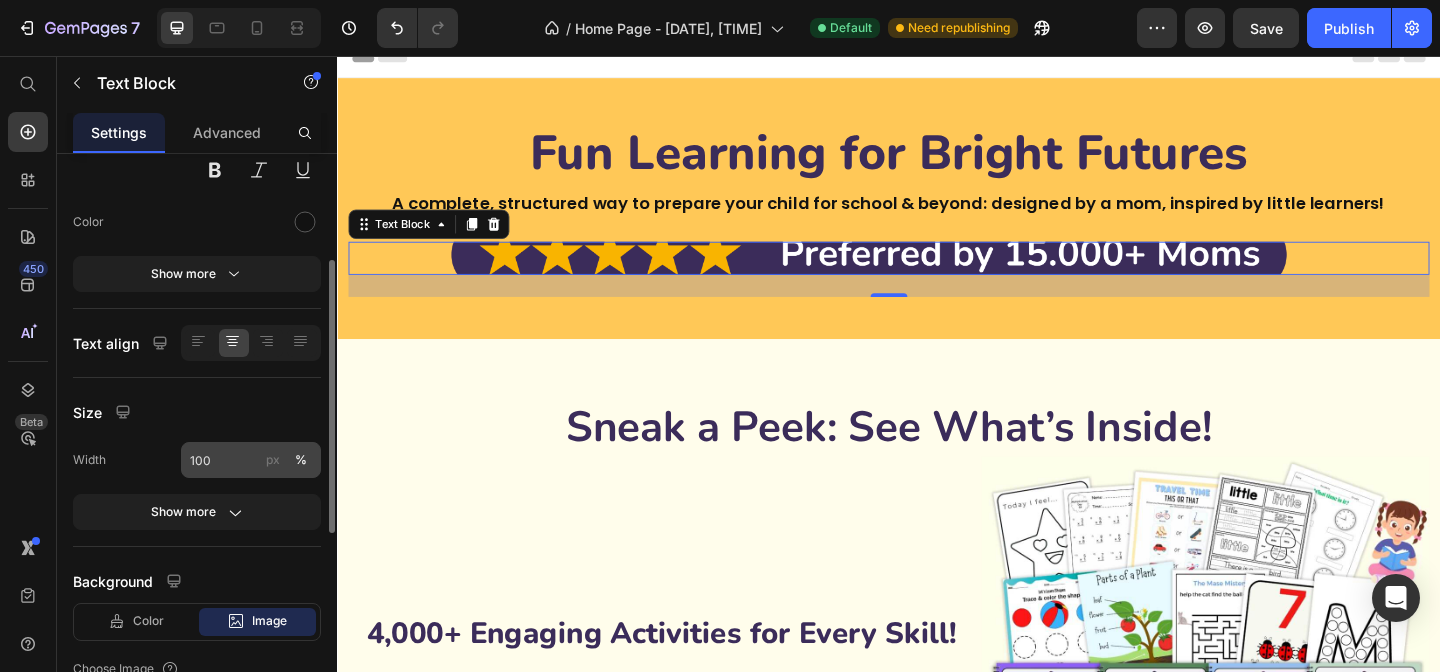 click on "px" at bounding box center [273, 460] 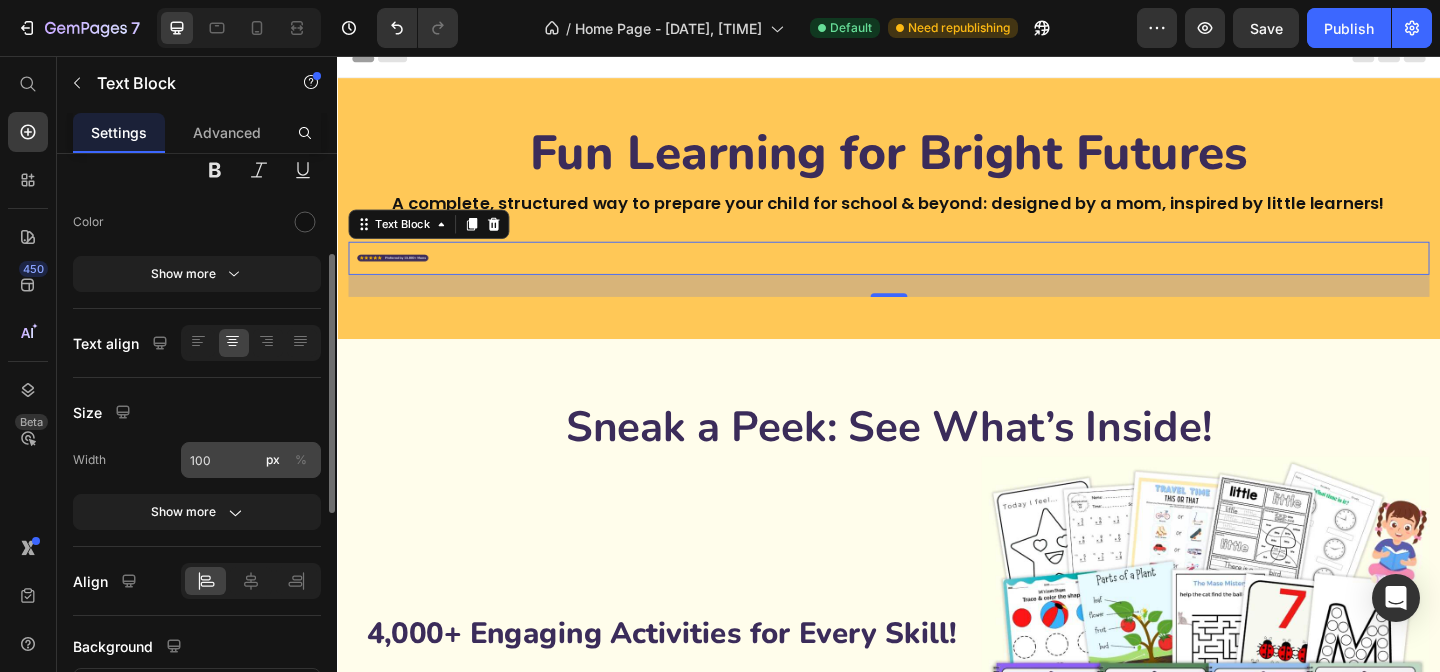 click on "%" at bounding box center (301, 460) 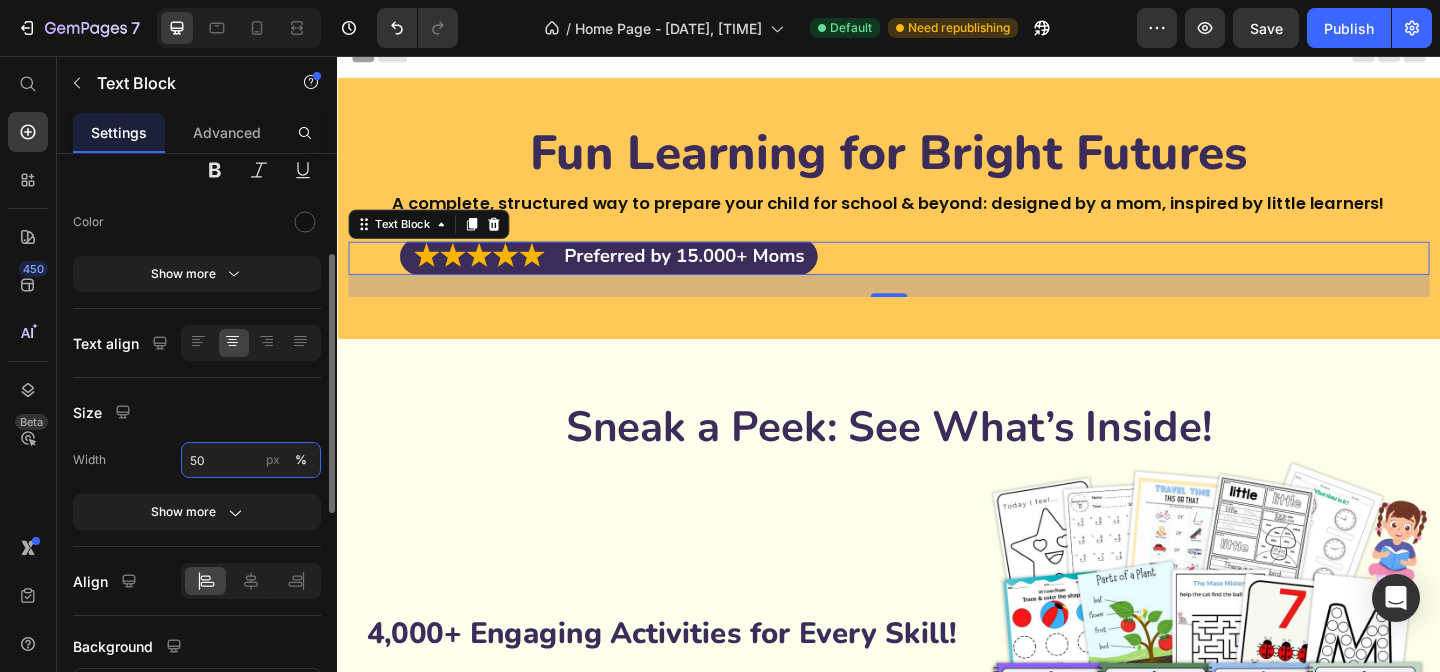 type on "5" 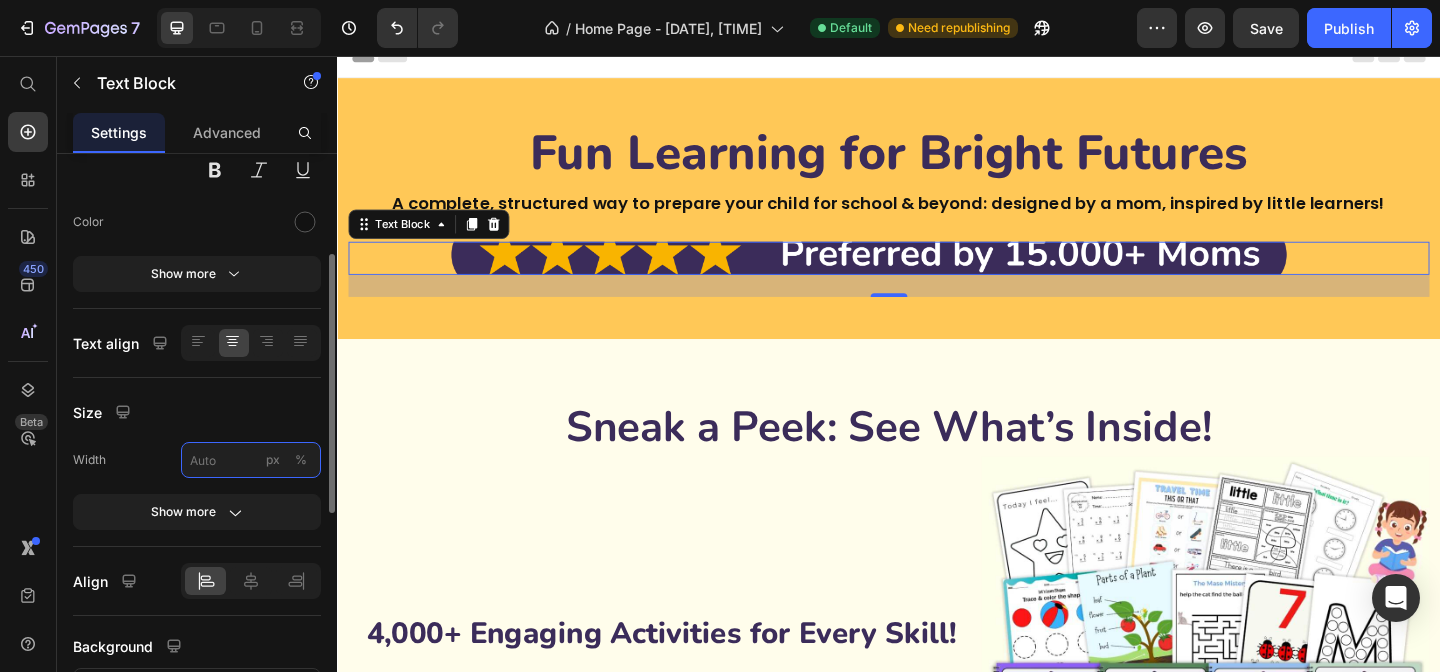 type on "5" 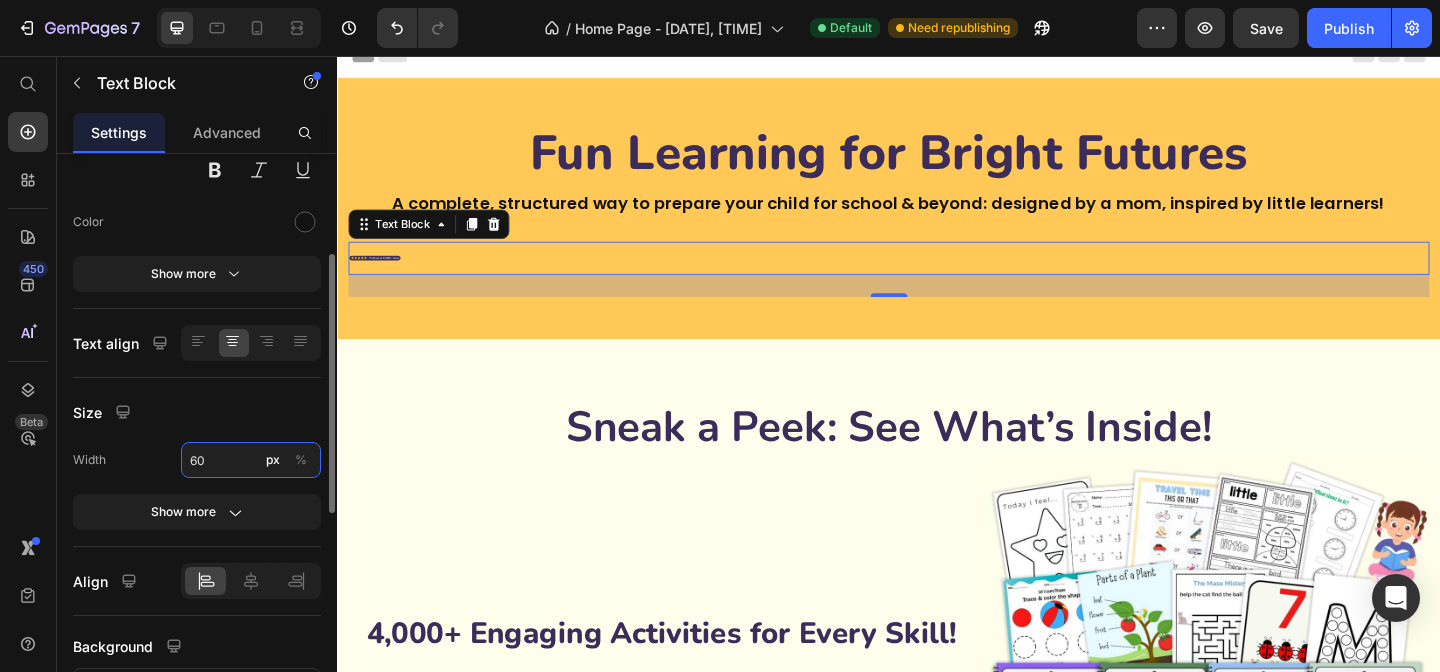 type on "6" 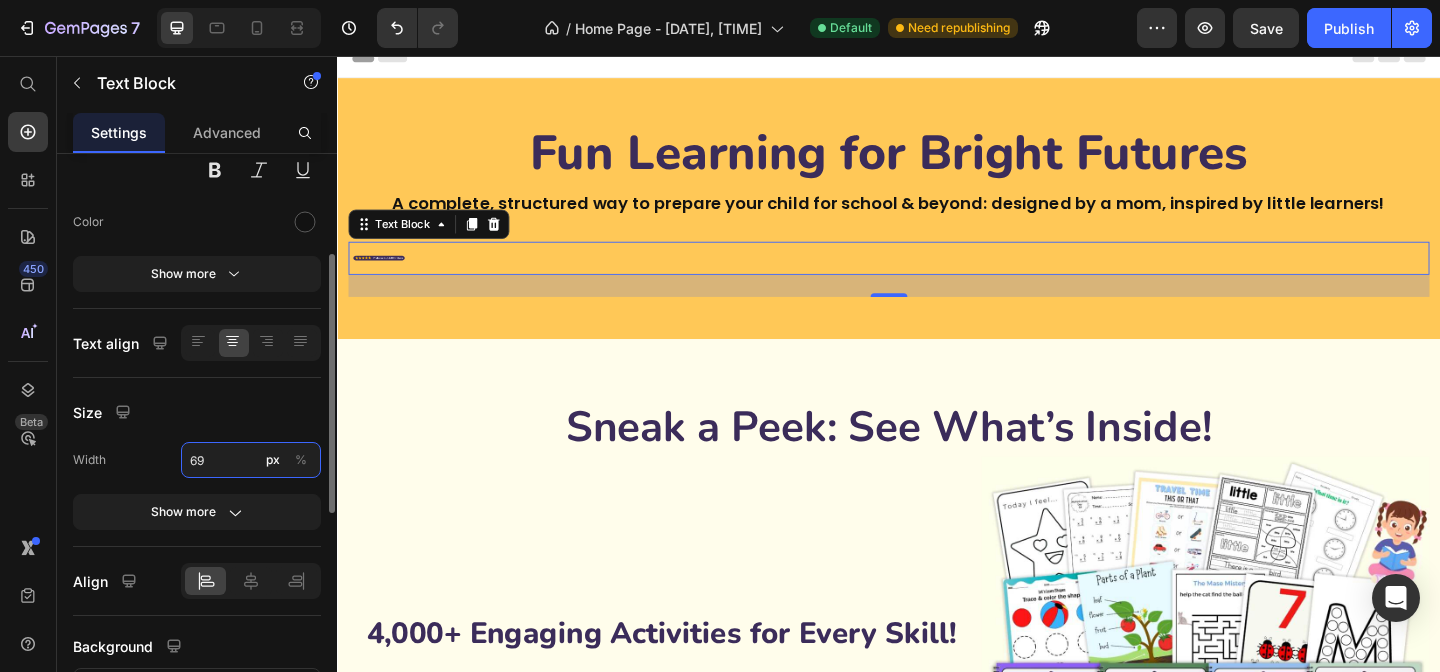 type on "6" 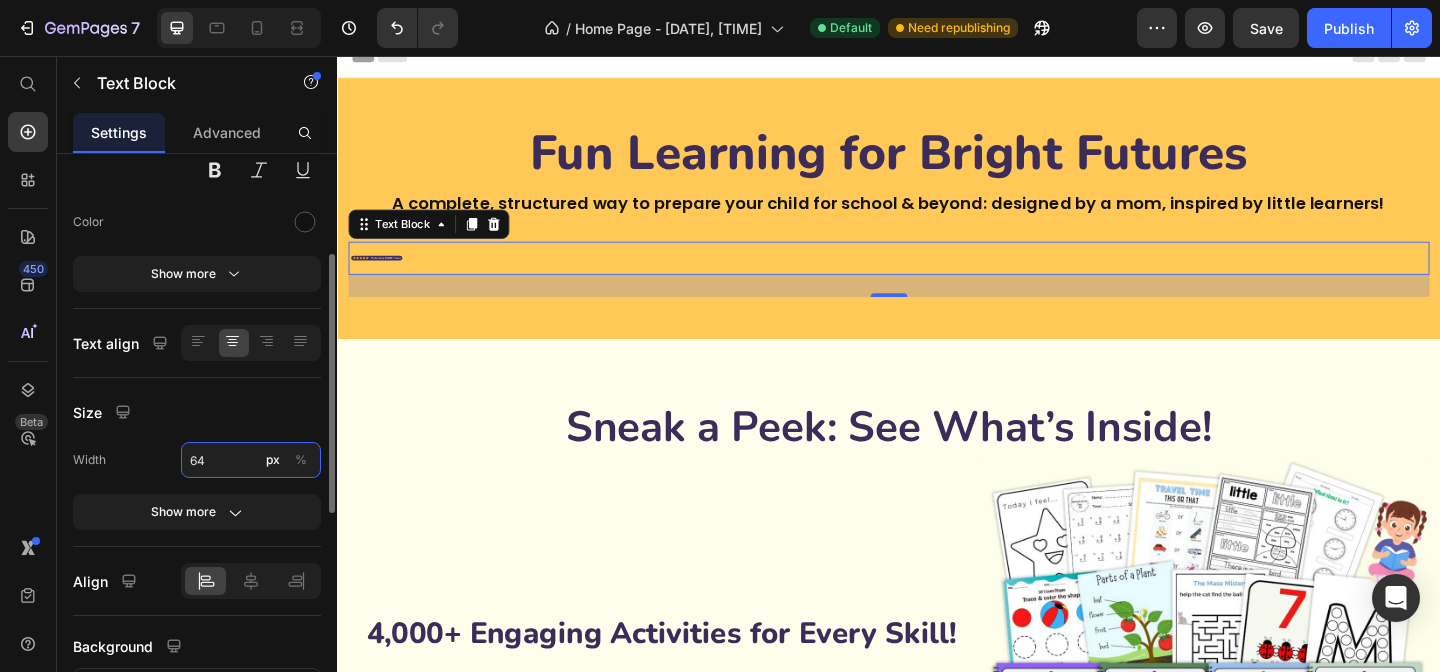 type on "645" 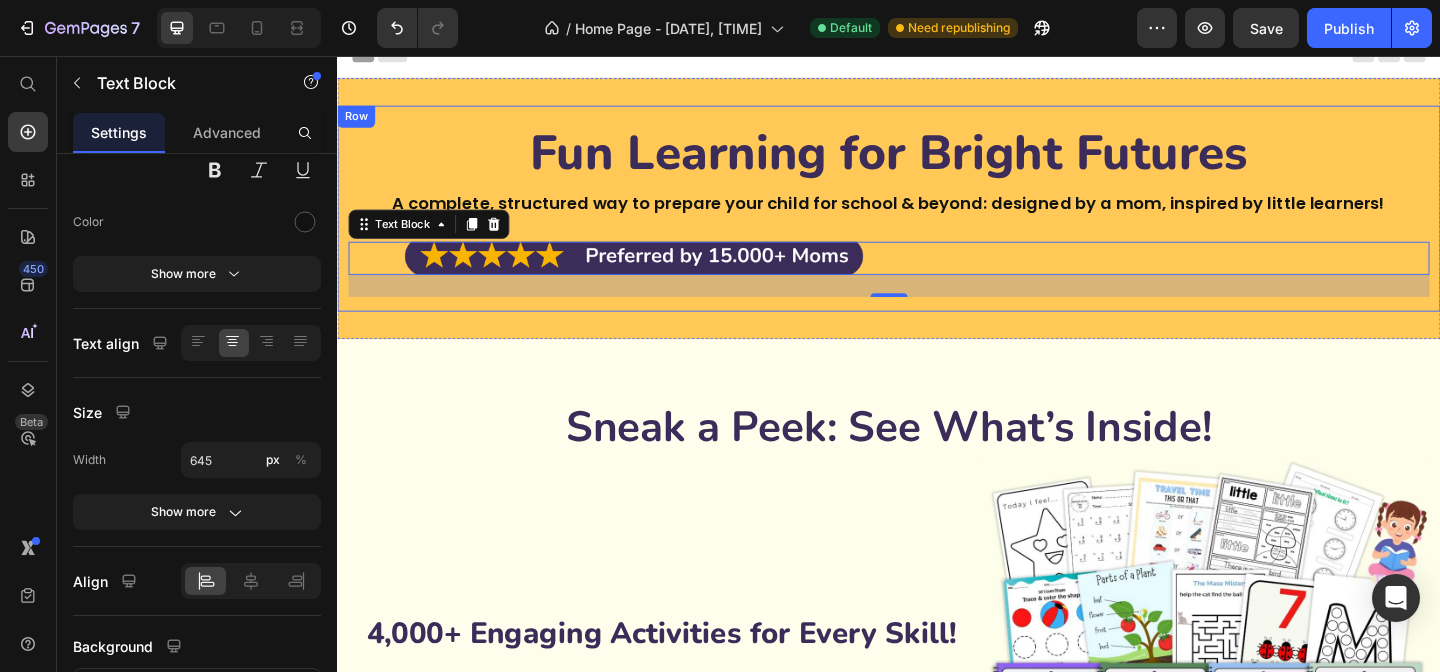 click on "Fun Learning for Bright Futures Heading A complete, structured way to prepare your child for school & beyond: designed by a mom, inspired by little learners! Text Block Text Block   24 Row" at bounding box center (937, 222) 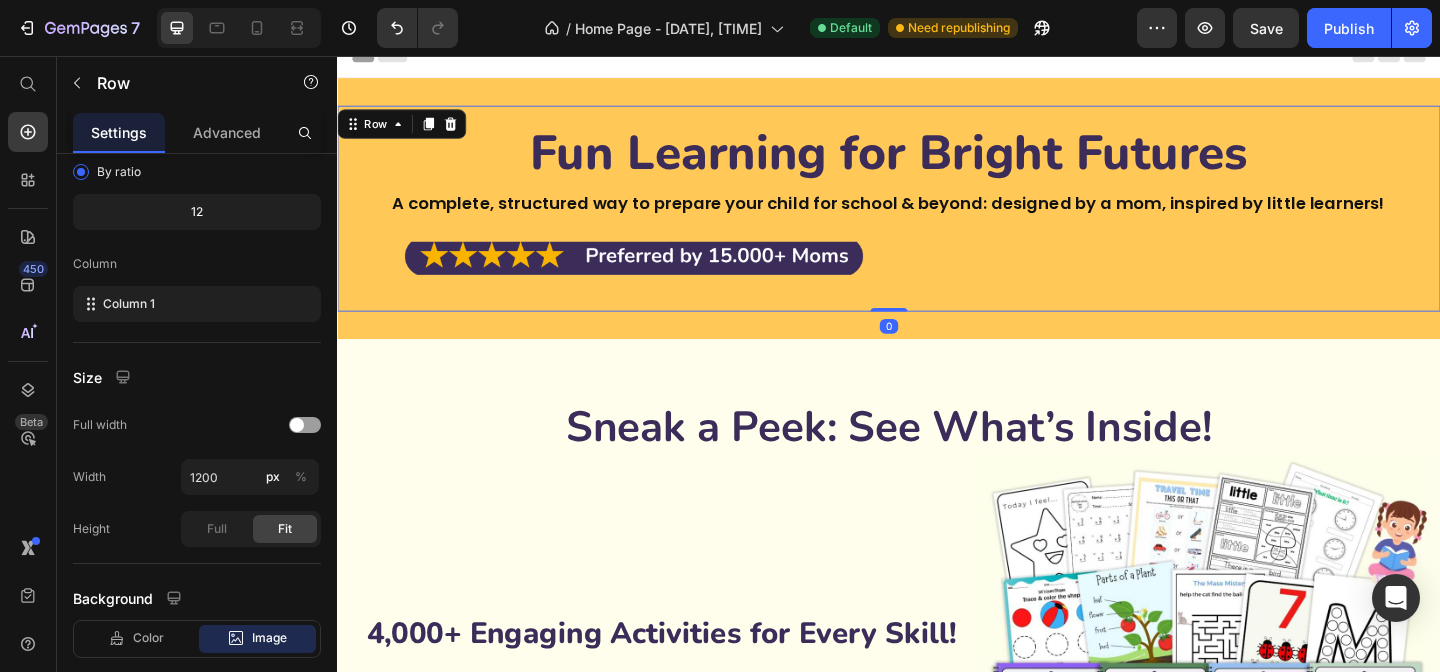 scroll, scrollTop: 0, scrollLeft: 0, axis: both 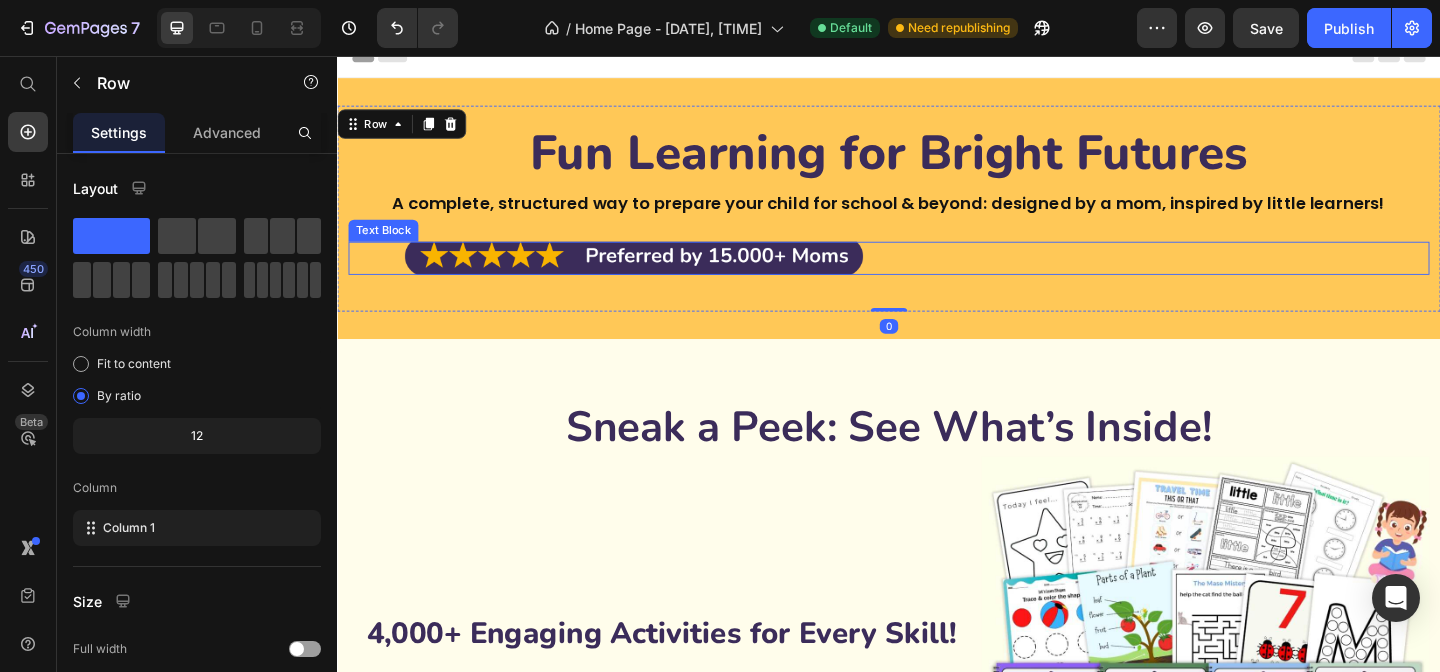 click at bounding box center [671, 276] 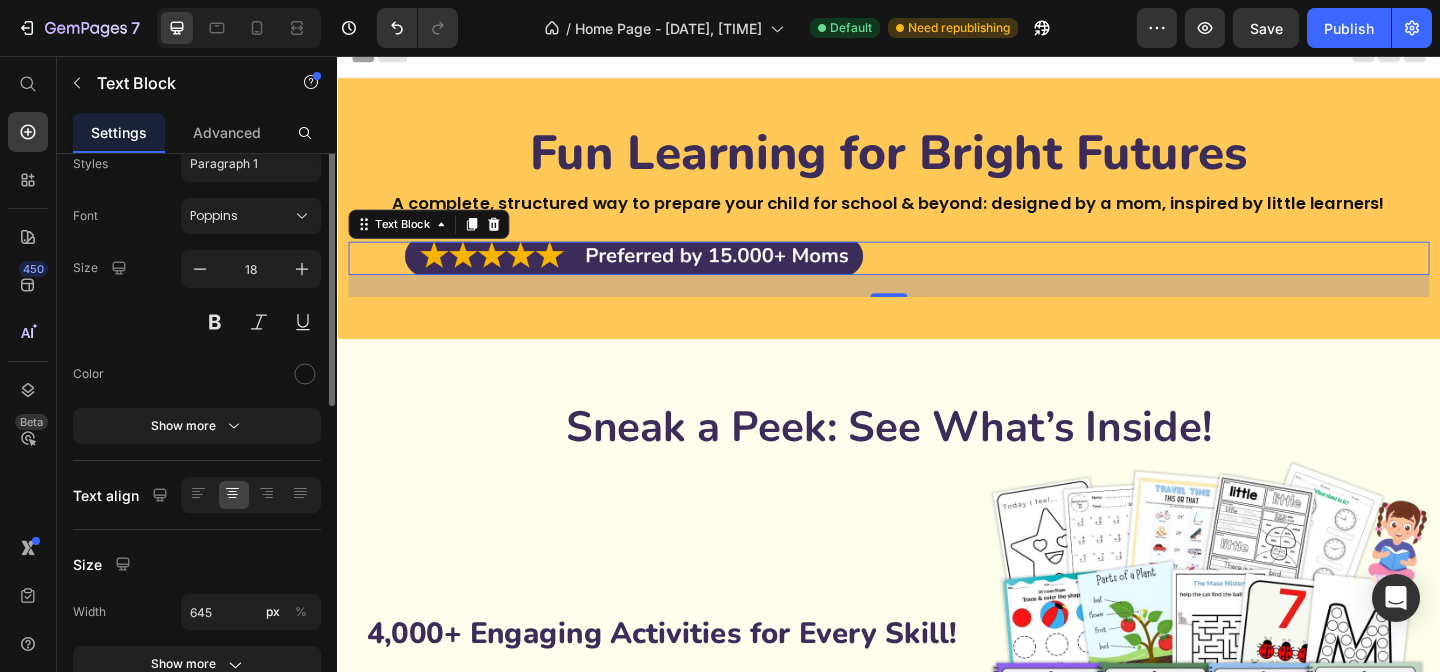 scroll, scrollTop: 93, scrollLeft: 0, axis: vertical 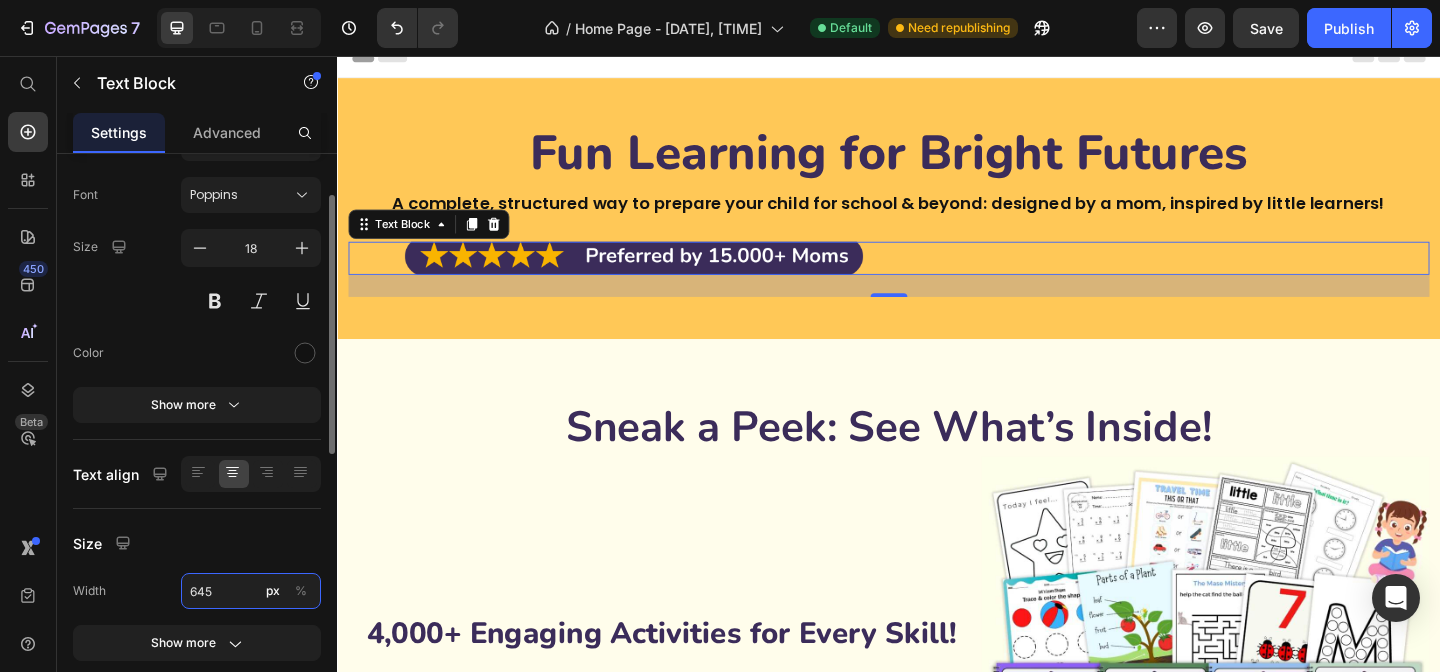 click on "645" at bounding box center (251, 591) 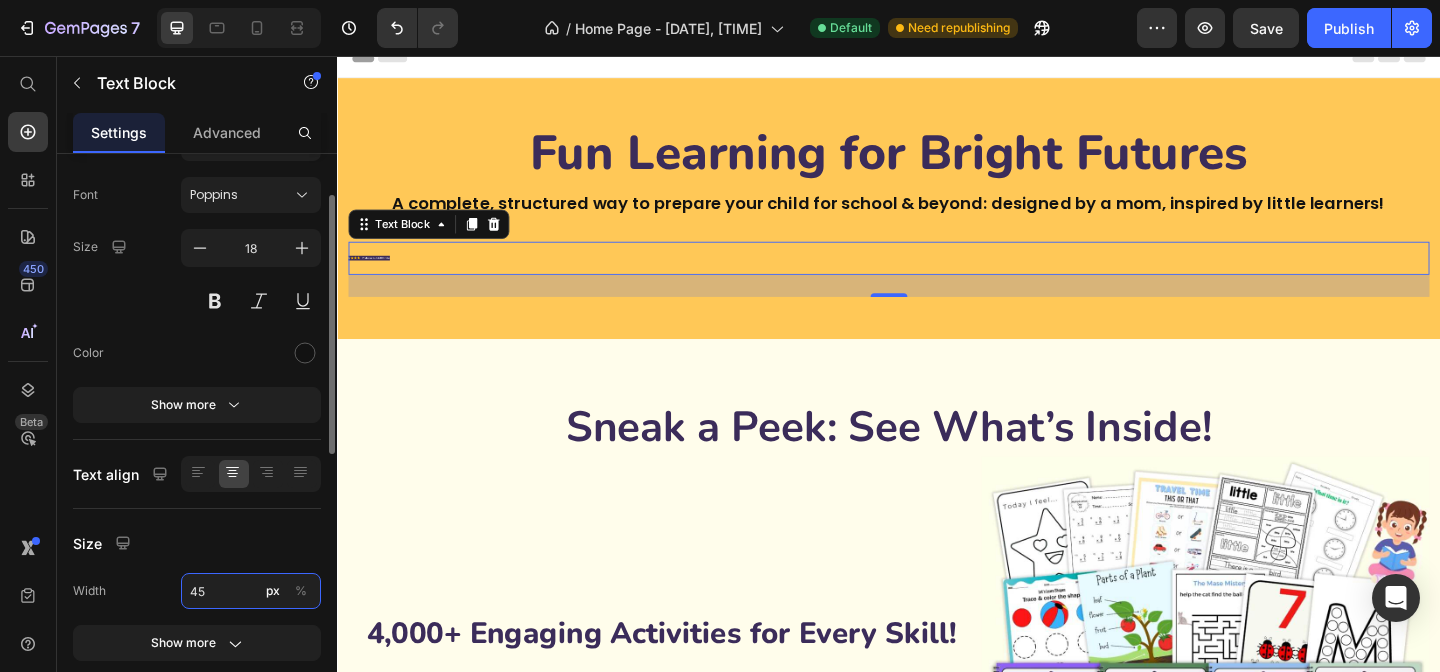 type on "45" 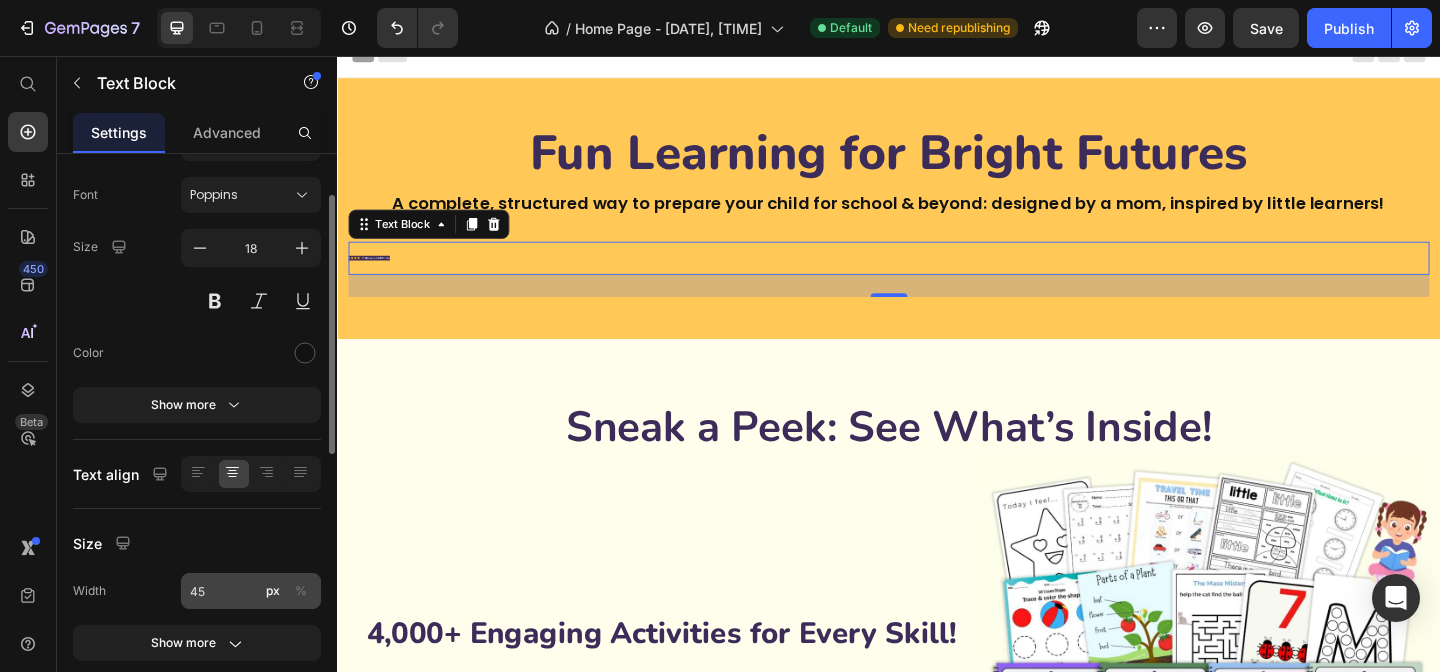 type 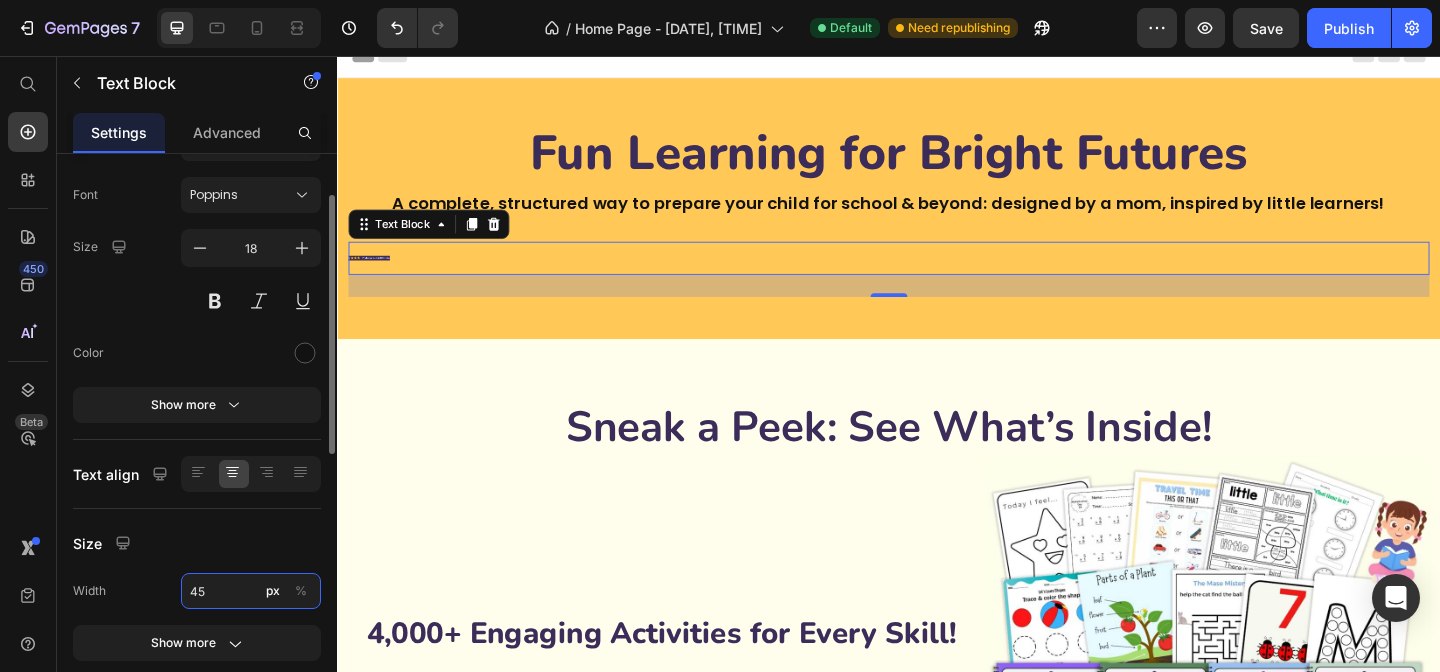 click on "45" at bounding box center (251, 591) 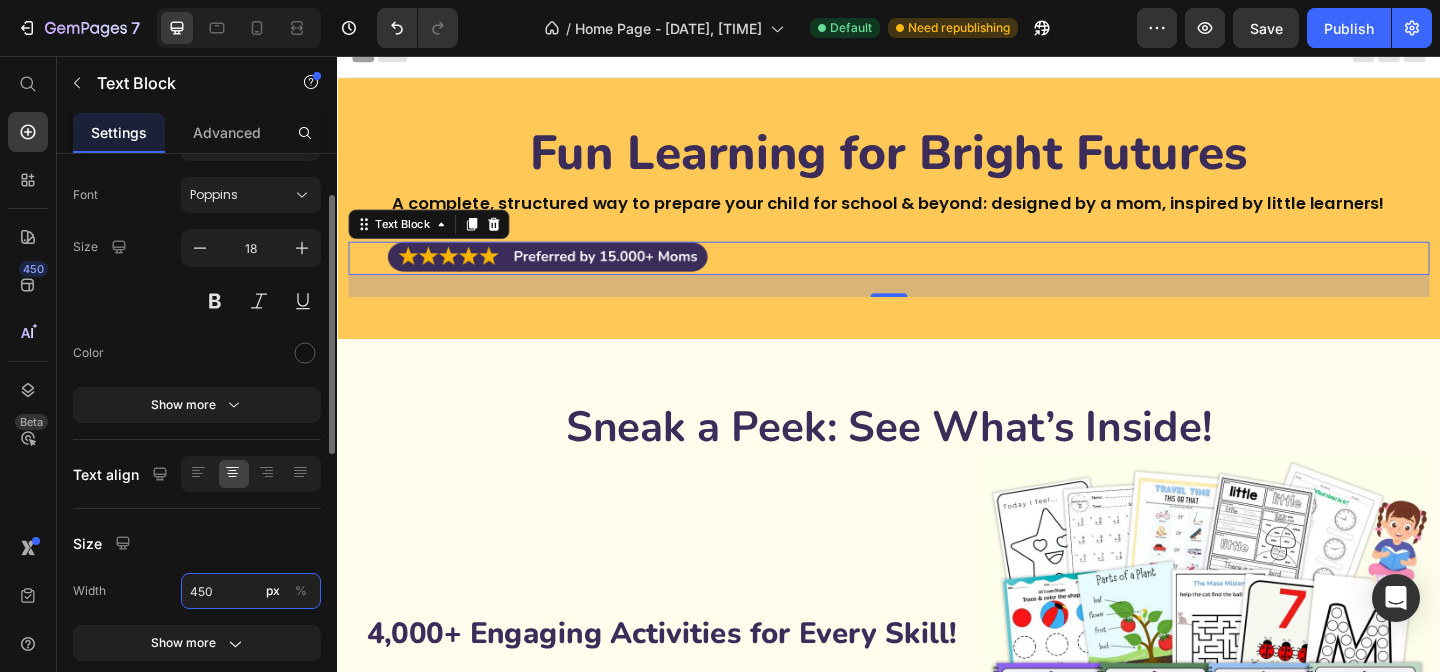 type on "450" 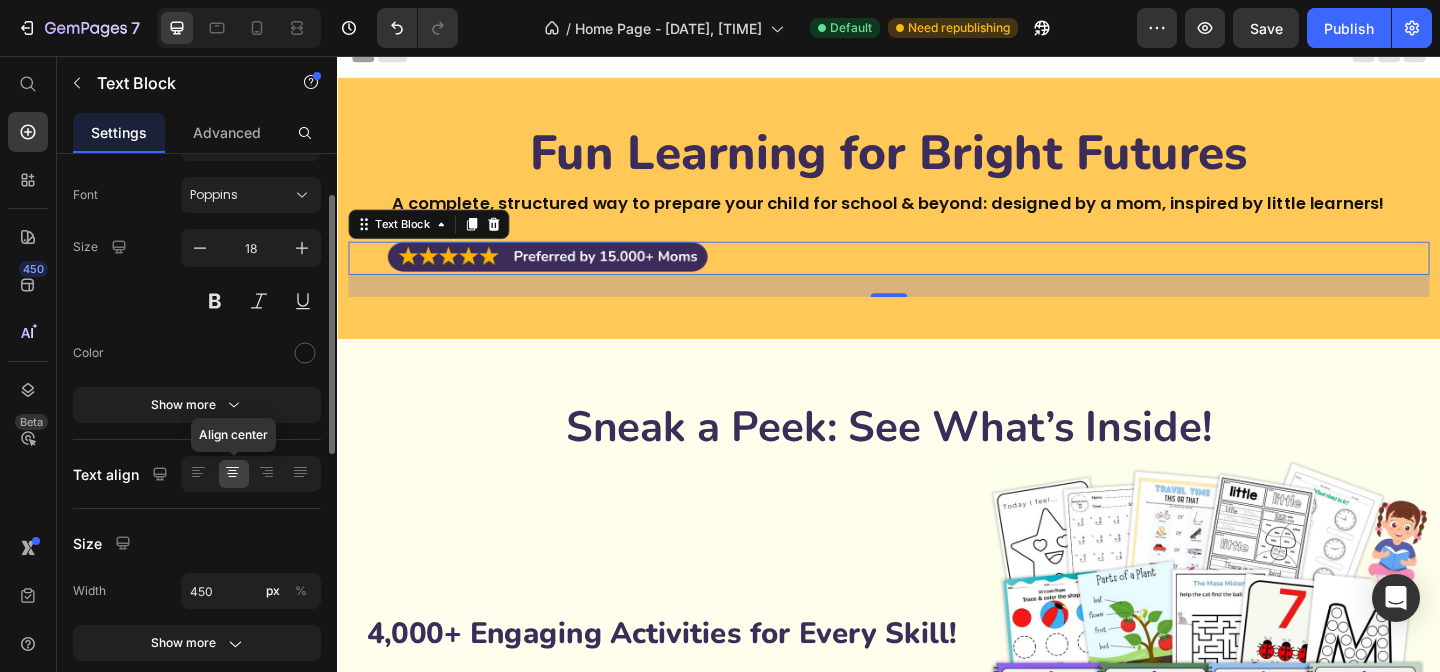 click 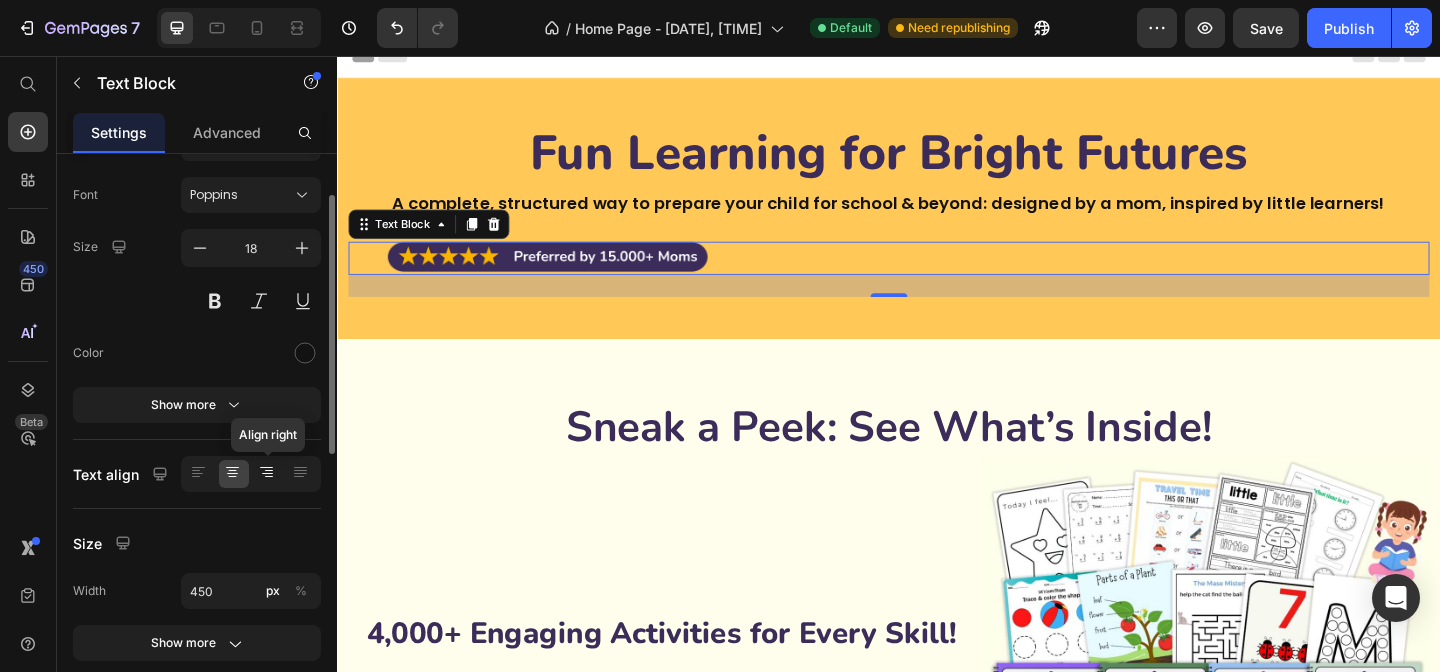 click 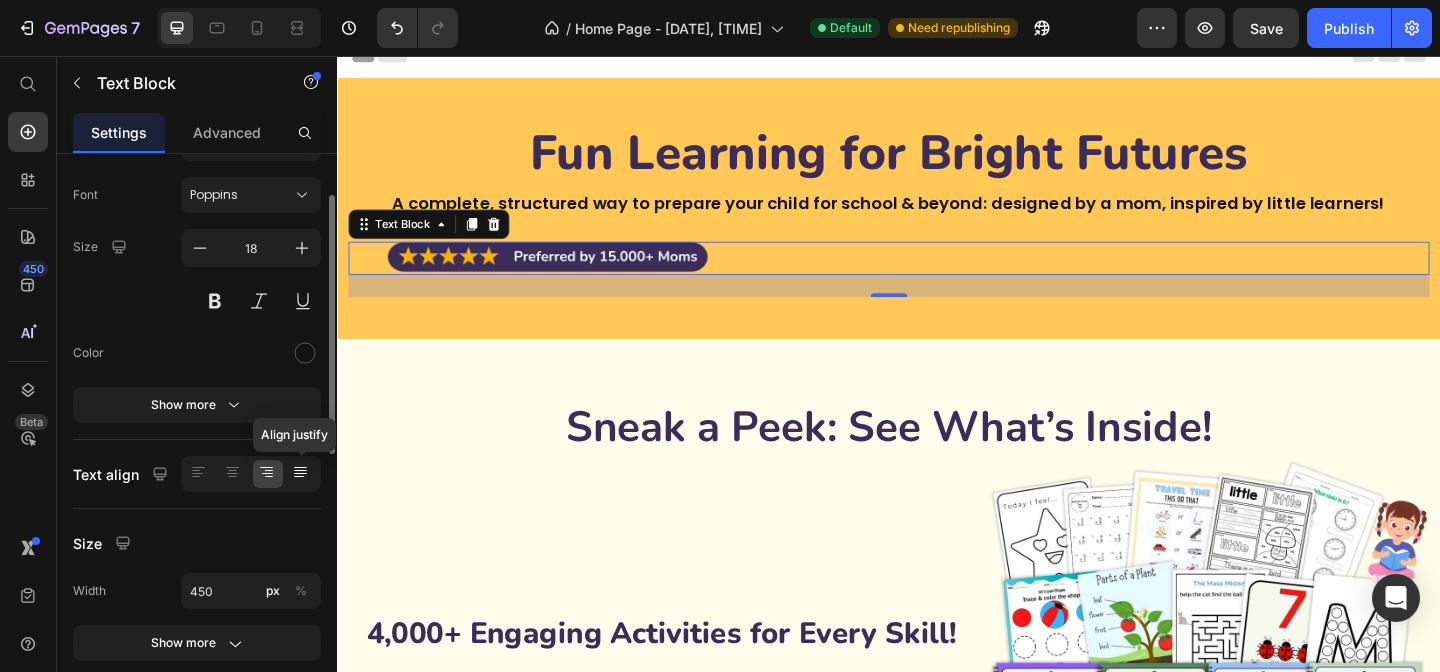click 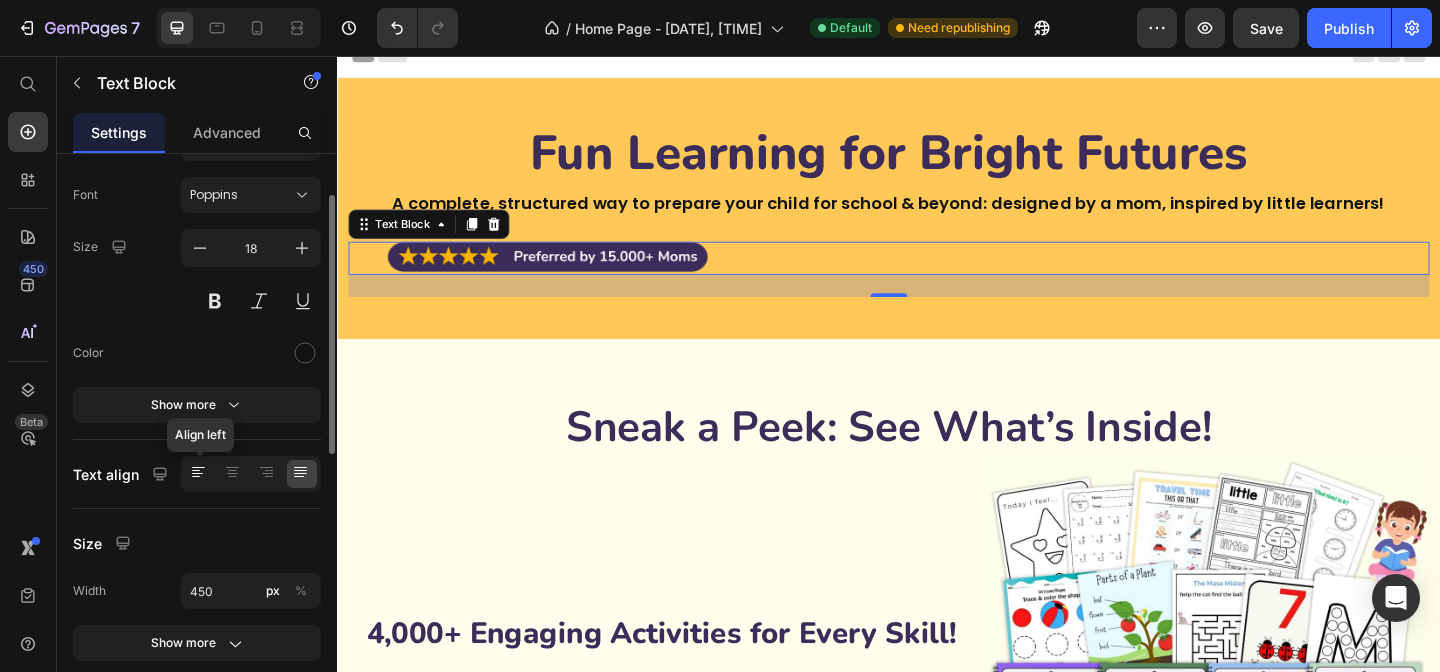 click 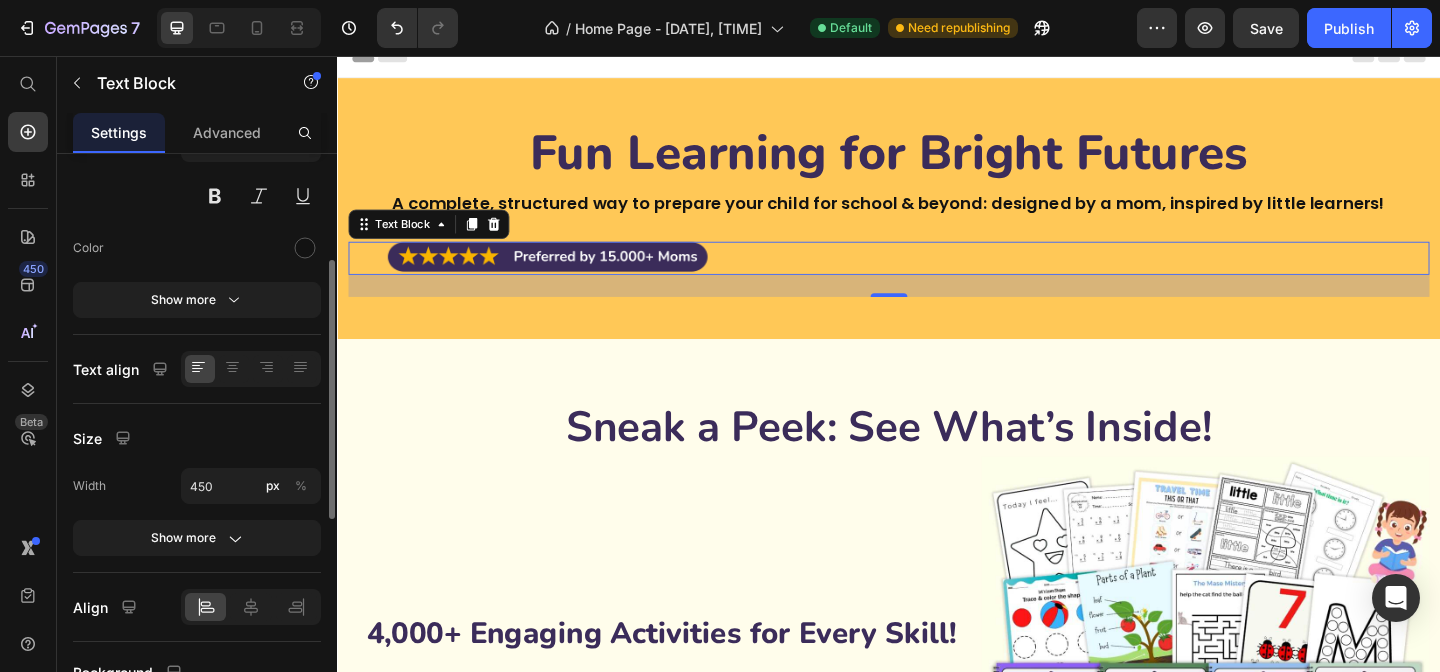 scroll, scrollTop: 216, scrollLeft: 0, axis: vertical 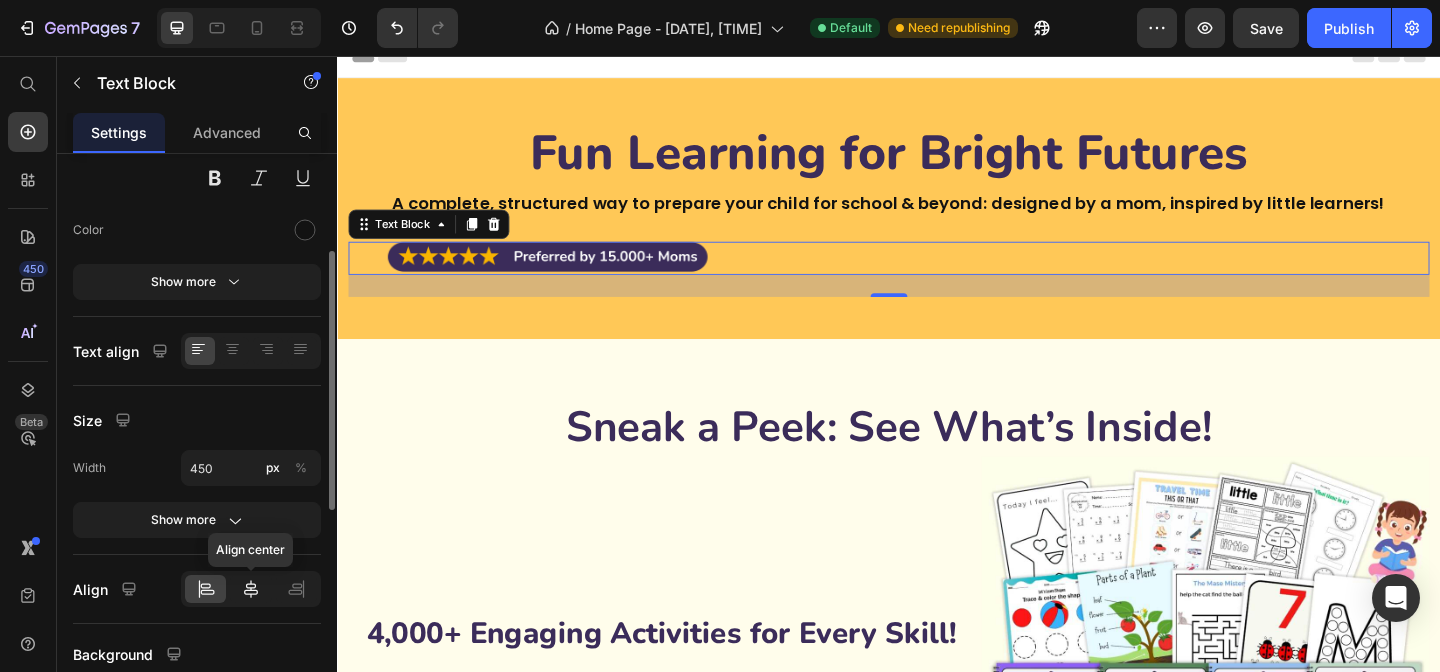 click 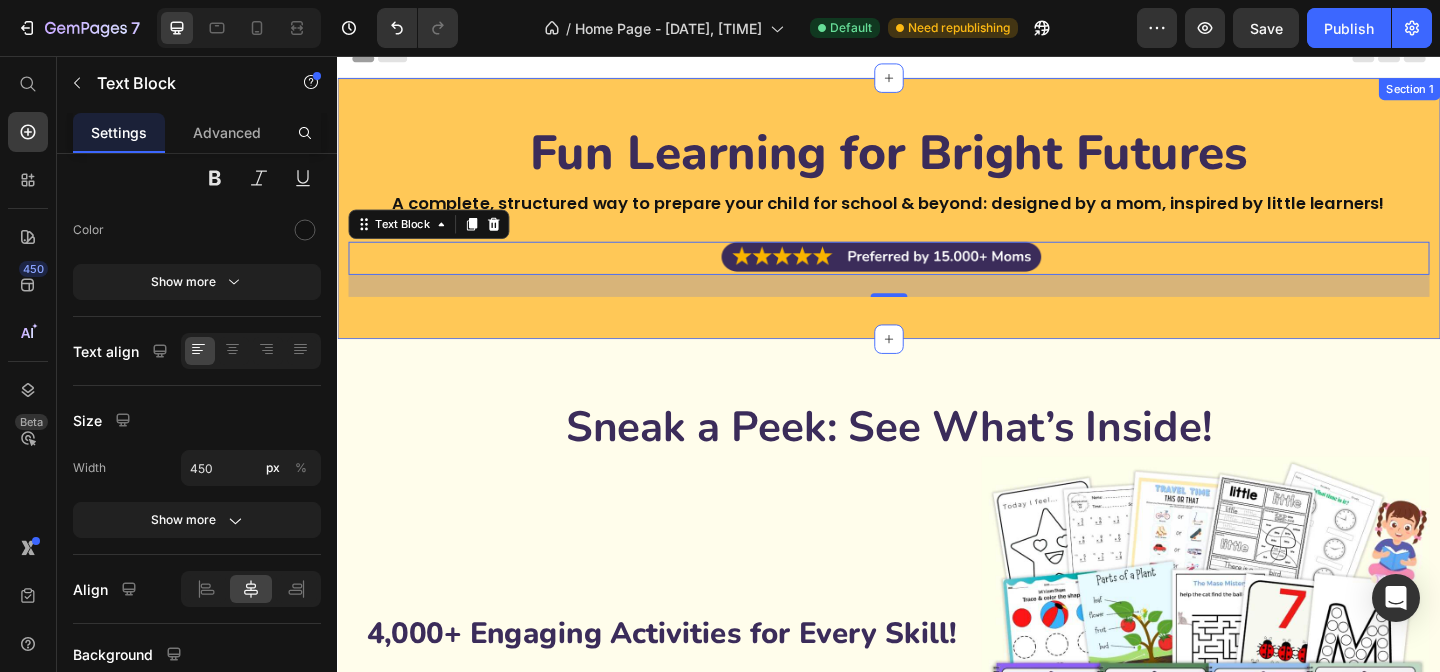 click on "Fun Learning for Bright Futures Heading A complete, structured way to prepare your child for school & beyond: designed by a mom, inspired by little learners! Text Block Text Block   24 Row Section 1" at bounding box center [937, 222] 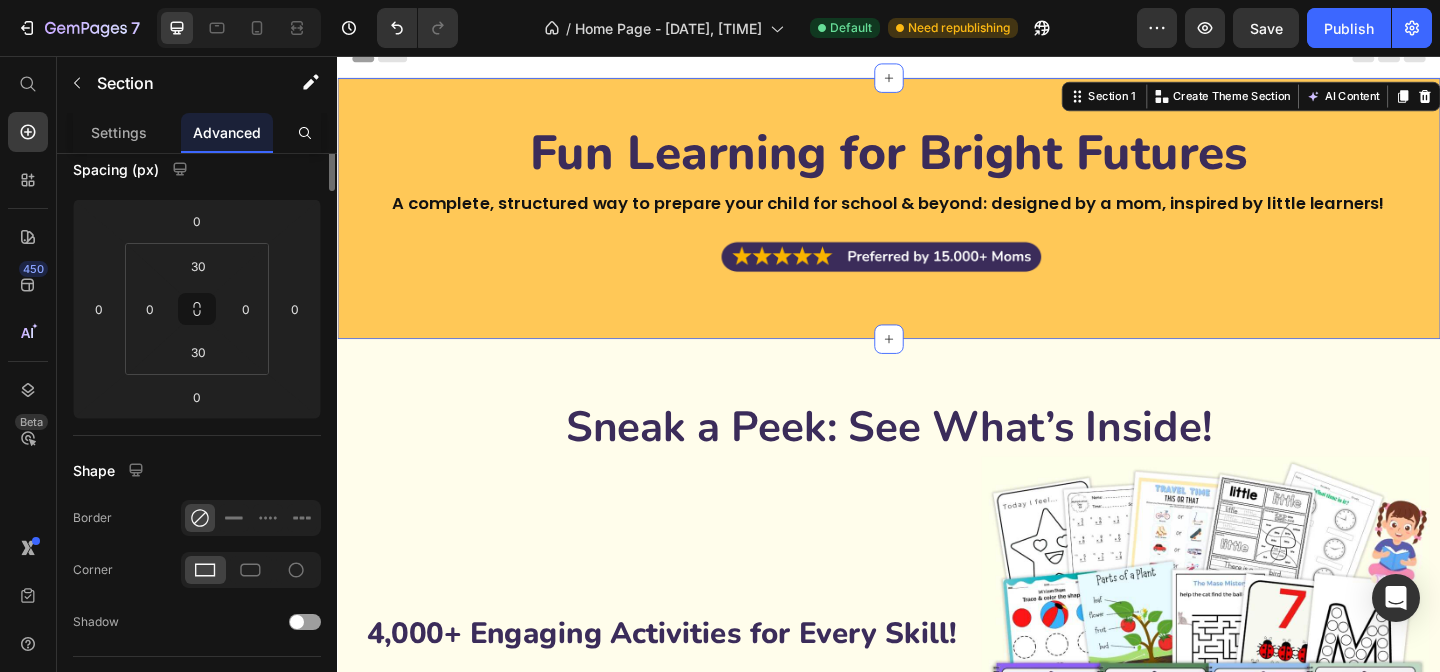 scroll, scrollTop: 0, scrollLeft: 0, axis: both 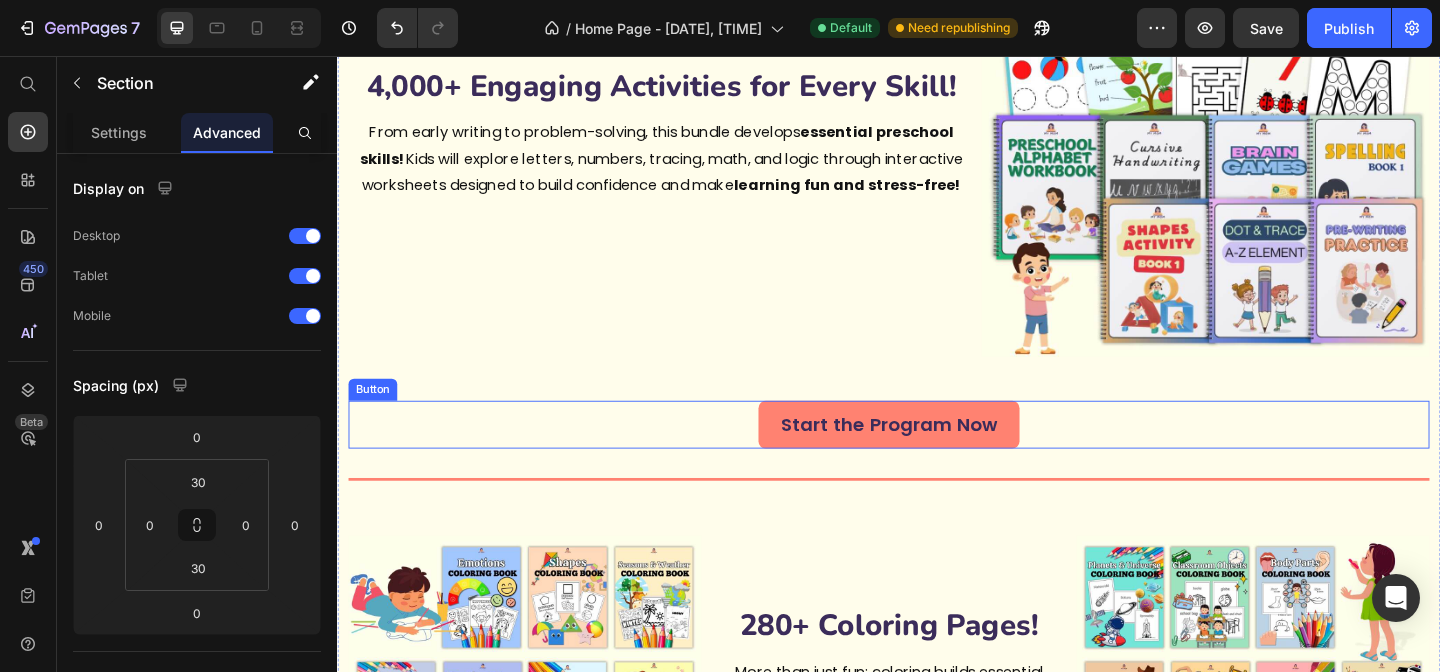 click on "Start the Program Now Button" at bounding box center [937, 457] 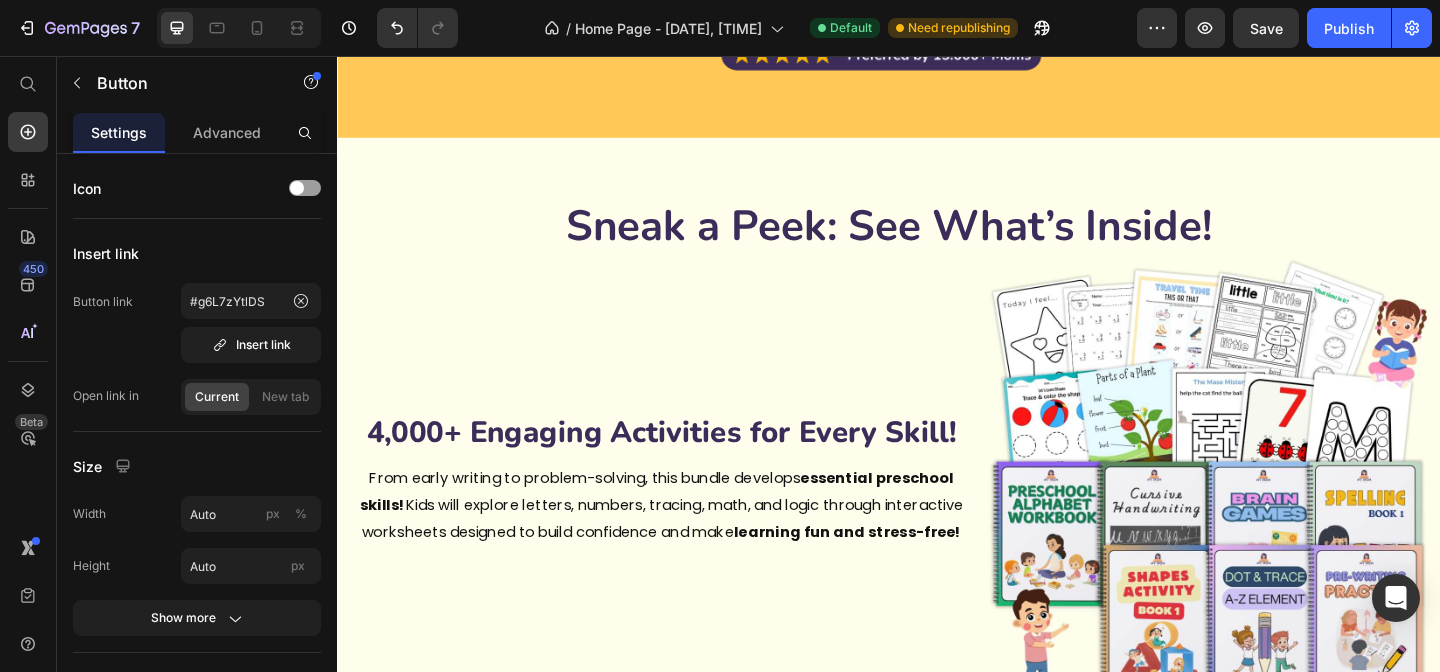scroll, scrollTop: 0, scrollLeft: 0, axis: both 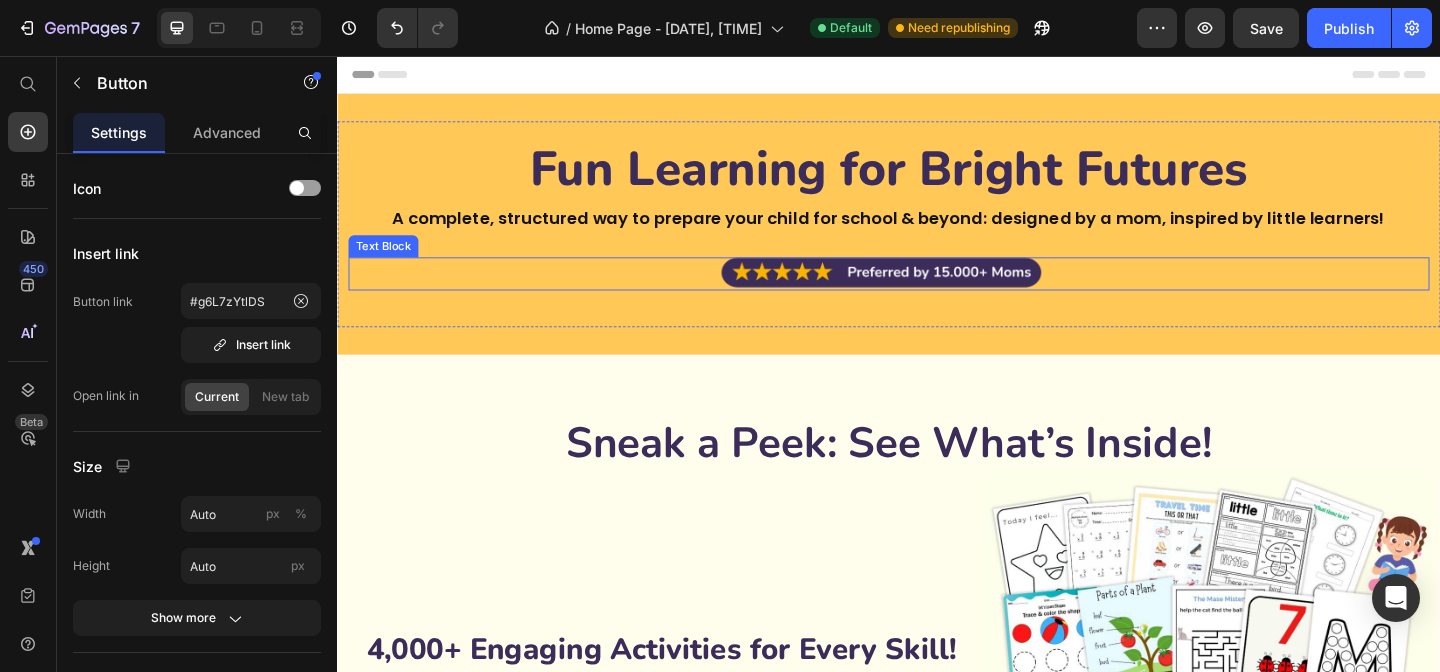 click at bounding box center (937, 293) 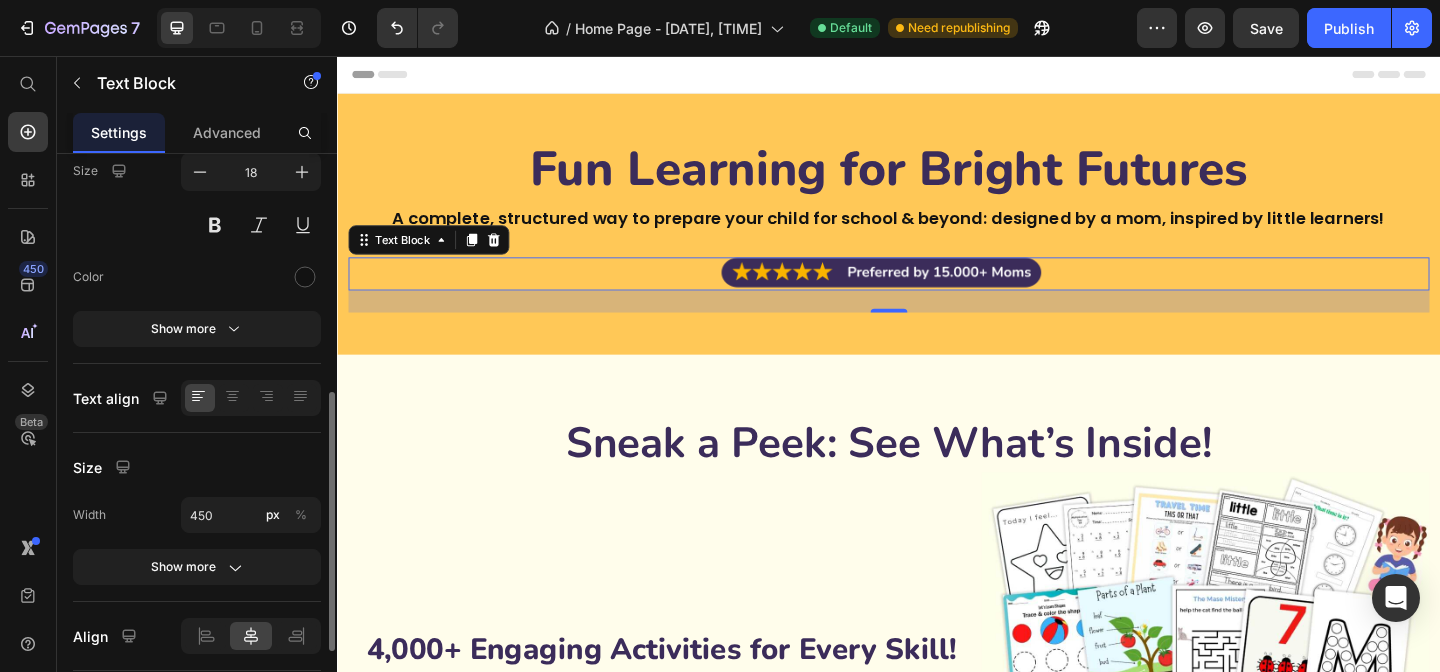 scroll, scrollTop: 285, scrollLeft: 0, axis: vertical 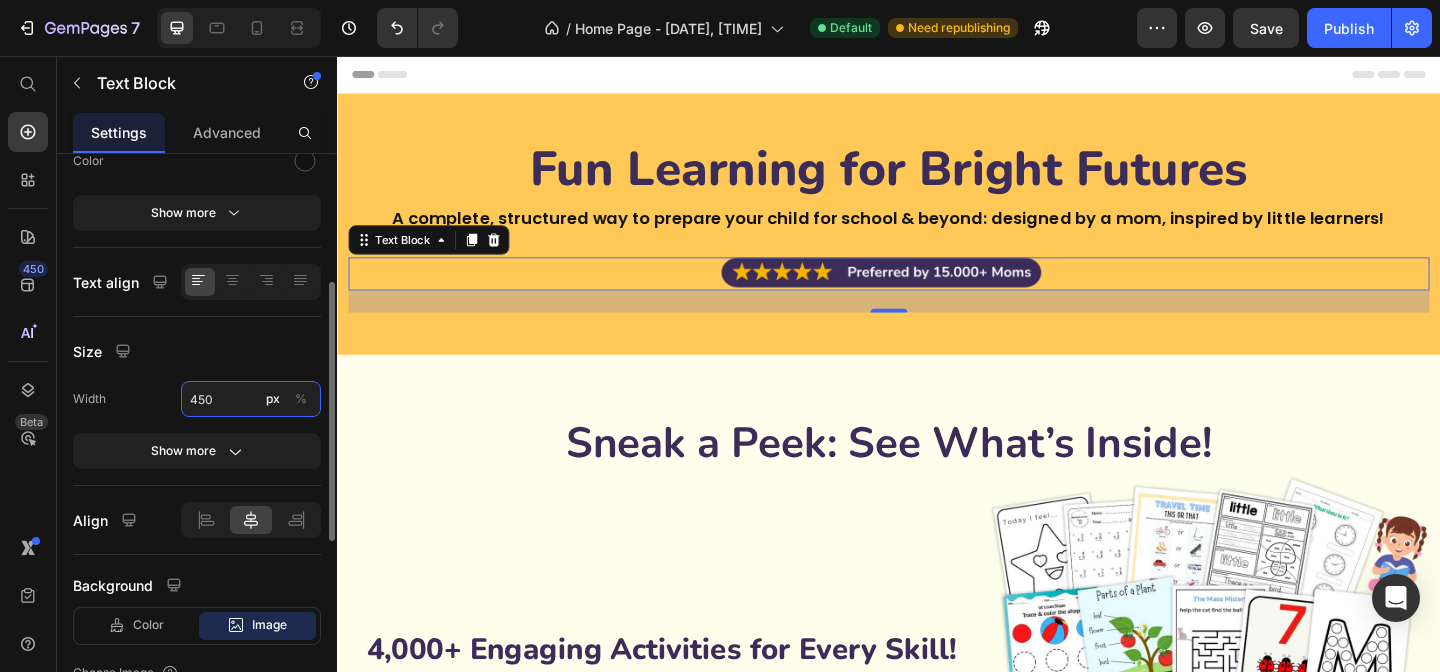 click on "450" at bounding box center (251, 399) 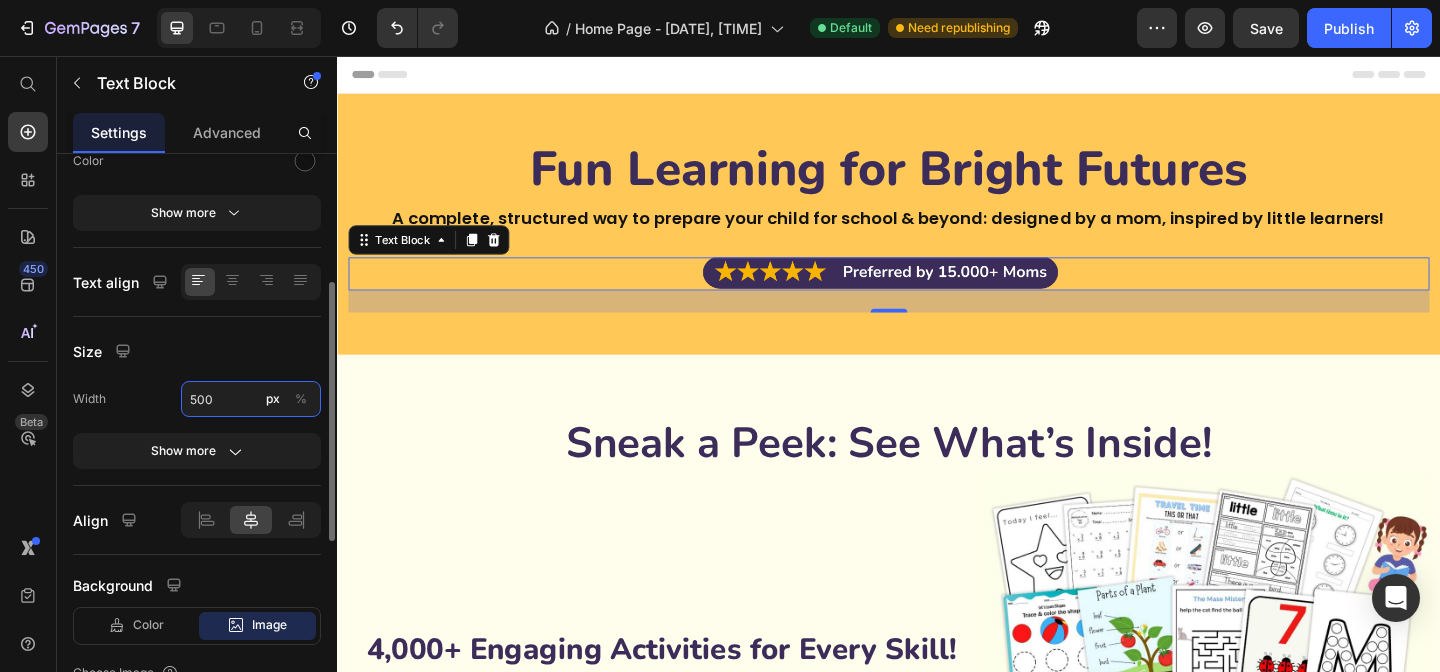 type on "500" 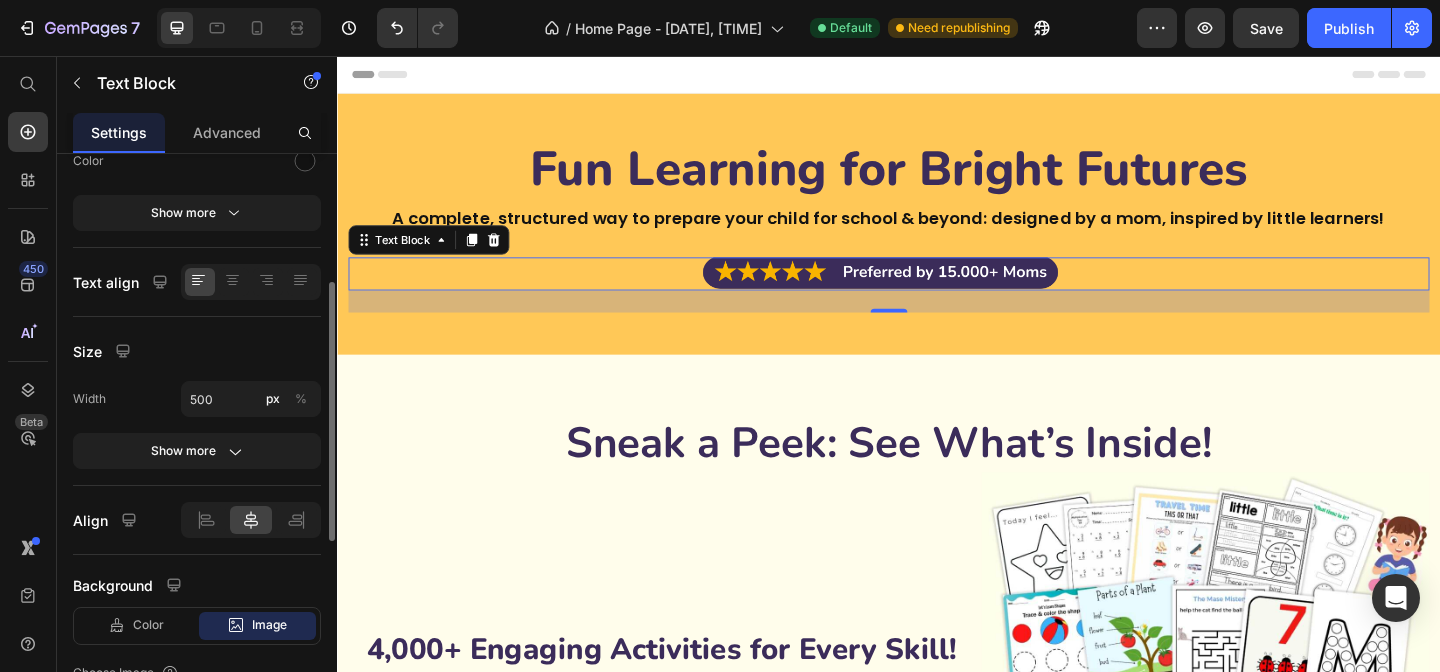 click on "Text Styles Paragraph 1 Font Poppins Size 18 Color Show more Text align Size Width 500 px % Show more Align Background Color Image Video  Choose Image  Upload Image https://cdn.shopify.com/s/files/1/0901/3529/8426/files/gempages_553213593995182904-92d269df-477f-4745-a327-517c52488a6d.png  or   Browse gallery  Show more" at bounding box center (197, 457) 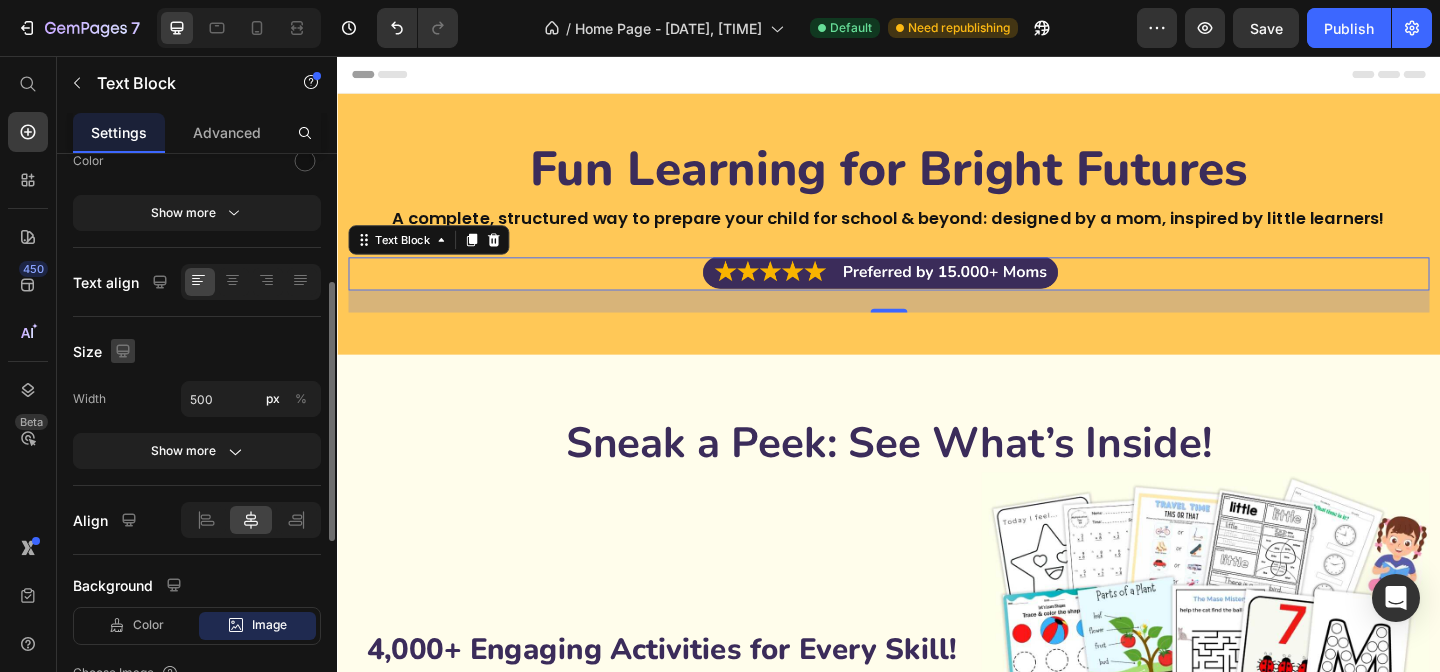 click 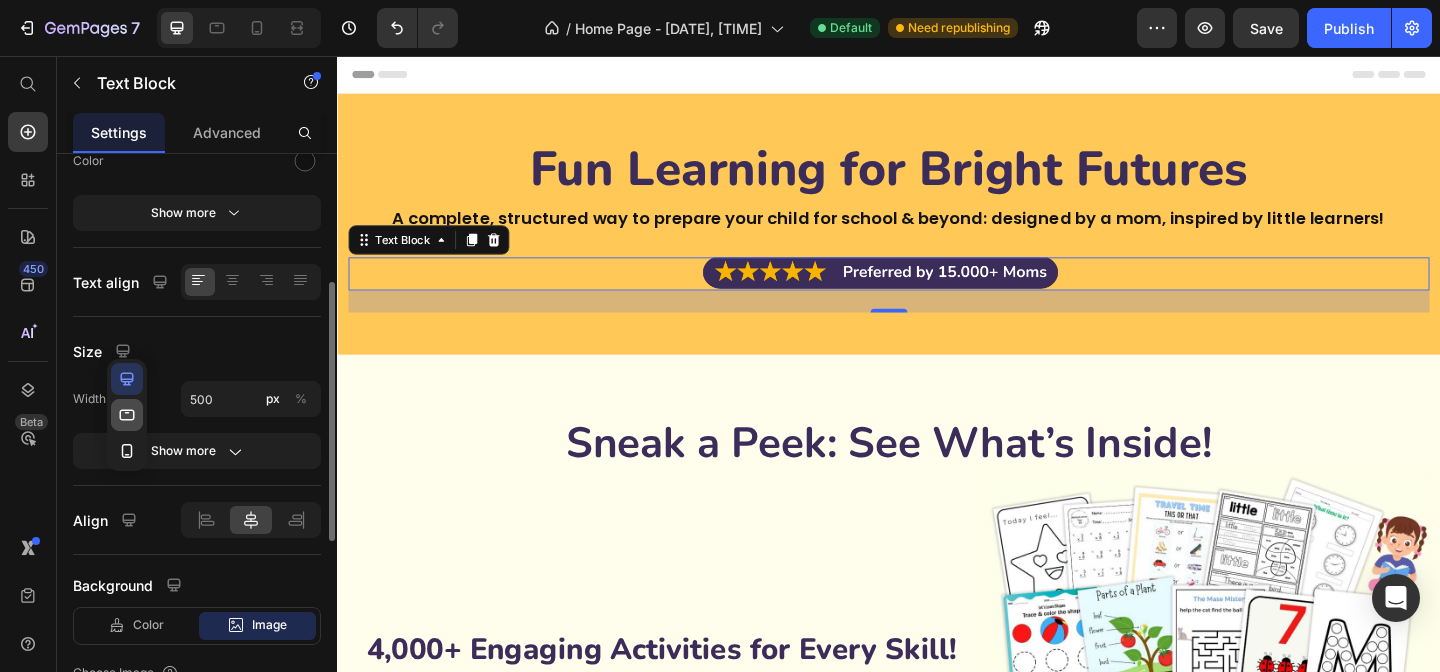 click 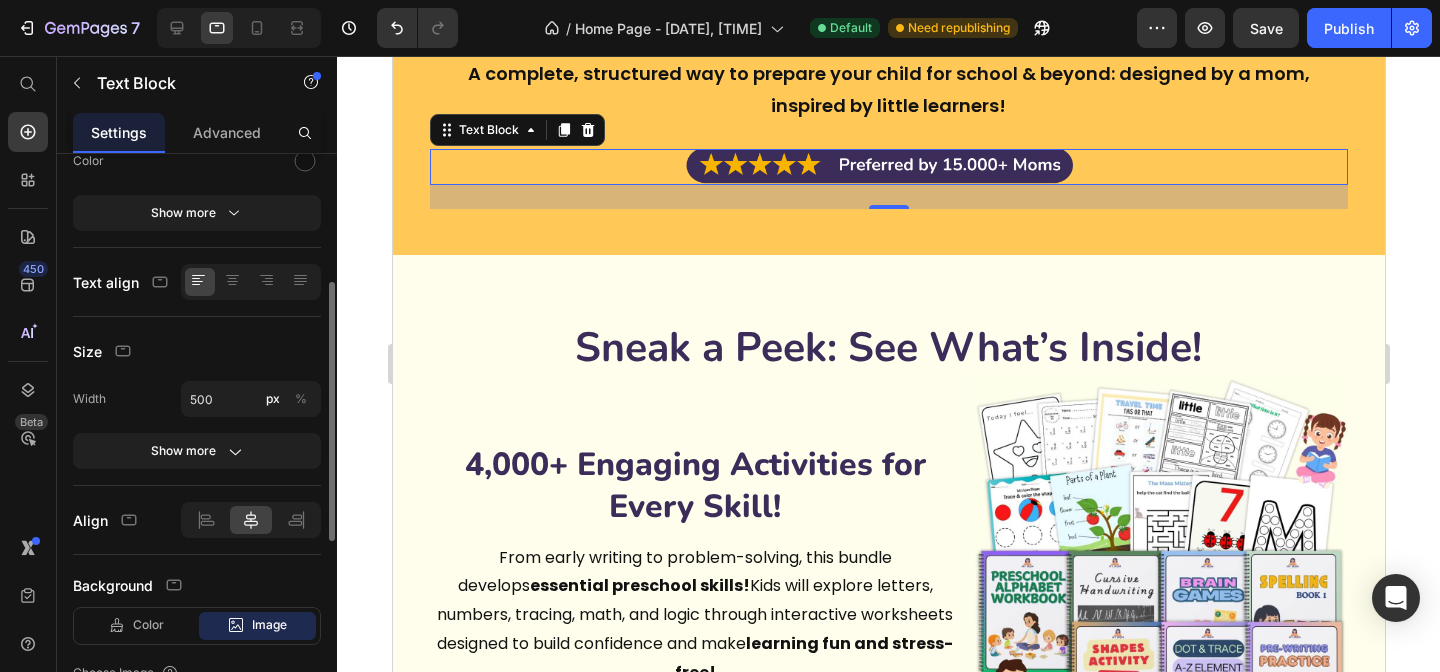 scroll, scrollTop: 173, scrollLeft: 0, axis: vertical 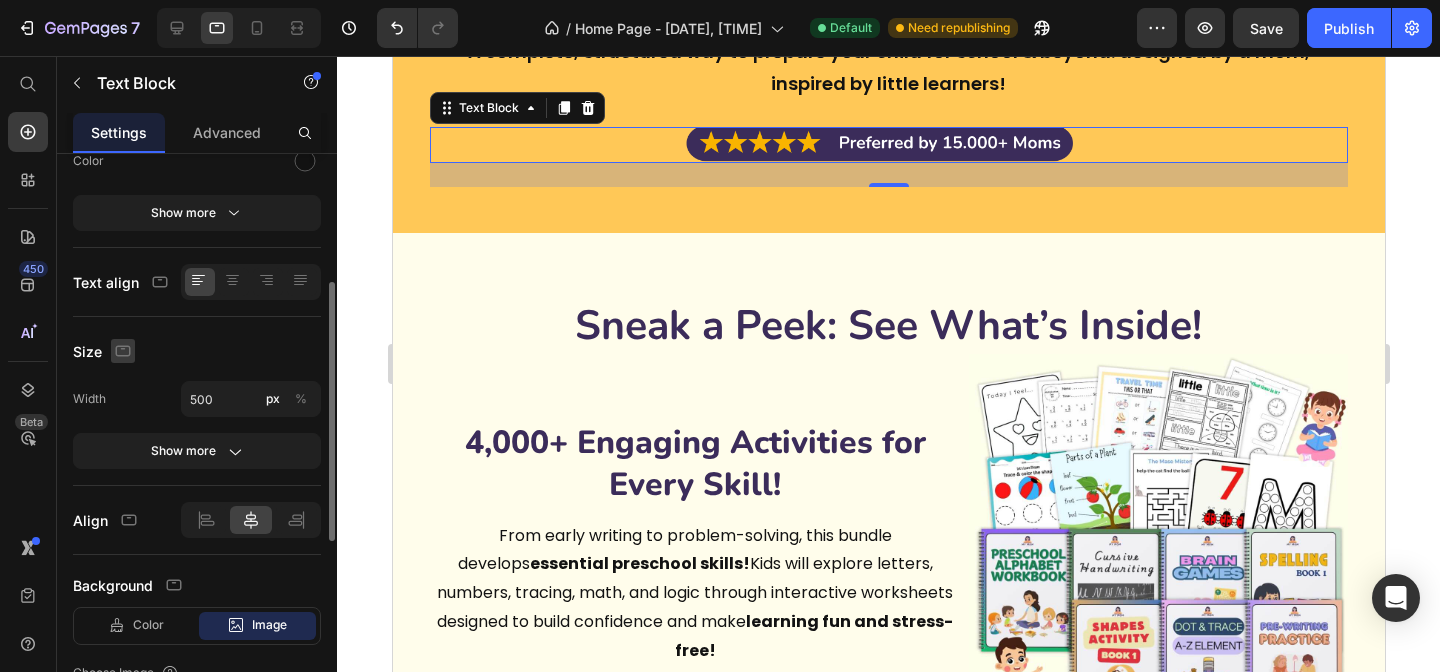 click 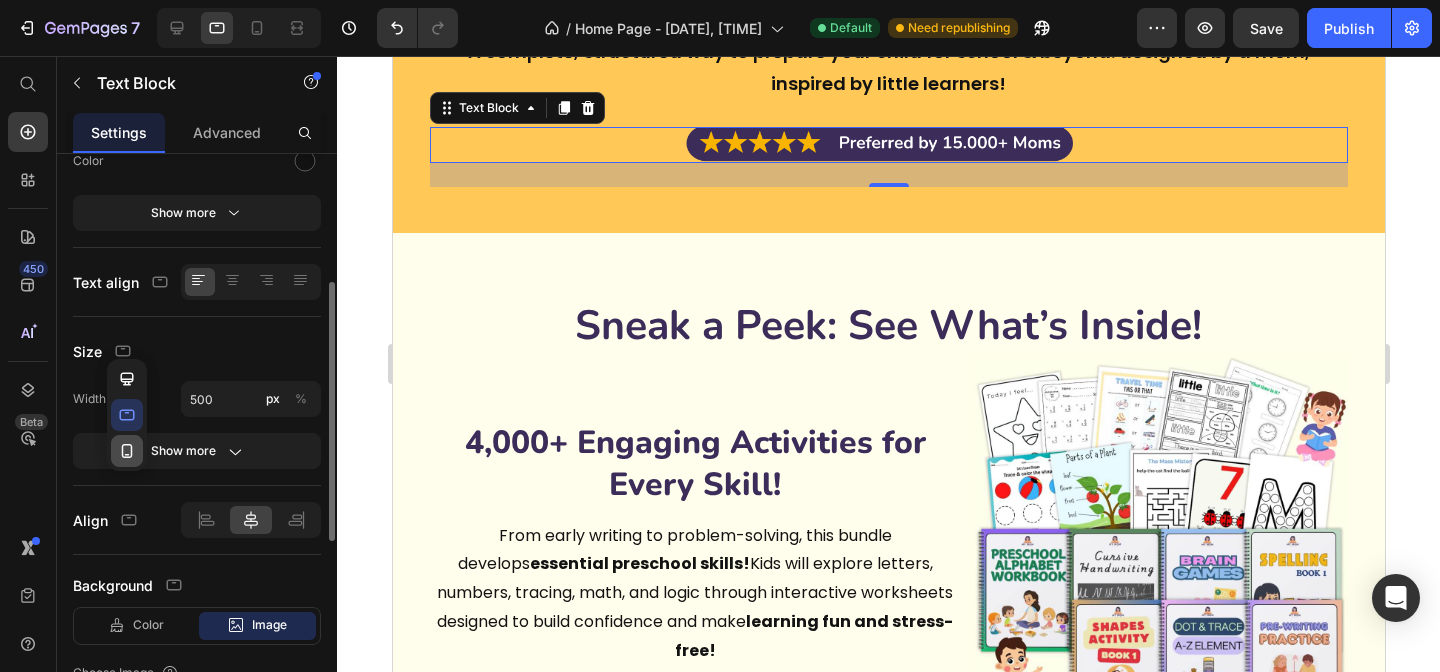 click 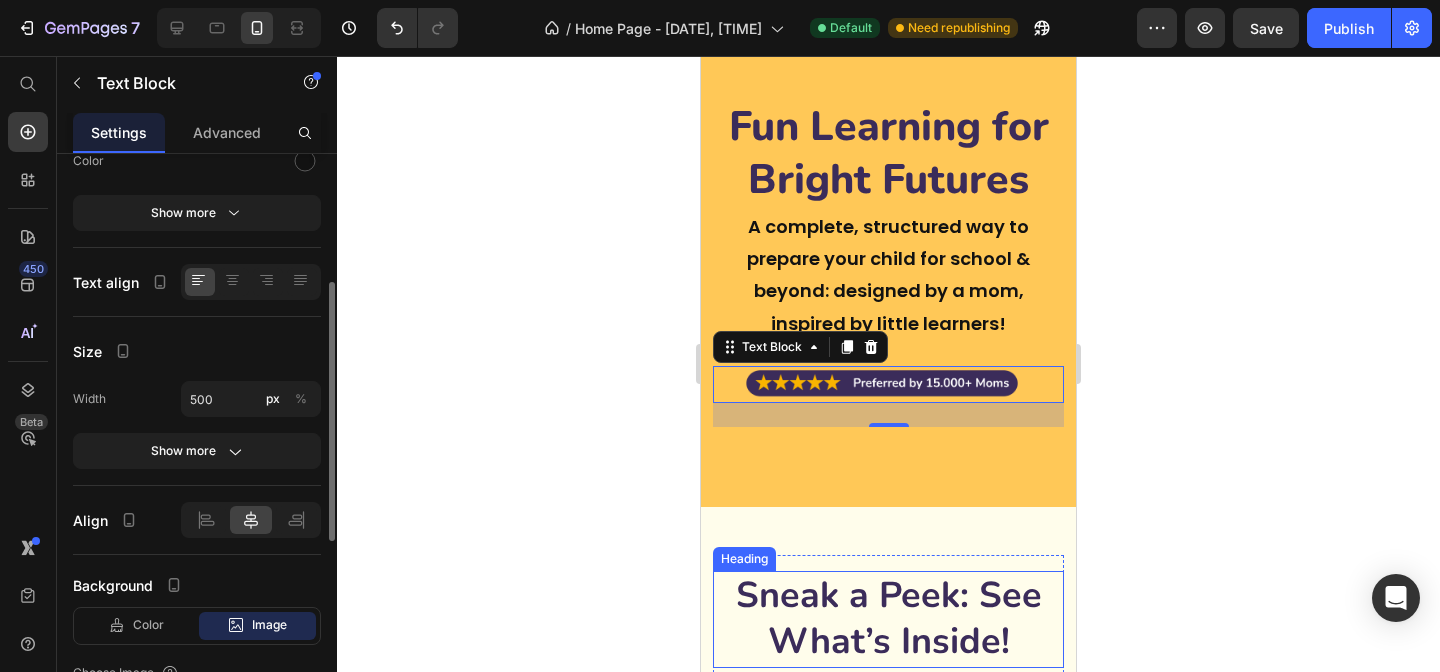 scroll, scrollTop: 62, scrollLeft: 0, axis: vertical 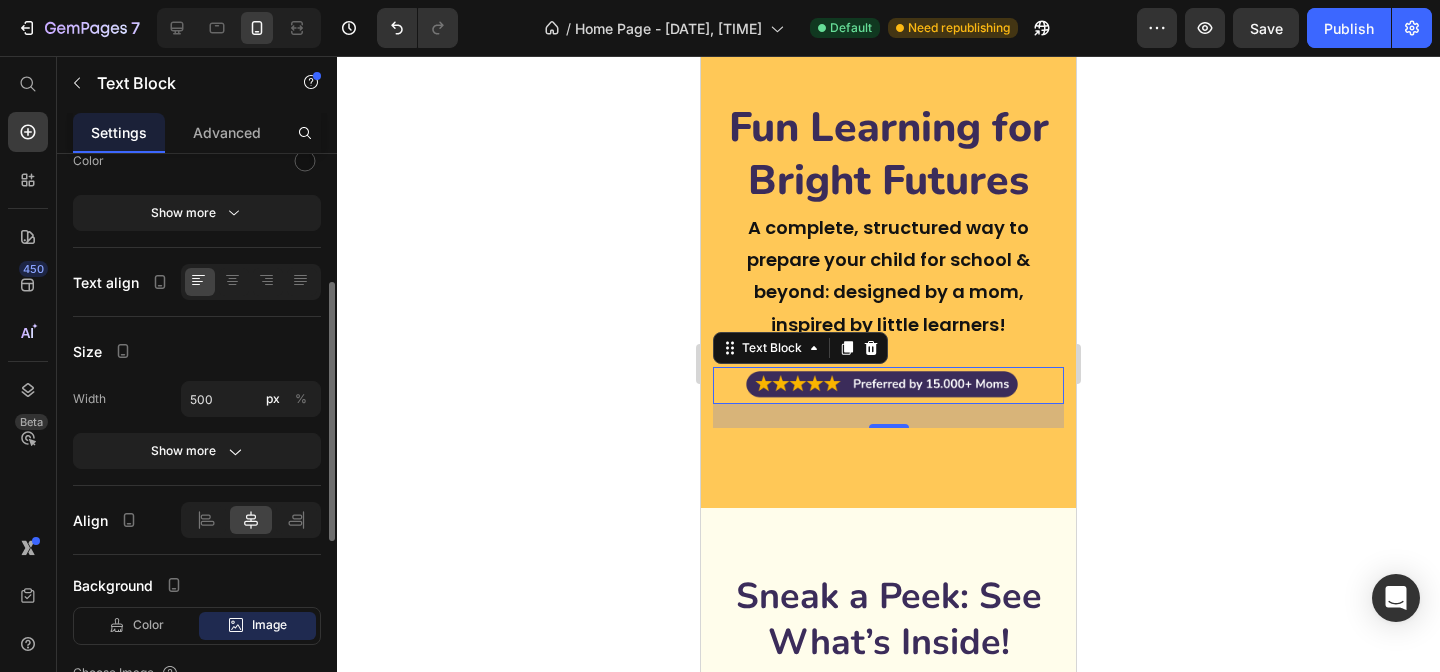 click 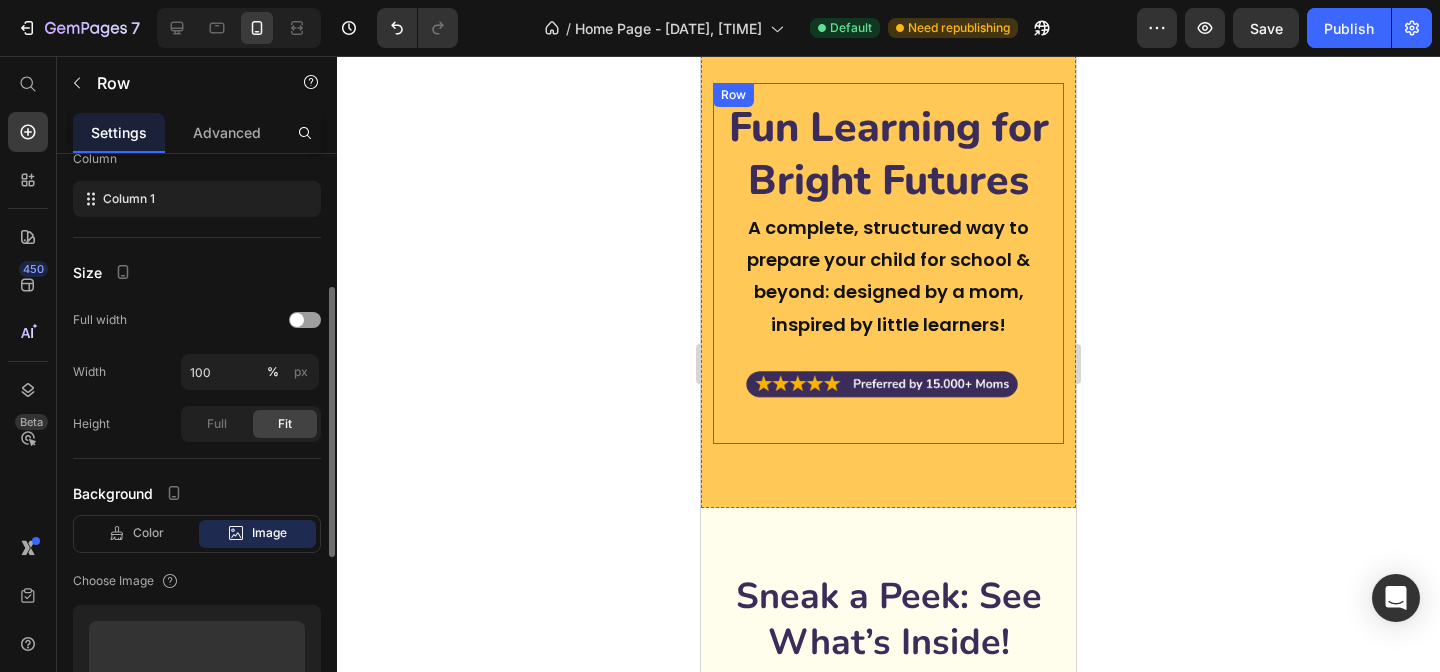 click on "Fun Learning for Bright Futures Heading A complete, structured way to prepare your child for school & beyond: designed by a mom, inspired by little learners! Text Block Text Block Row" at bounding box center (888, 263) 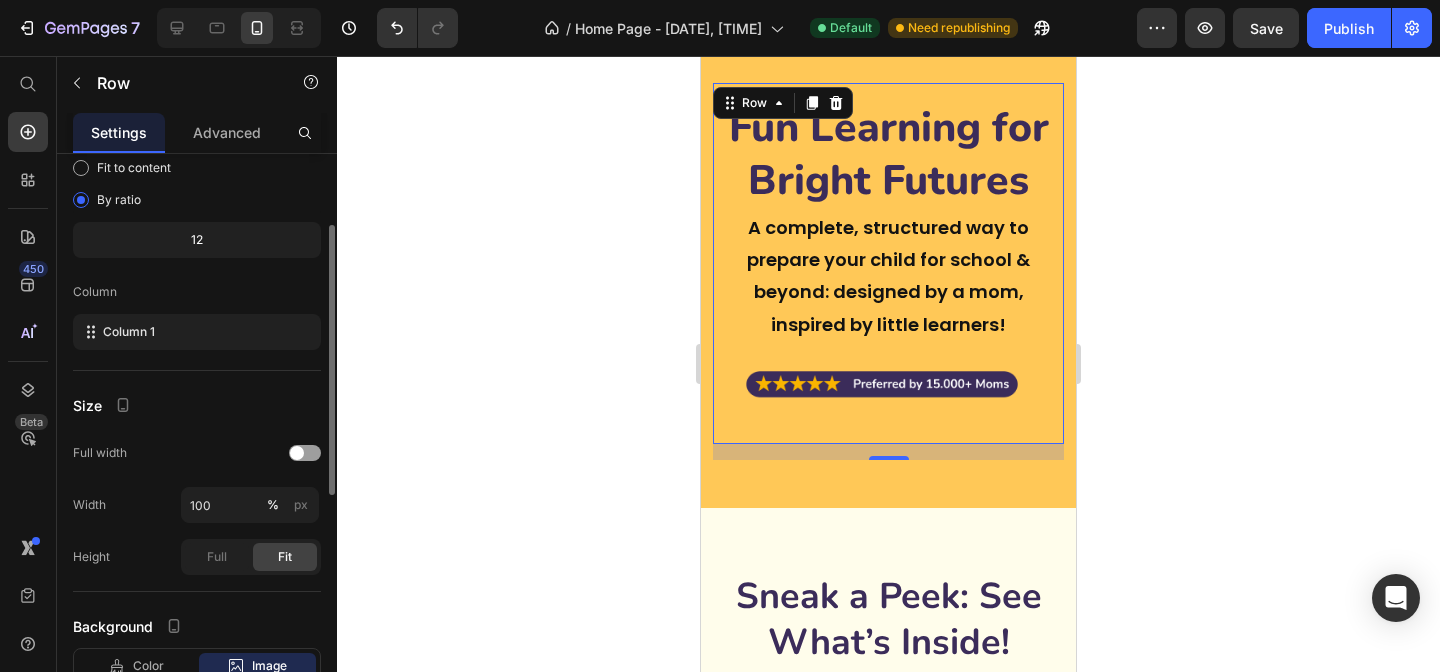 scroll, scrollTop: 0, scrollLeft: 0, axis: both 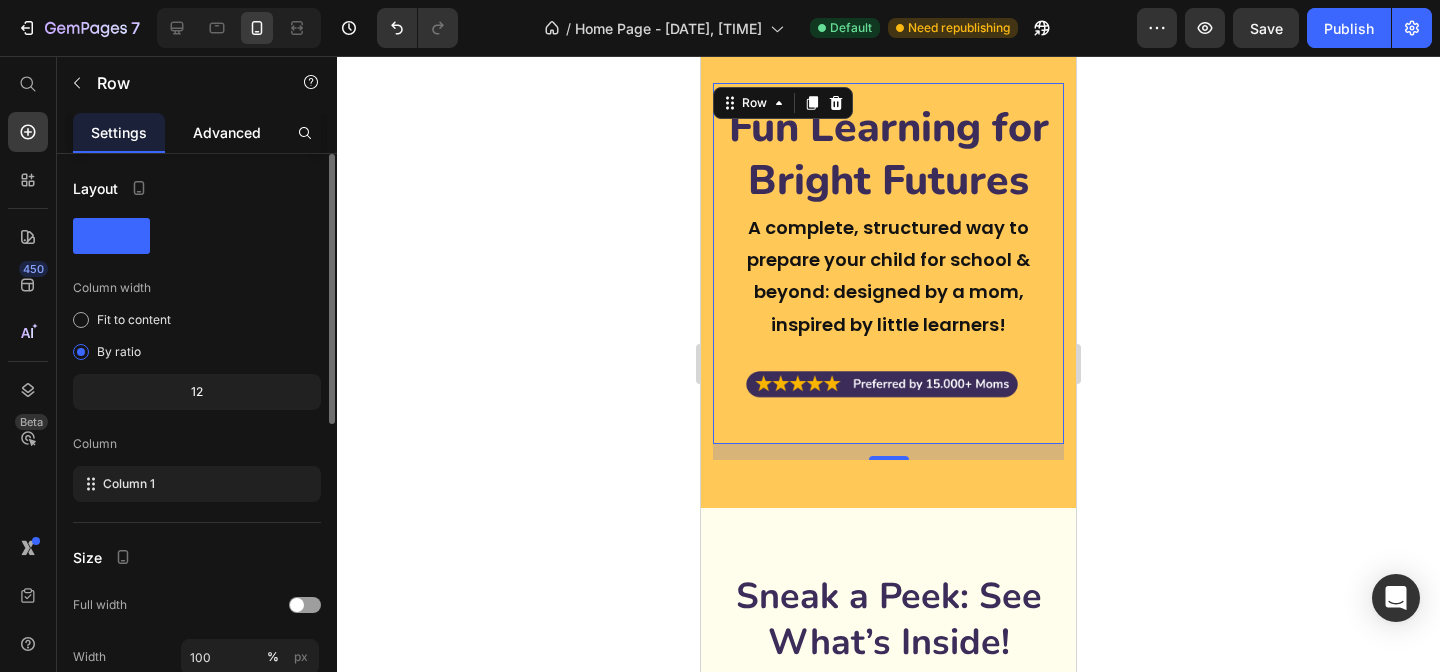 click on "Advanced" at bounding box center (227, 132) 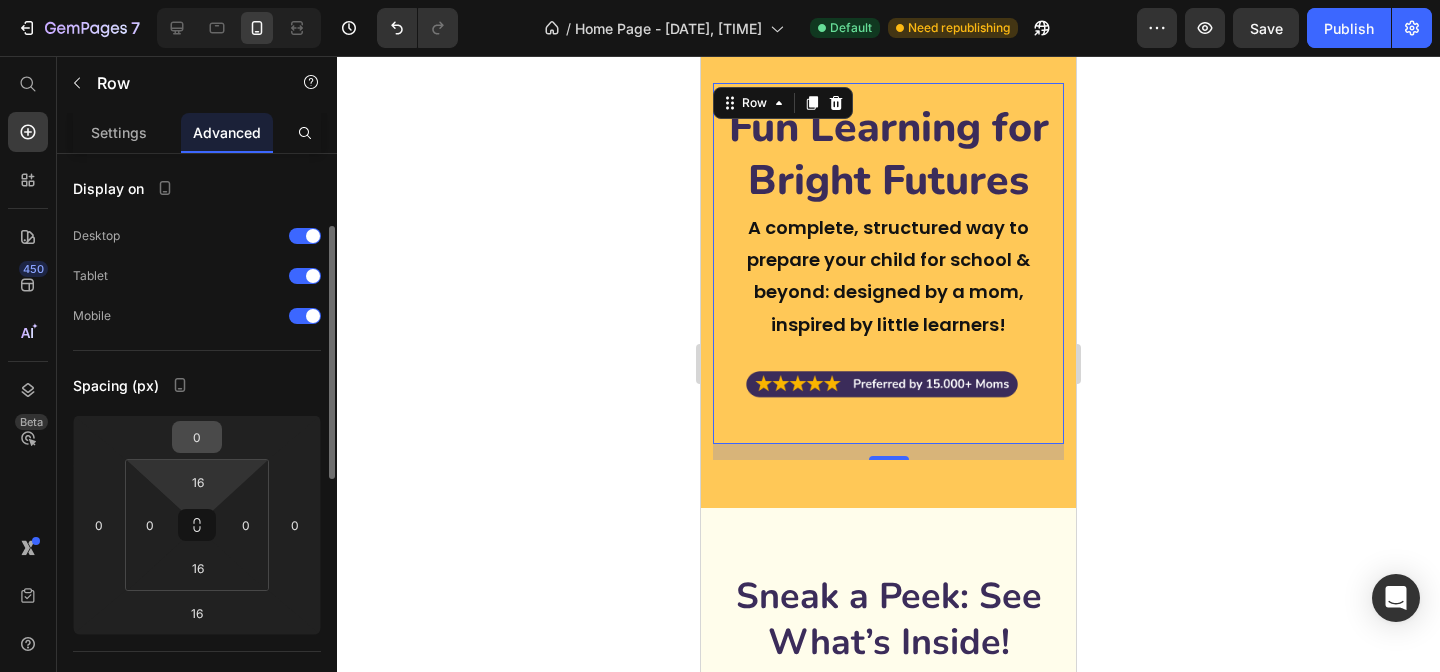 scroll, scrollTop: 144, scrollLeft: 0, axis: vertical 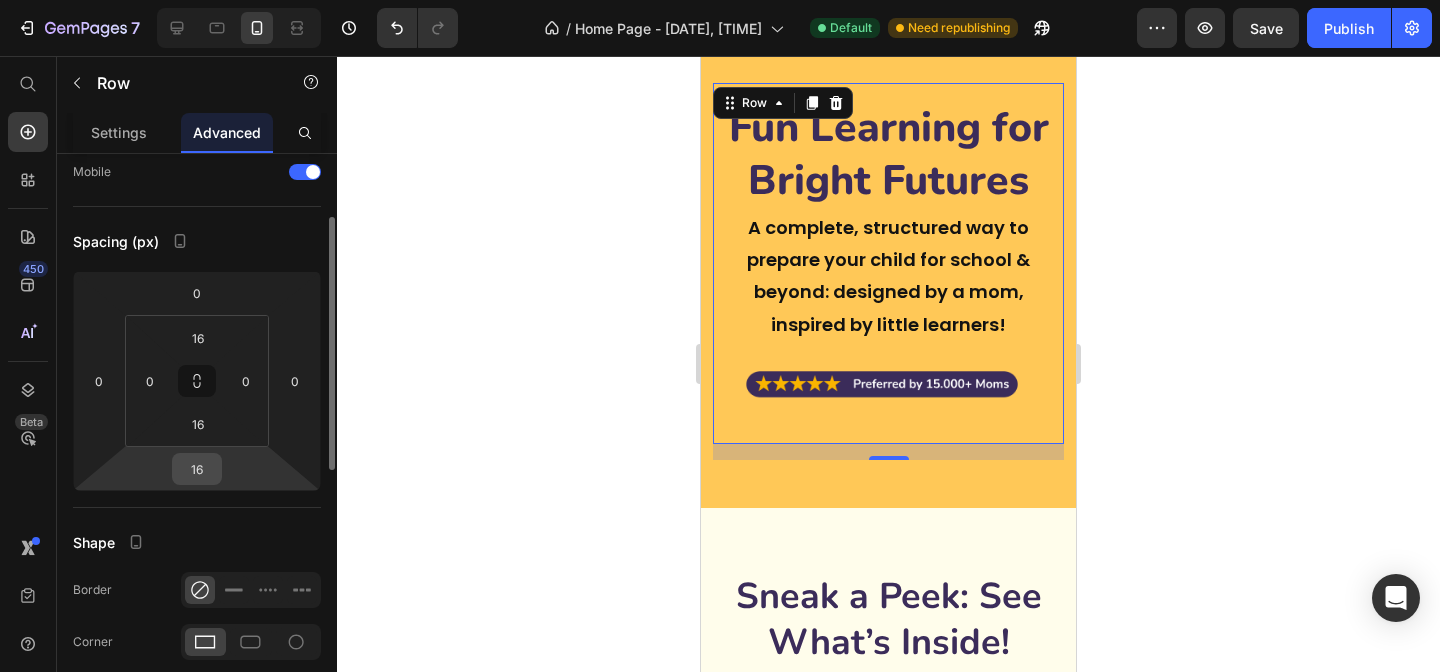 click on "16" at bounding box center (197, 469) 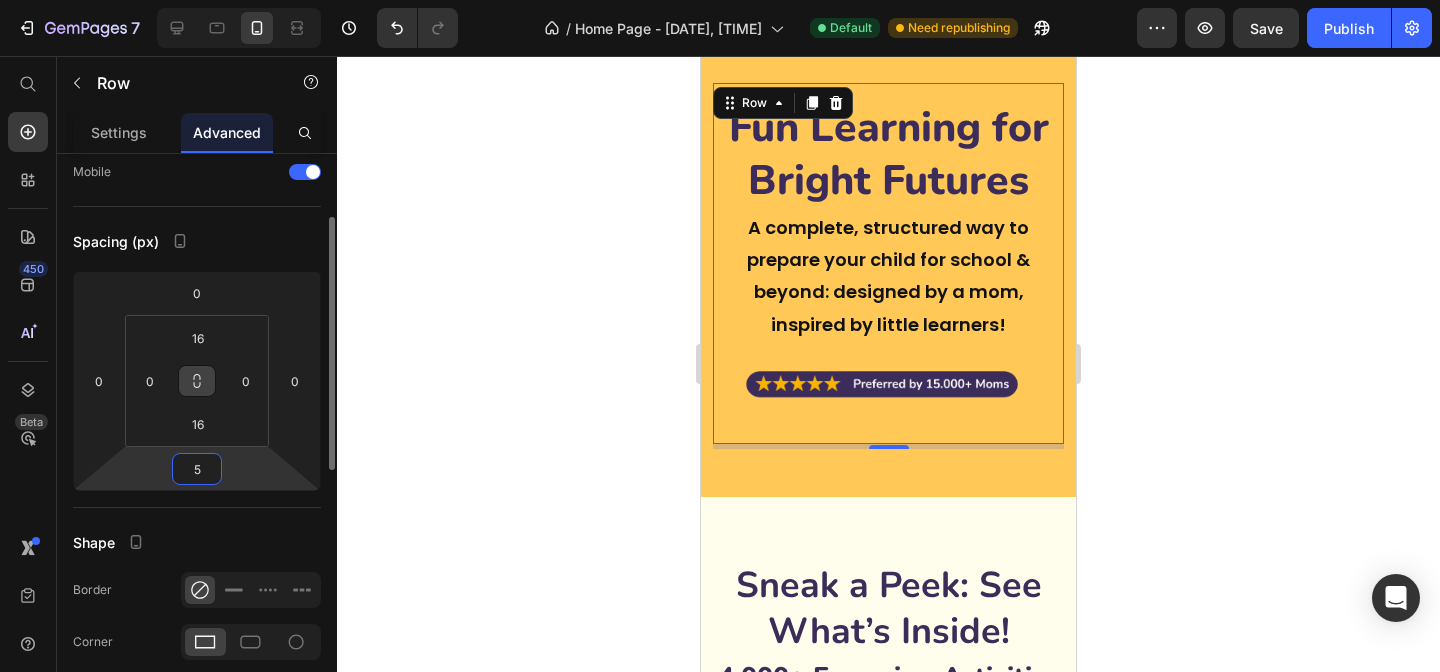 type on "5" 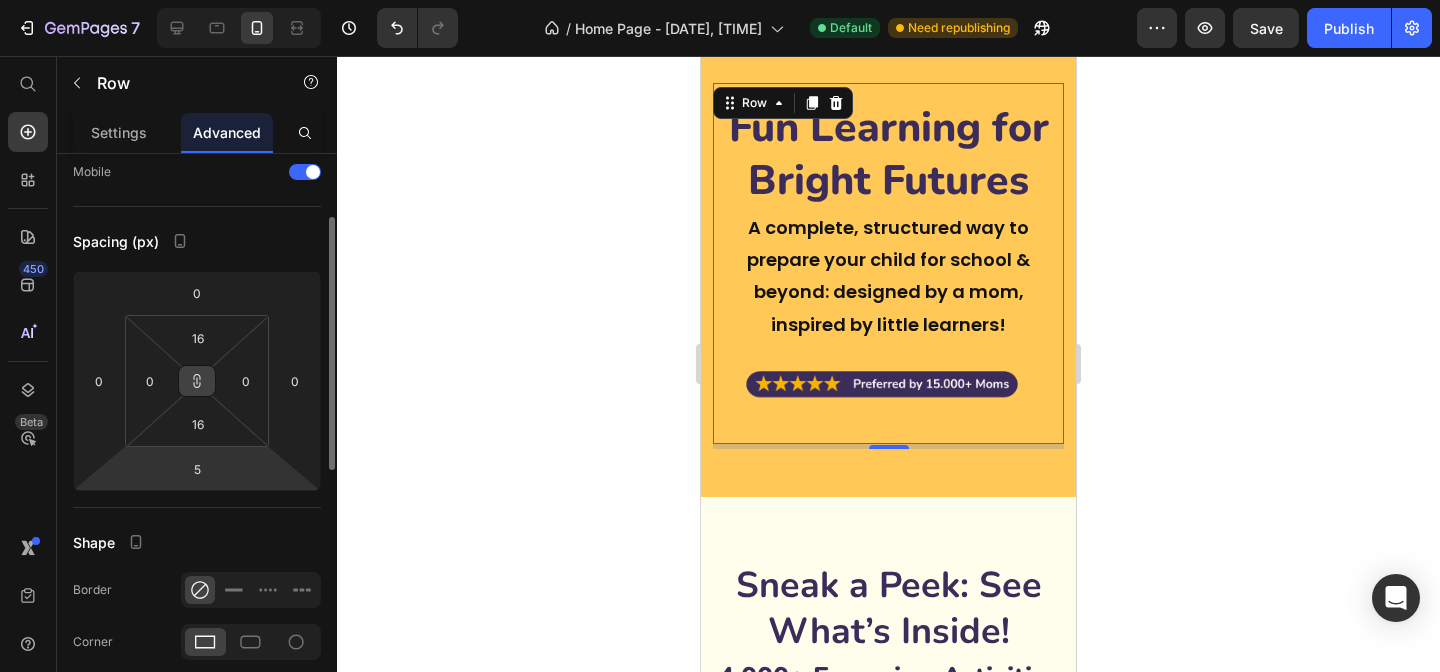 click at bounding box center (197, 381) 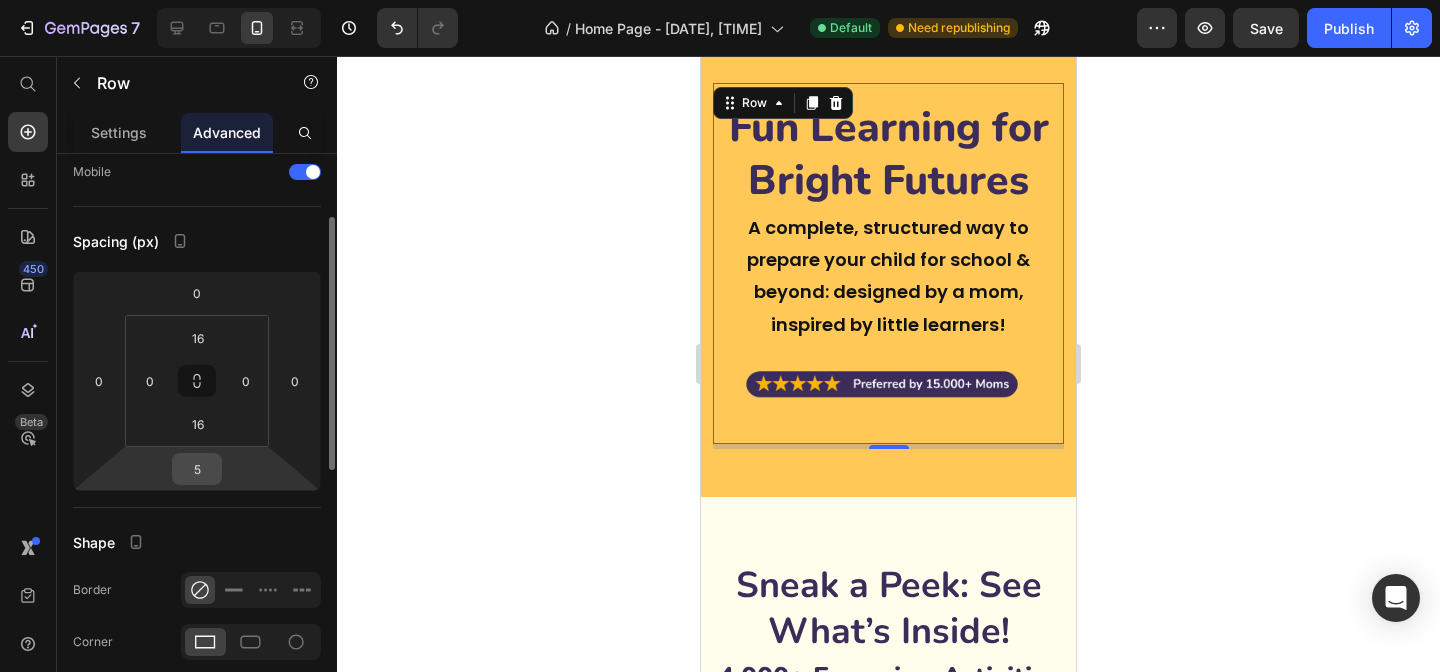 click on "5" at bounding box center [197, 469] 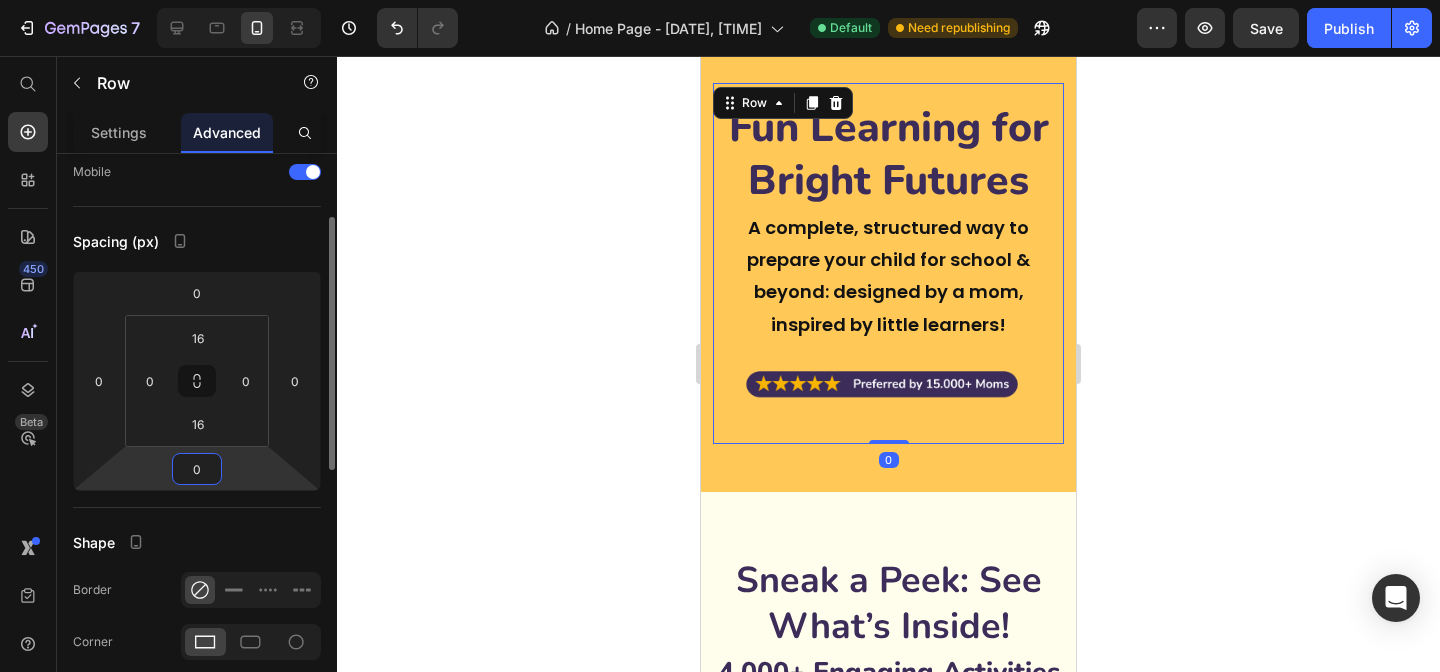 type on "0" 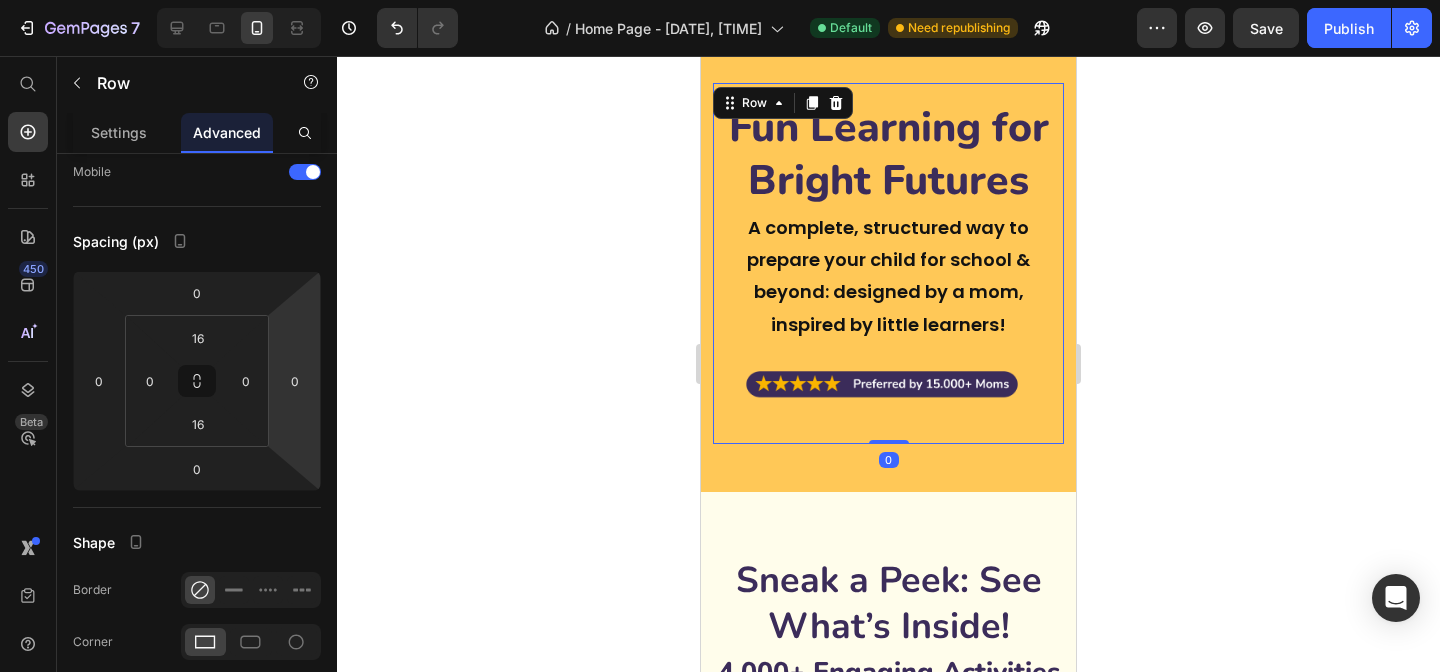 click 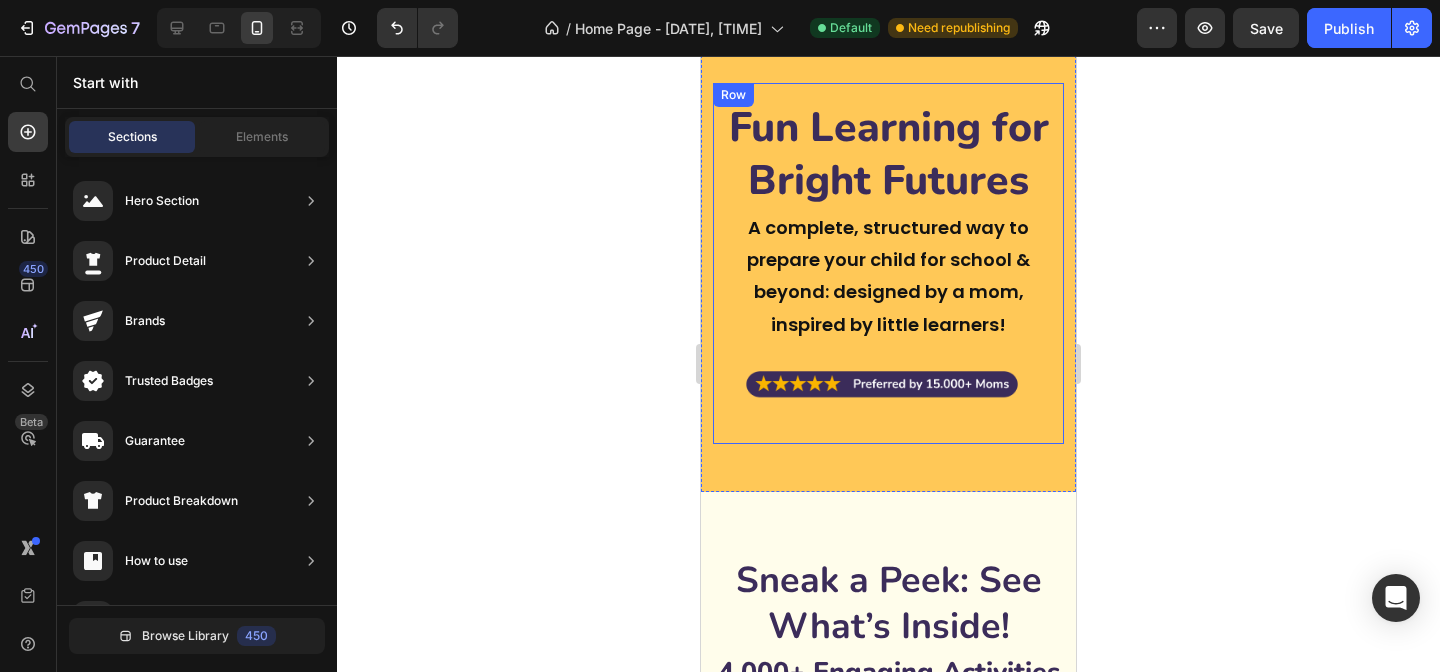 scroll, scrollTop: 0, scrollLeft: 0, axis: both 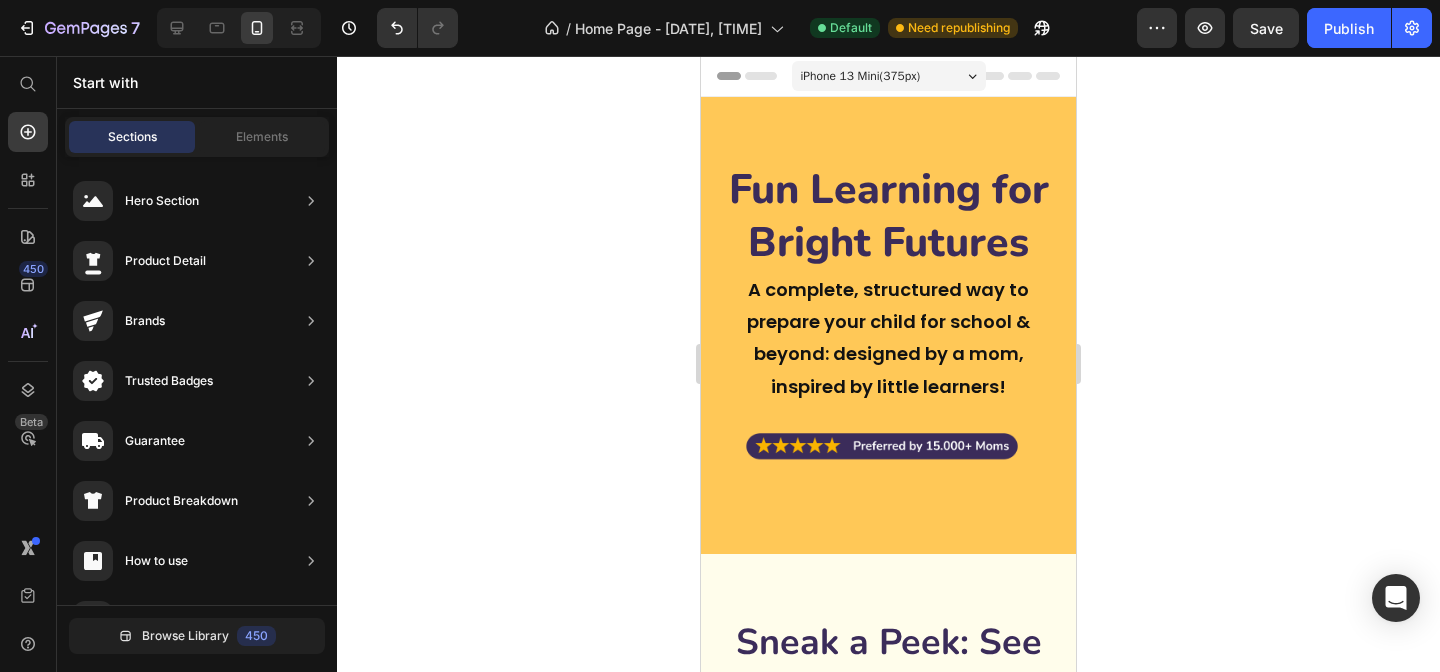 click 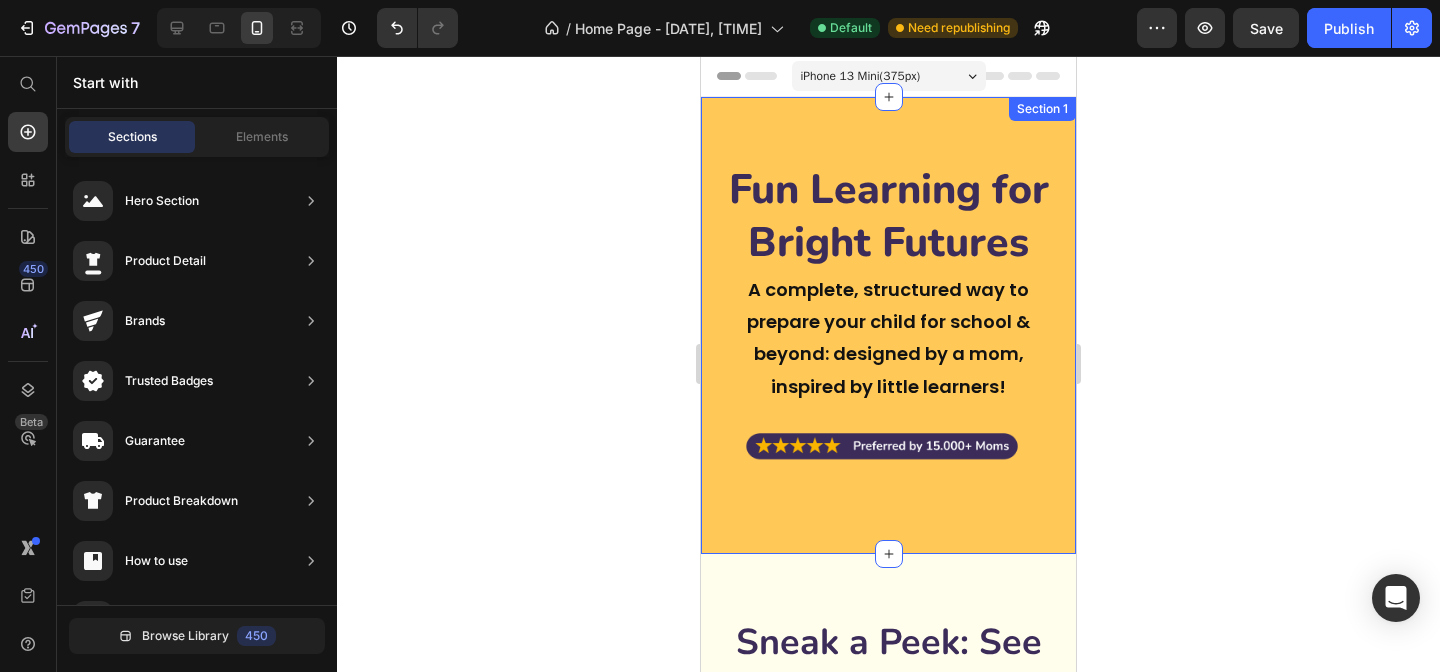 click on "Fun Learning for Bright Futures Heading A complete, structured way to prepare your child for school & beyond: designed by a mom, inspired by little learners! Text Block Text Block Row Section 1" at bounding box center (888, 325) 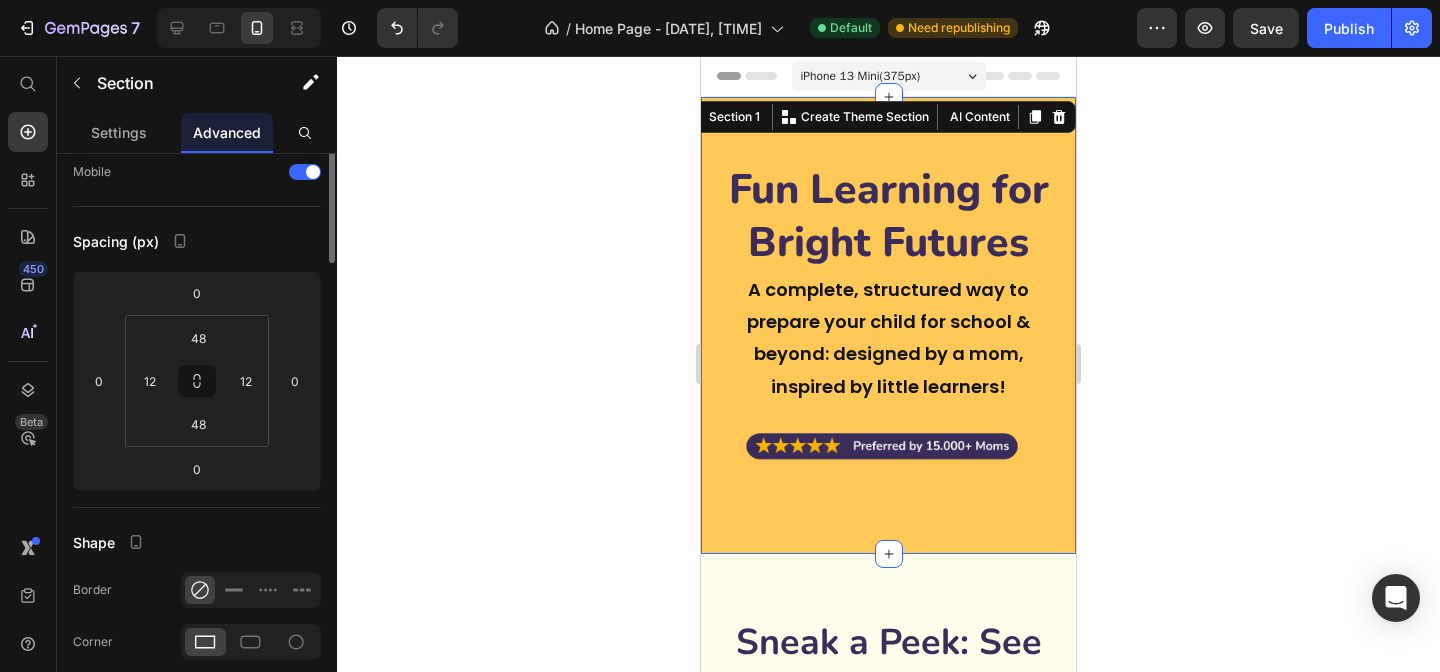 scroll, scrollTop: 0, scrollLeft: 0, axis: both 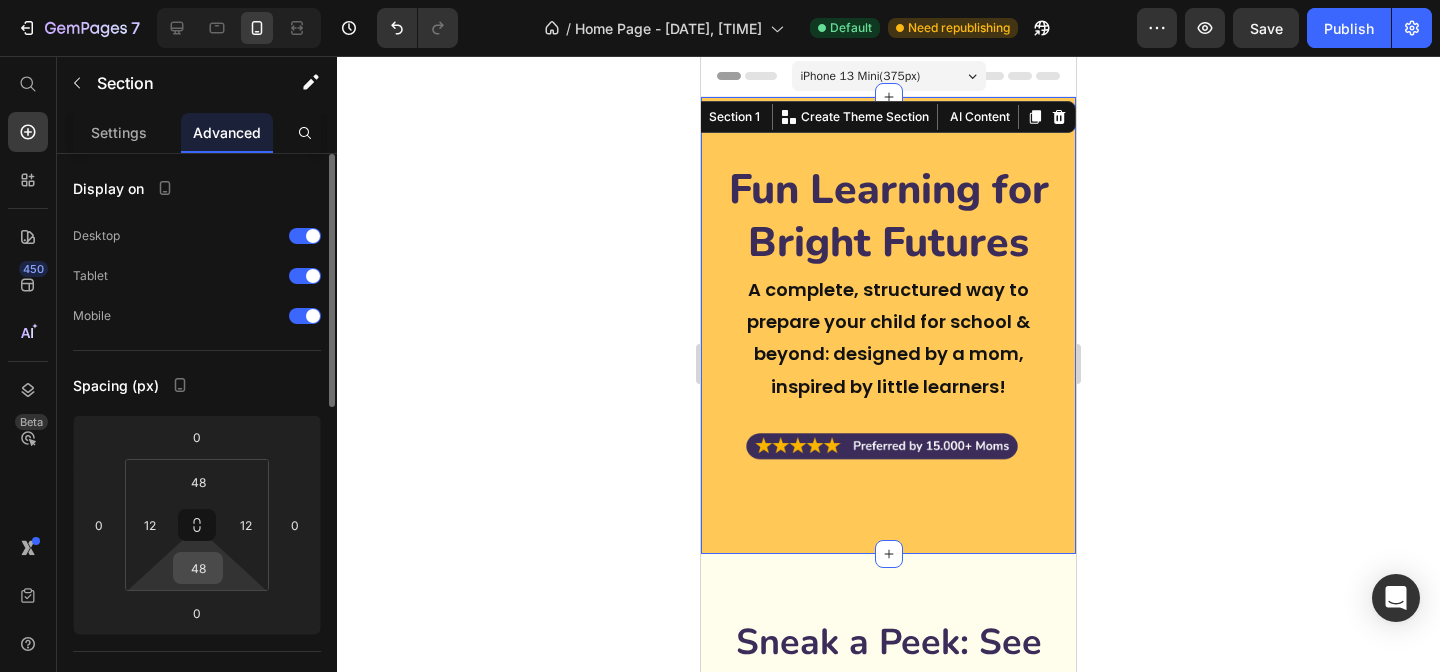 click on "48" at bounding box center [198, 568] 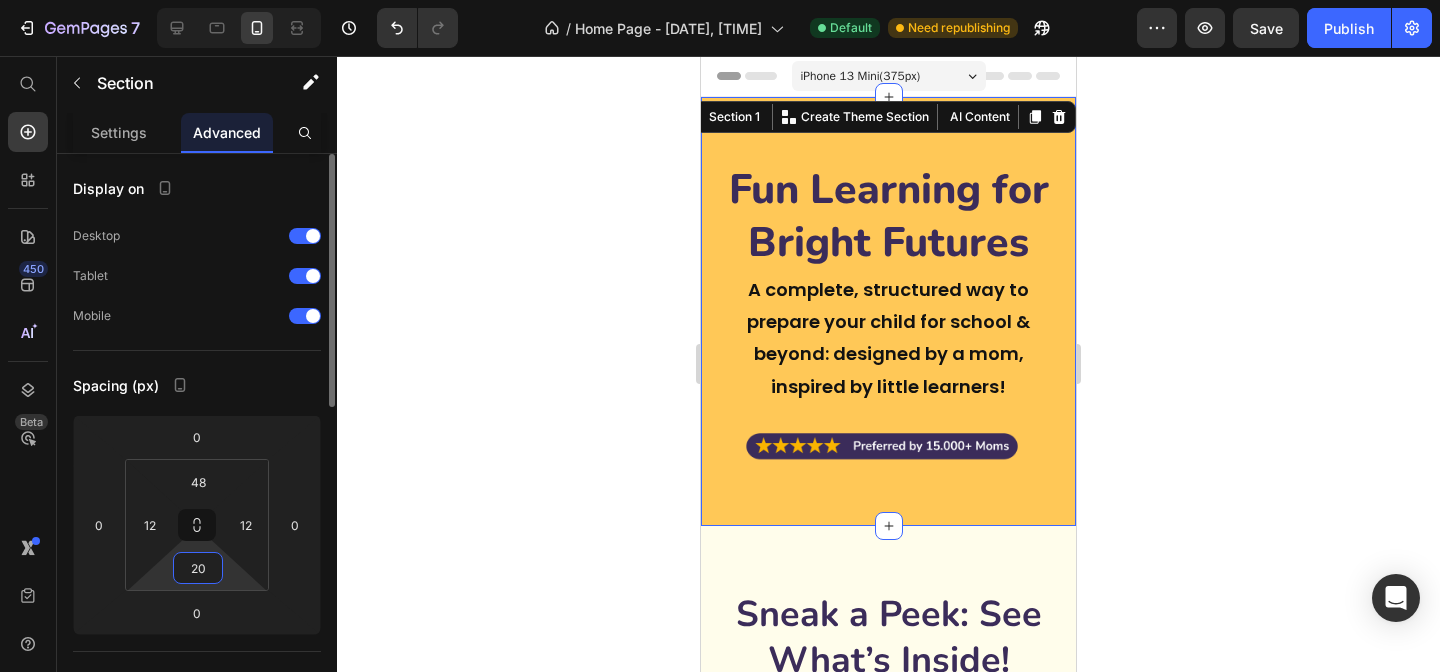 type on "2" 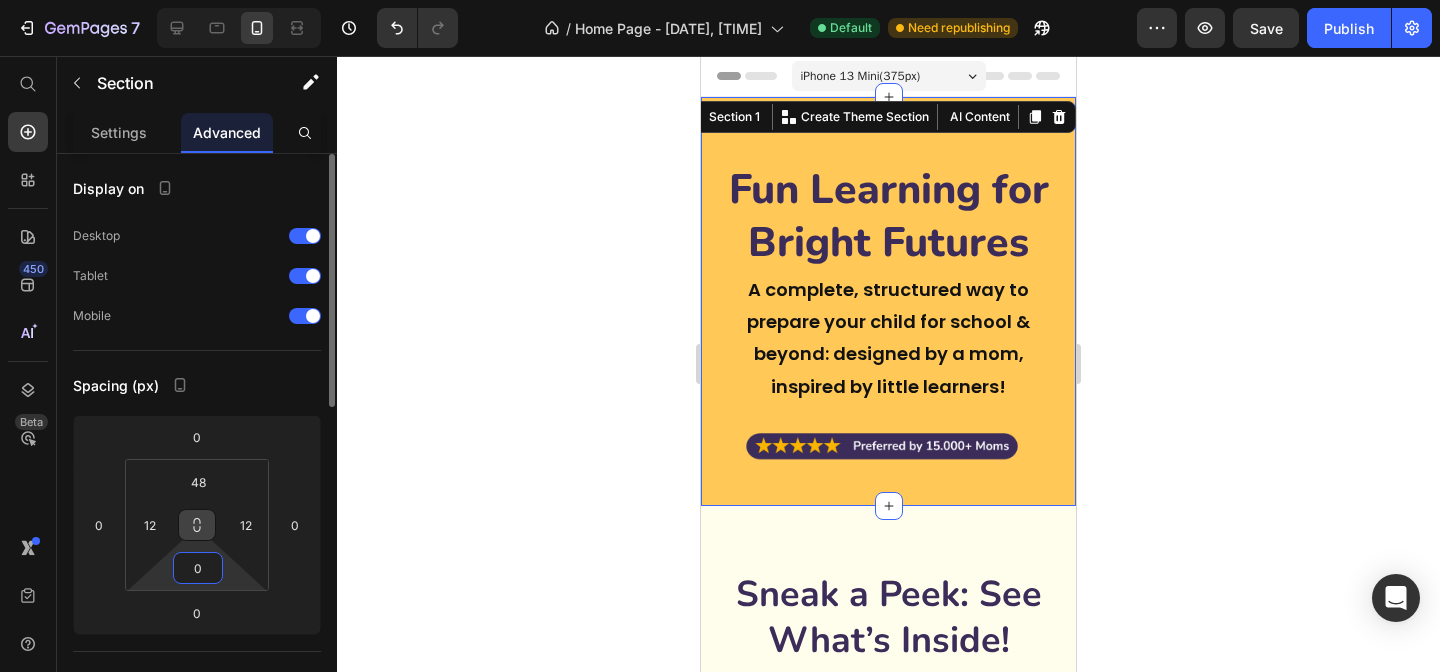 type on "0" 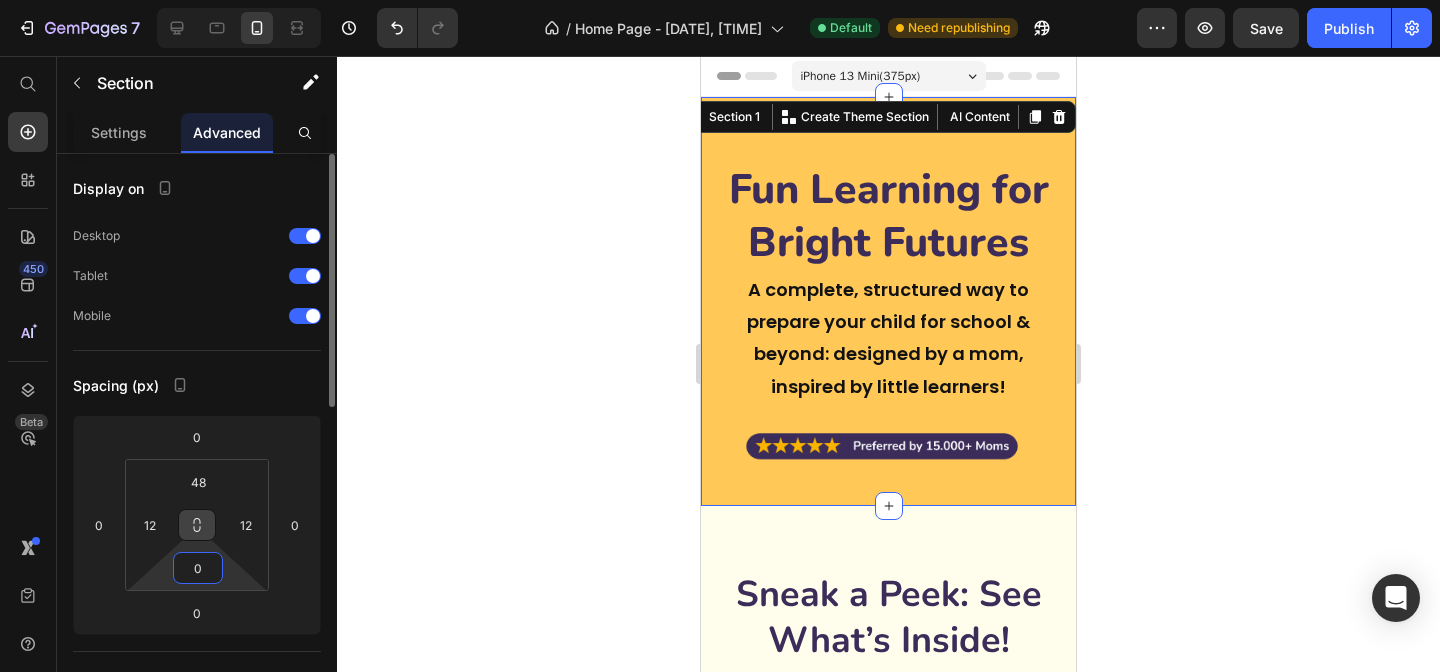 click 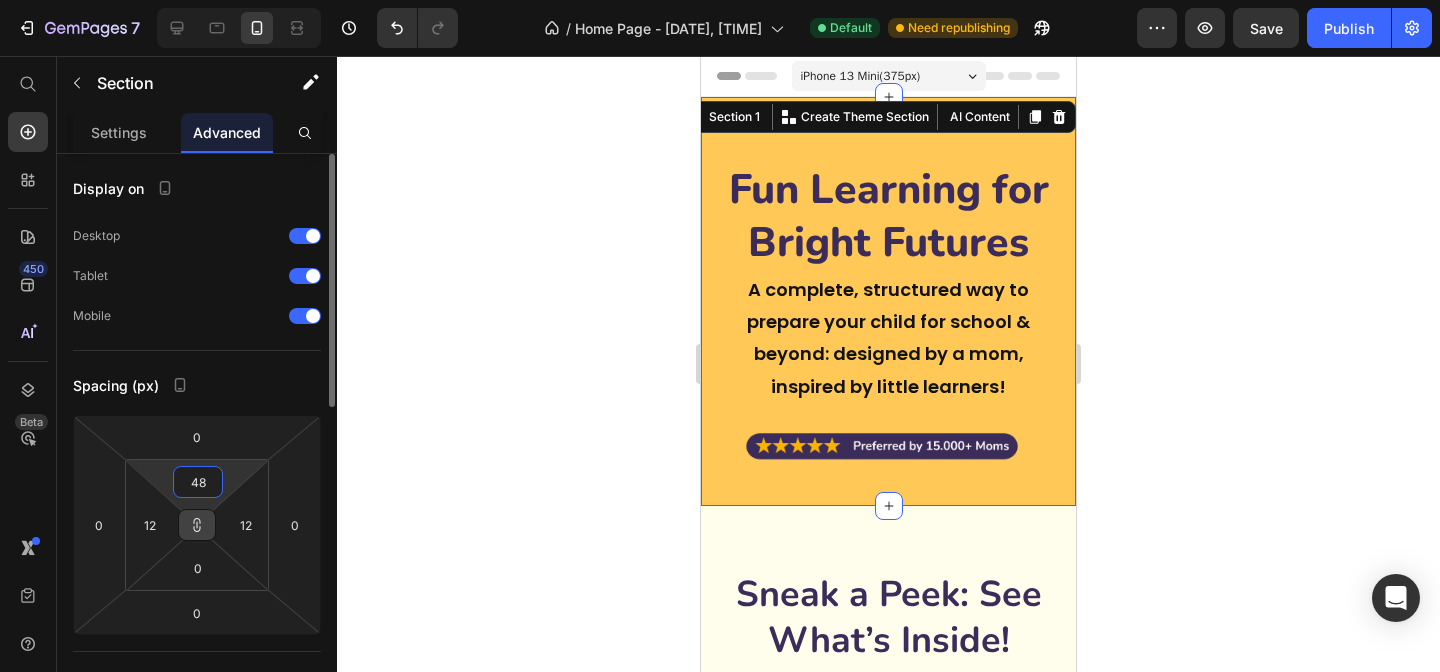 click on "48" at bounding box center (198, 482) 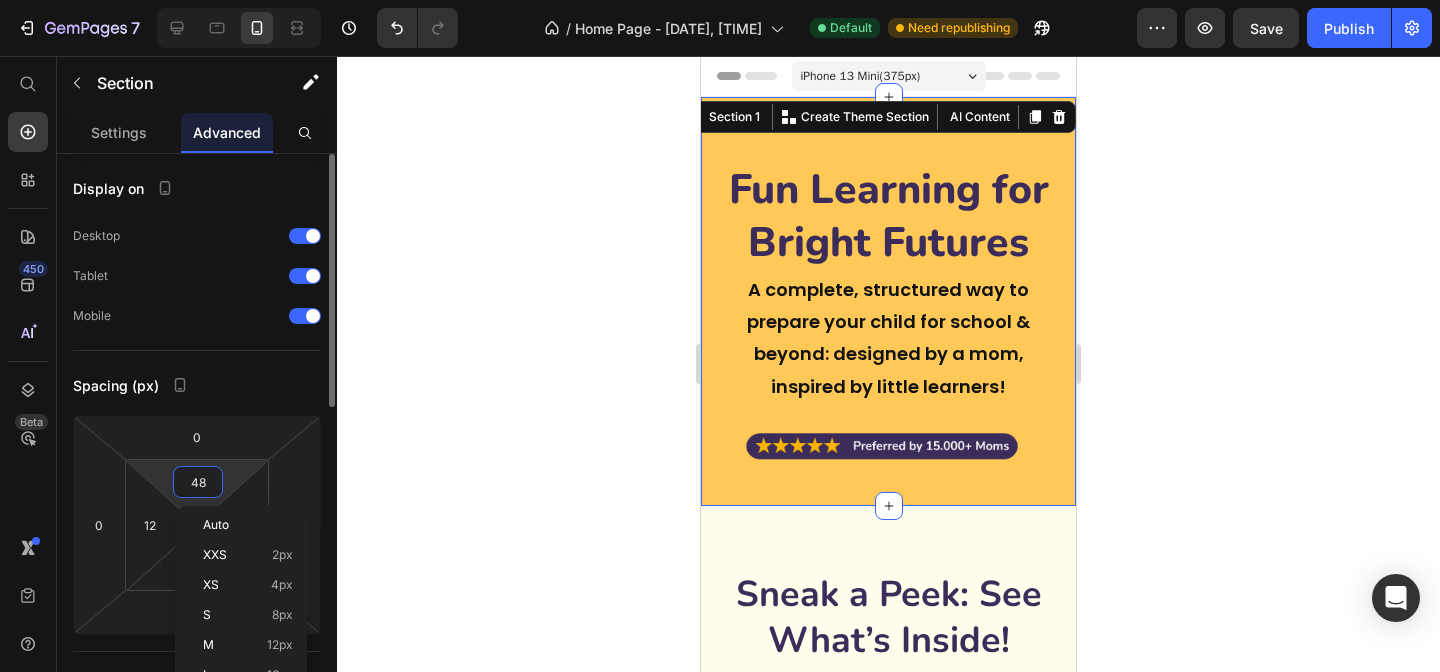 type on "0" 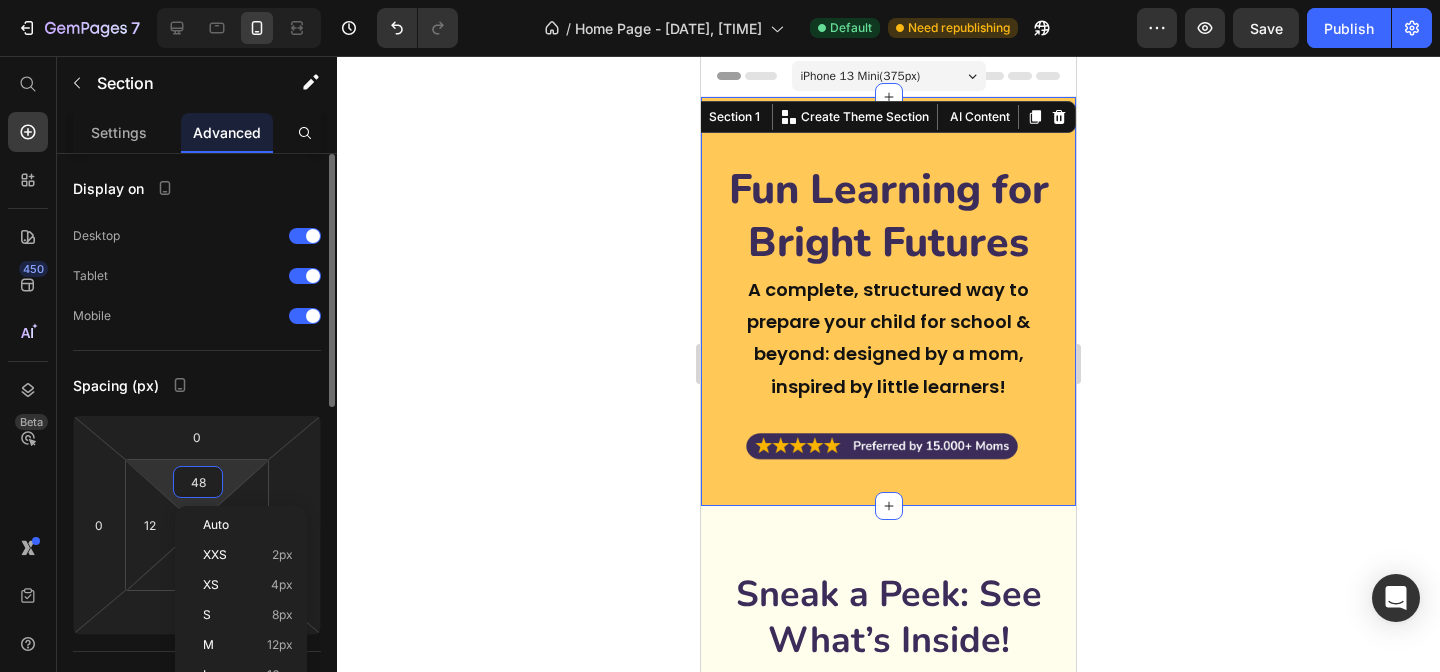 type on "0" 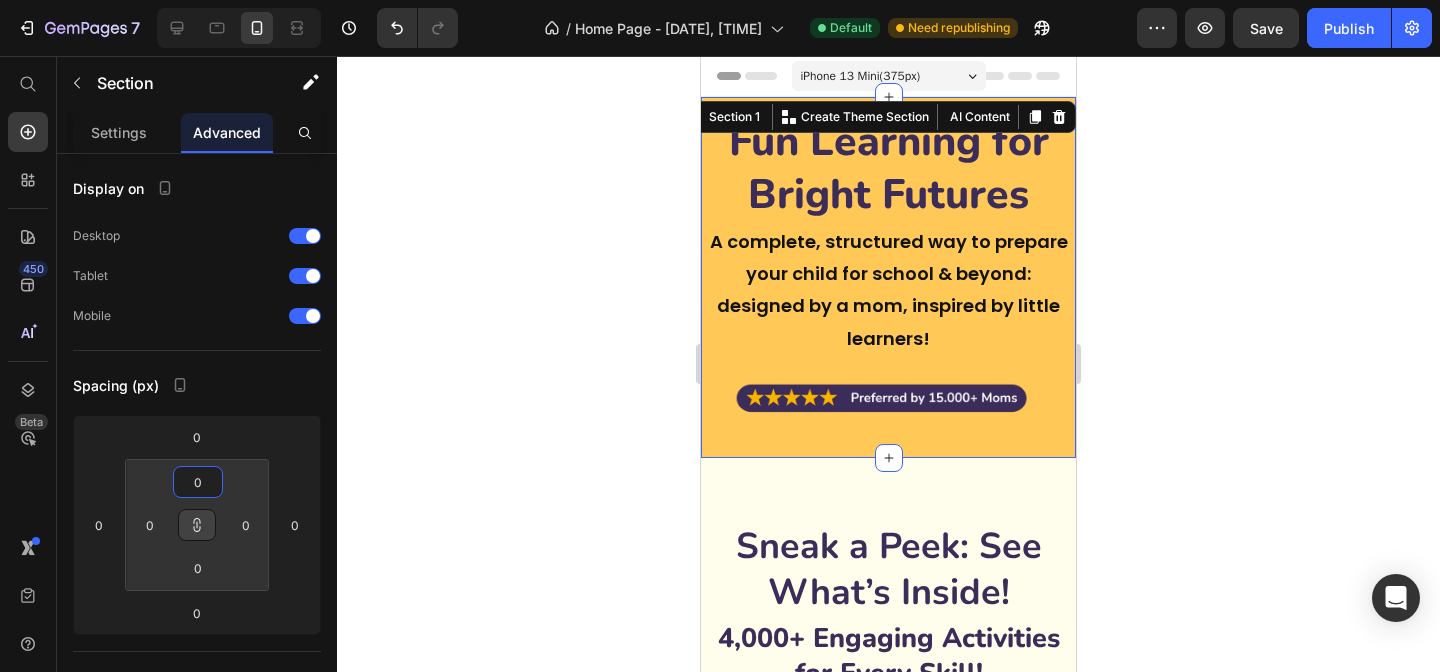 type on "0" 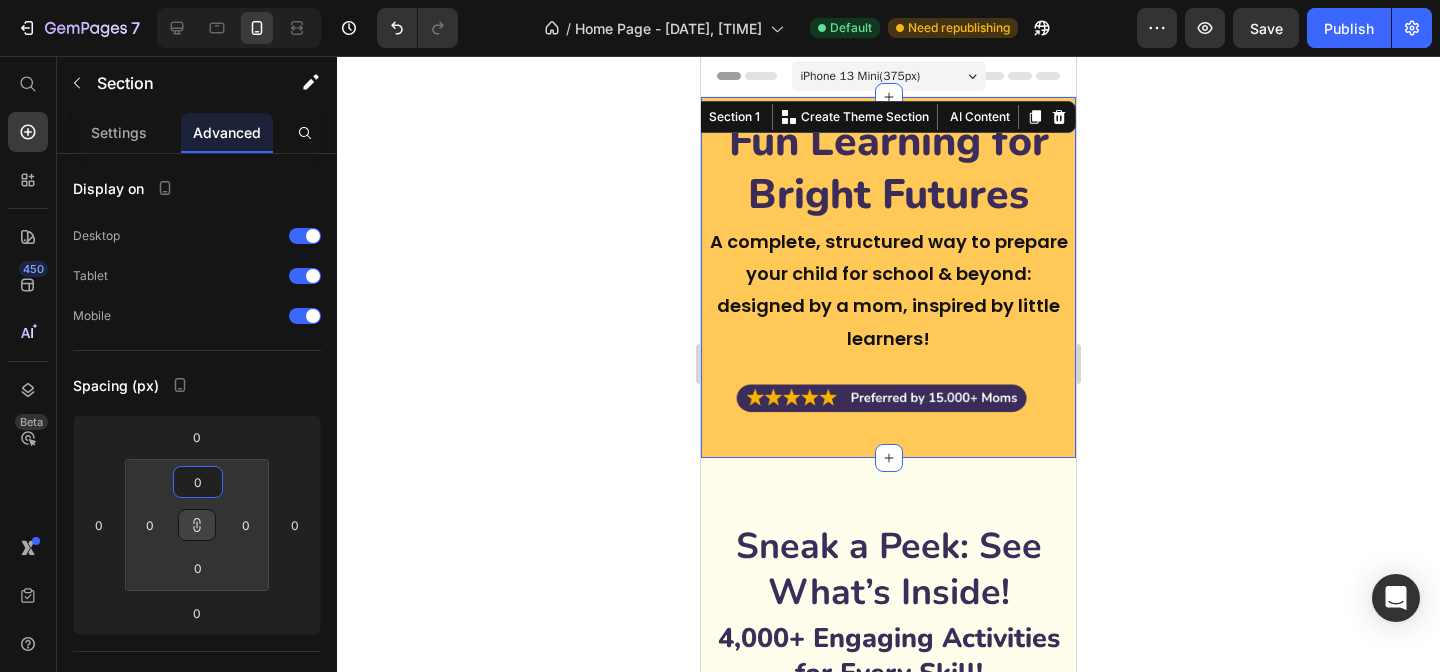 click 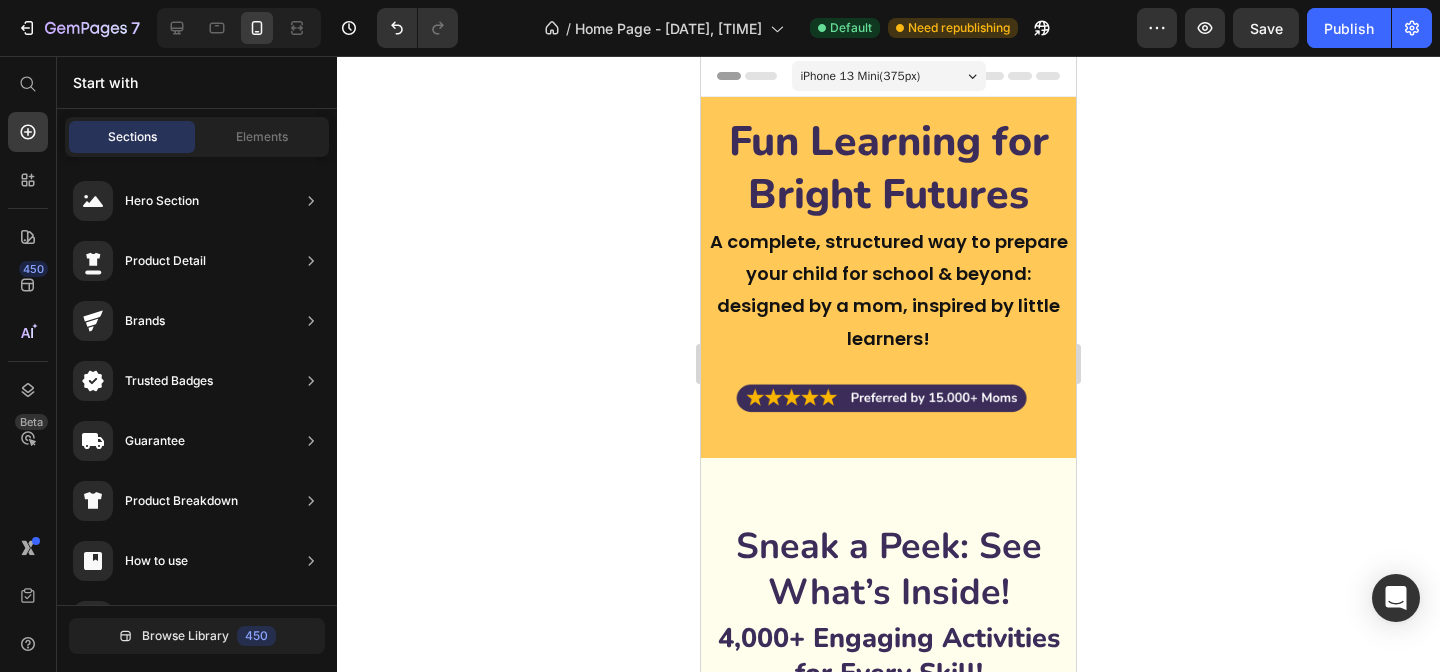 click on "iPhone 13 Mini  ( 375 px)" at bounding box center (889, 76) 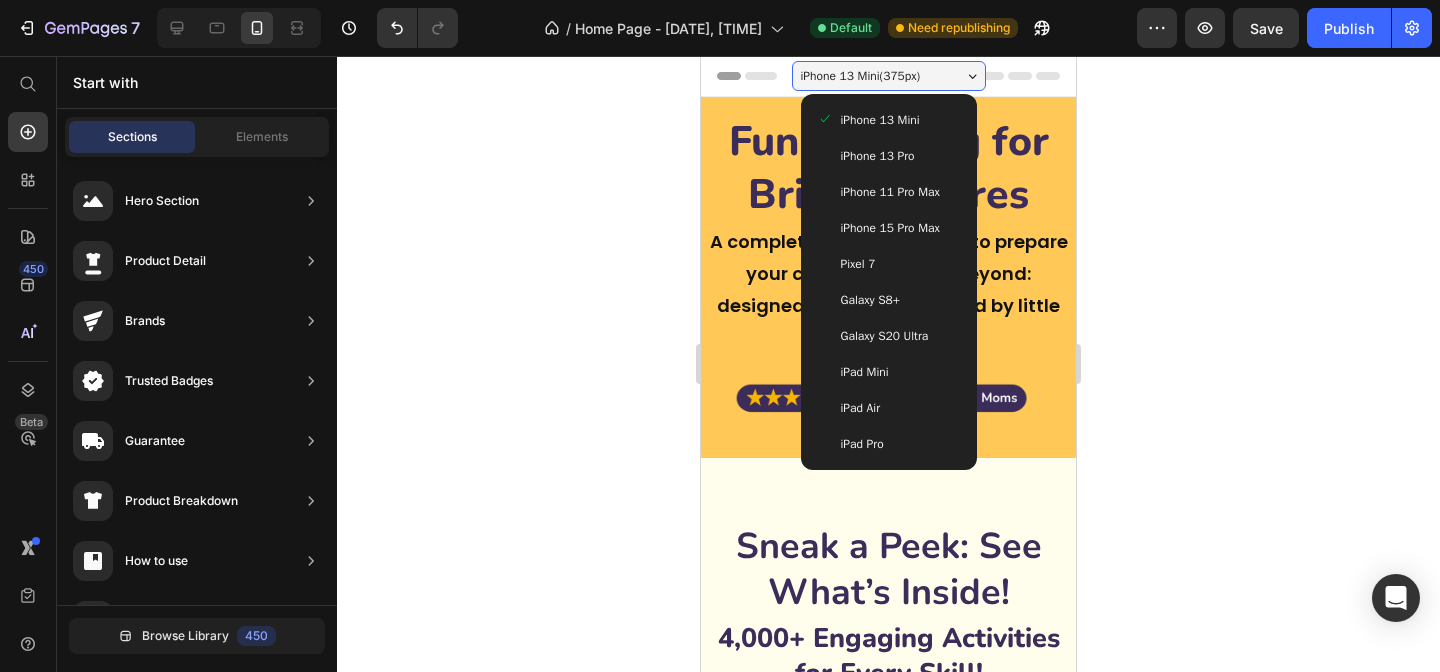 click on "iPhone 15 Pro Max" at bounding box center [890, 228] 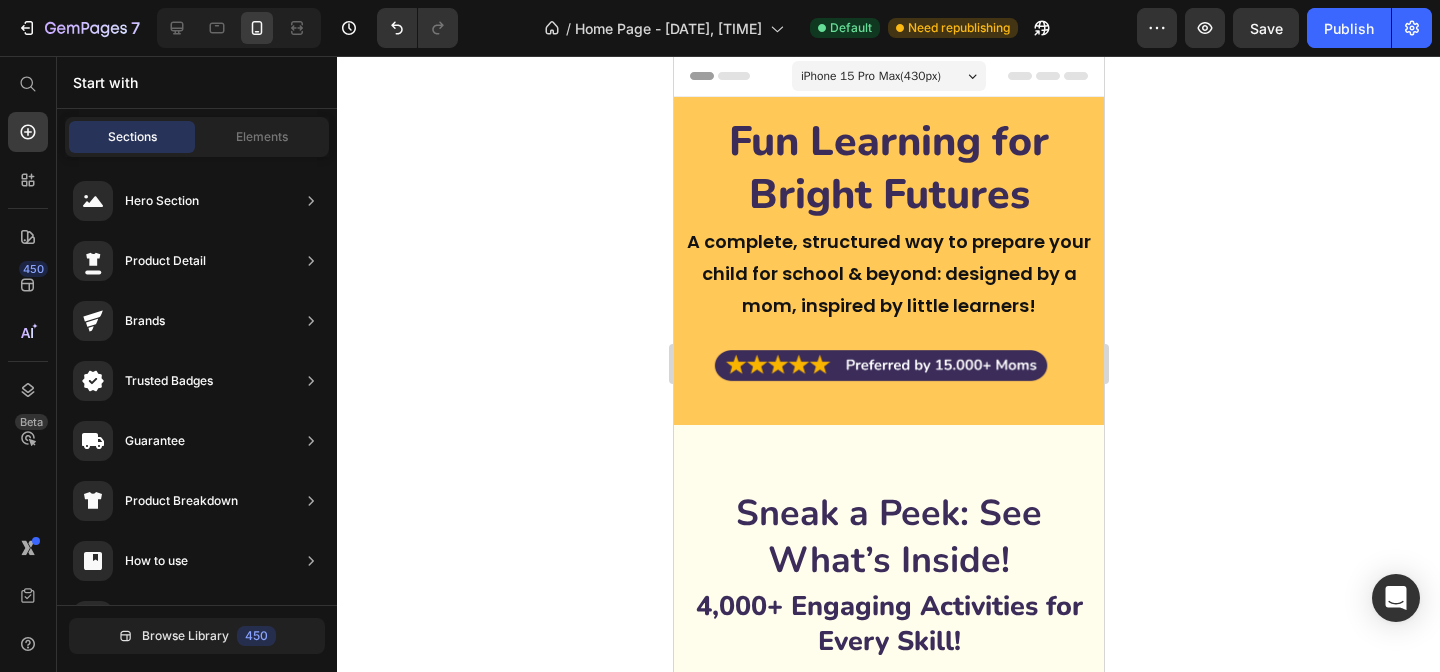 click 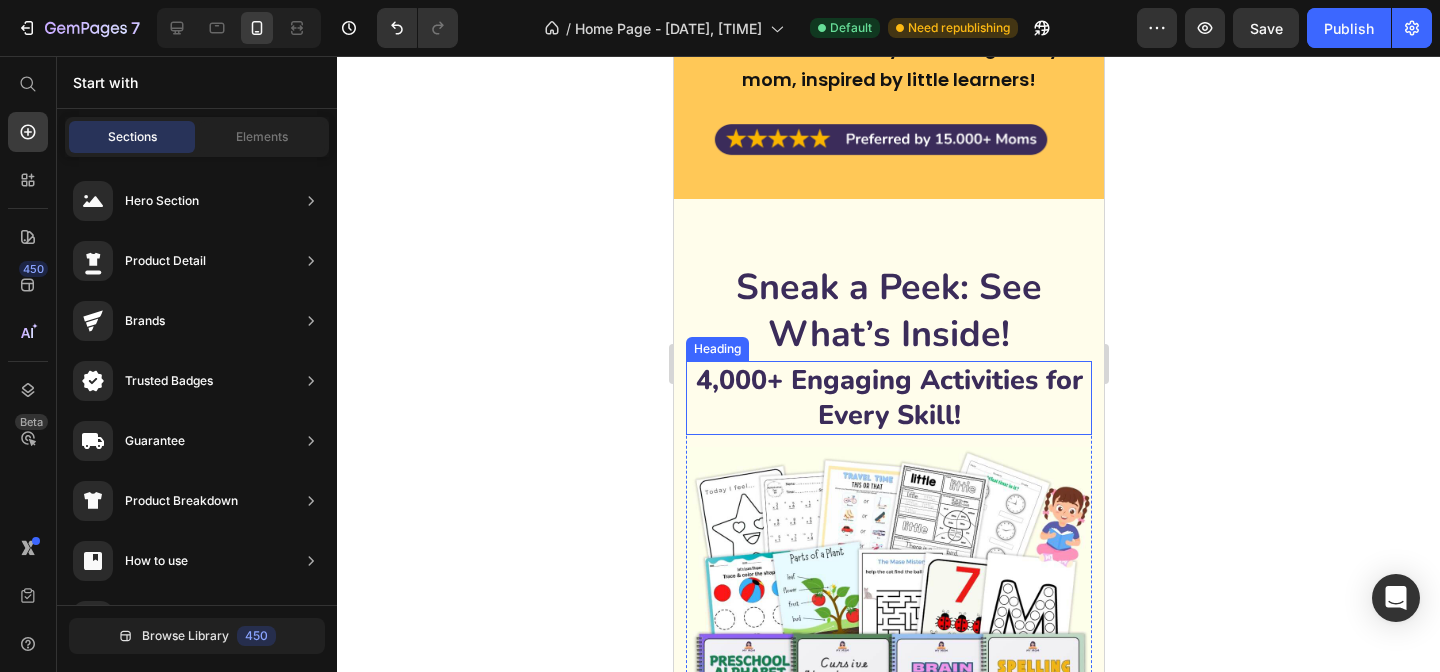 scroll, scrollTop: 160, scrollLeft: 0, axis: vertical 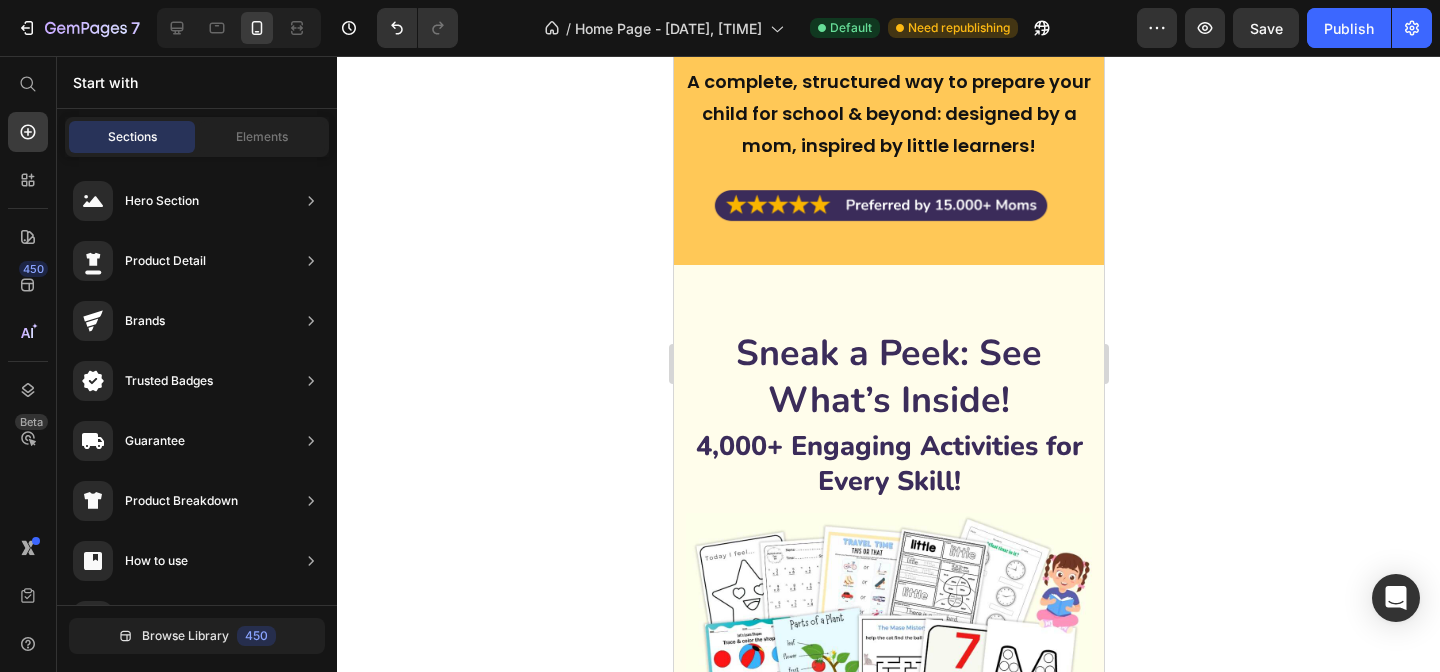 click 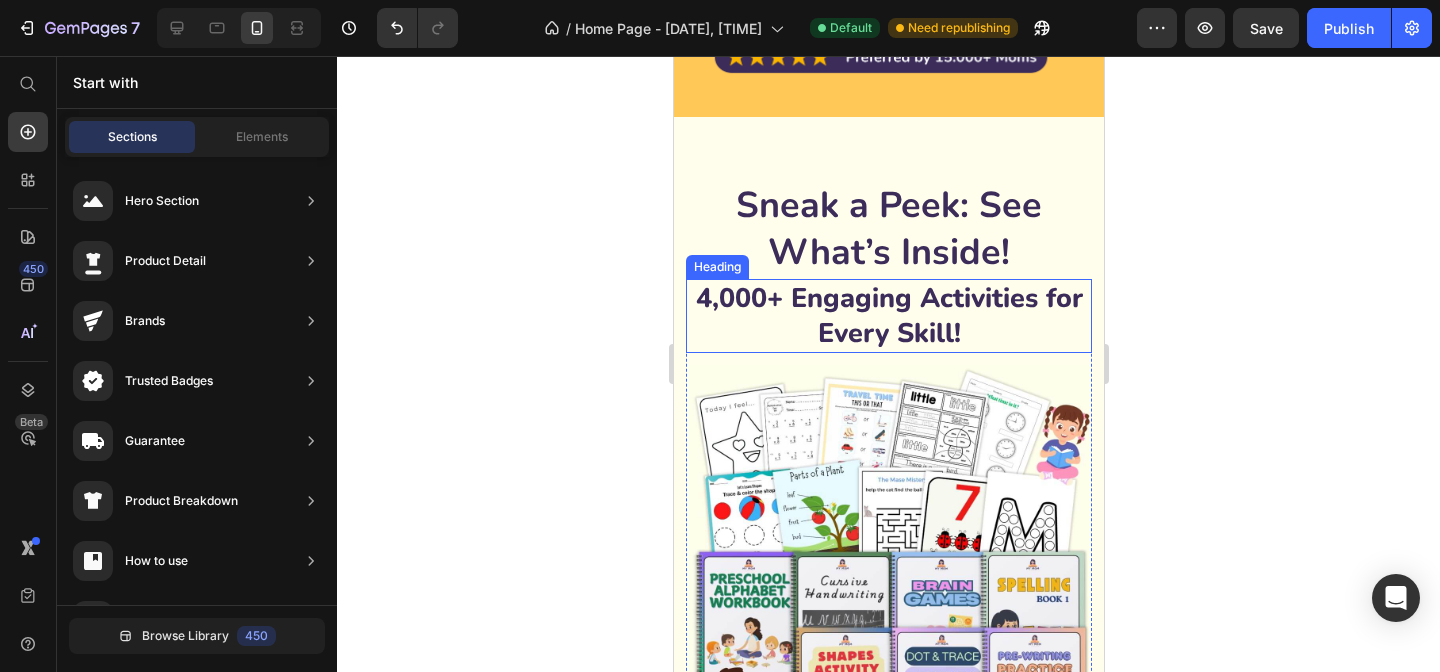 scroll, scrollTop: 296, scrollLeft: 0, axis: vertical 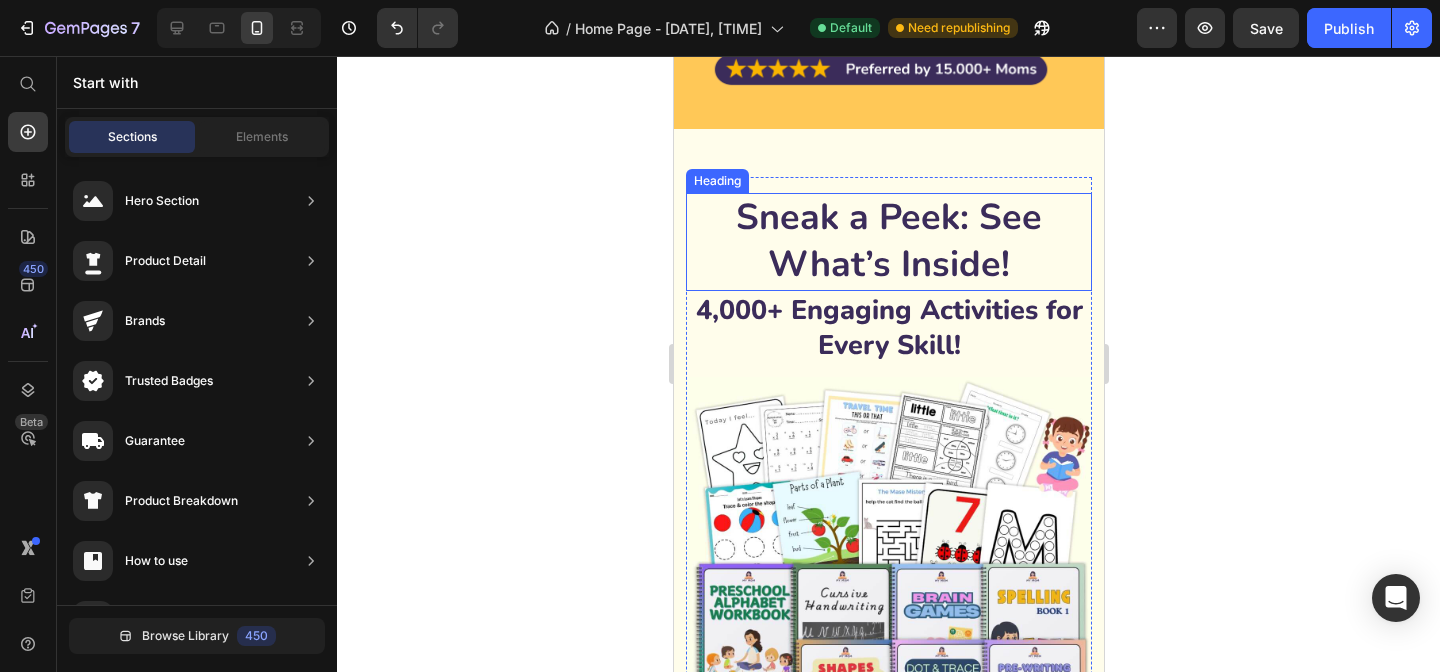 click on "Sneak a Peek: See What’s Inside!" at bounding box center [888, 241] 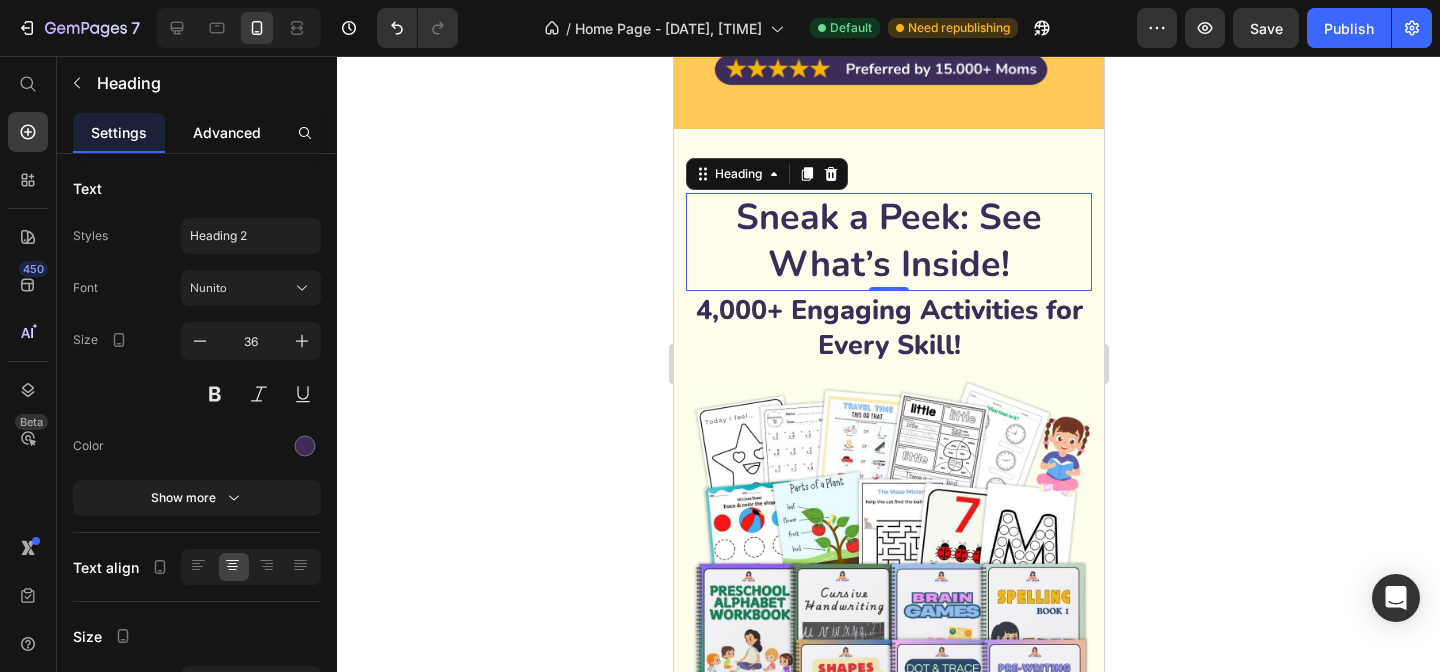 click on "Advanced" at bounding box center (227, 132) 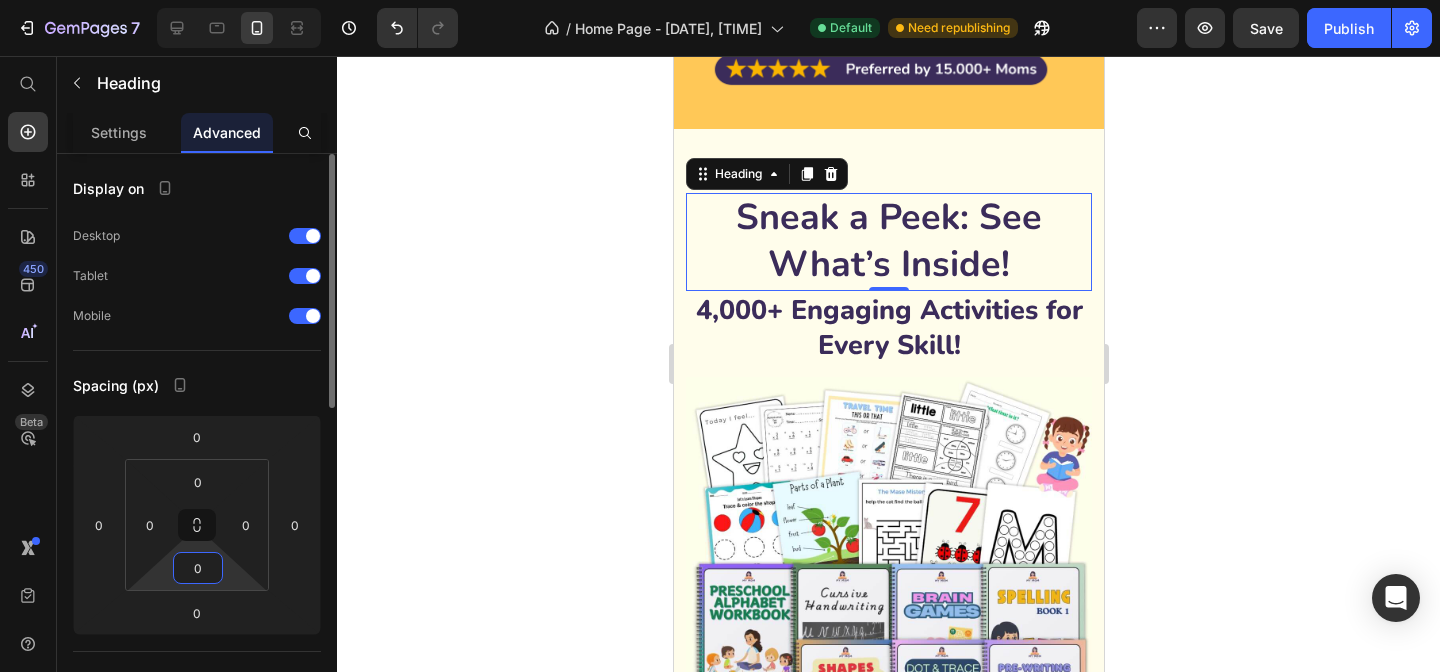 click on "0" at bounding box center (198, 568) 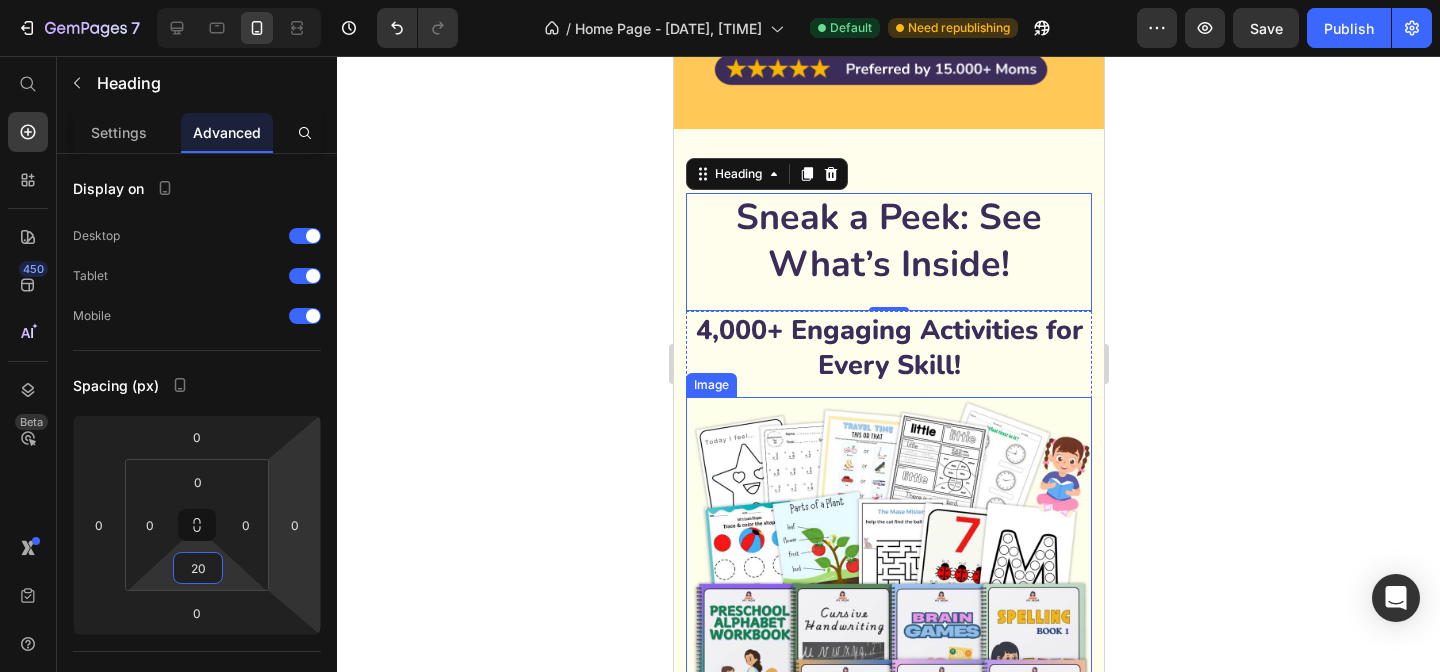 type on "20" 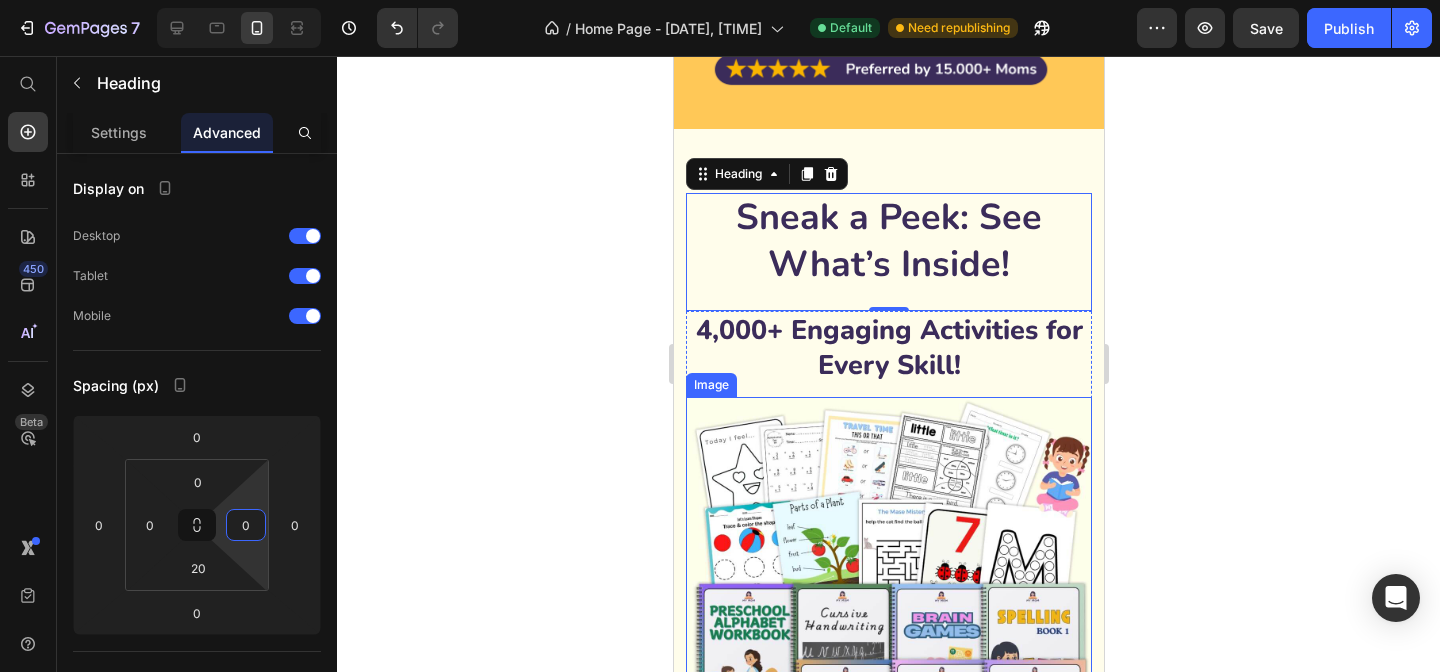 click 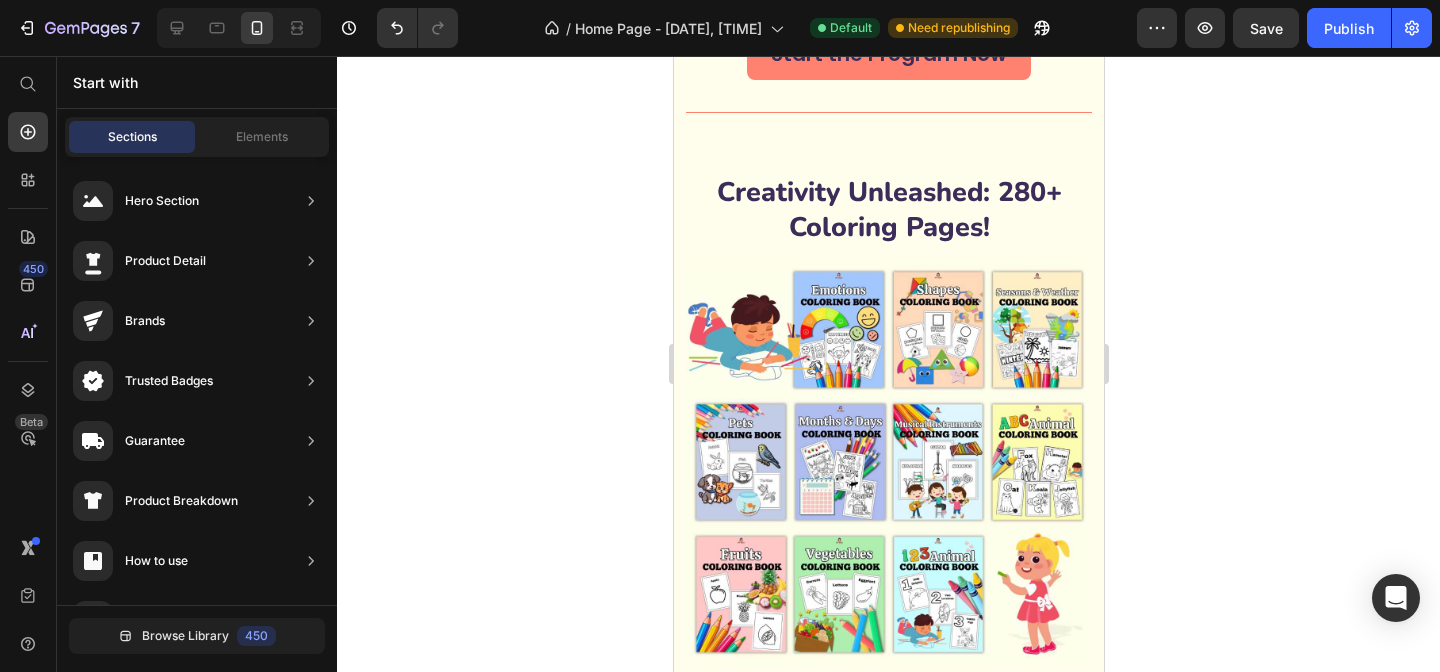 scroll, scrollTop: 1371, scrollLeft: 0, axis: vertical 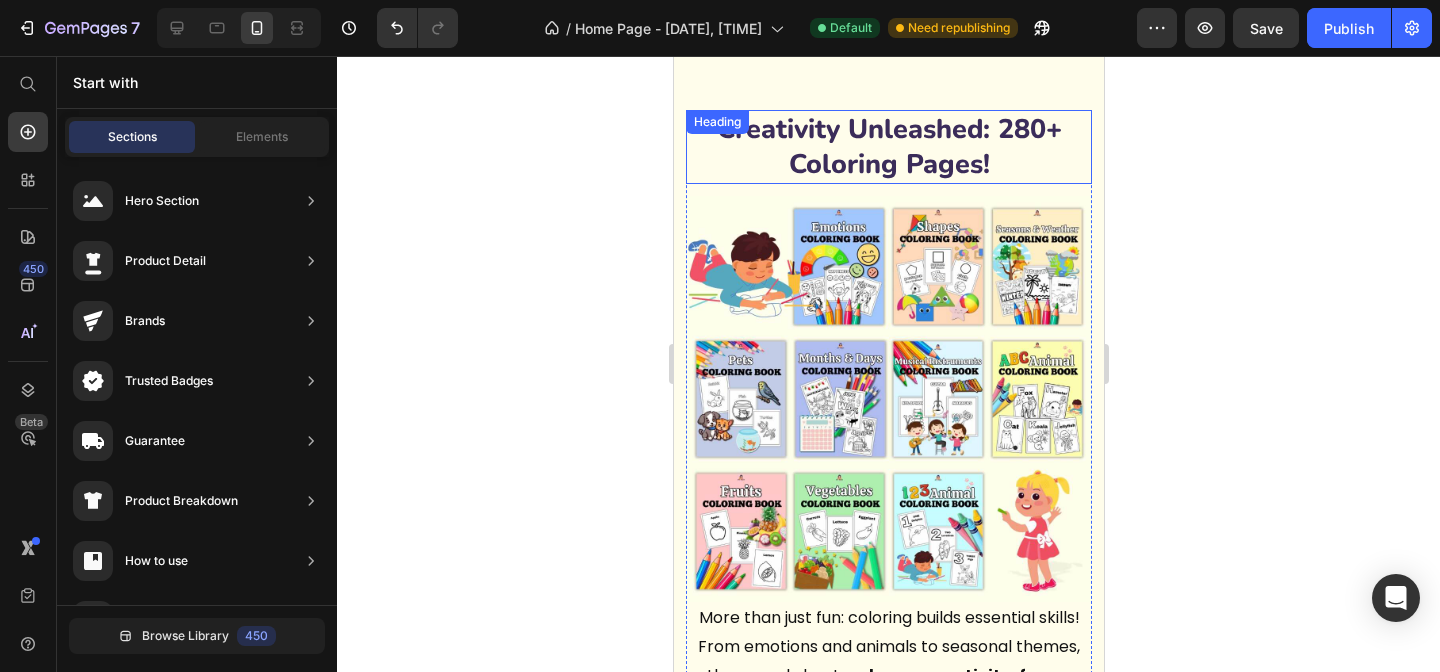 click on "Creativity Unleashed: 280+ Coloring Pages!" at bounding box center (888, 147) 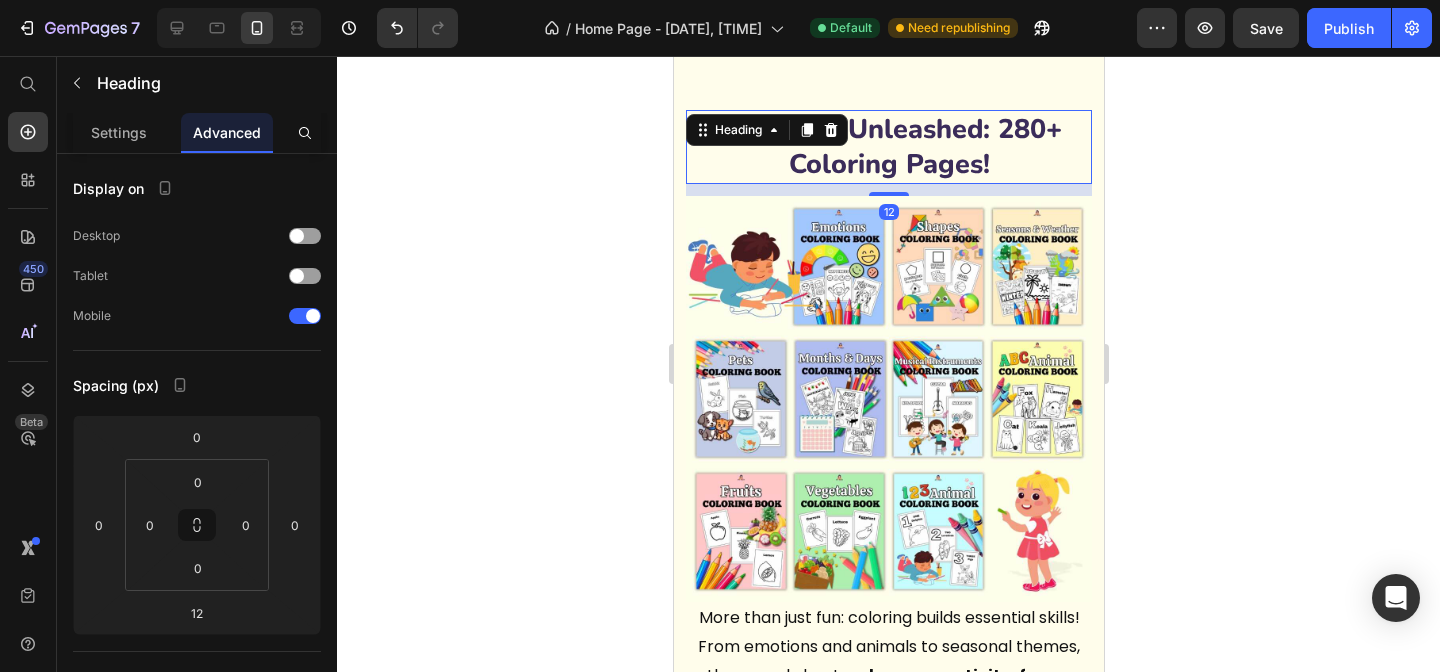 click on "Creativity Unleashed: 280+ Coloring Pages!" at bounding box center (888, 147) 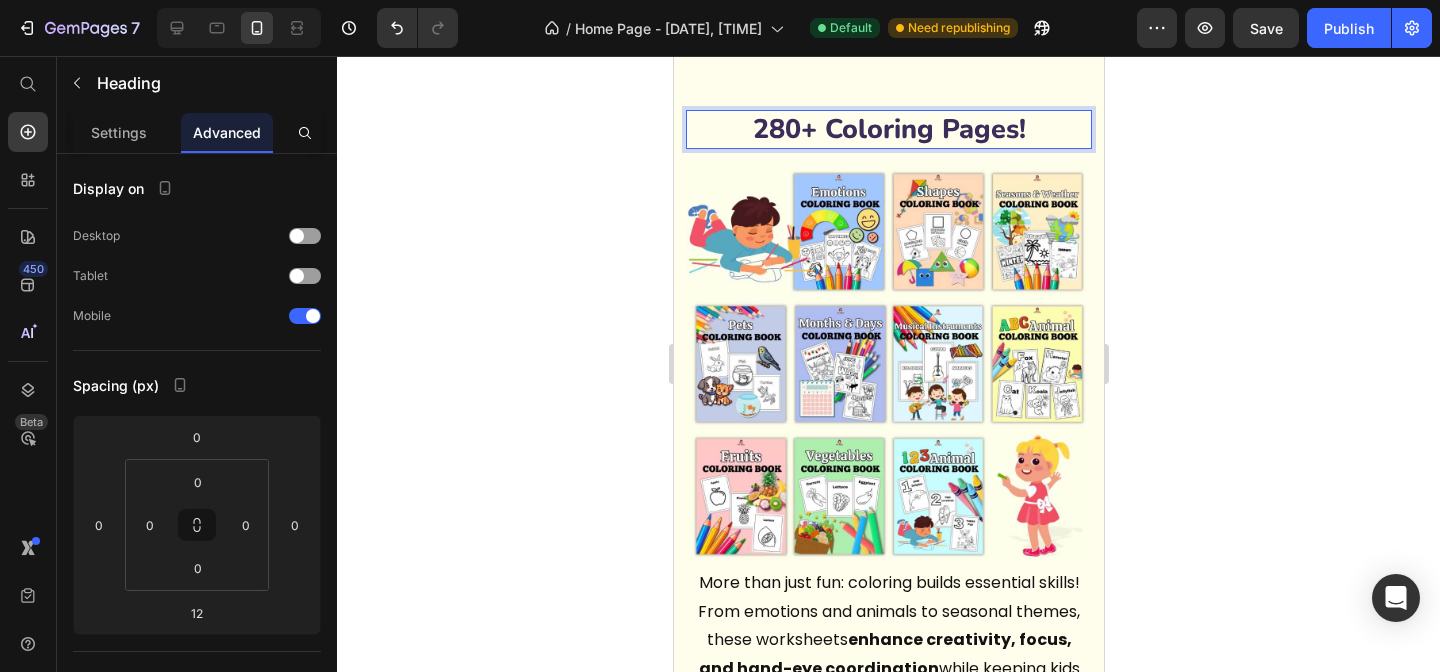 click 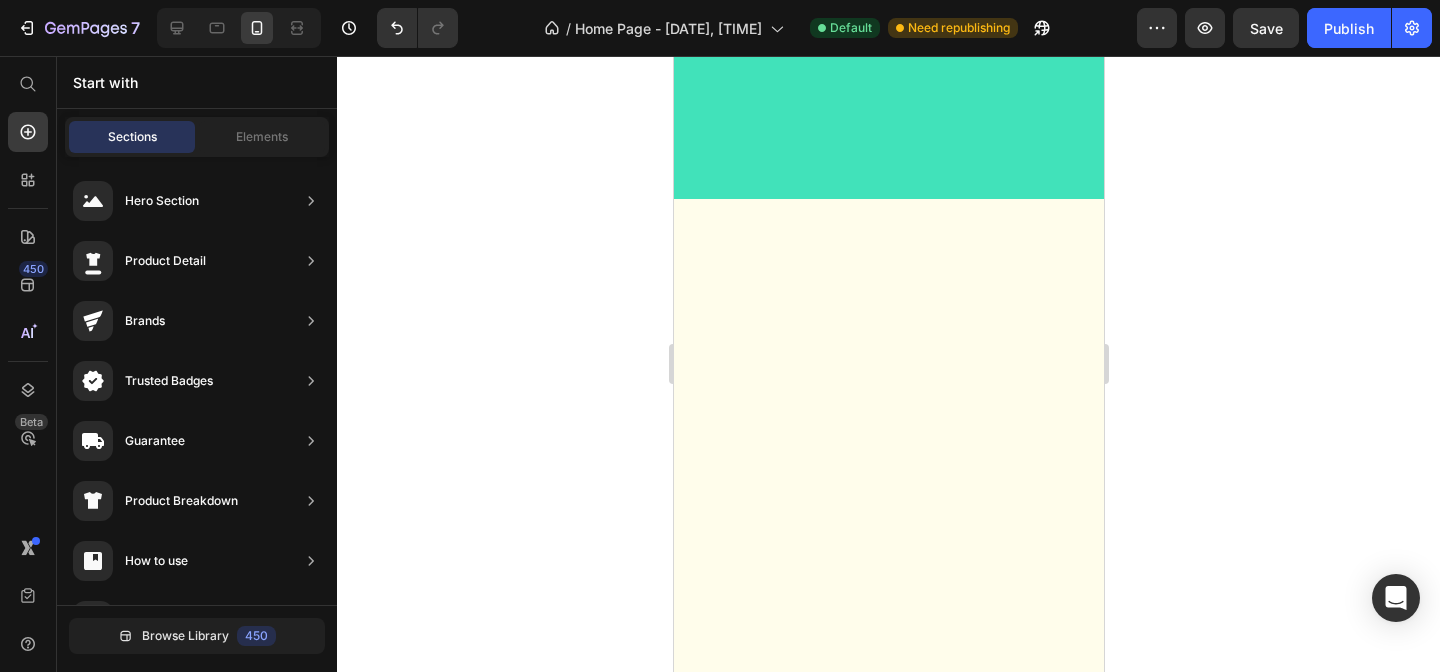 scroll, scrollTop: 11167, scrollLeft: 0, axis: vertical 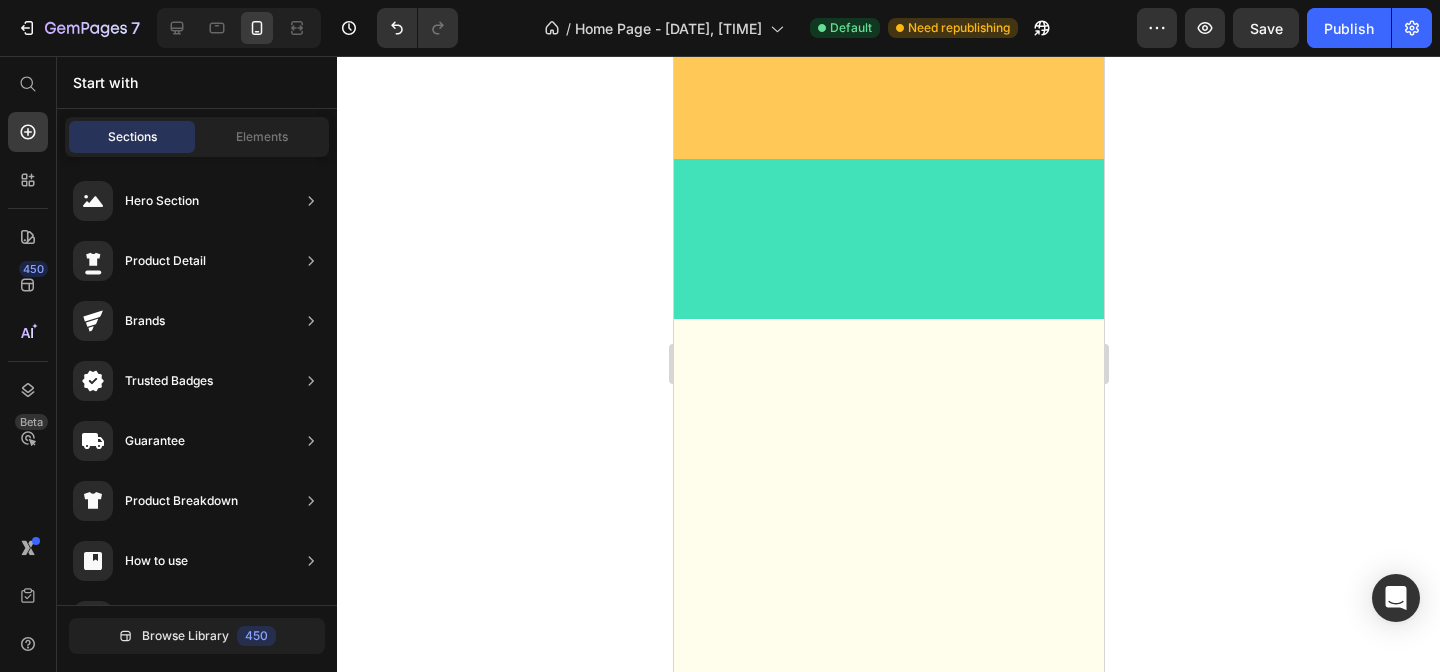click on "Celebrate & Learn with Themed Activities! Heading Turn every holiday into a  fun learning adventure!  From Christmas to Halloween, these festive worksheets teach counting, letters, and creativity; keeping kids engaged and excited.  Perfect for home or classroom use! Text Block Celebrate & Learn with Themed Activities! Heading Image Row                Title Line The Perfect Tools for a Well-Organized Learning Routine! Heading Effortlessly manage homeschooling, lessons, and playtime. With parent-friendly planners and engaging kids' journals, this bundle helps create a smooth, productive, and fun  learning routine for the whole family! Text Block The Perfect Tools for a Well-Organized Learning Routine! Heading Effortlessly manage homeschooling, lessons, and playtime. With parent-friendly planners and engaging kids' journals, this bundle helps create a smooth, productive, and fun learning routine for the whole family! Text Block Image 50+  Fun & Engaging Pages for Kids to Learn, Create, and Express Themselves!" at bounding box center [888, -4761] 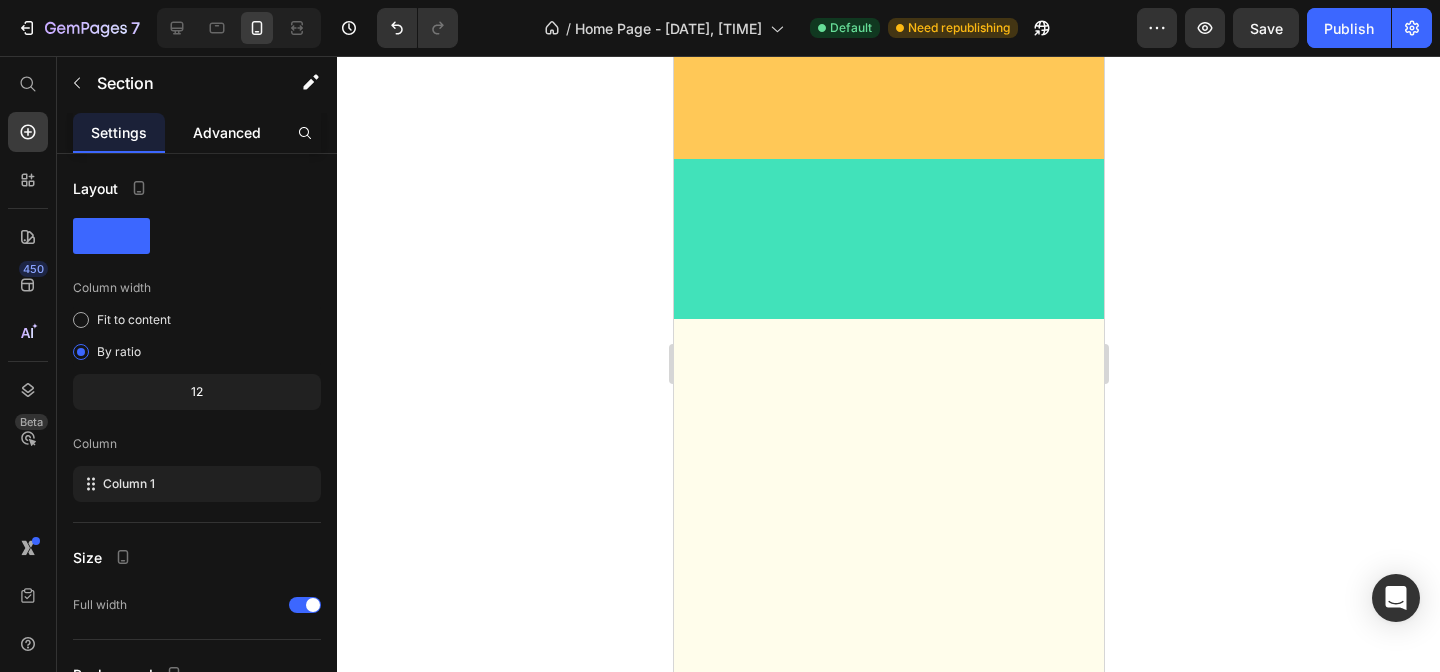 click on "Advanced" at bounding box center (227, 132) 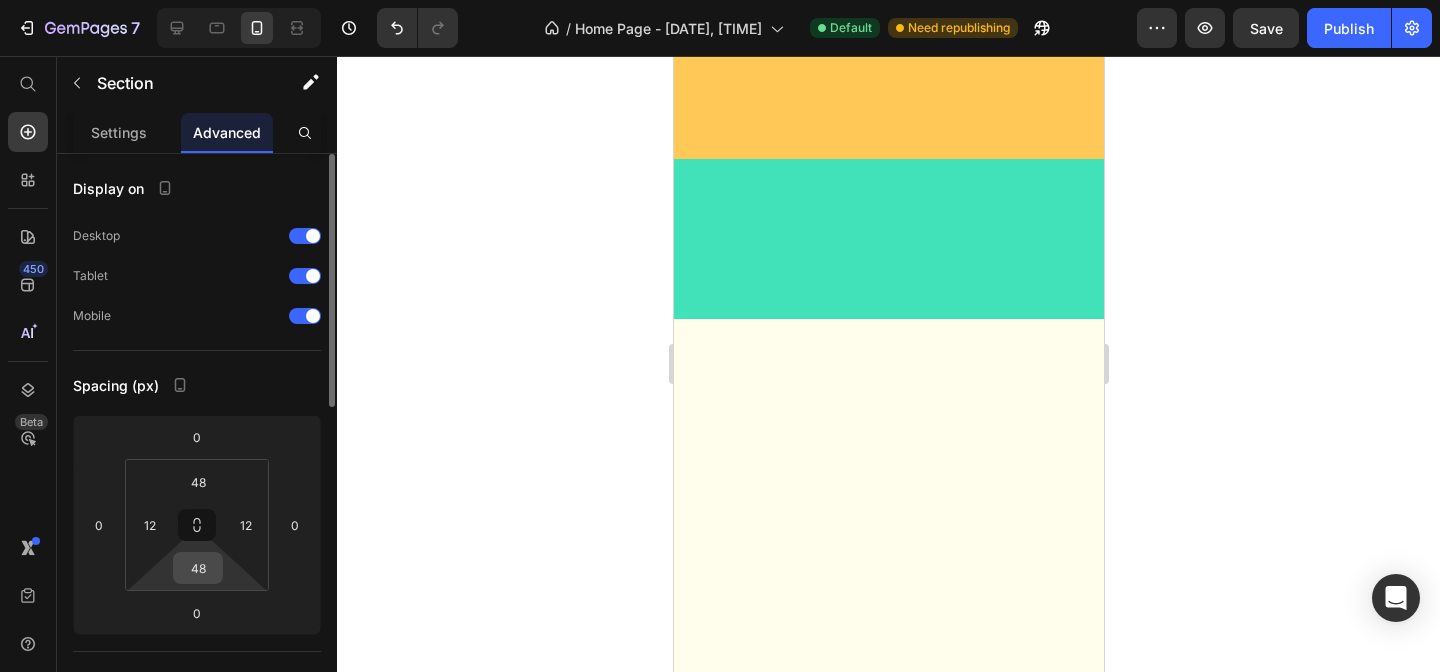 click on "48" at bounding box center [198, 568] 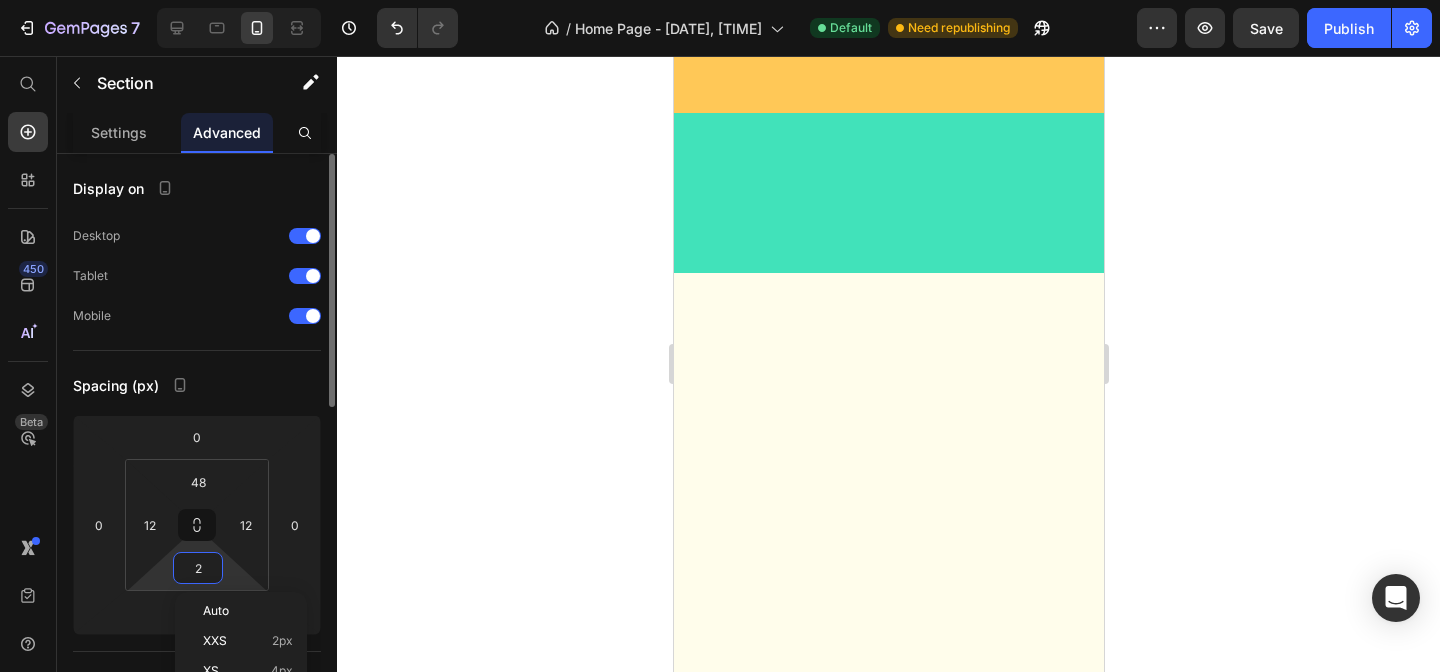type on "20" 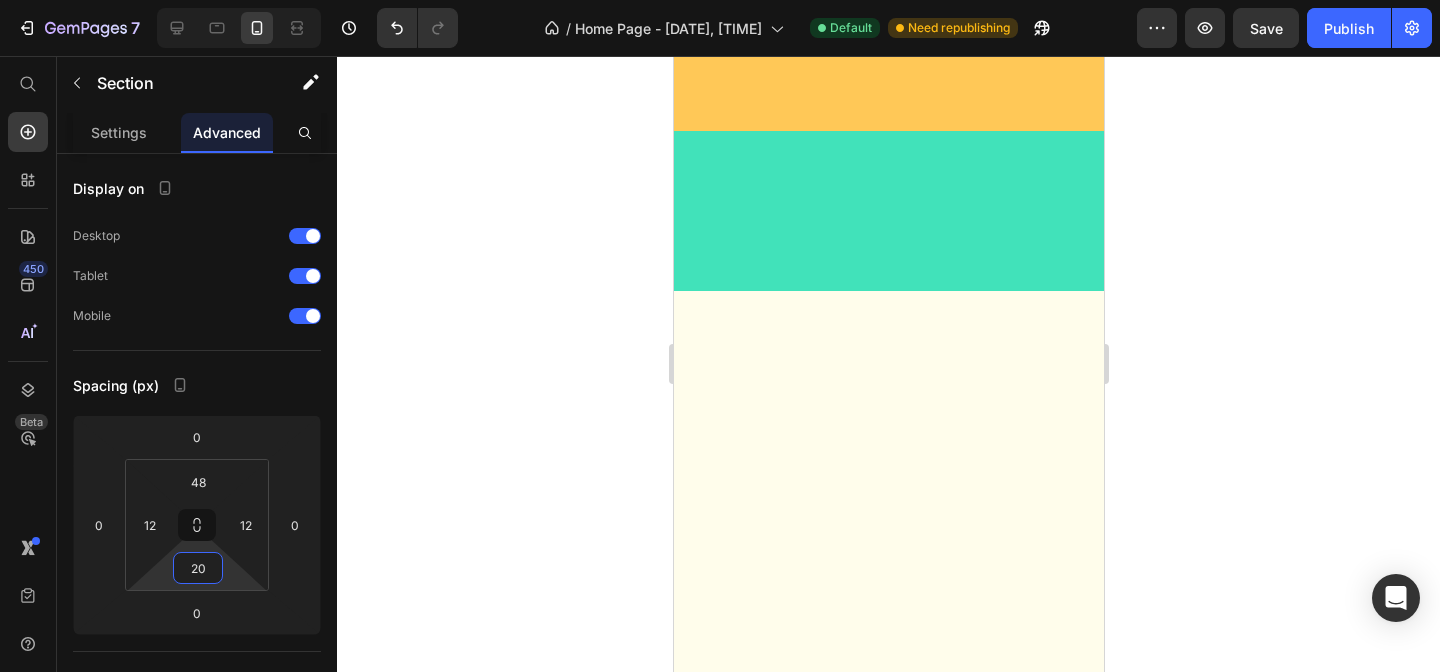 click 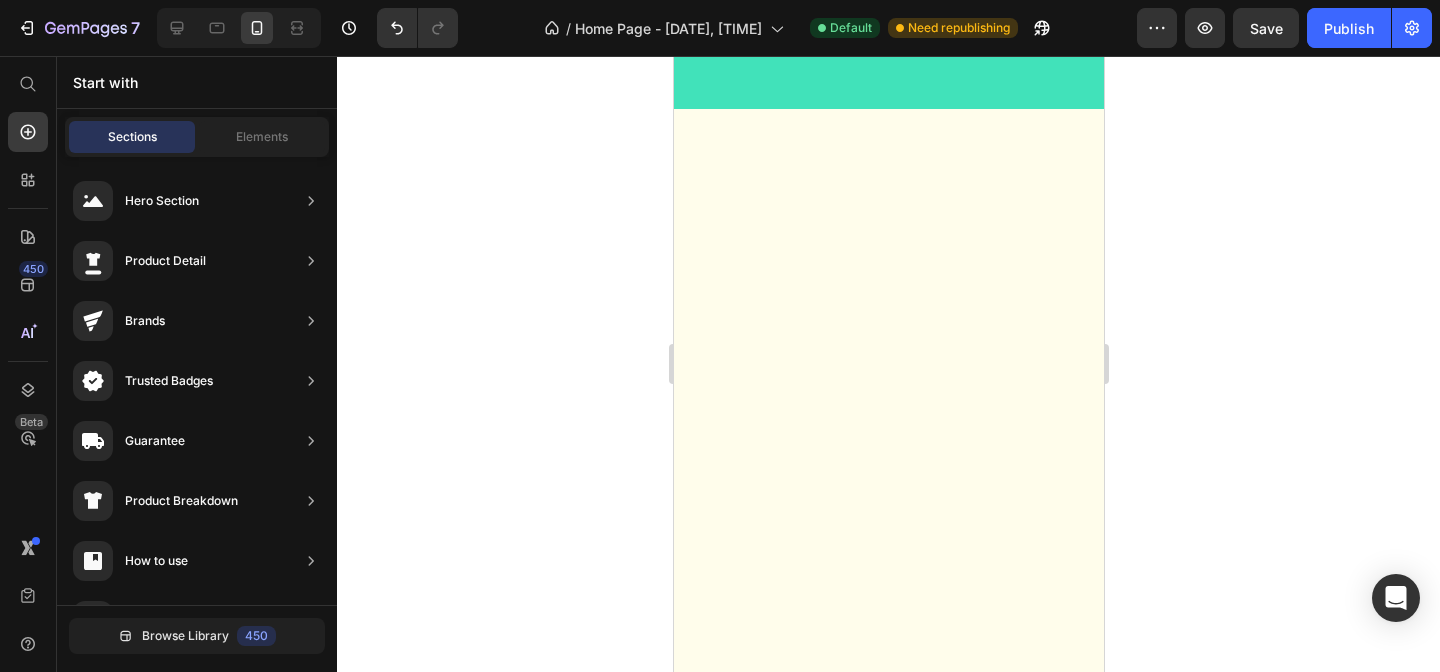 scroll, scrollTop: 11337, scrollLeft: 0, axis: vertical 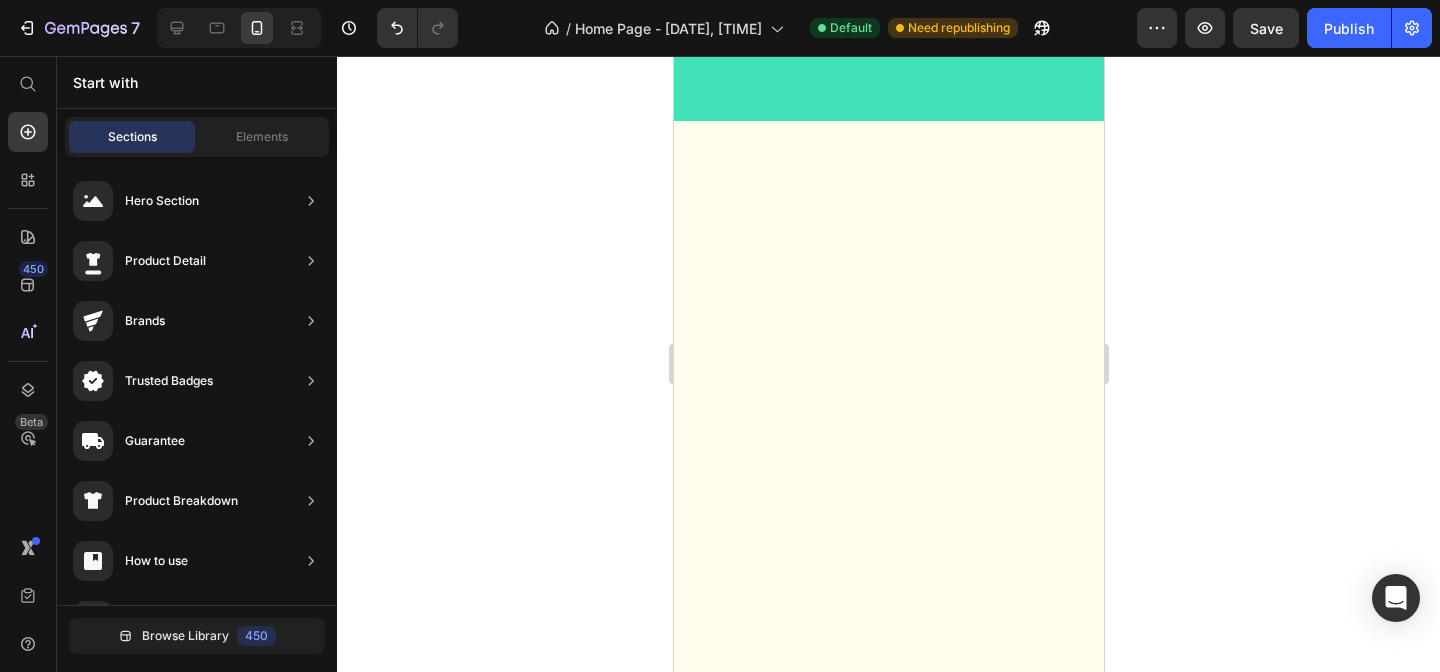 click on "A New Learning Path Tailored to Your Child’s Age!" at bounding box center [888, -3534] 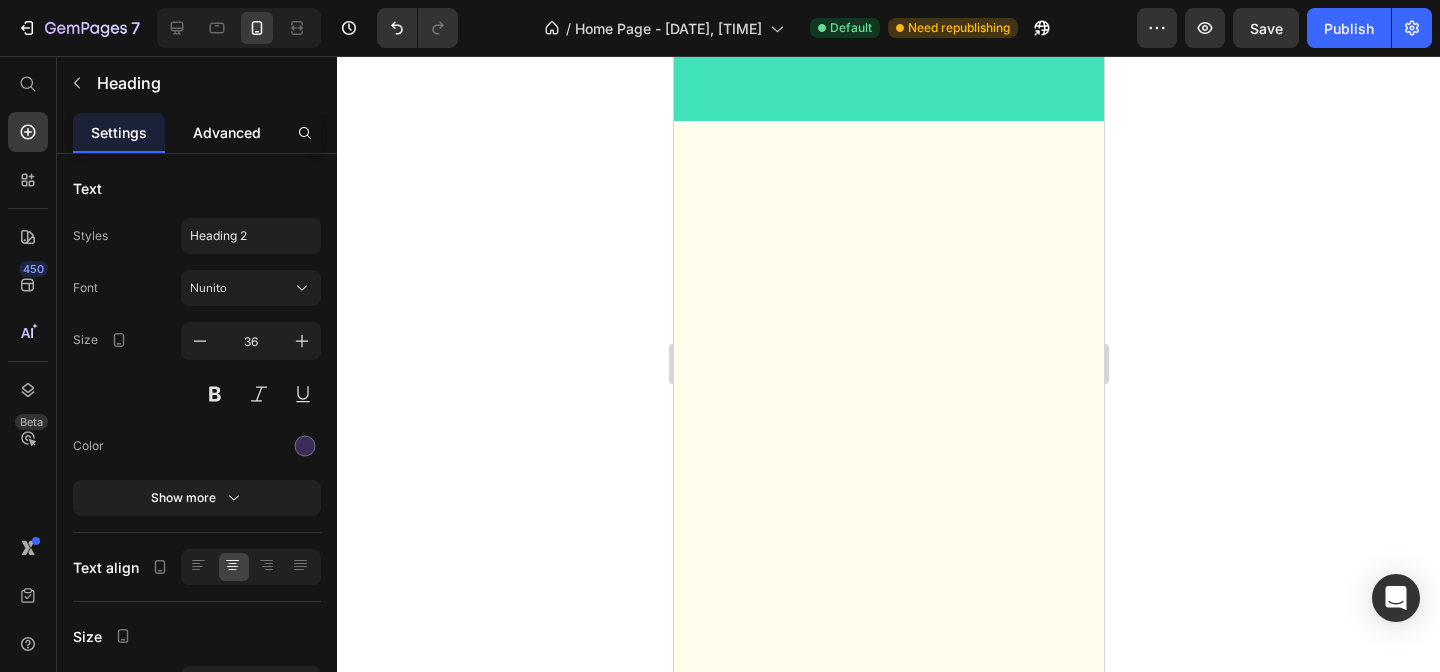 click on "Advanced" at bounding box center [227, 132] 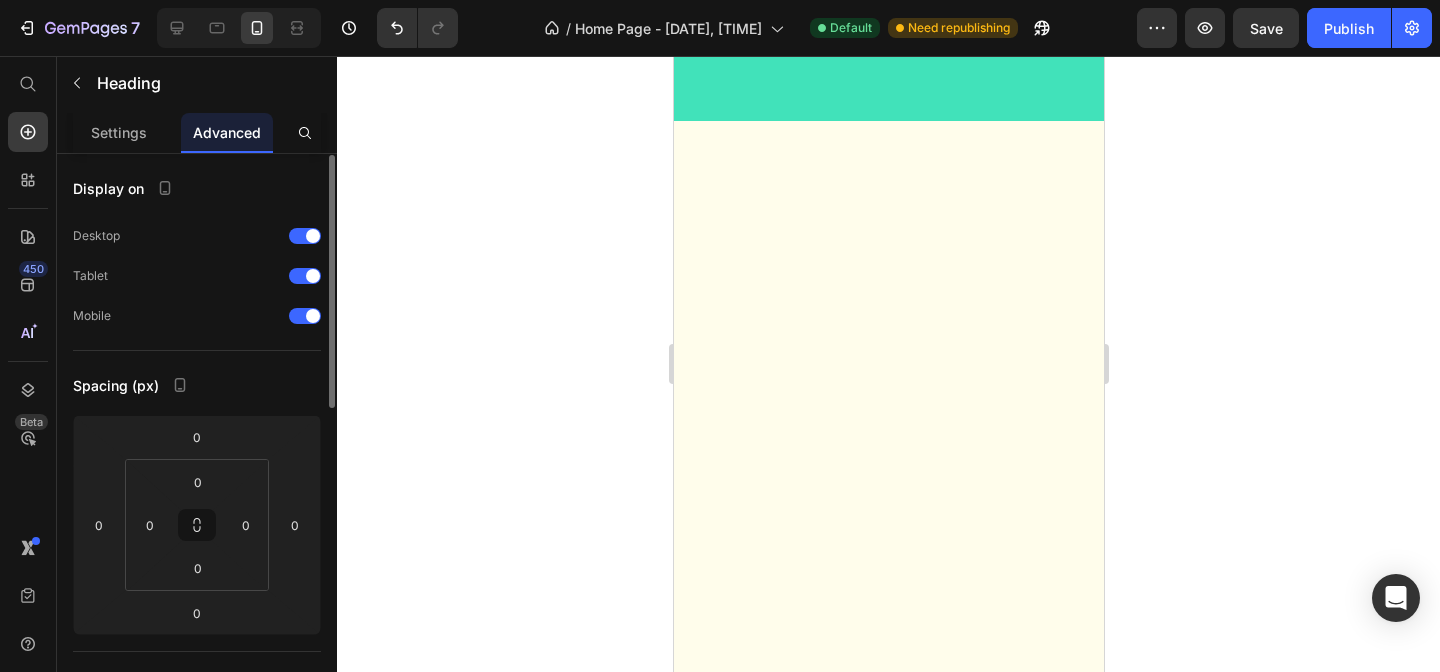 scroll, scrollTop: 83, scrollLeft: 0, axis: vertical 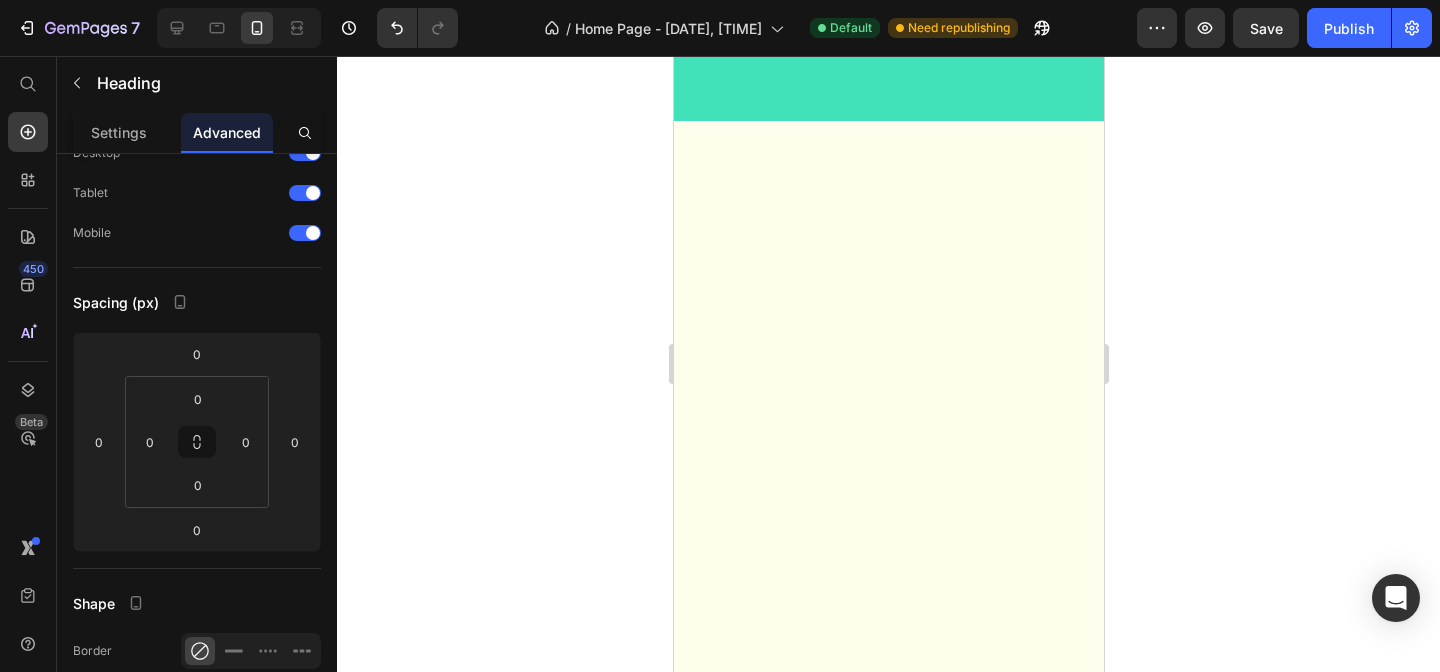 click on "Celebrate & Learn with Themed Activities! Heading Turn every holiday into a  fun learning adventure!  From Christmas to Halloween, these festive worksheets teach counting, letters, and creativity; keeping kids engaged and excited.  Perfect for home or classroom use! Text Block Celebrate & Learn with Themed Activities! Heading Image Row                Title Line The Perfect Tools for a Well-Organized Learning Routine! Heading Effortlessly manage homeschooling, lessons, and playtime. With parent-friendly planners and engaging kids' journals, this bundle helps create a smooth, productive, and fun  learning routine for the whole family! Text Block The Perfect Tools for a Well-Organized Learning Routine! Heading Effortlessly manage homeschooling, lessons, and playtime. With parent-friendly planners and engaging kids' journals, this bundle helps create a smooth, productive, and fun learning routine for the whole family! Text Block Image 50+  Fun & Engaging Pages for Kids to Learn, Create, and Express Themselves!" at bounding box center [888, -4945] 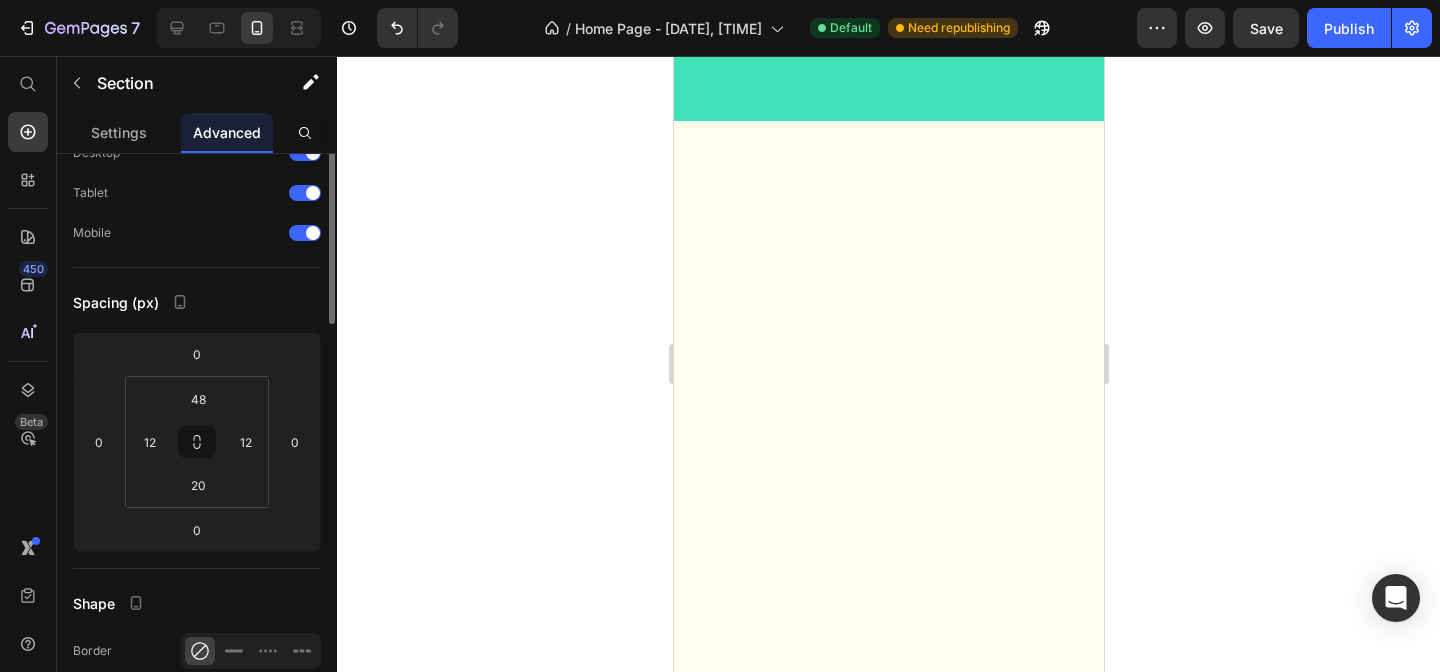 scroll, scrollTop: 0, scrollLeft: 0, axis: both 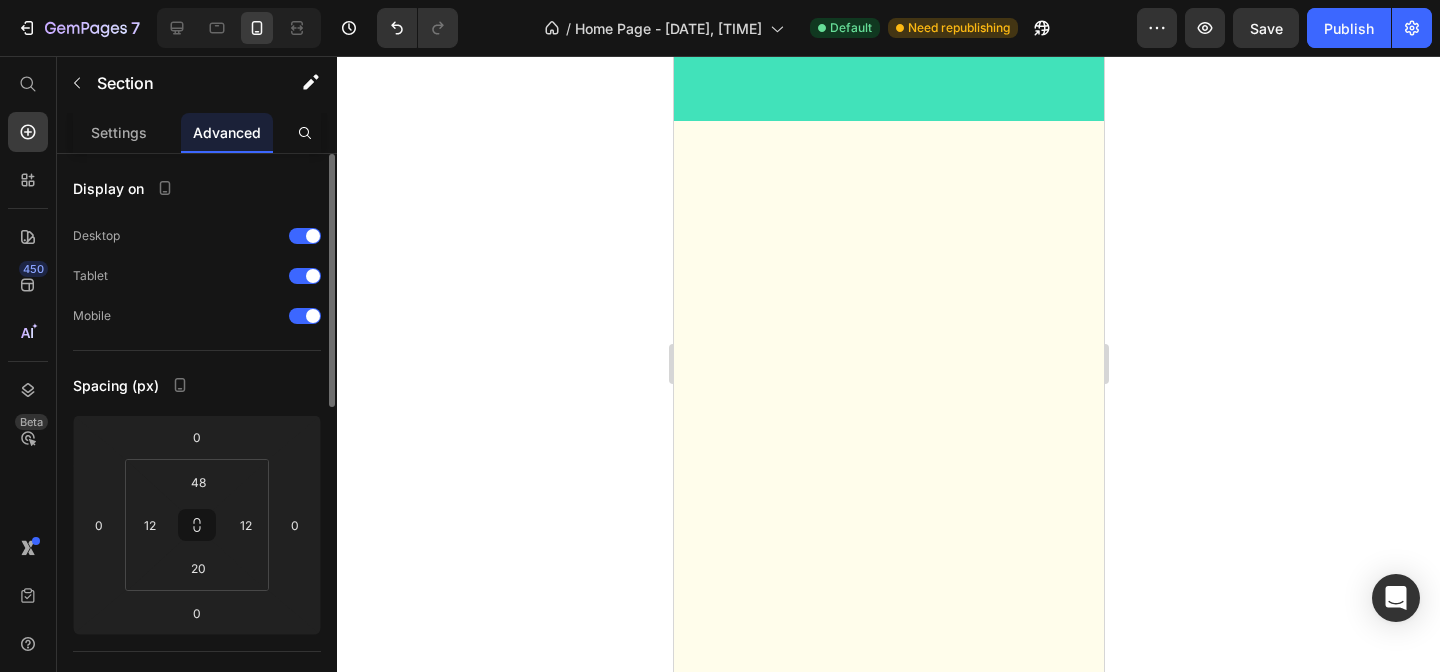click on "A New Learning Path Tailored to Your Child’s Age! Heading With 4,000+ activities, our structured system supports every stage of learning, guiding your child step by step from early development to school readiness Text Block Age 2-3 Age 3-4 Age 4-5 Age 5-6 Age 6+ First Steps into Learning Heading
Alphabet Flashcards (1)
Animals Flashcards
Emotions Coloring Pages
Feelings Flashcards
Fruits Flashcards
Human Body Flashcards
Kids Scissors Activity Book
Learn About Colours
Numbers Flashcards 1-10 (1)
Shapes Flashcard
Solar System Flashcards
Weather Flashcards Item List Early Skills & Discovery Heading
300+ Positive Affirmations for Kids
Alphabet Flashcards (2)
Animal Alphabet Flashcards
Dot Marker Alphabet
Find The Difference
Tab" at bounding box center [888, -3063] 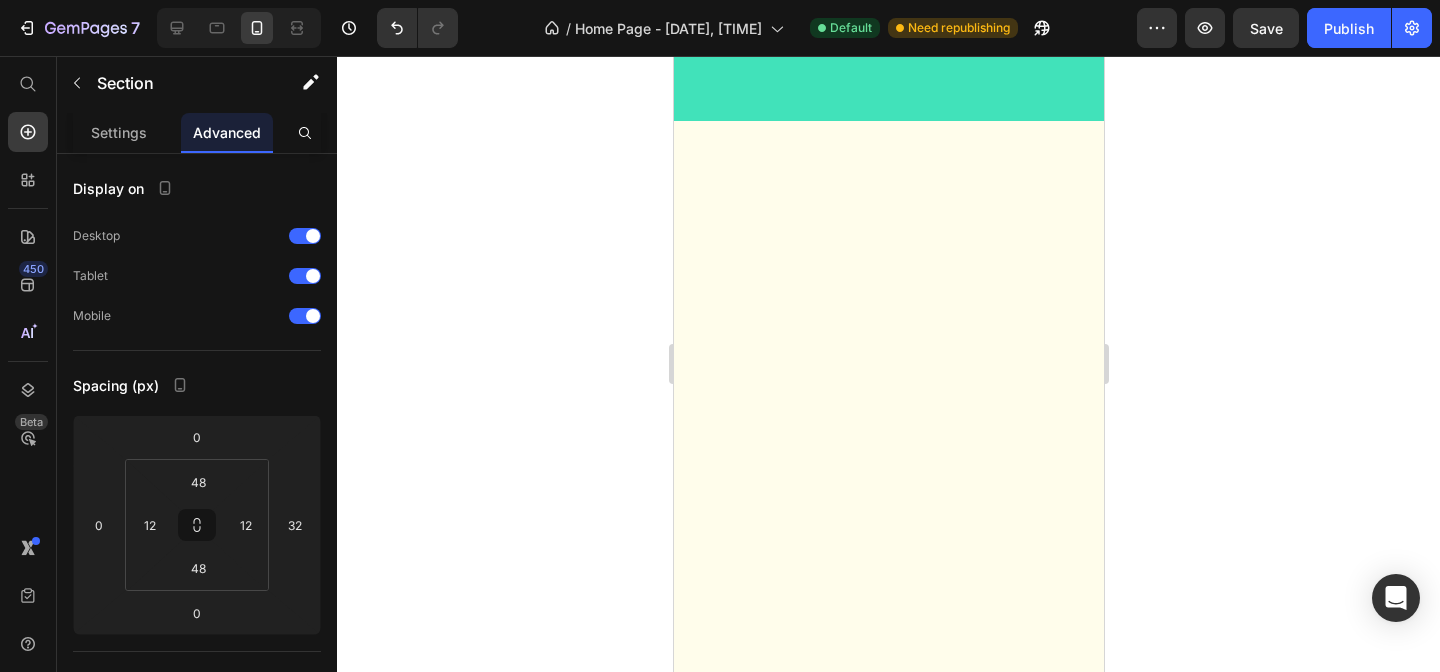 click 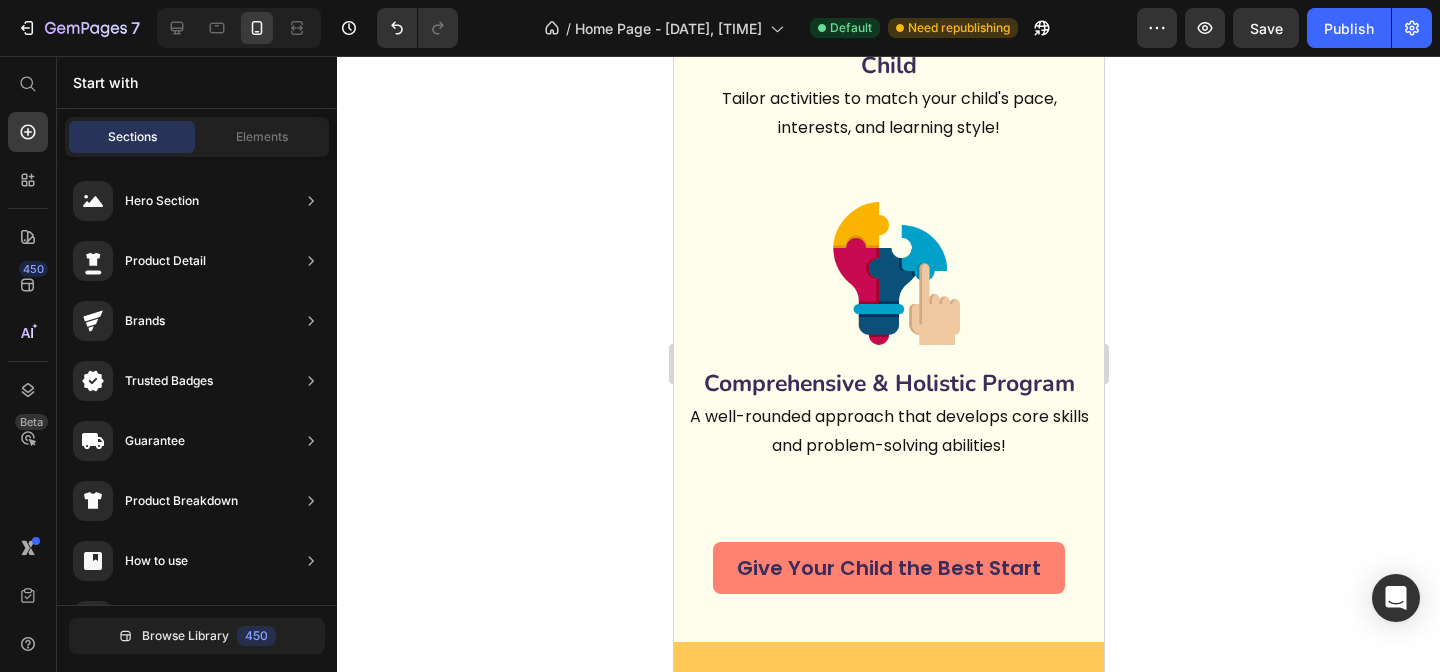 scroll, scrollTop: 15114, scrollLeft: 0, axis: vertical 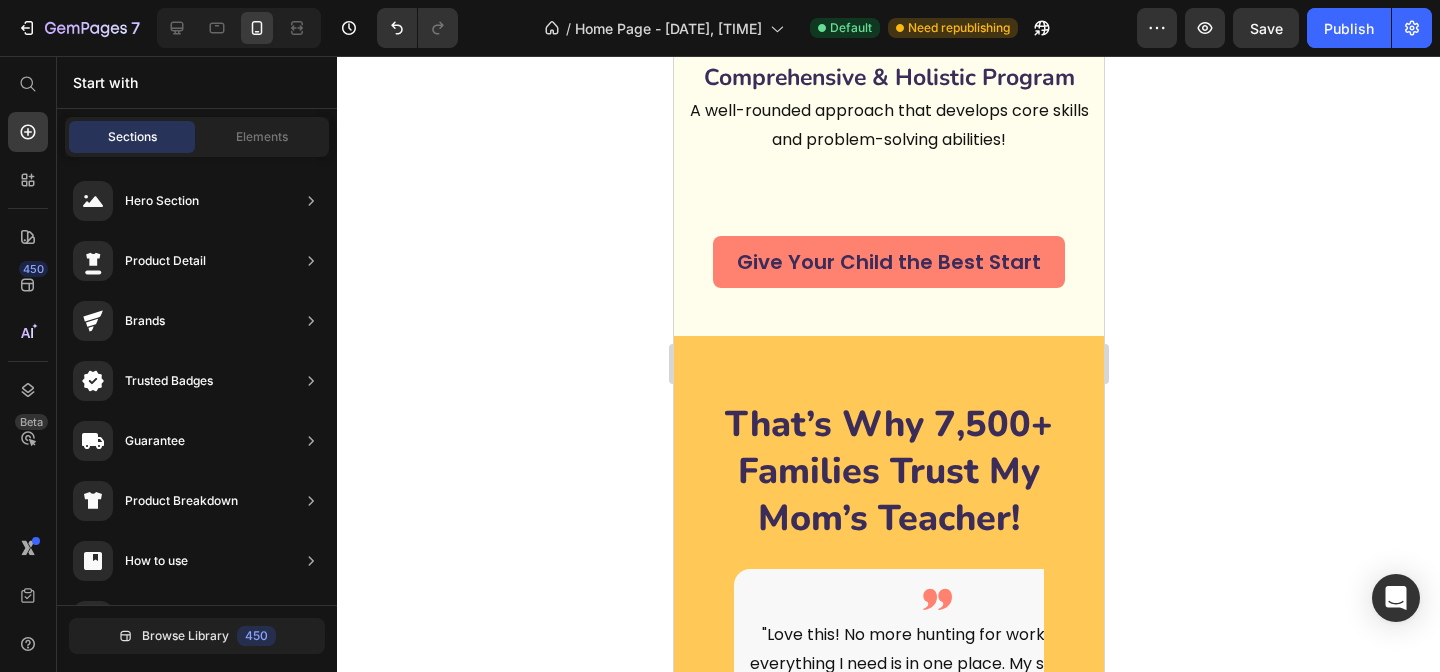 click 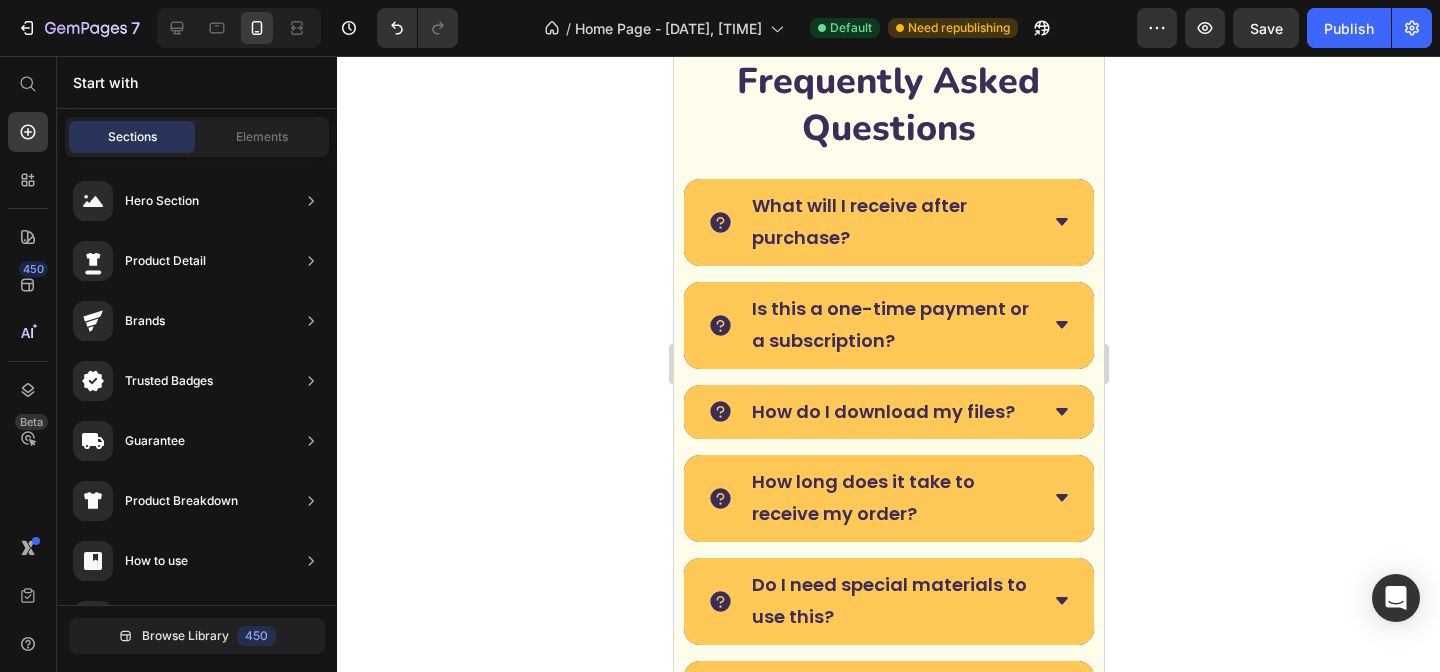 scroll, scrollTop: 19315, scrollLeft: 0, axis: vertical 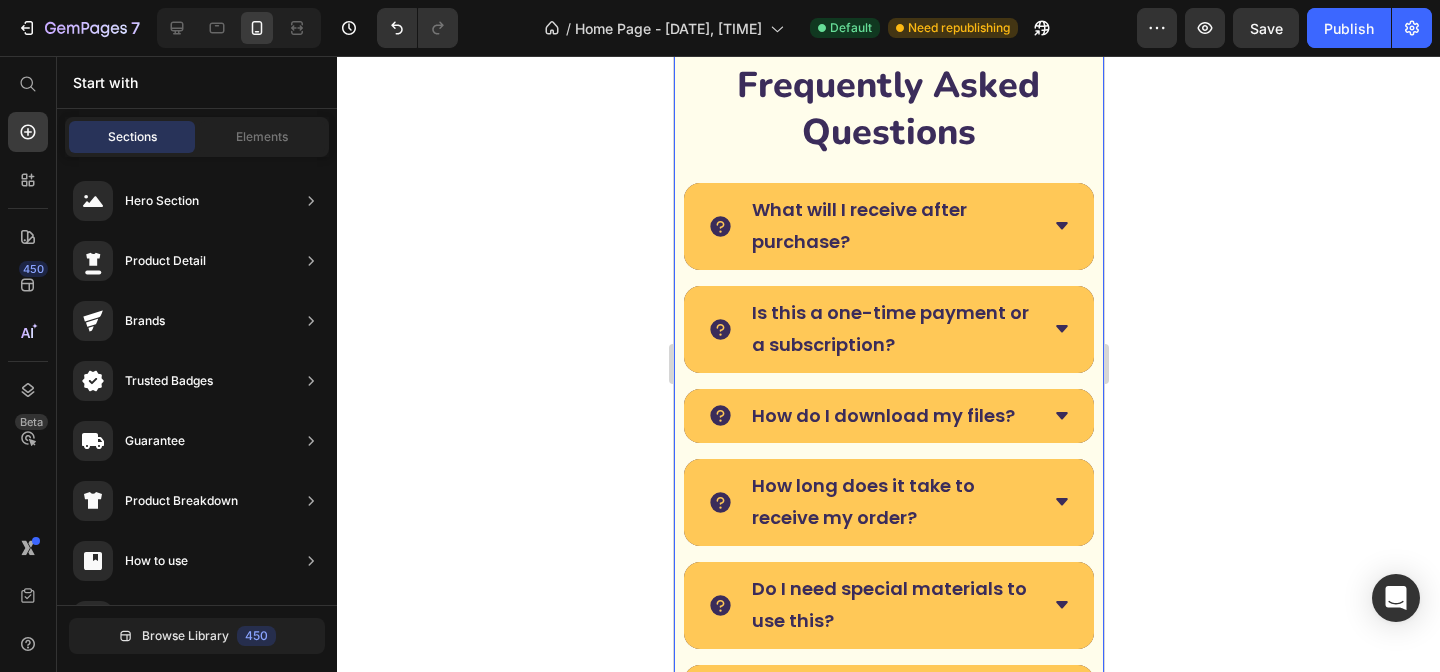 click on "Frequently Asked Questions Heading
What will I receive after purchase?
Is this a one-time payment or a subscription?
How do I download my files?
How long does it take to receive my order?
Do I need special materials to use this?
Can I use this for homeschooling or in a classroom?
Can I print the pages multiple times? Accordion Row Section 12" at bounding box center (888, 481) 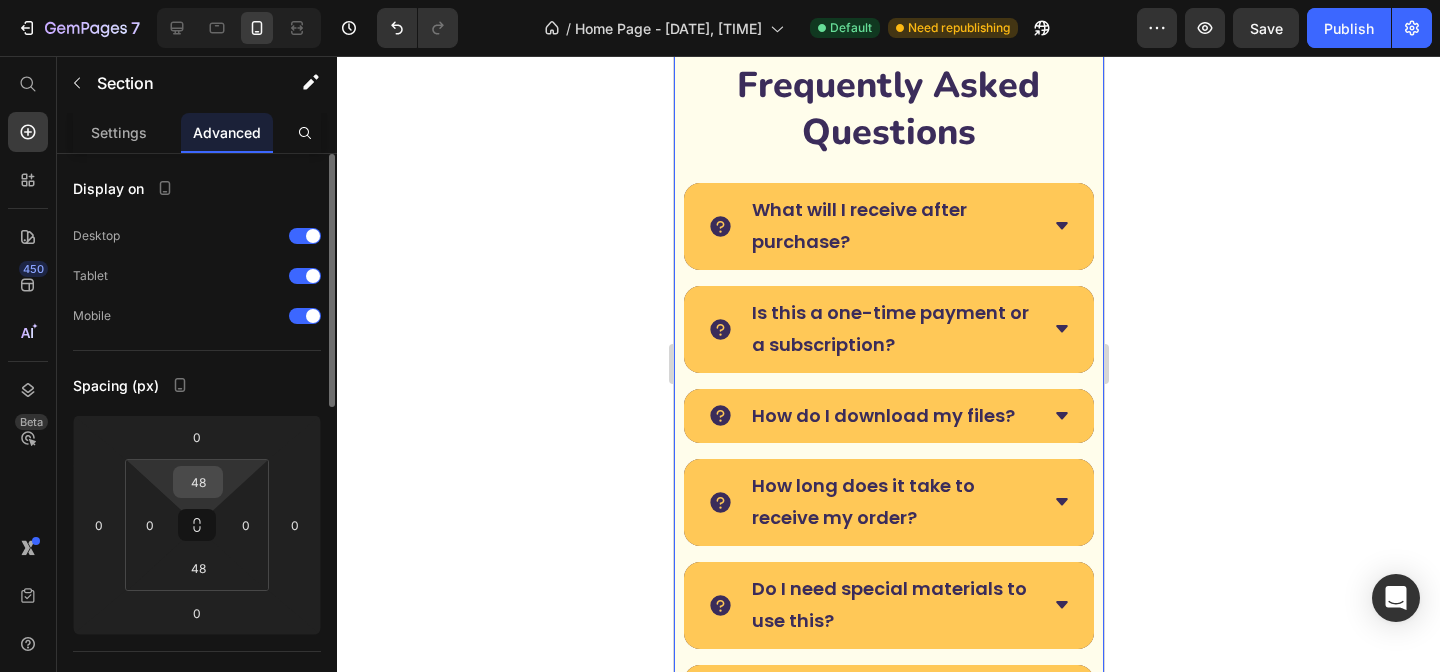 click on "48" at bounding box center [198, 482] 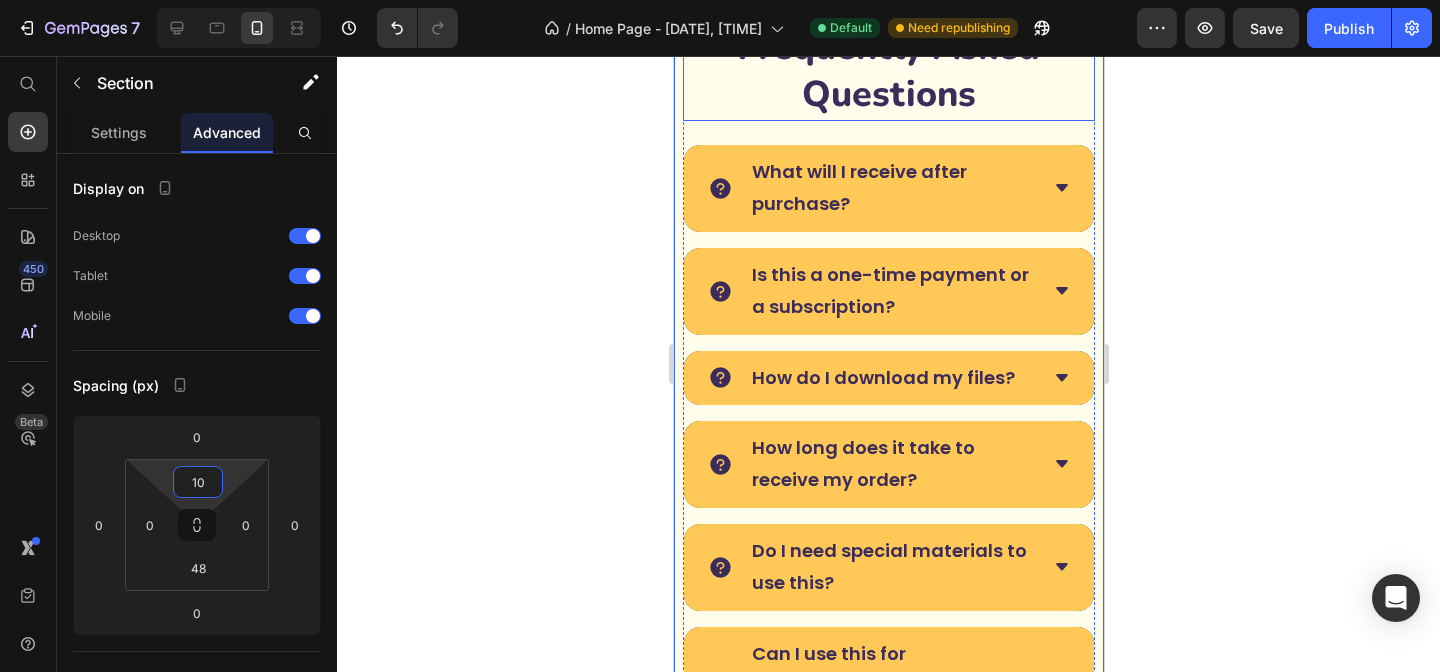 type on "10" 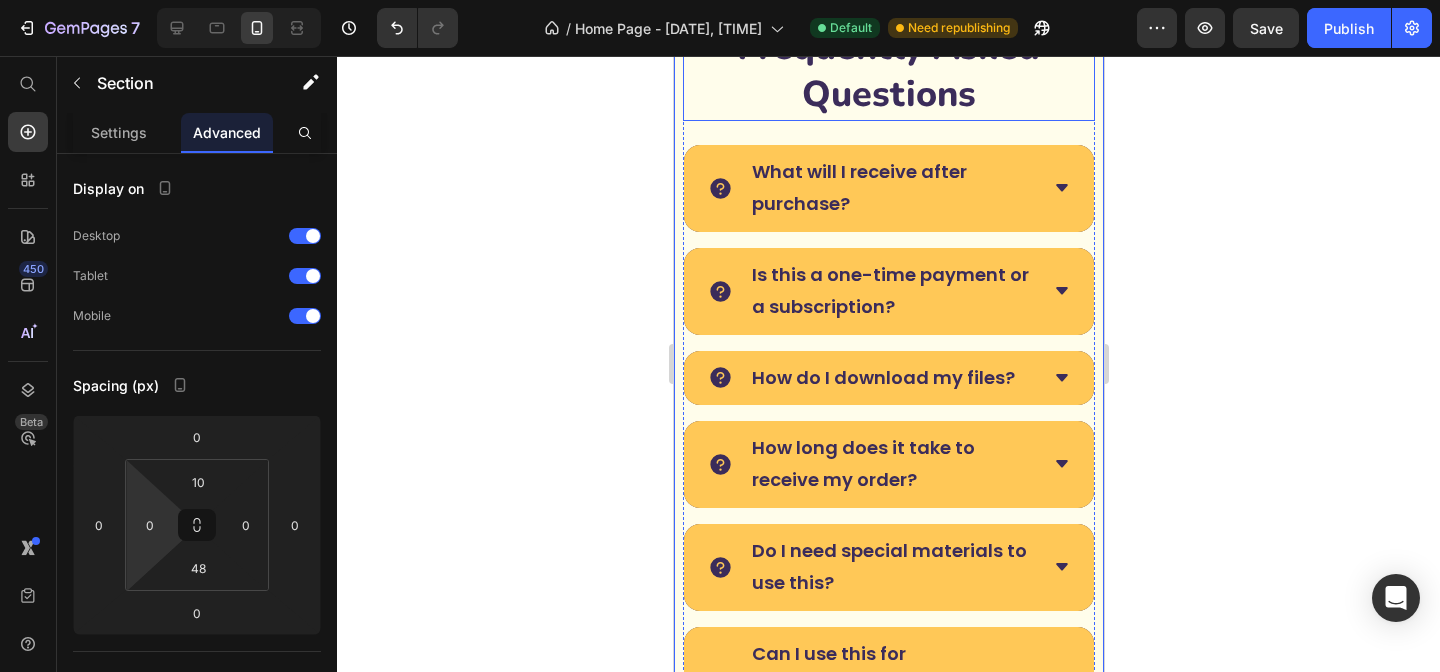 click 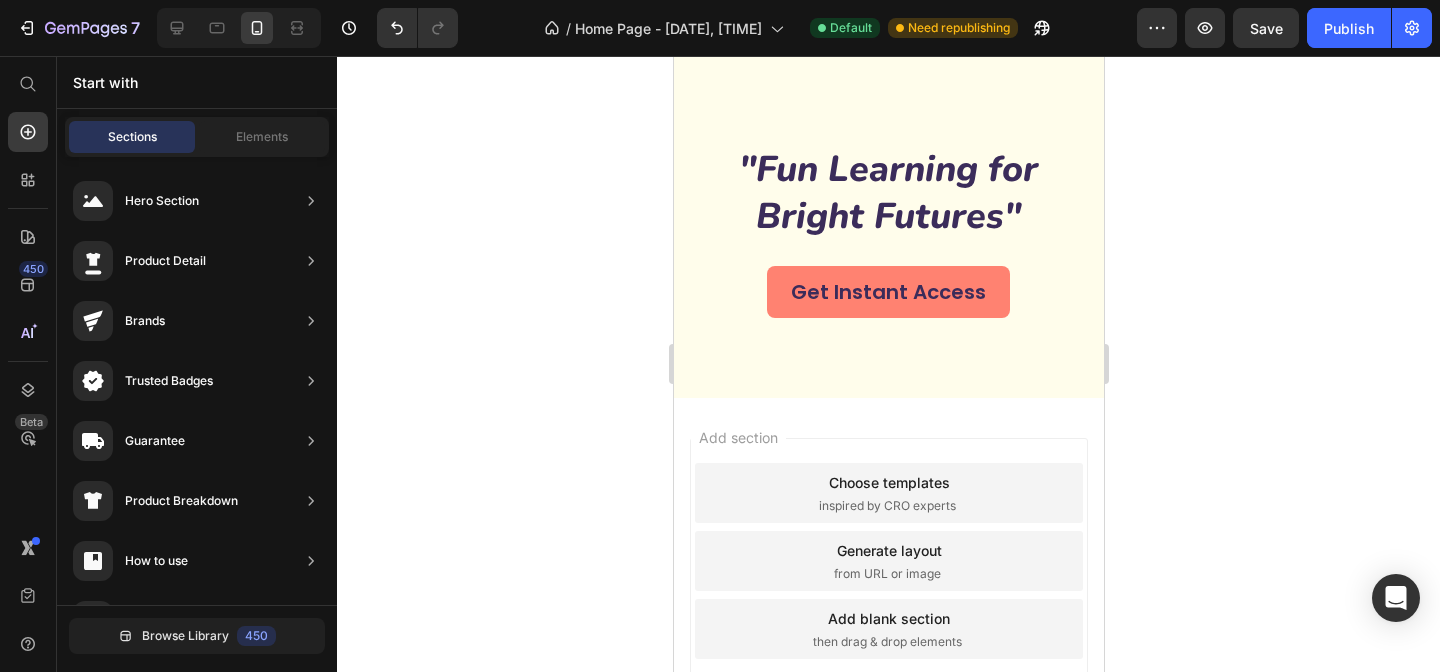 scroll, scrollTop: 20701, scrollLeft: 0, axis: vertical 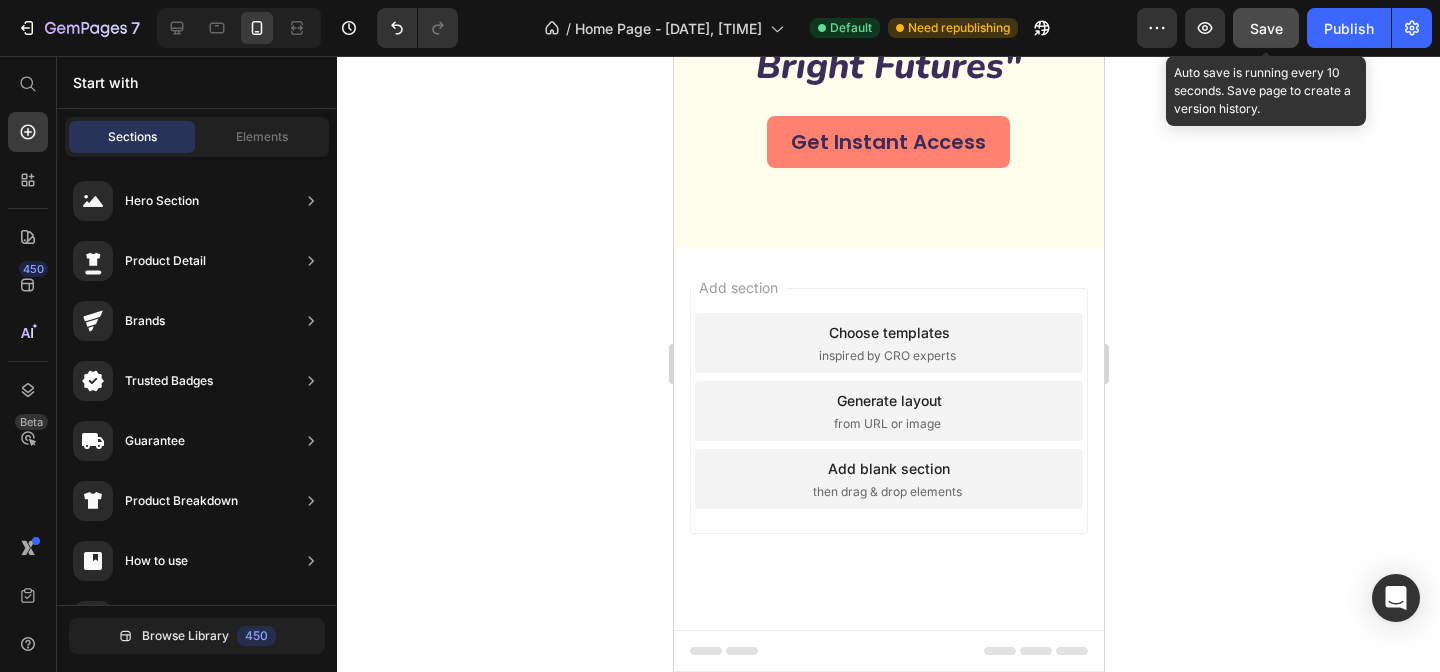 click on "Save" at bounding box center [1266, 28] 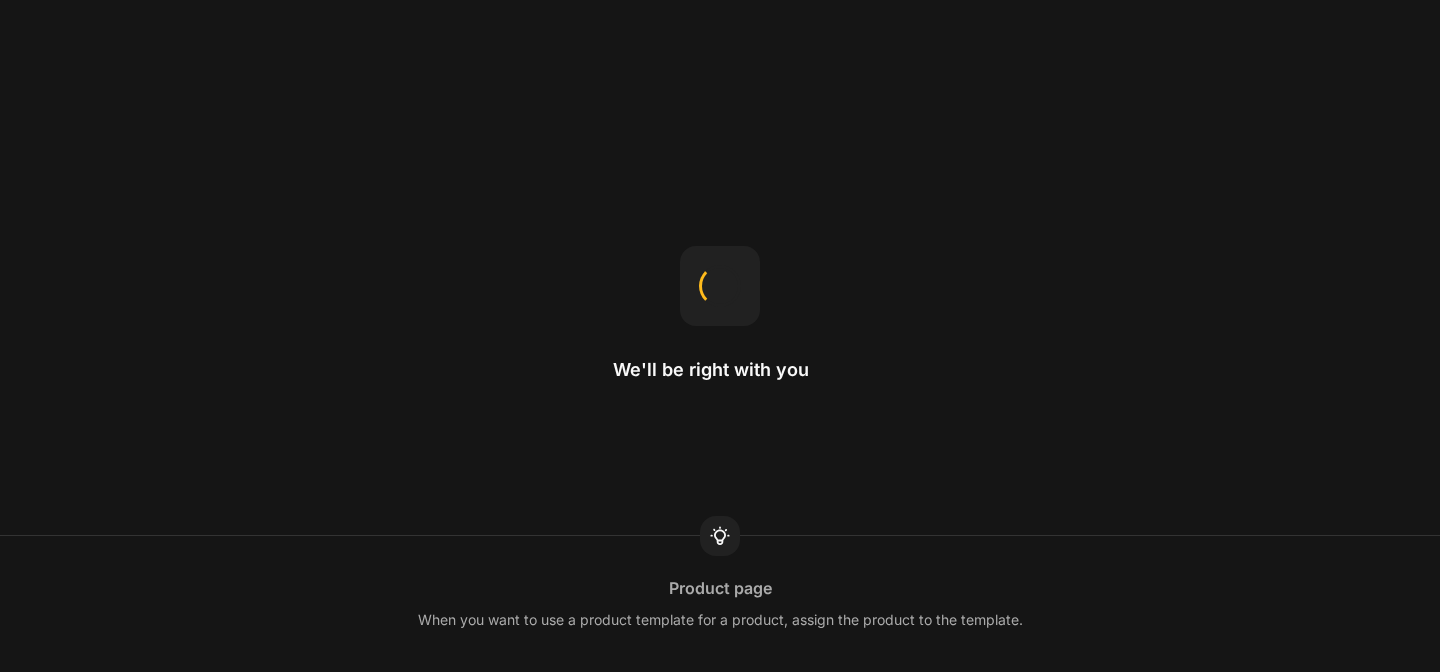 scroll, scrollTop: 0, scrollLeft: 0, axis: both 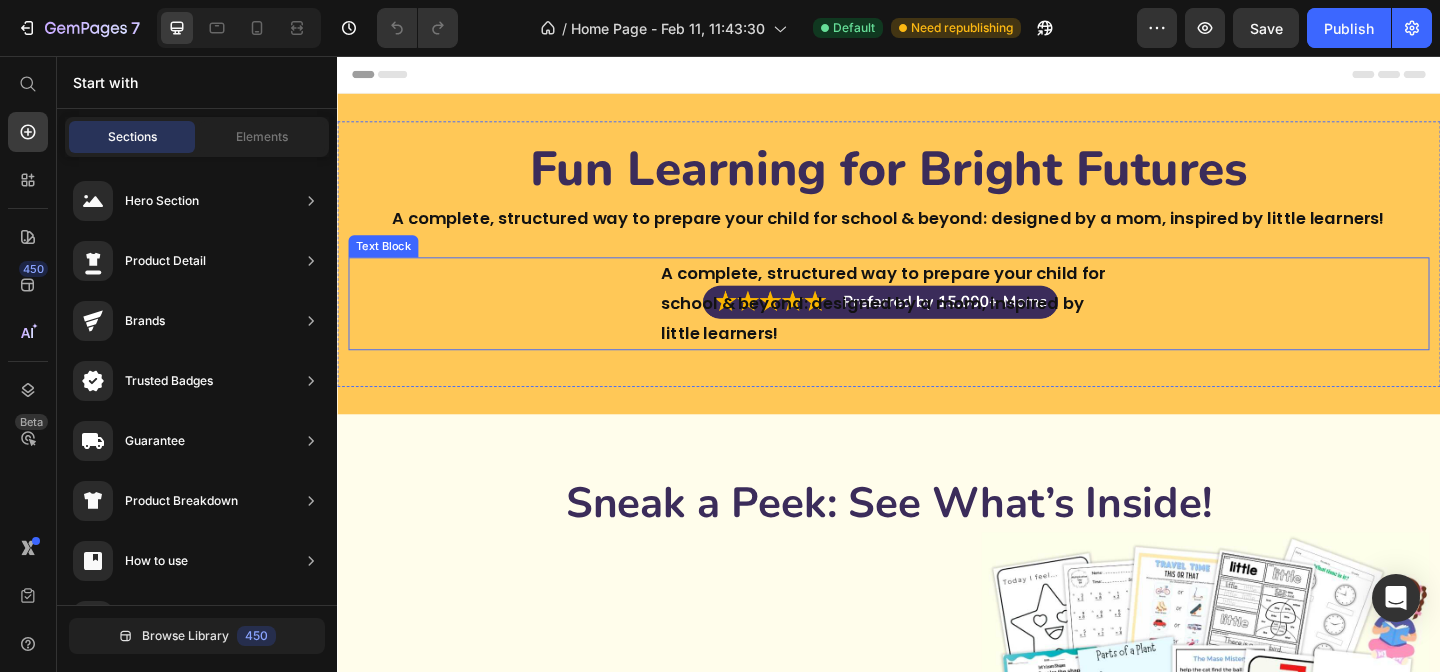 click on "A complete, structured way to prepare your child for school & beyond: designed by a mom, inspired by little learners!" at bounding box center (937, 325) 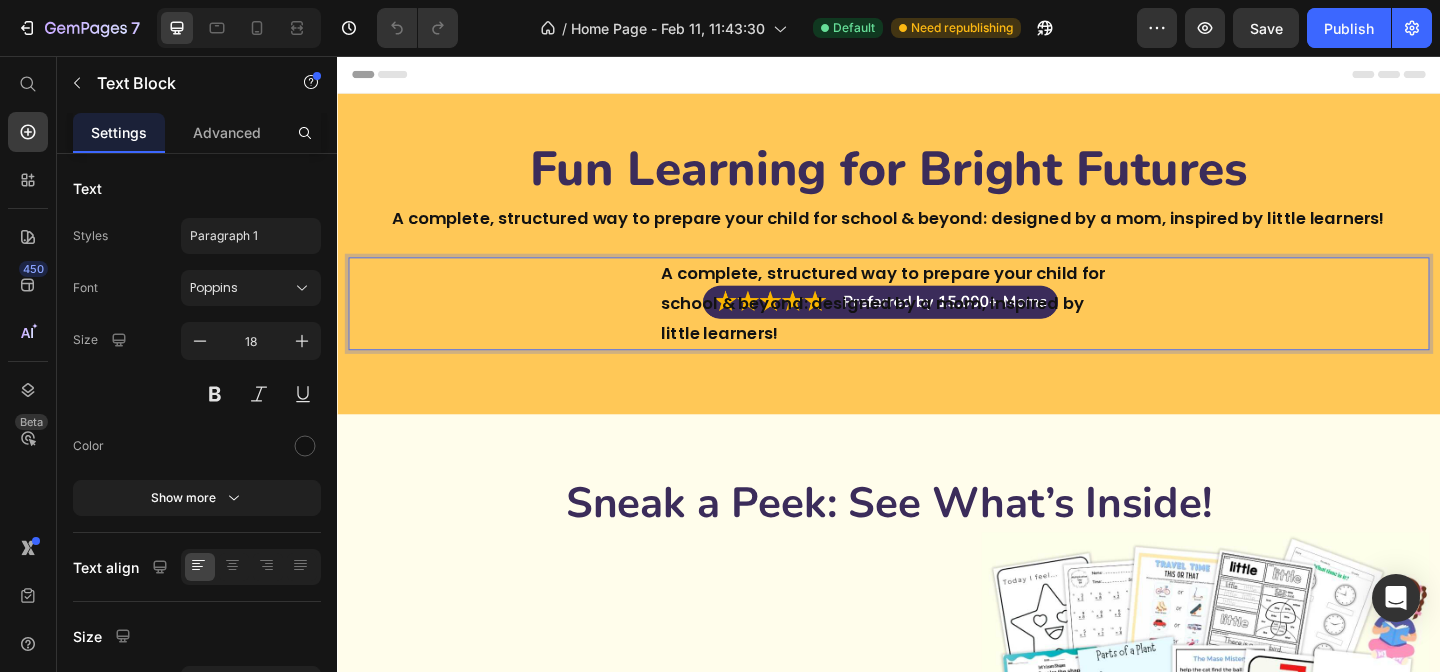 click on "A complete, structured way to prepare your child for school & beyond: designed by a mom, inspired by little learners!" at bounding box center (937, 325) 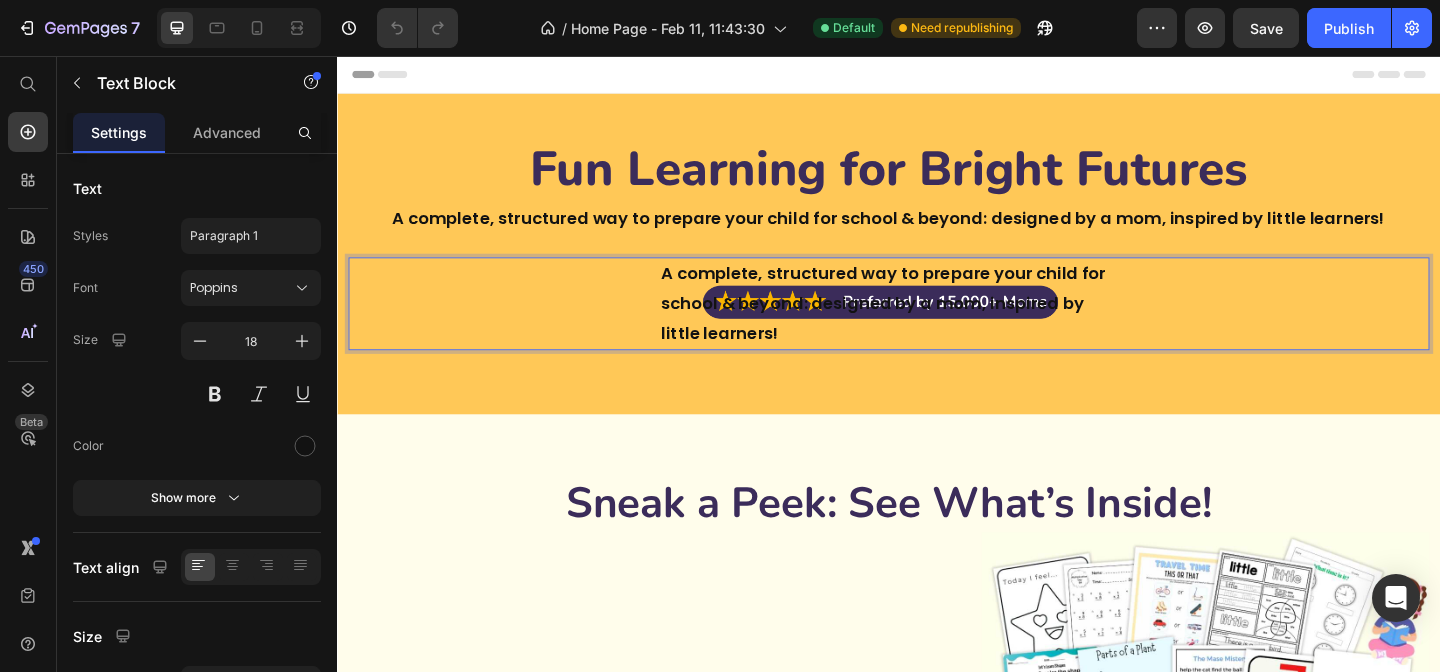 click on "A complete, structured way to prepare your child for school & beyond: designed by a mom, inspired by little learners!" at bounding box center [937, 325] 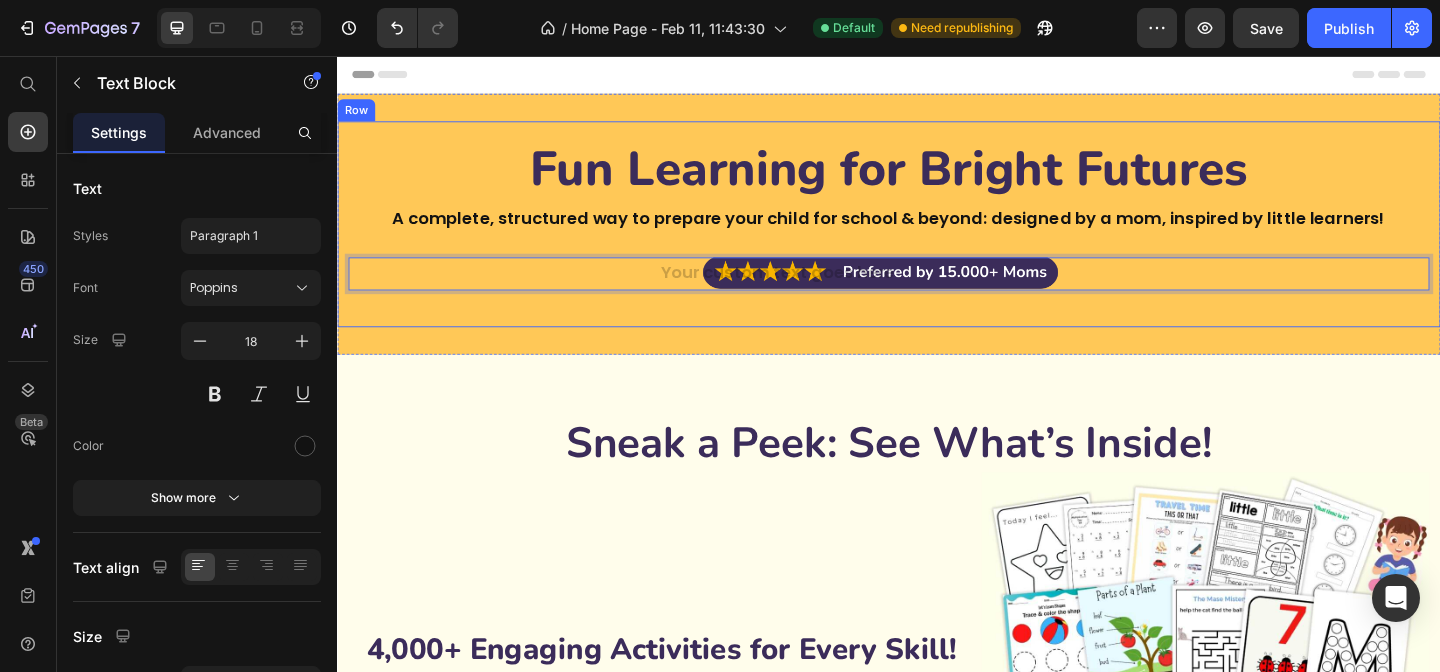 click on "Fun Learning for Bright Futures Heading A complete, structured way to prepare your child for school & beyond: designed by a mom, inspired by little learners! Text Block Text Block   24 Row" at bounding box center [937, 239] 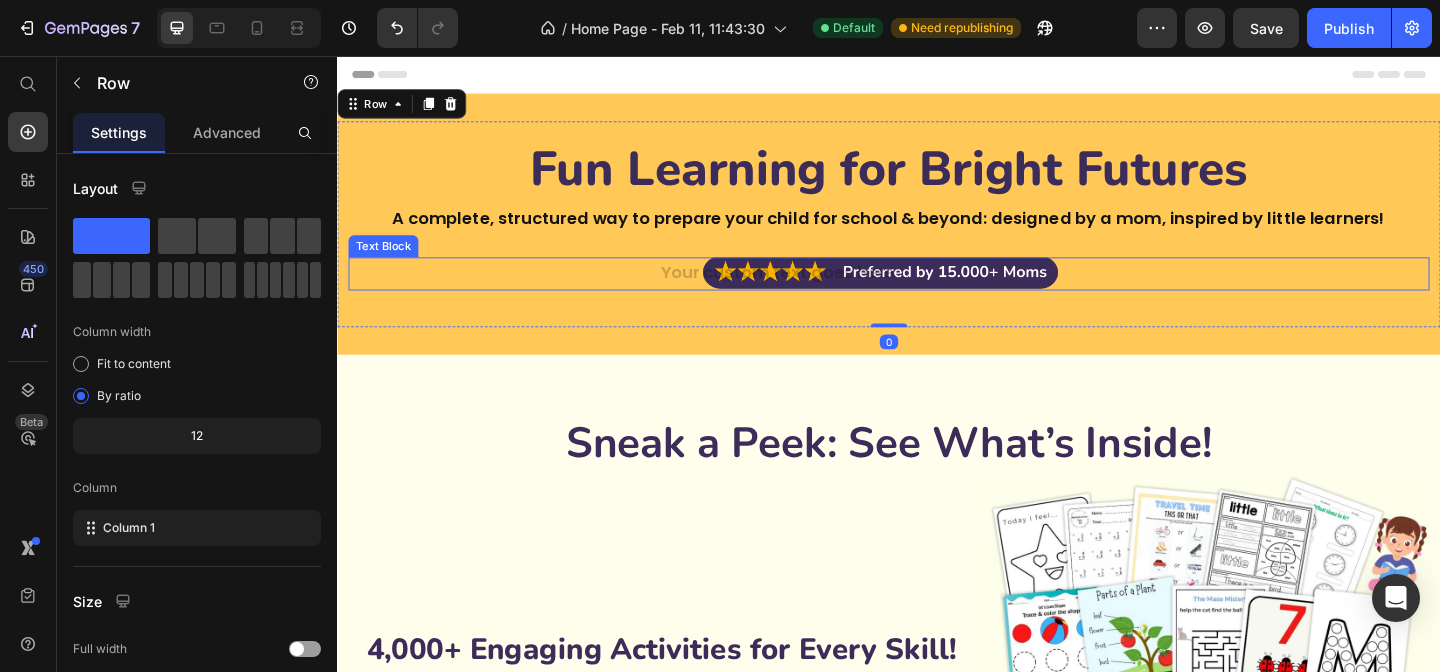 click at bounding box center (937, 293) 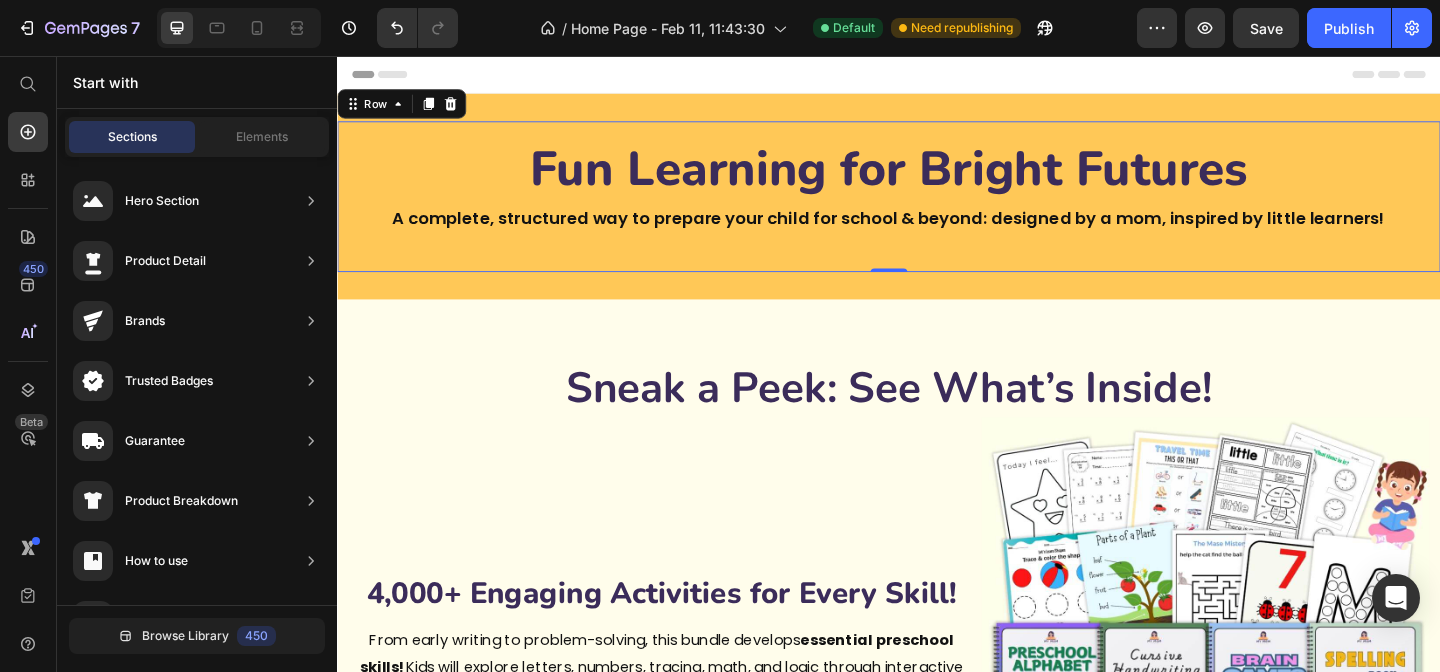 click on "Fun Learning for Bright Futures Heading A complete, structured way to prepare your child for school & beyond: designed by a mom, inspired by little learners! Text Block Row   0" at bounding box center (937, 209) 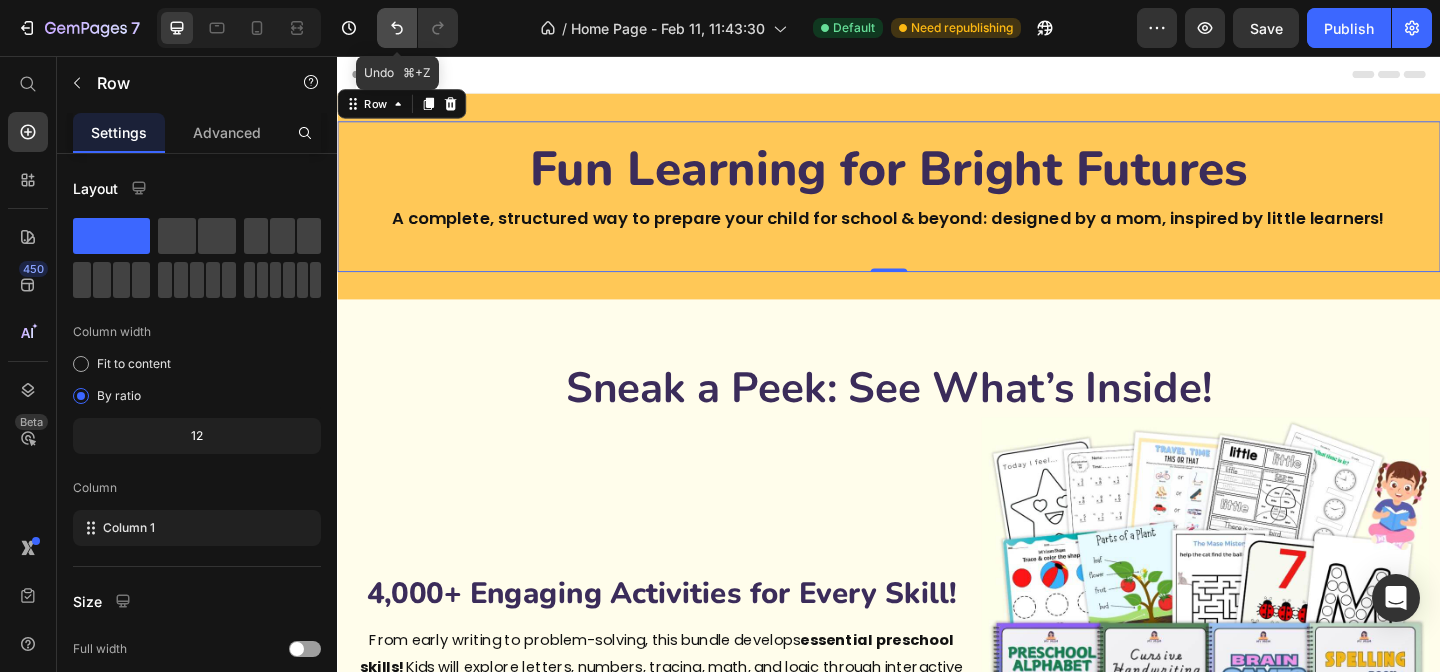 click 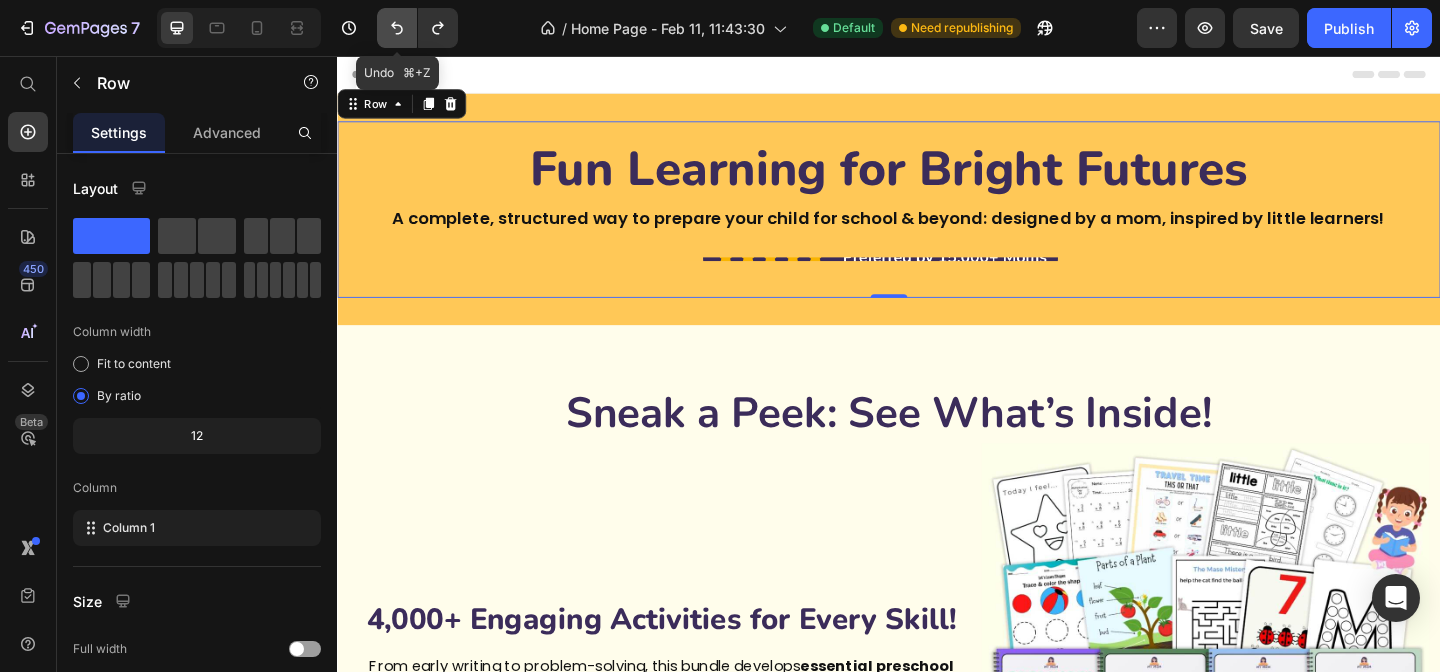 click 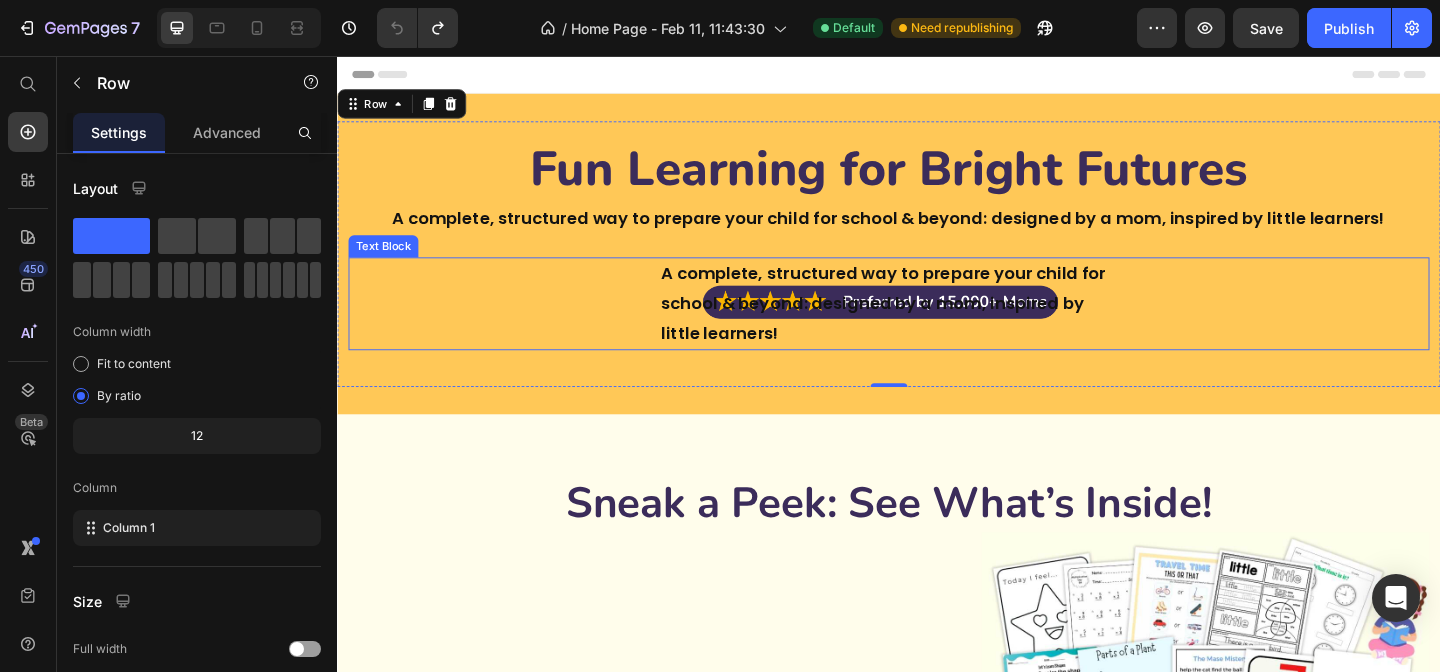 click on "A complete, structured way to prepare your child for school & beyond: designed by a mom, inspired by little learners!" at bounding box center [937, 325] 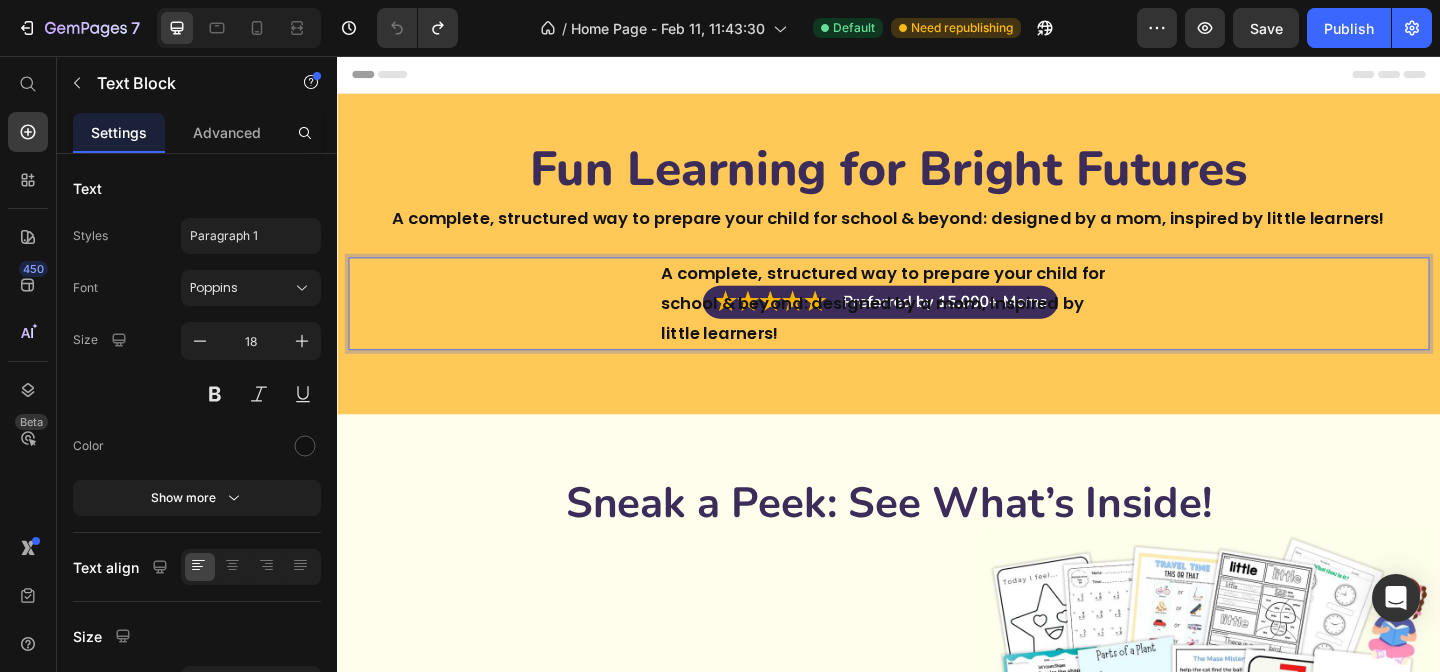 click on "A complete, structured way to prepare your child for school & beyond: designed by a mom, inspired by little learners!" at bounding box center (937, 325) 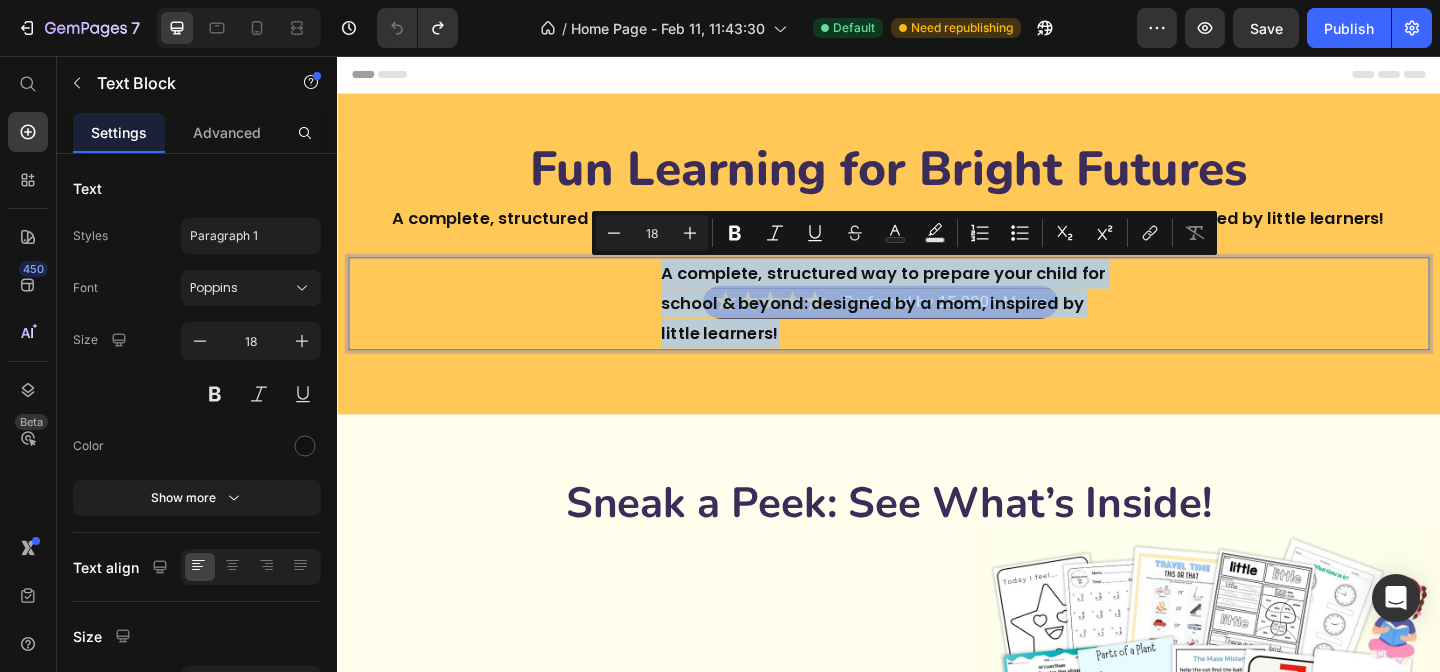 click on "A complete, structured way to prepare your child for school & beyond: designed by a mom, inspired by little learners!" at bounding box center [937, 325] 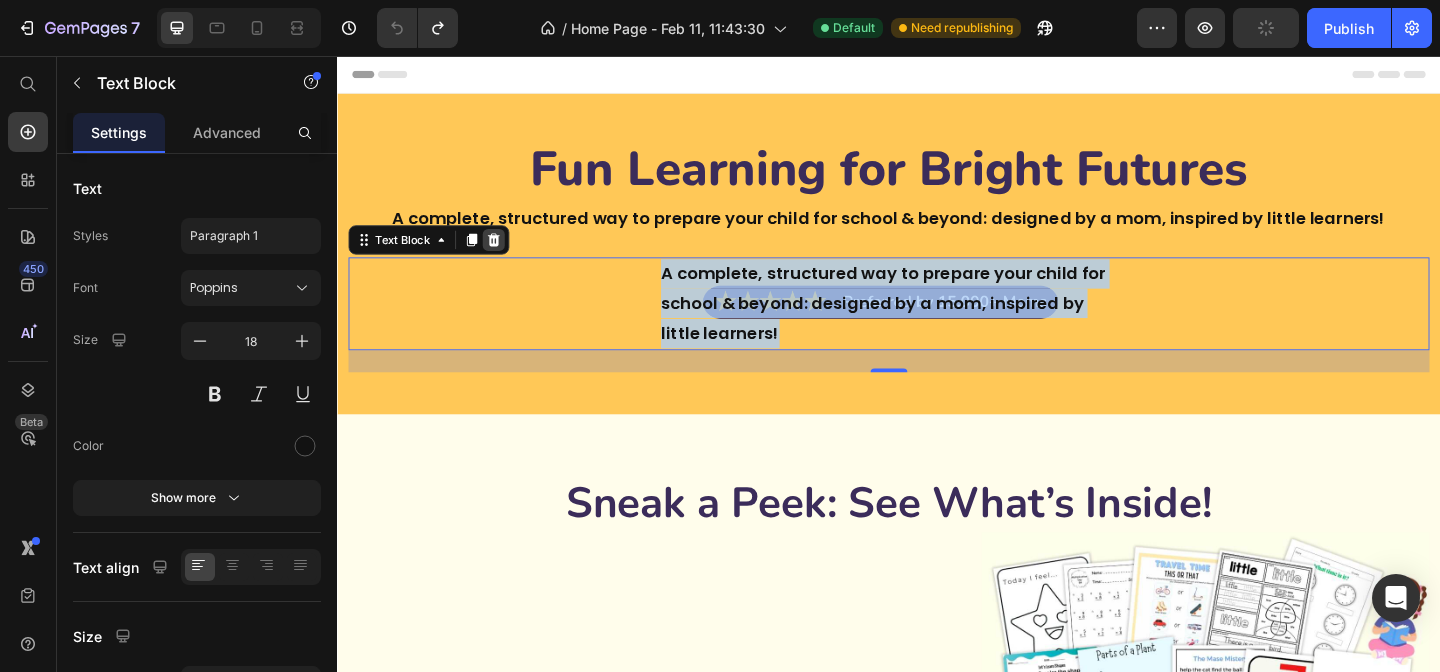 click 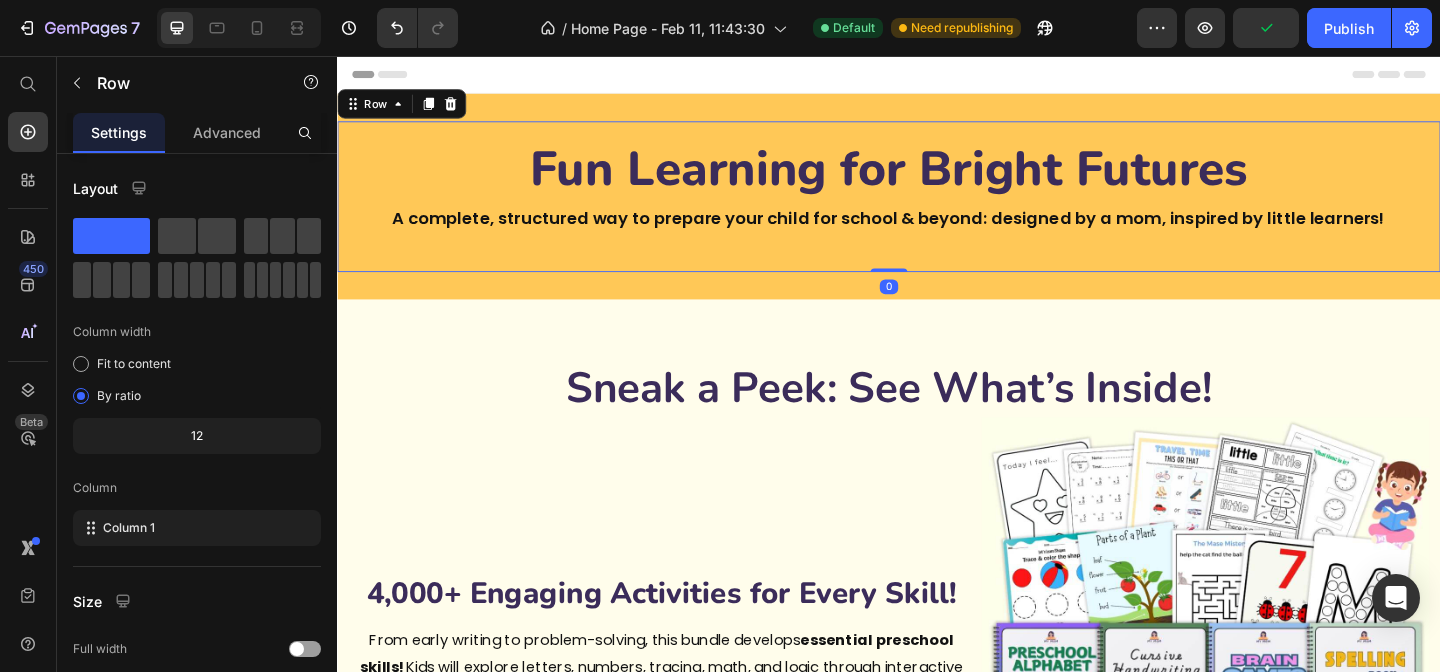 click on "Fun Learning for Bright Futures Heading A complete, structured way to prepare your child for school & beyond: designed by a mom, inspired by little learners! Text Block" at bounding box center [937, 209] 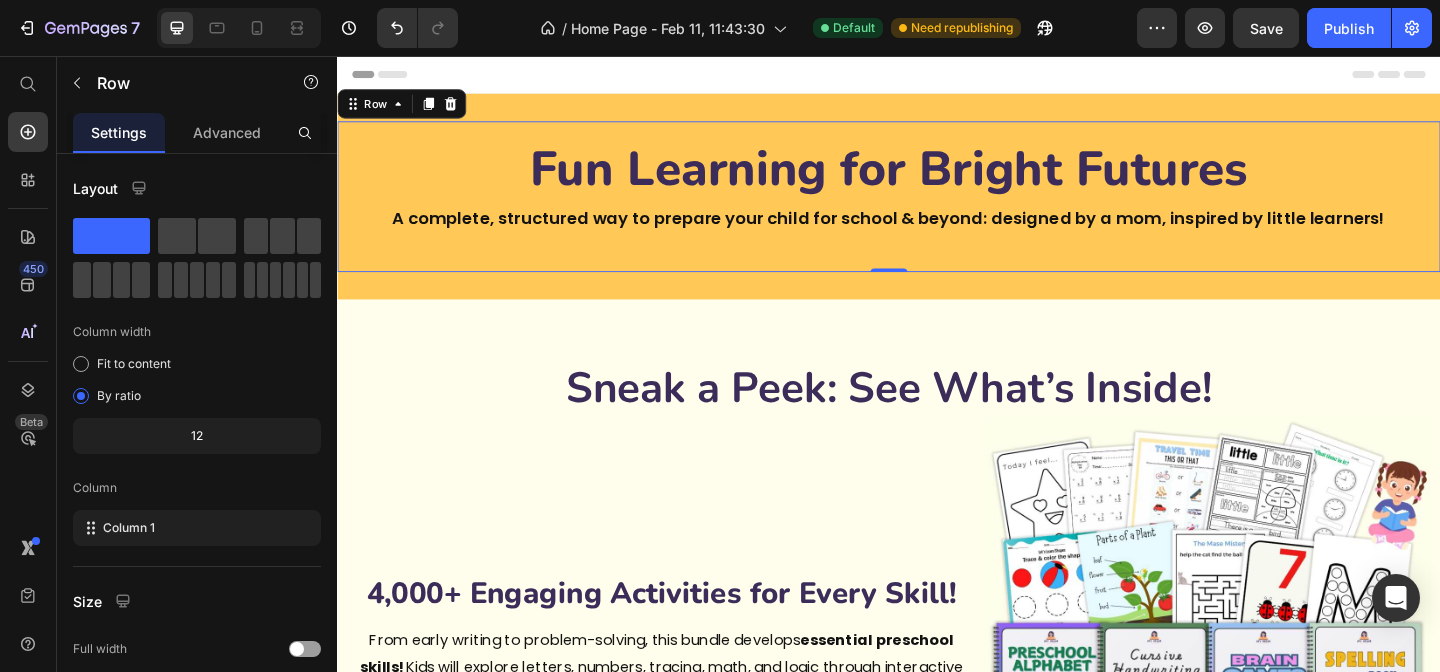 click on "Fun Learning for Bright Futures Heading A complete, structured way to prepare your child for school & beyond: designed by a mom, inspired by little learners! Text Block" at bounding box center [937, 209] 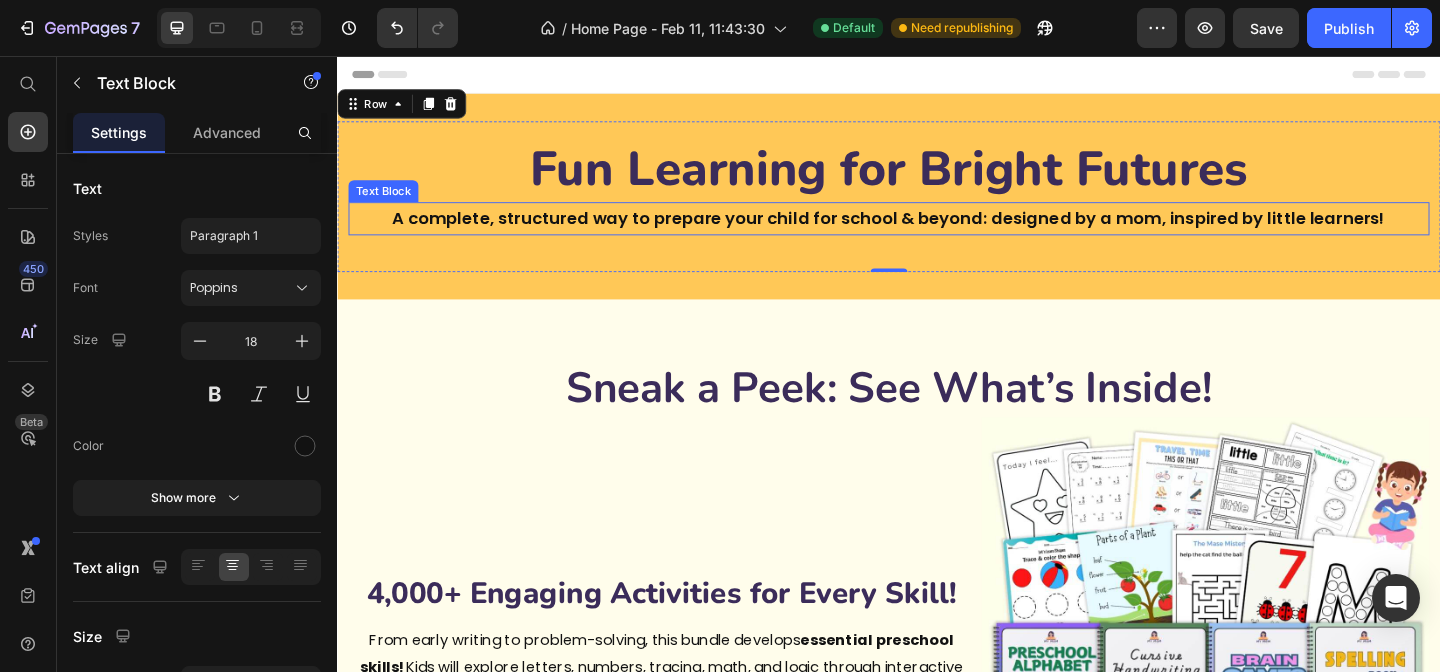 click on "A complete, structured way to prepare your child for school & beyond: designed by a mom, inspired by little learners!" at bounding box center [937, 233] 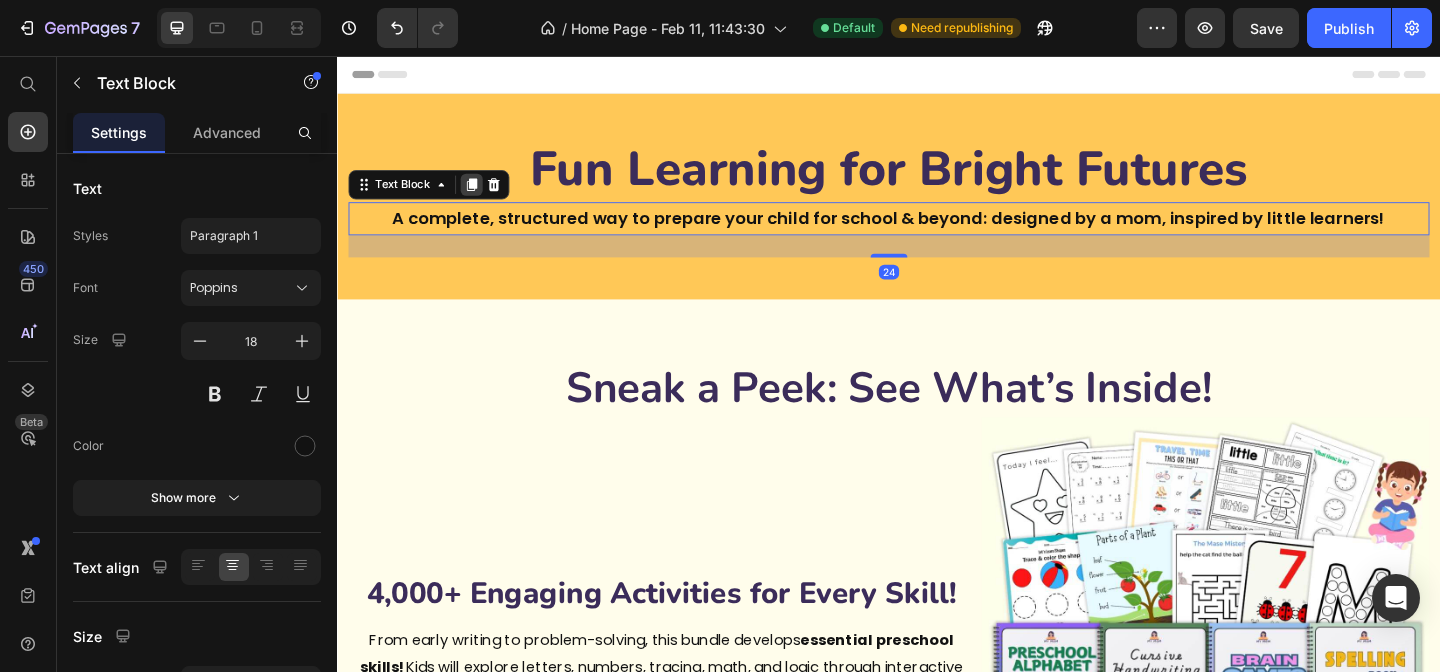 click 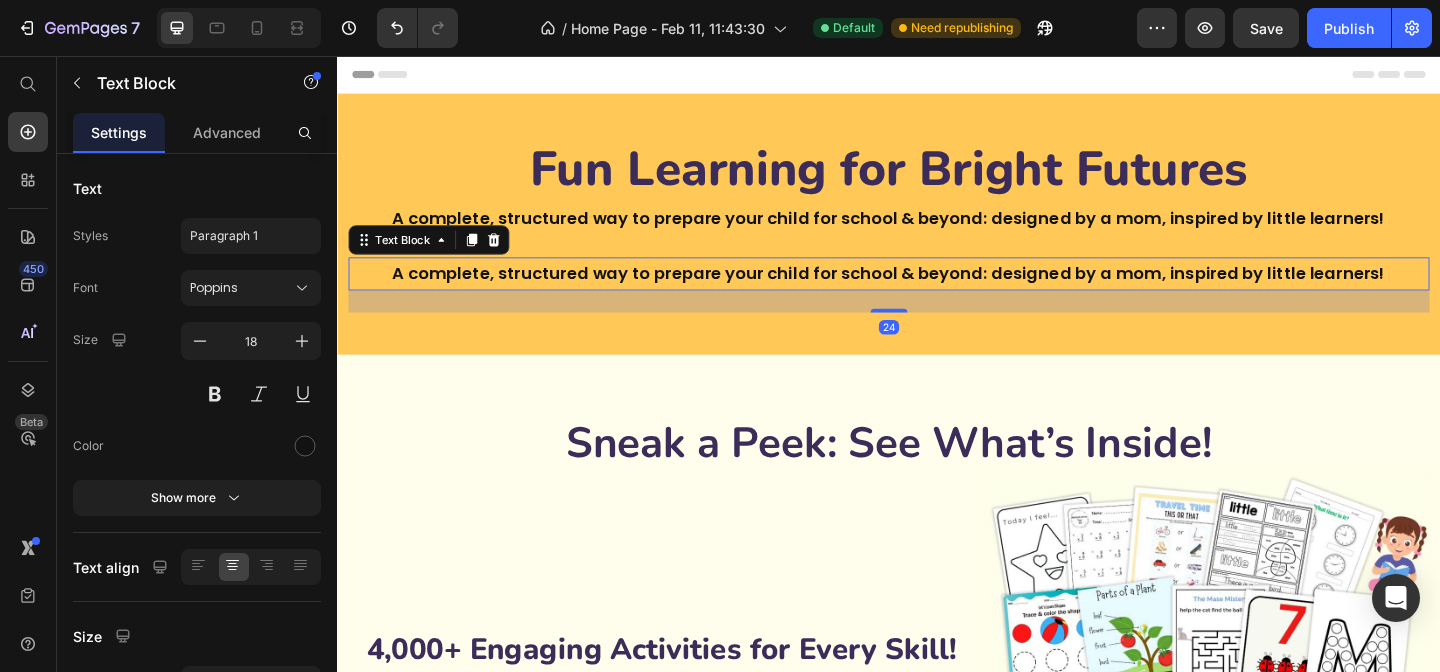click on "A complete, structured way to prepare your child for school & beyond: designed by a mom, inspired by little learners!" at bounding box center (937, 293) 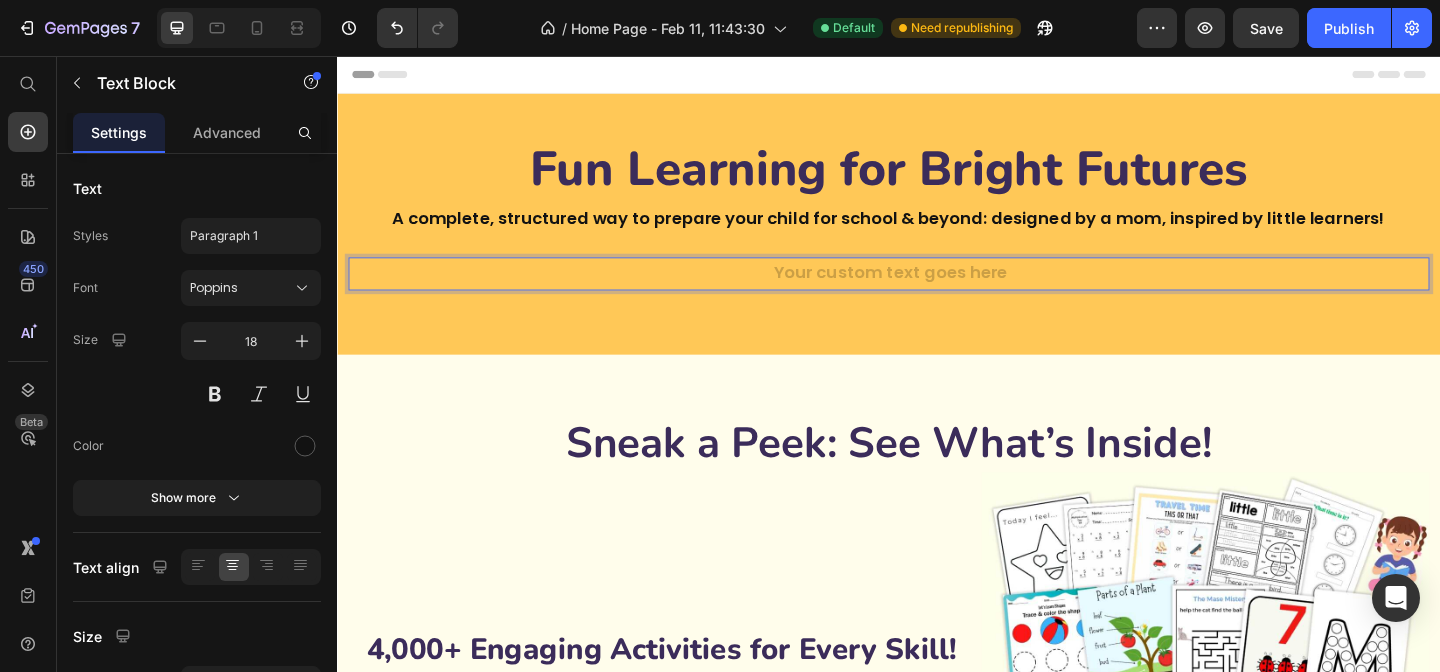 click at bounding box center (937, 293) 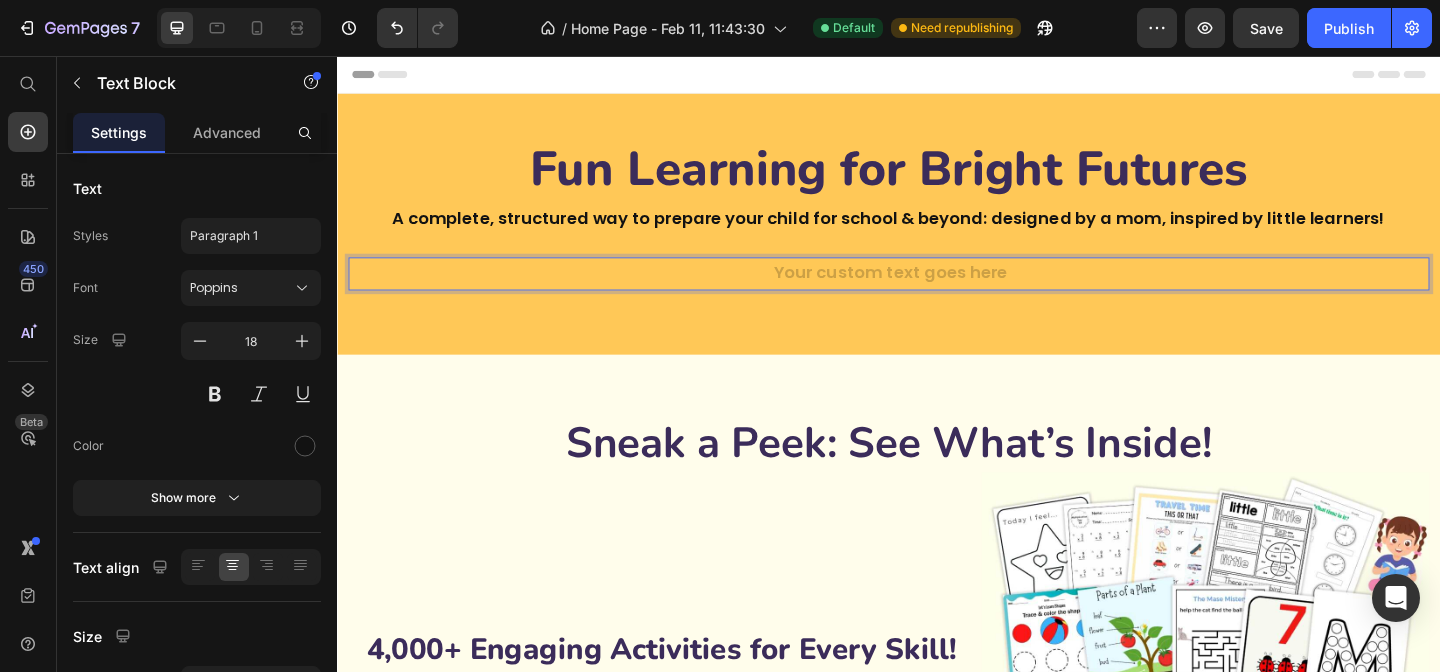 click on "Fun Learning for Bright Futures Heading A complete, structured way to prepare your child for school & beyond: designed by a mom, inspired by little learners! Text Block Text Block   24 Row" at bounding box center (937, 239) 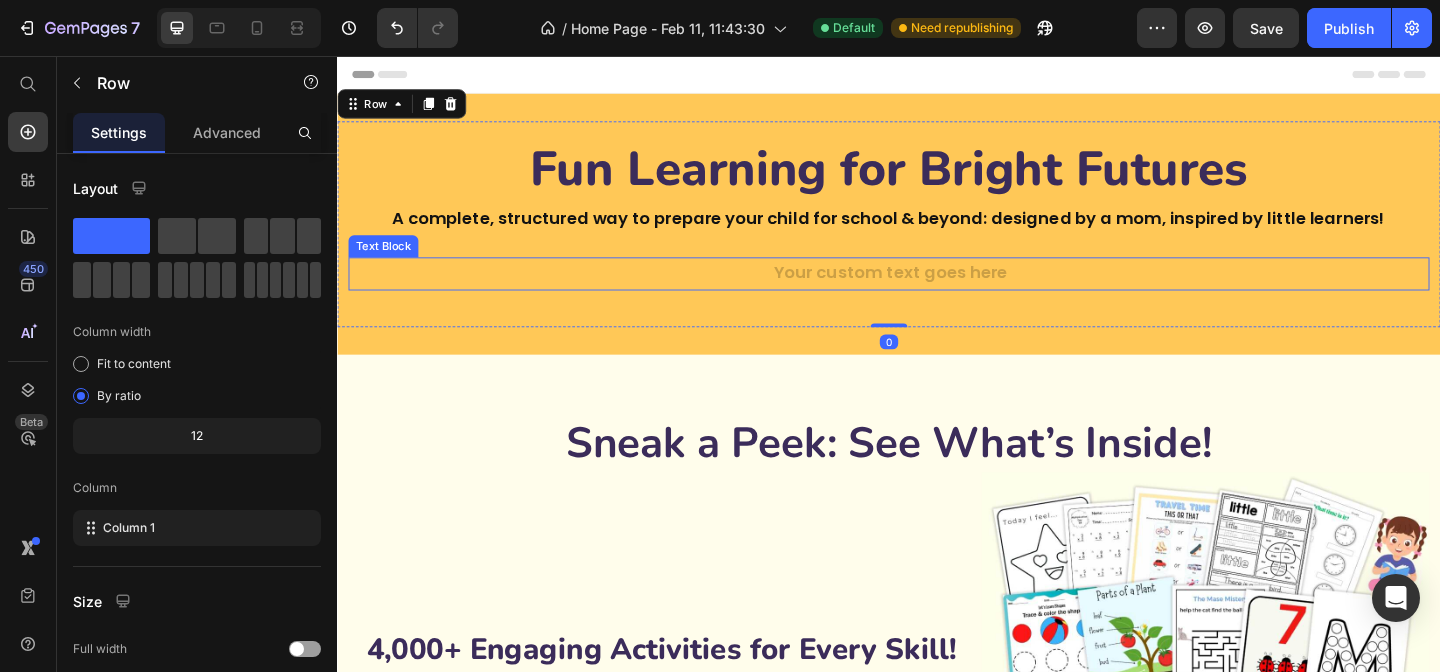 click at bounding box center (937, 293) 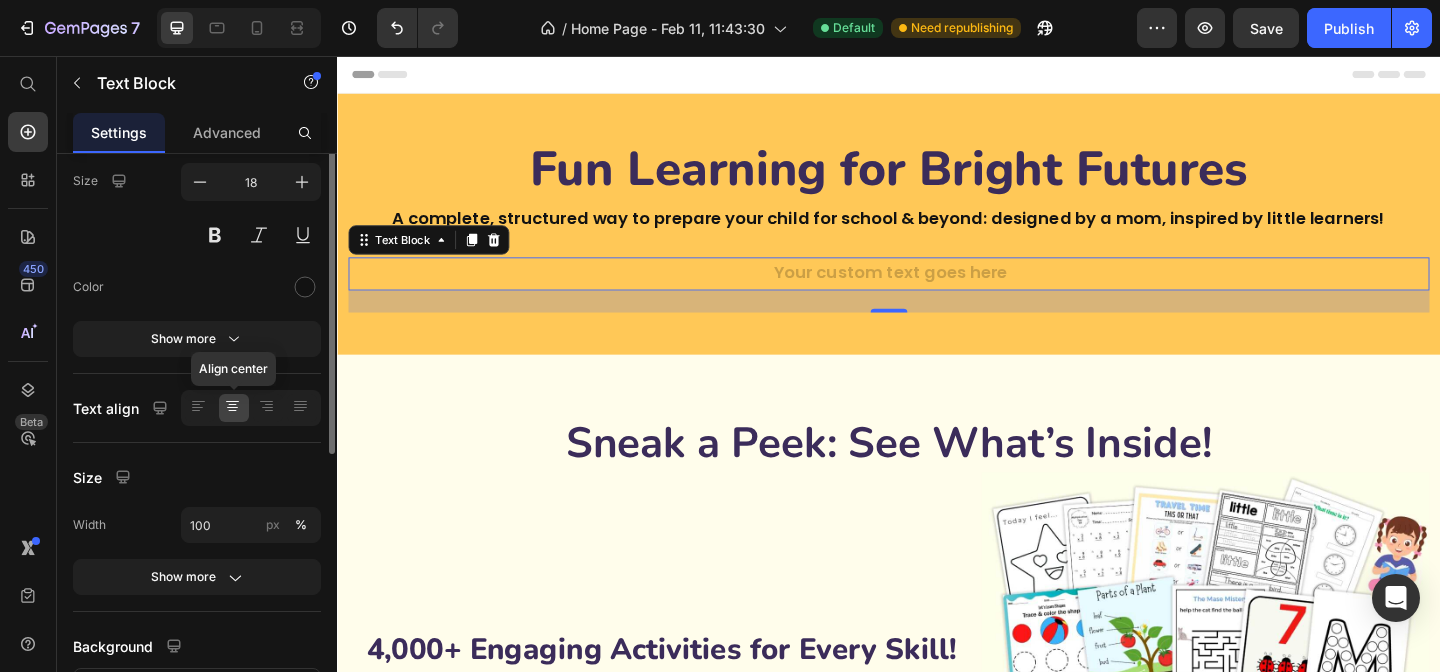 scroll, scrollTop: 320, scrollLeft: 0, axis: vertical 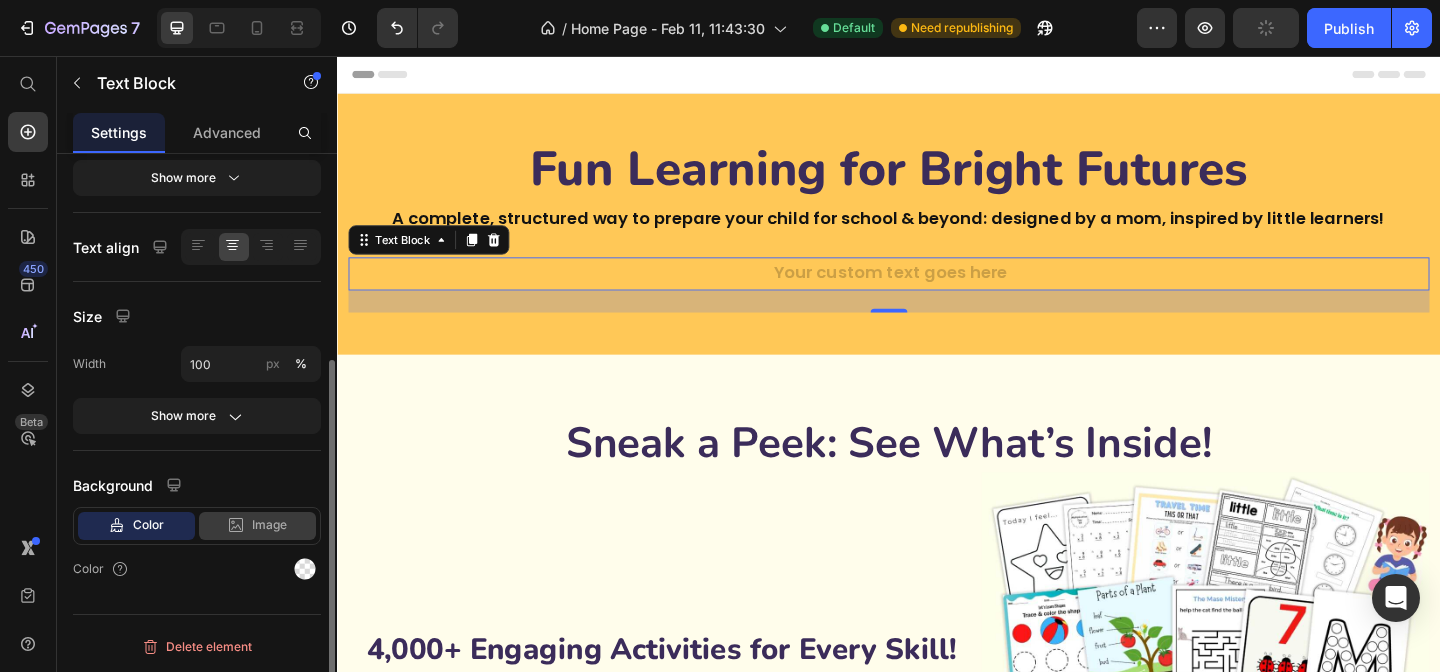 click on "Image" at bounding box center (269, 525) 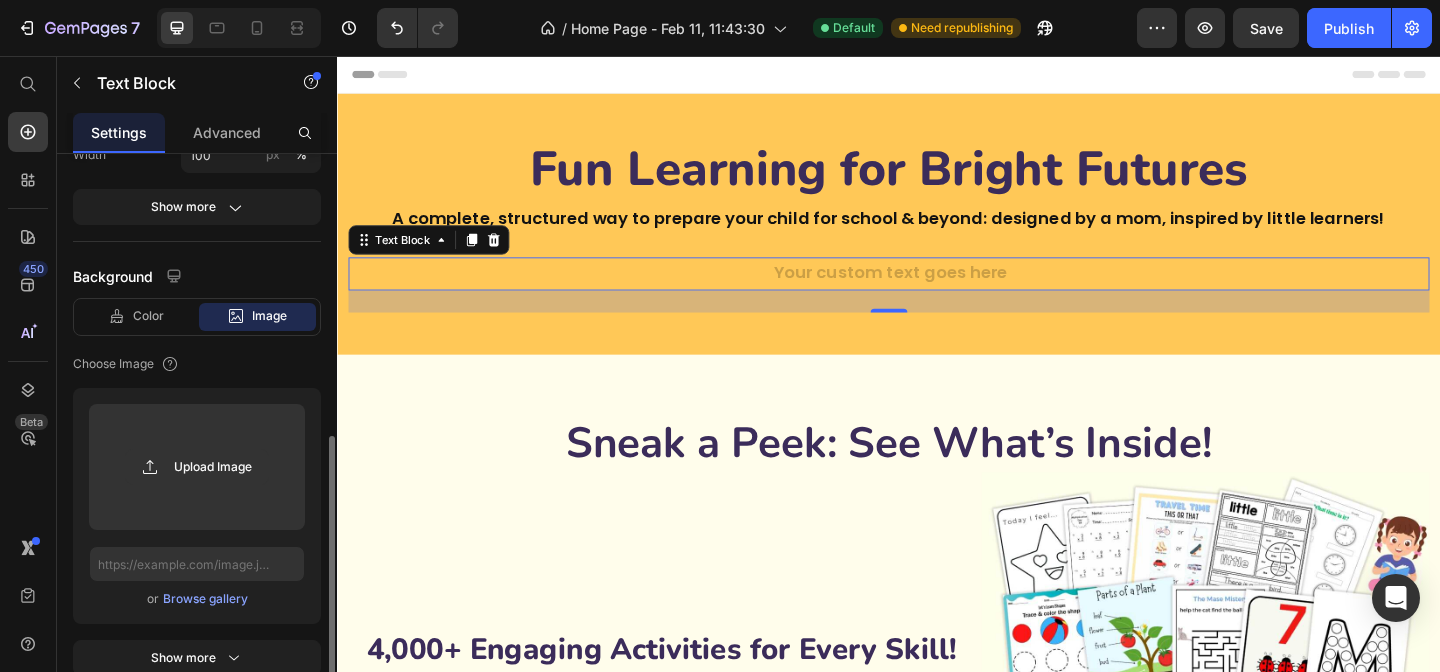 scroll, scrollTop: 550, scrollLeft: 0, axis: vertical 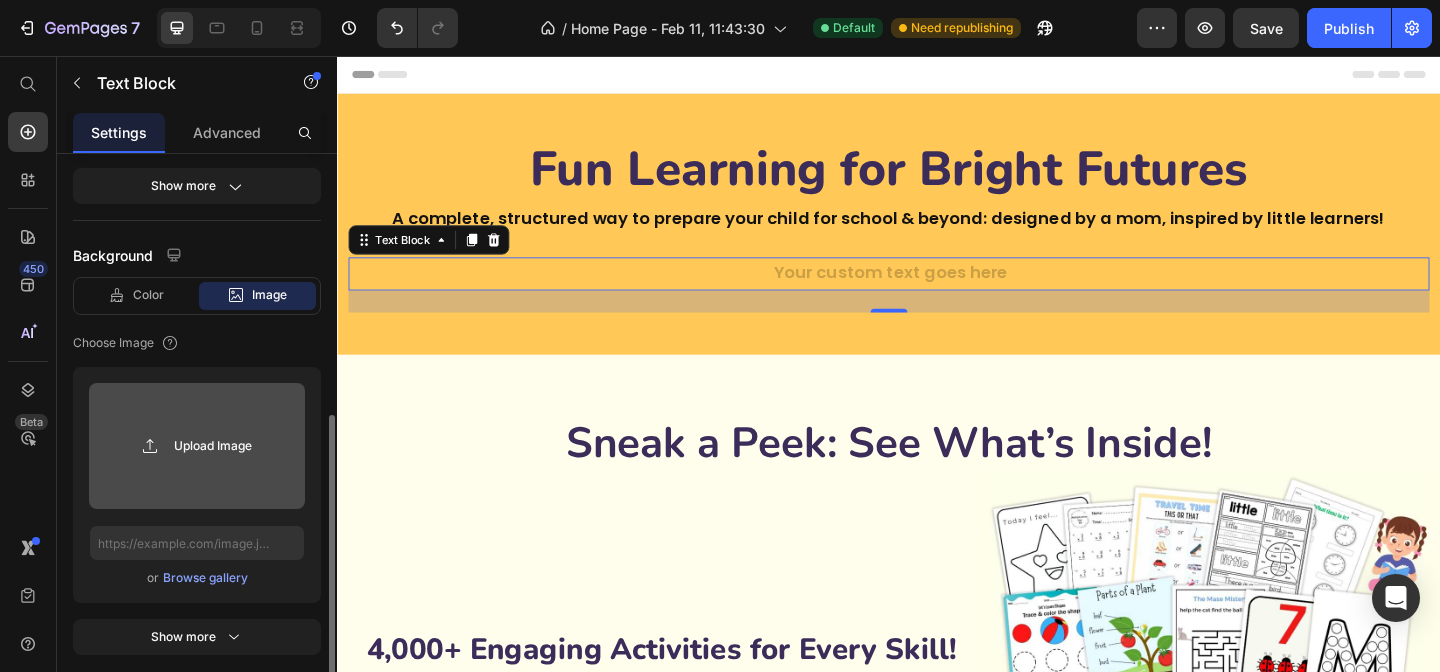 click 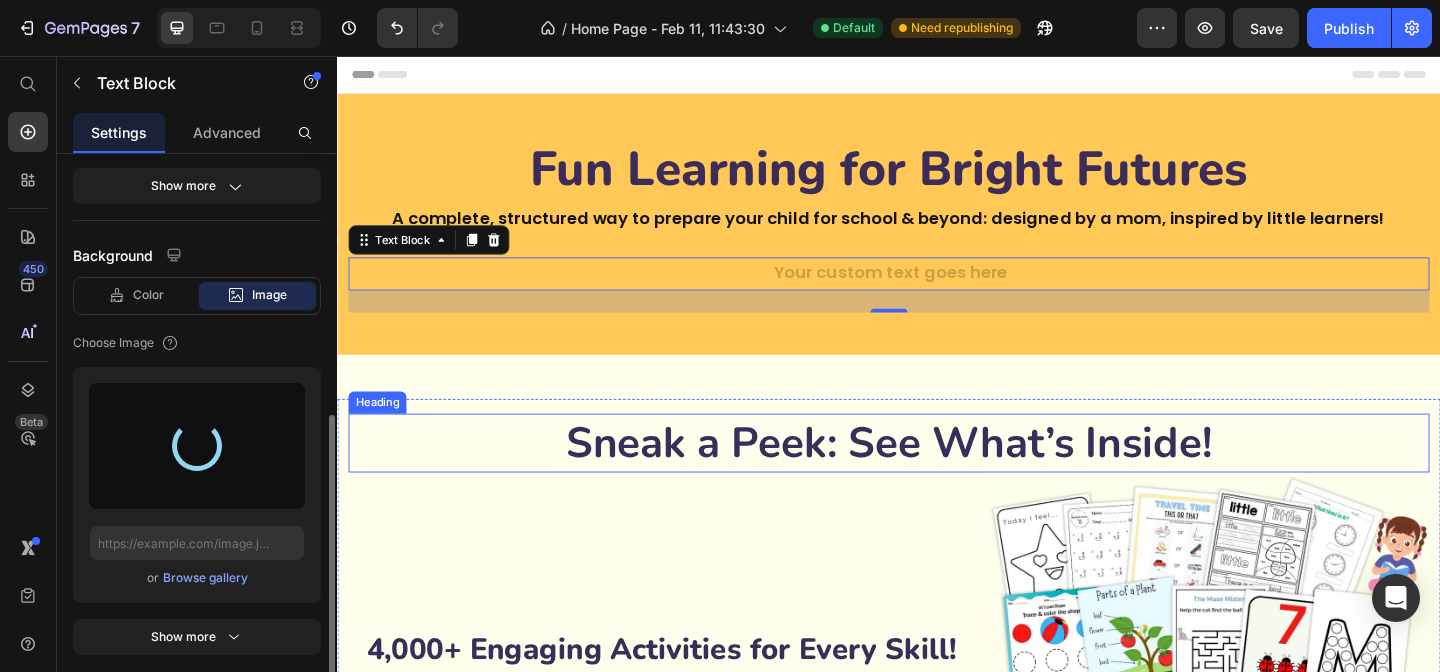 type on "https://cdn.shopify.com/s/files/1/0901/3529/8426/files/gempages_553213593995182904-92d269df-477f-4745-a327-517c52488a6d.png" 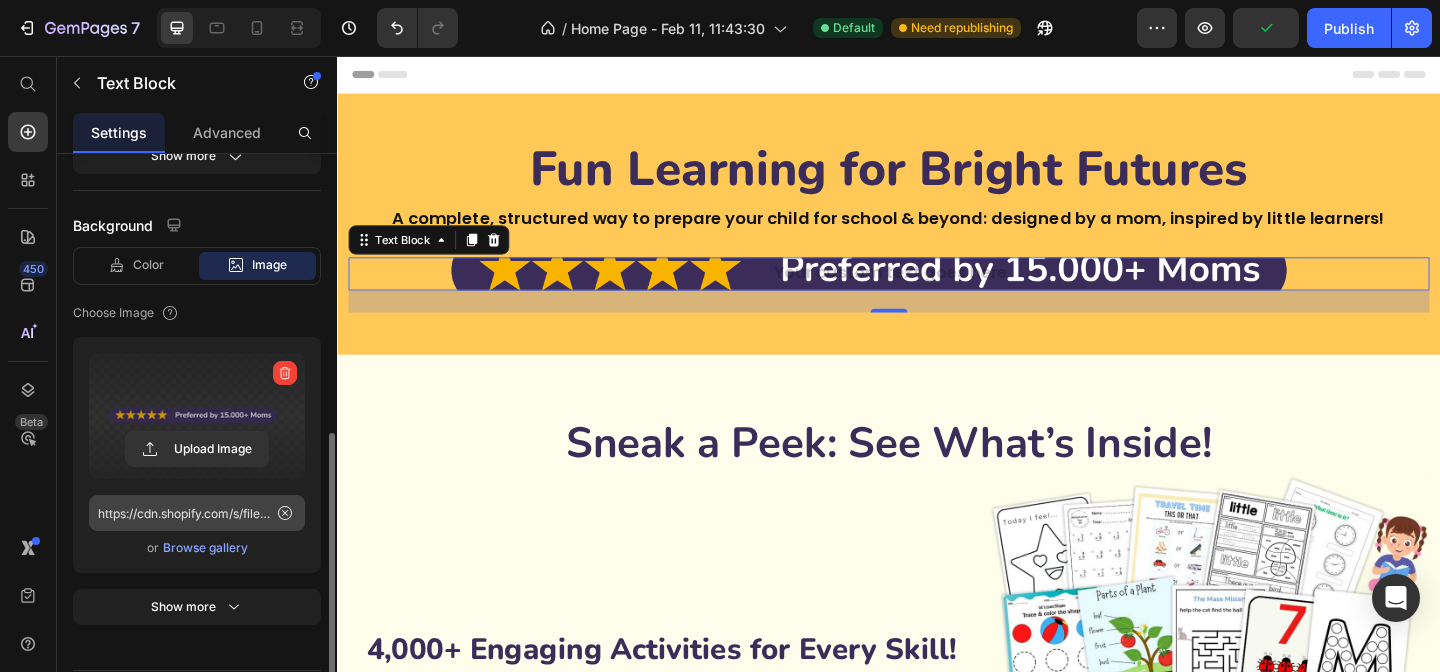scroll, scrollTop: 584, scrollLeft: 0, axis: vertical 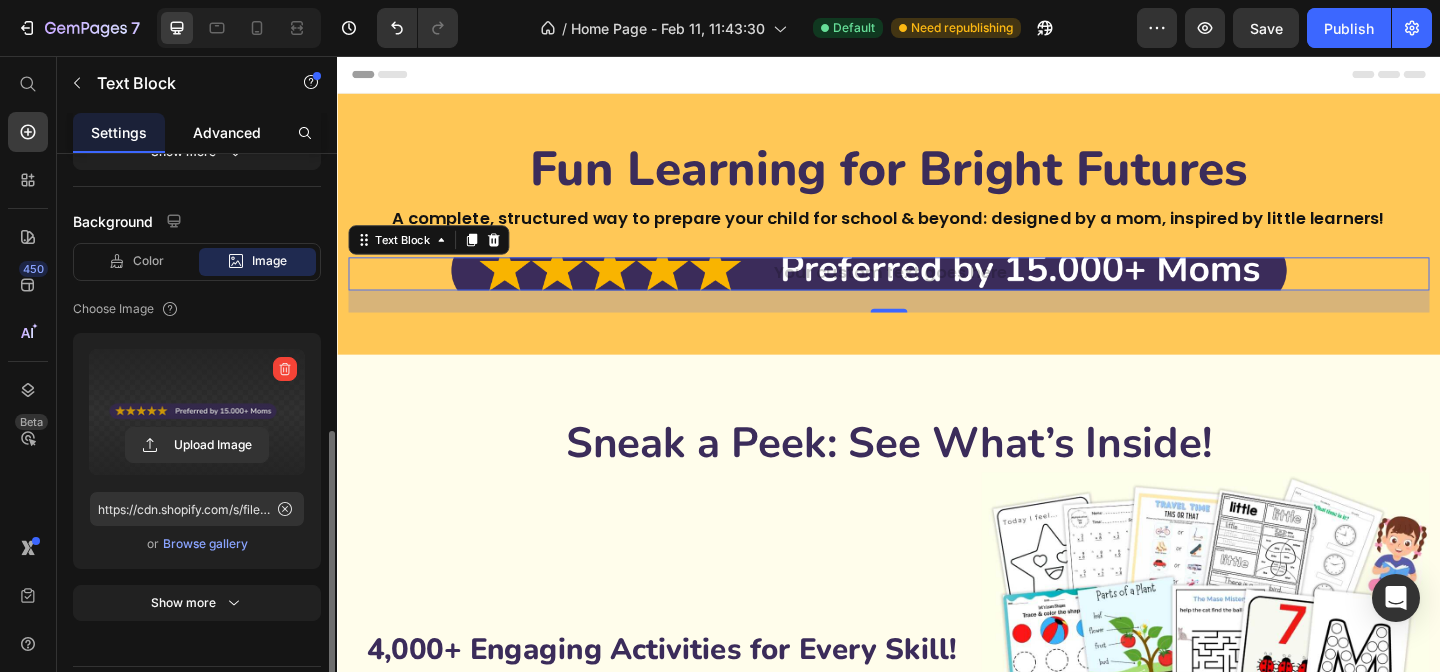 click on "Advanced" at bounding box center (227, 132) 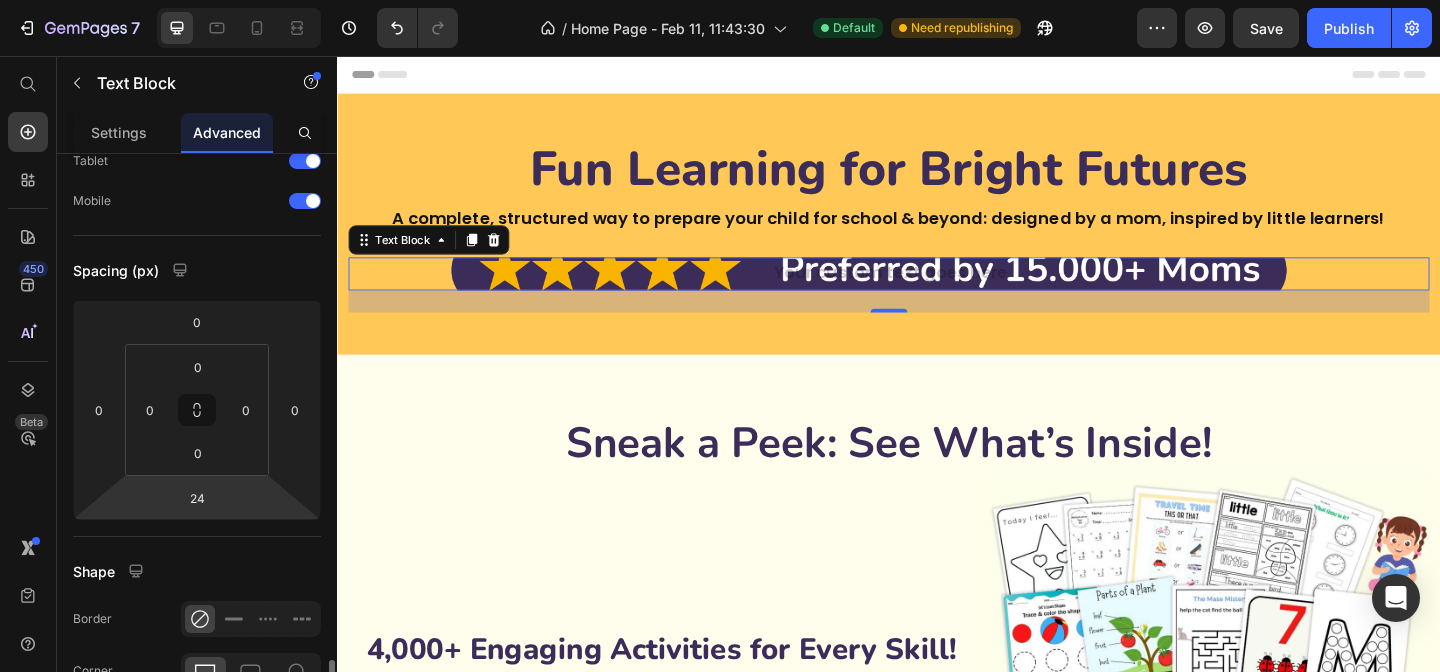 scroll, scrollTop: 0, scrollLeft: 0, axis: both 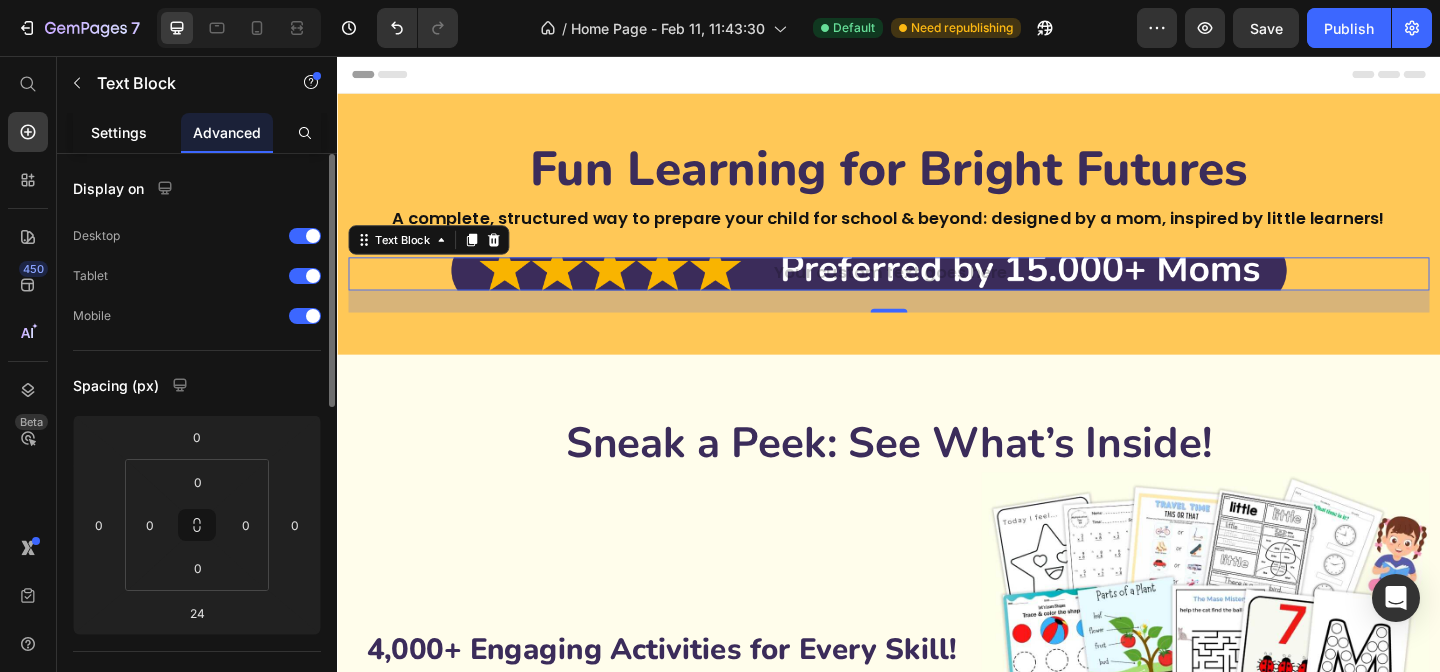 click on "Settings" at bounding box center [119, 132] 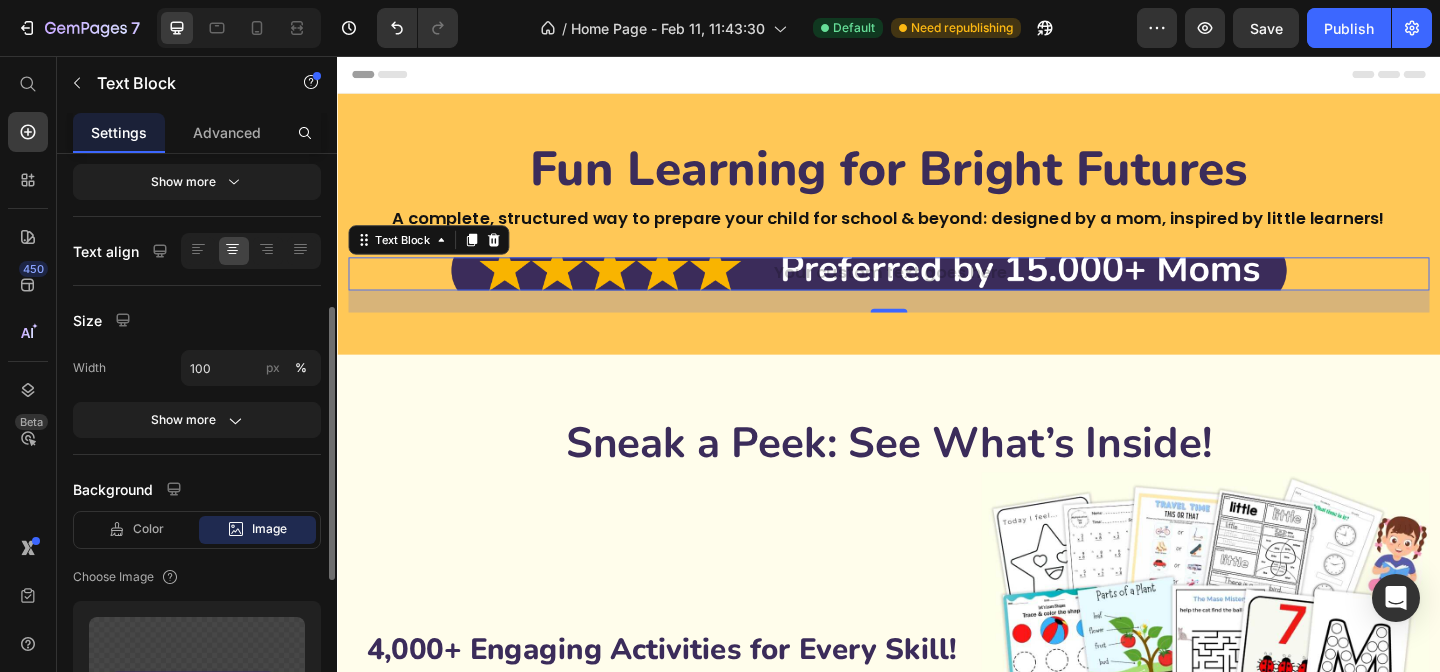 scroll, scrollTop: 318, scrollLeft: 0, axis: vertical 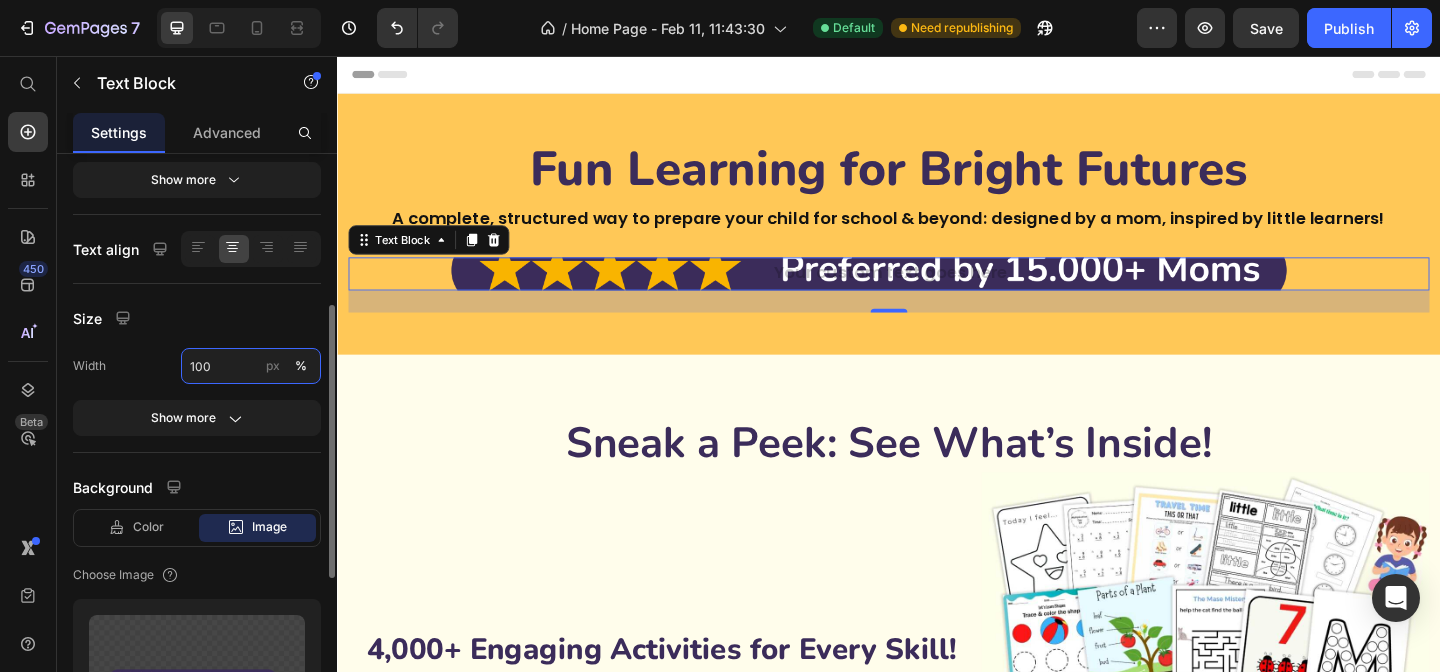 click on "100" at bounding box center [251, 366] 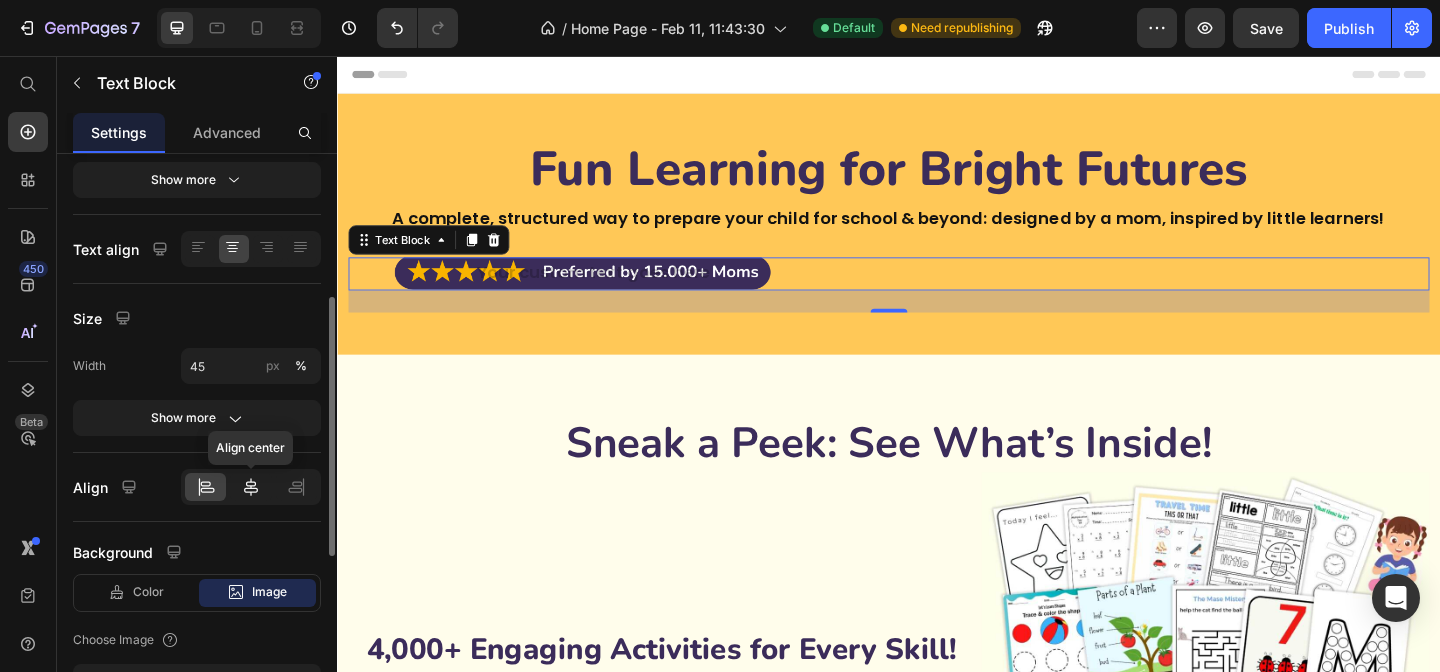 click 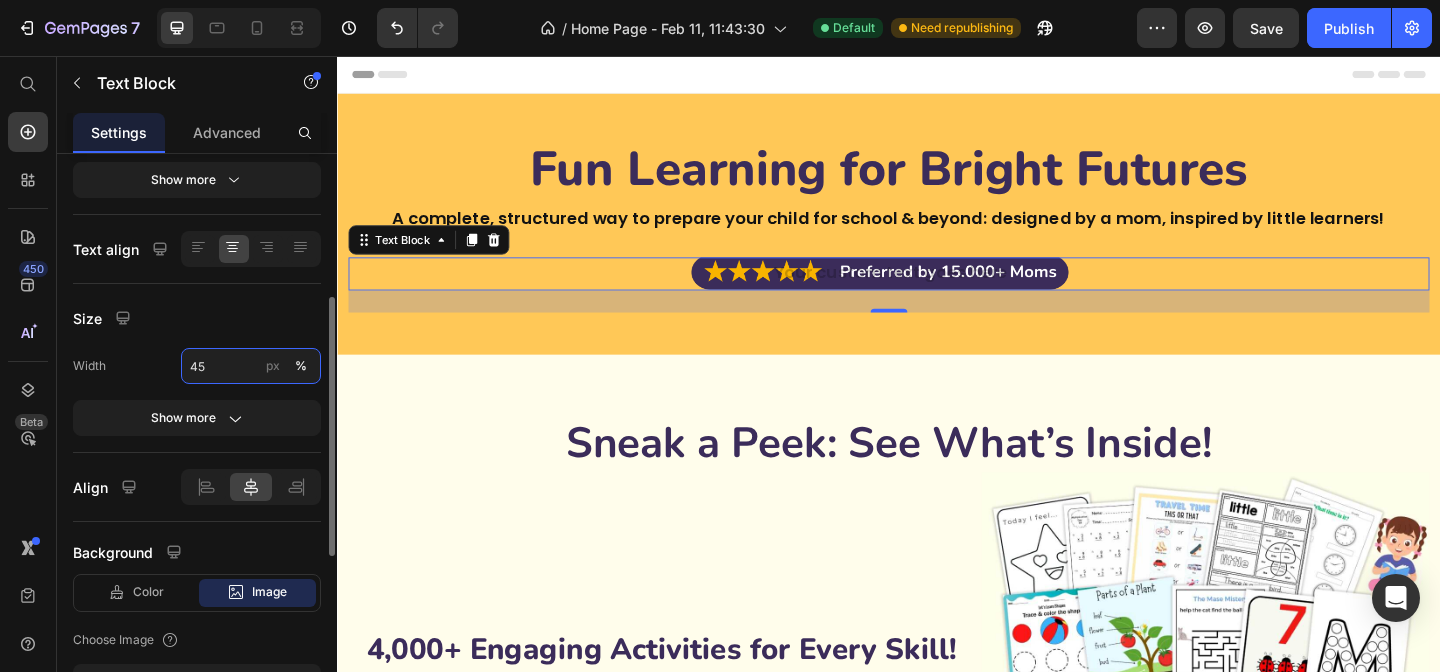 click on "45" at bounding box center [251, 366] 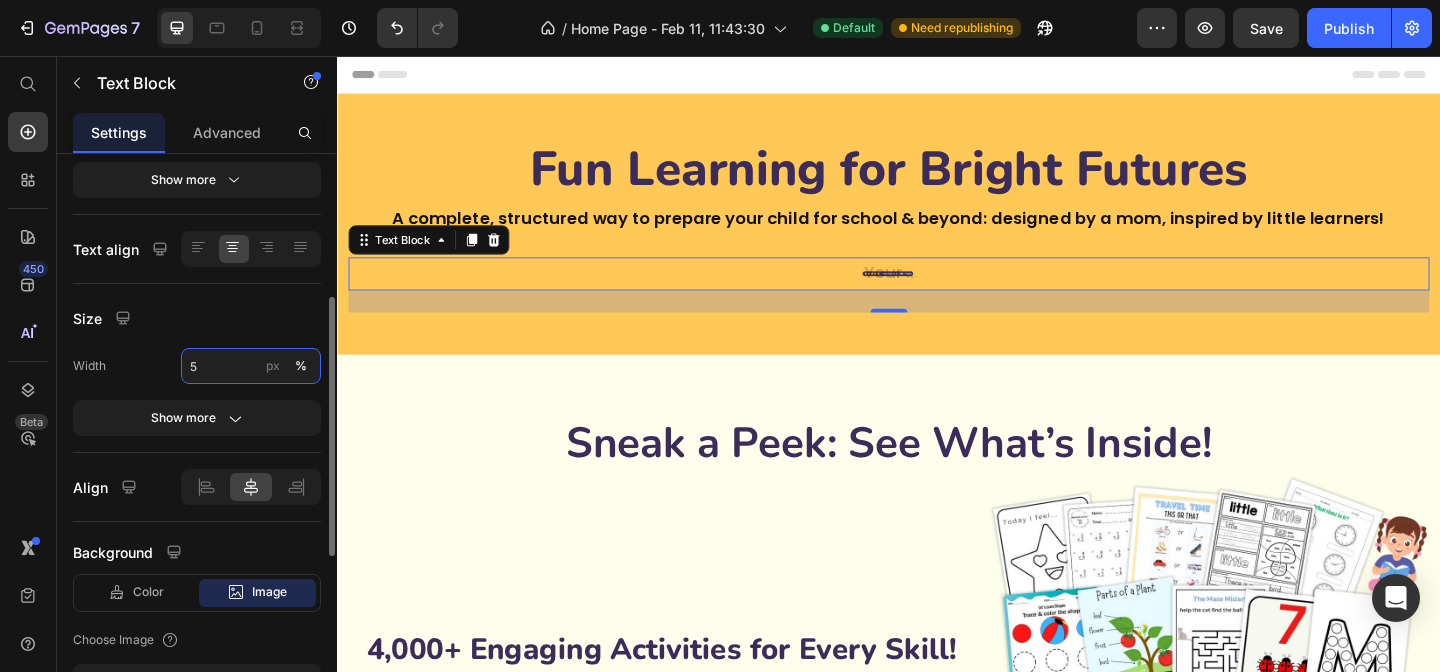 type on "50" 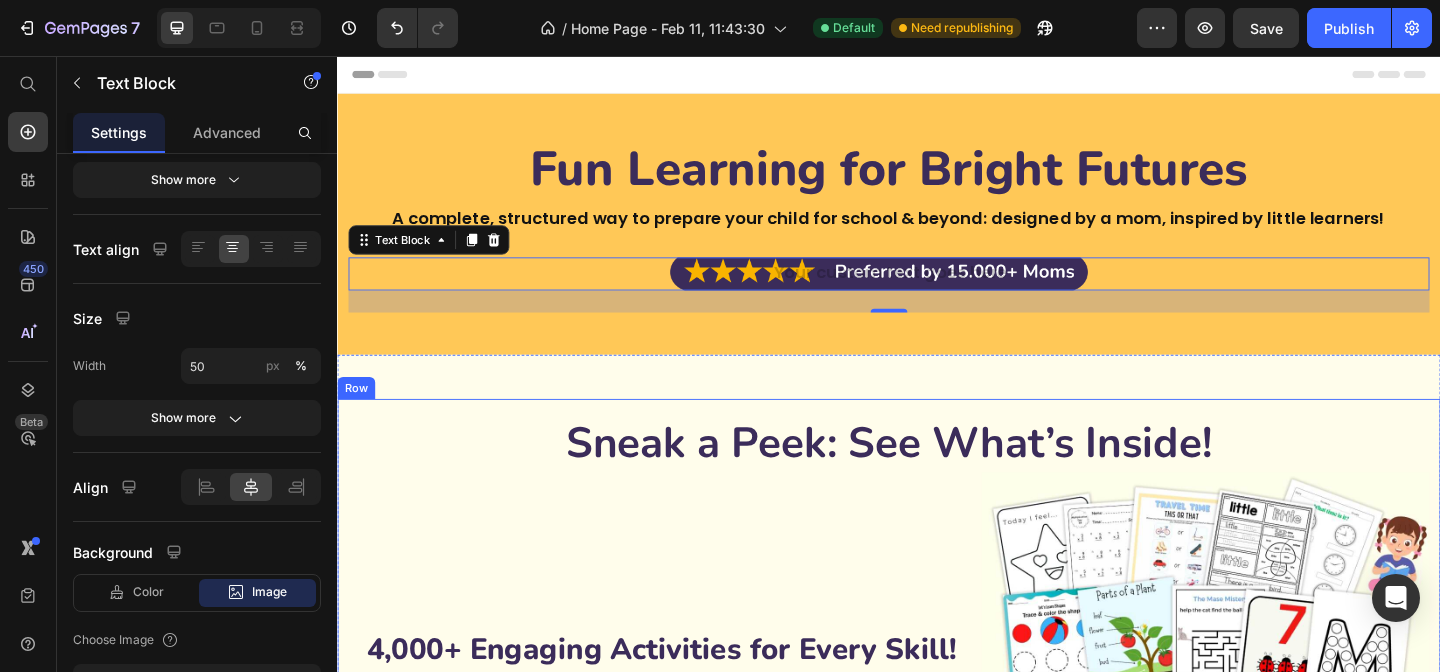 click on "Sneak a Peek: See What’s Inside! Heading 4,000+ Engaging Activities for Every Skill! Heading Image From early writing to problem-solving, this bundle develops  essential preschool skills!  Kids will explore letters, numbers, tracing, math, and logic through interactive worksheets designed to build confidence and make  learning fun and stress-free! Text Block Image Row Start the Program Now Button                Title Line  280+ Coloring Pages! Heading More than just fun: coloring builds essential skills! From emotions and animals to seasonal themes, these worksheets  enhance creativity, focus, and hand-eye coordination  while keeping kids engaged. A  perfect screen-free way to relax  and learn through art! Text Block 280+ Coloring Pages! Heading Image Image Row Discover More Button Row" at bounding box center (937, 971) 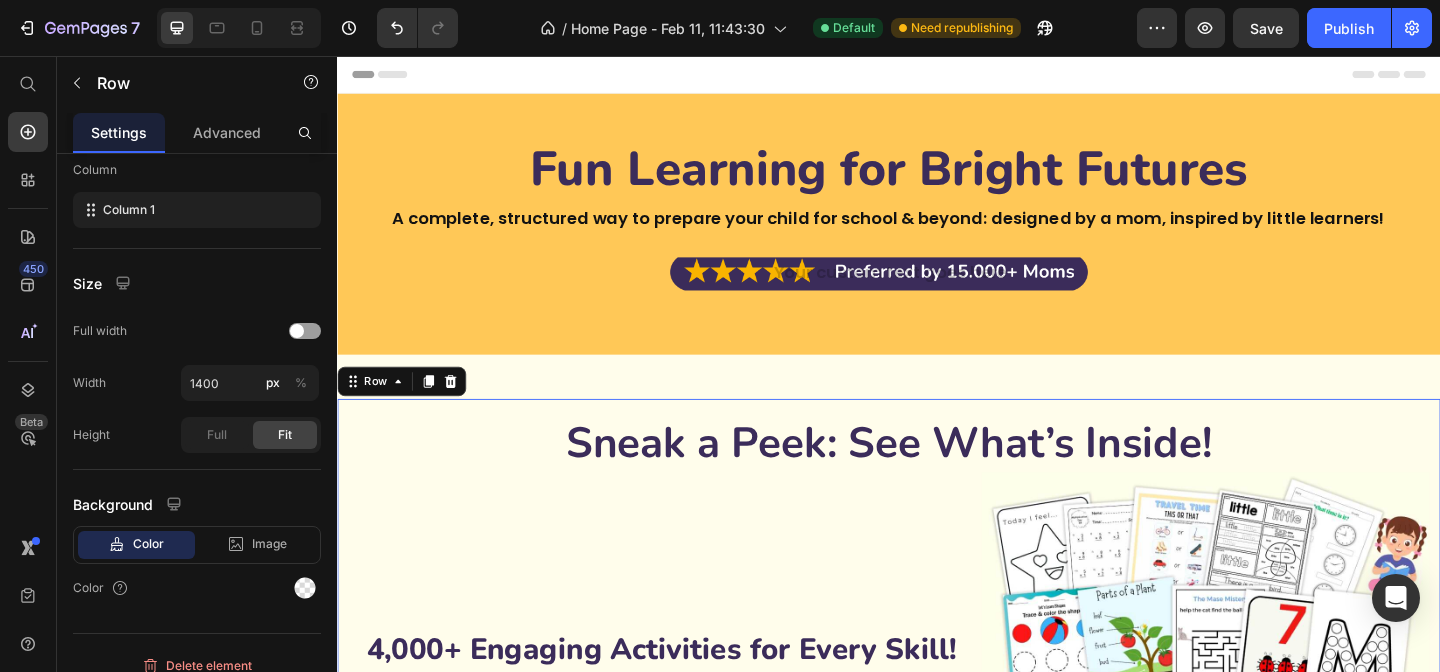 scroll, scrollTop: 0, scrollLeft: 0, axis: both 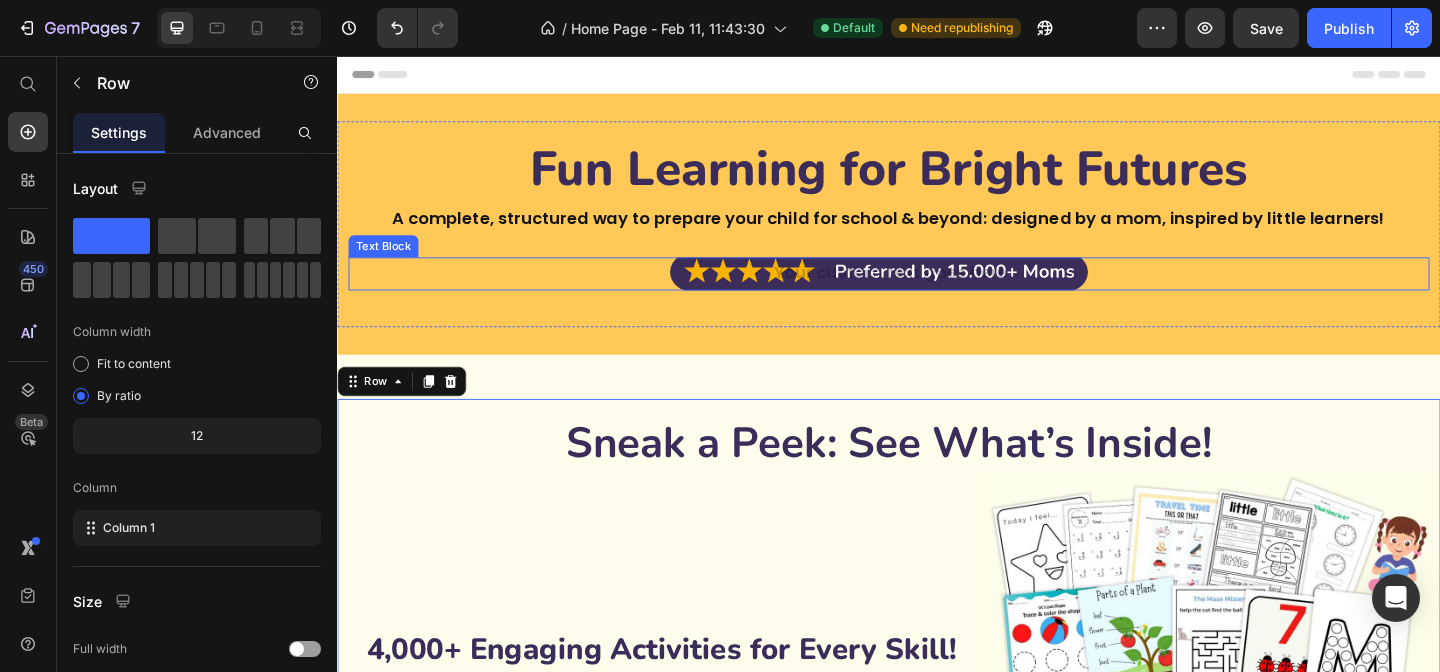 click at bounding box center [937, 293] 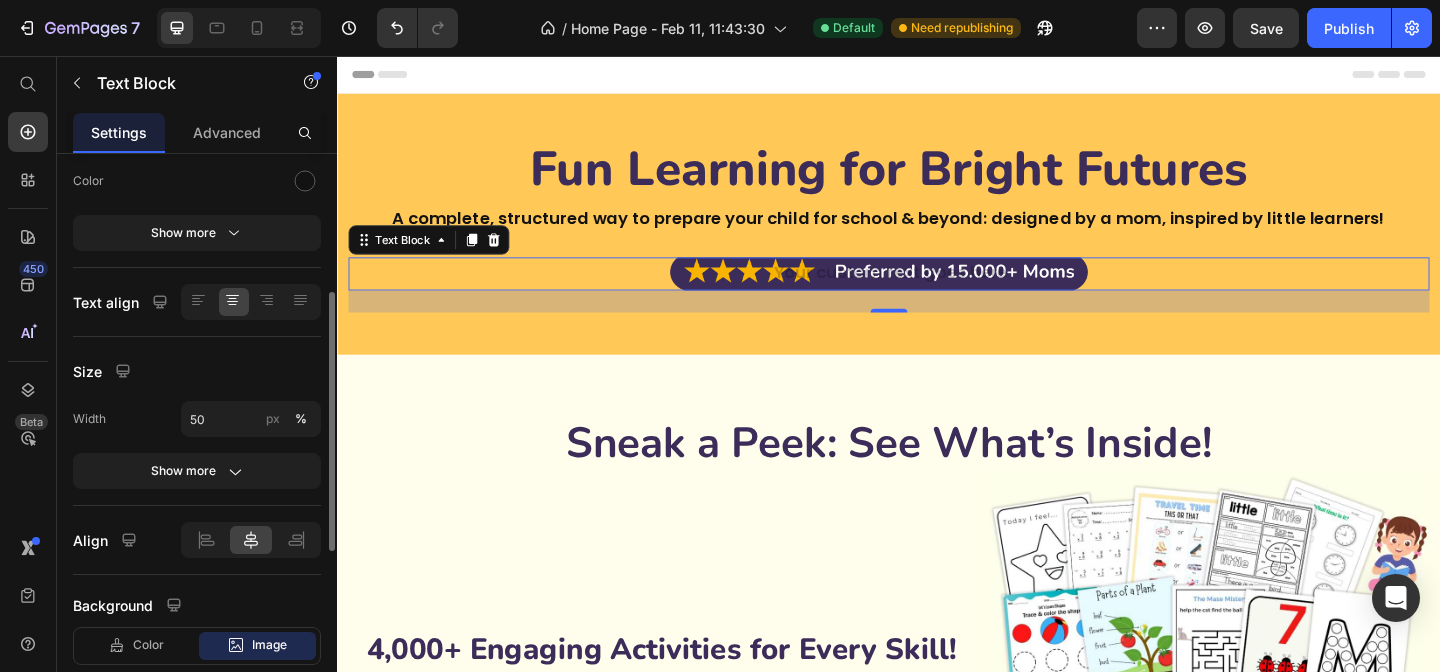scroll, scrollTop: 301, scrollLeft: 0, axis: vertical 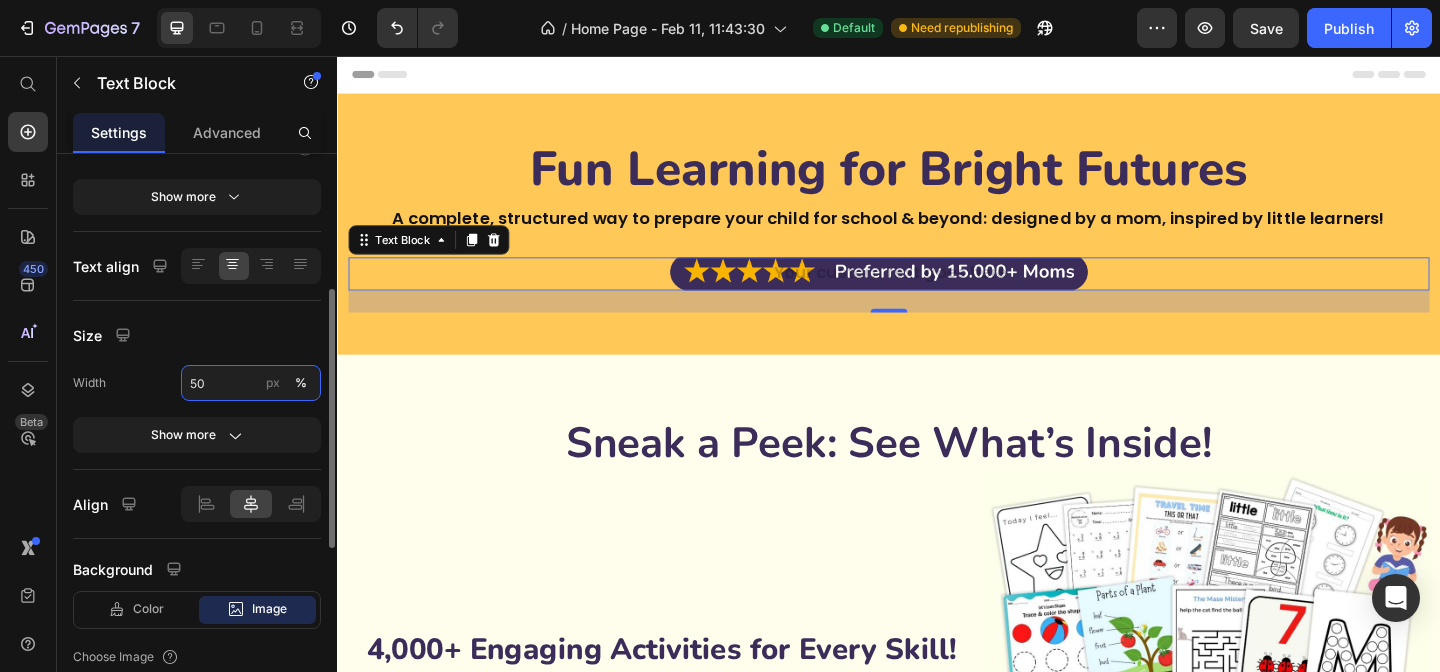 click on "50" at bounding box center [251, 383] 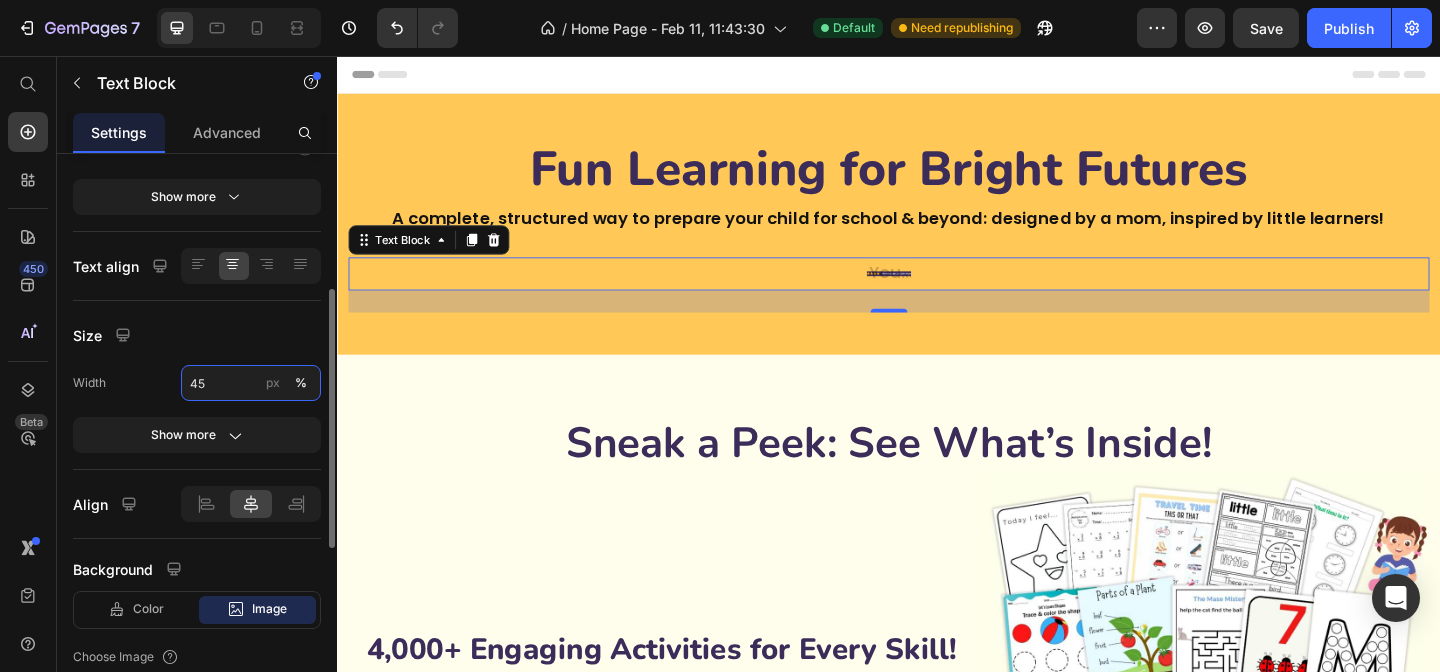type on "4" 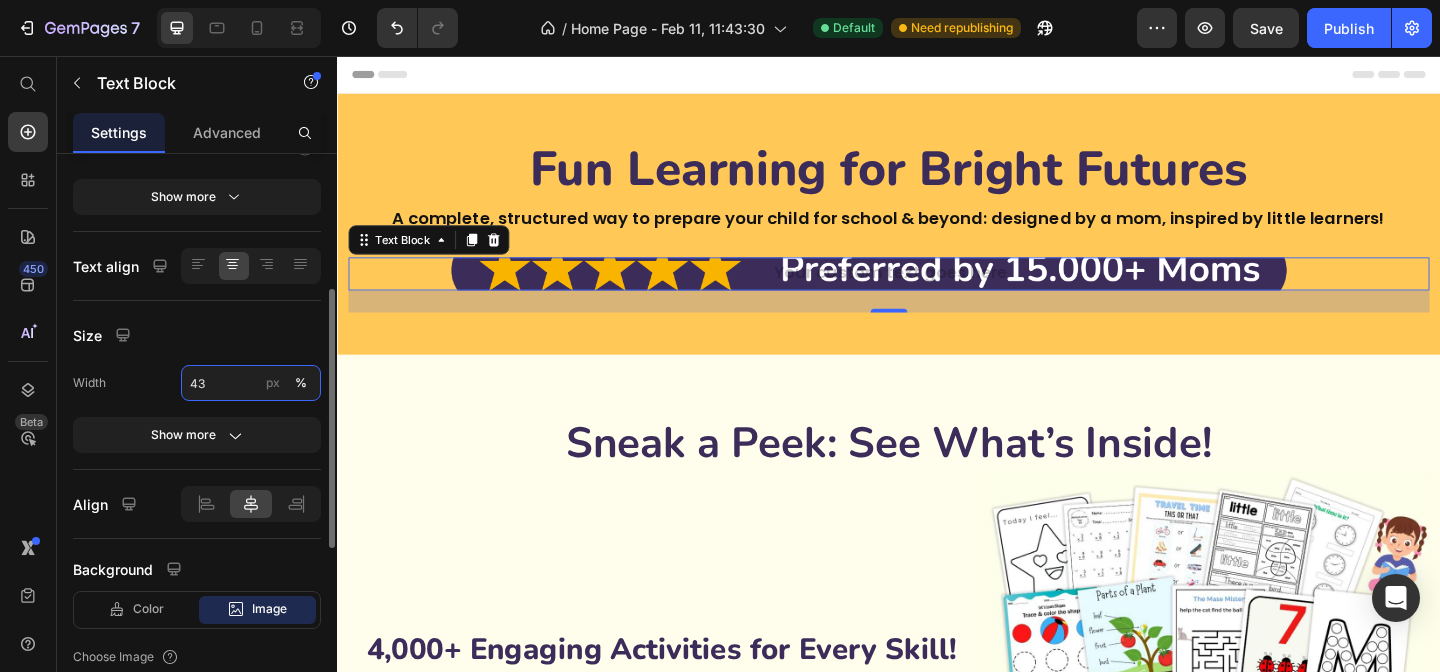 type on "4" 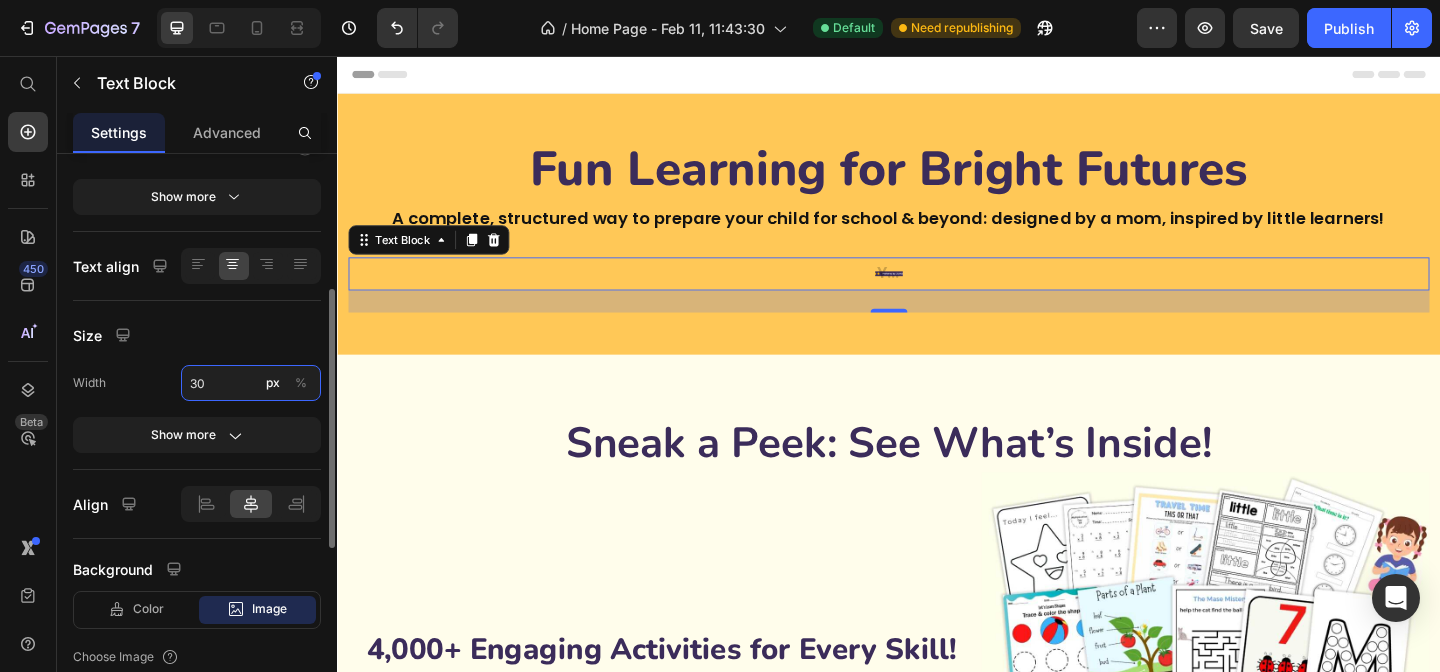 type on "3" 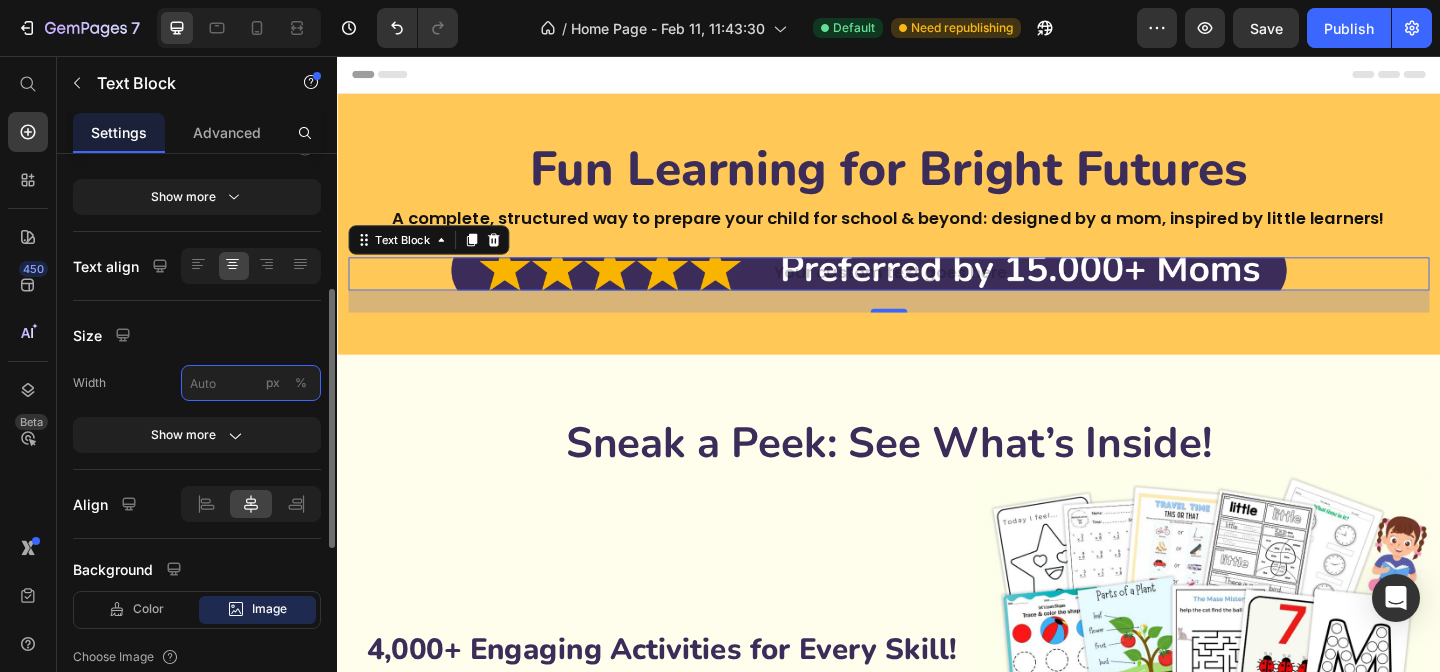 type on "3" 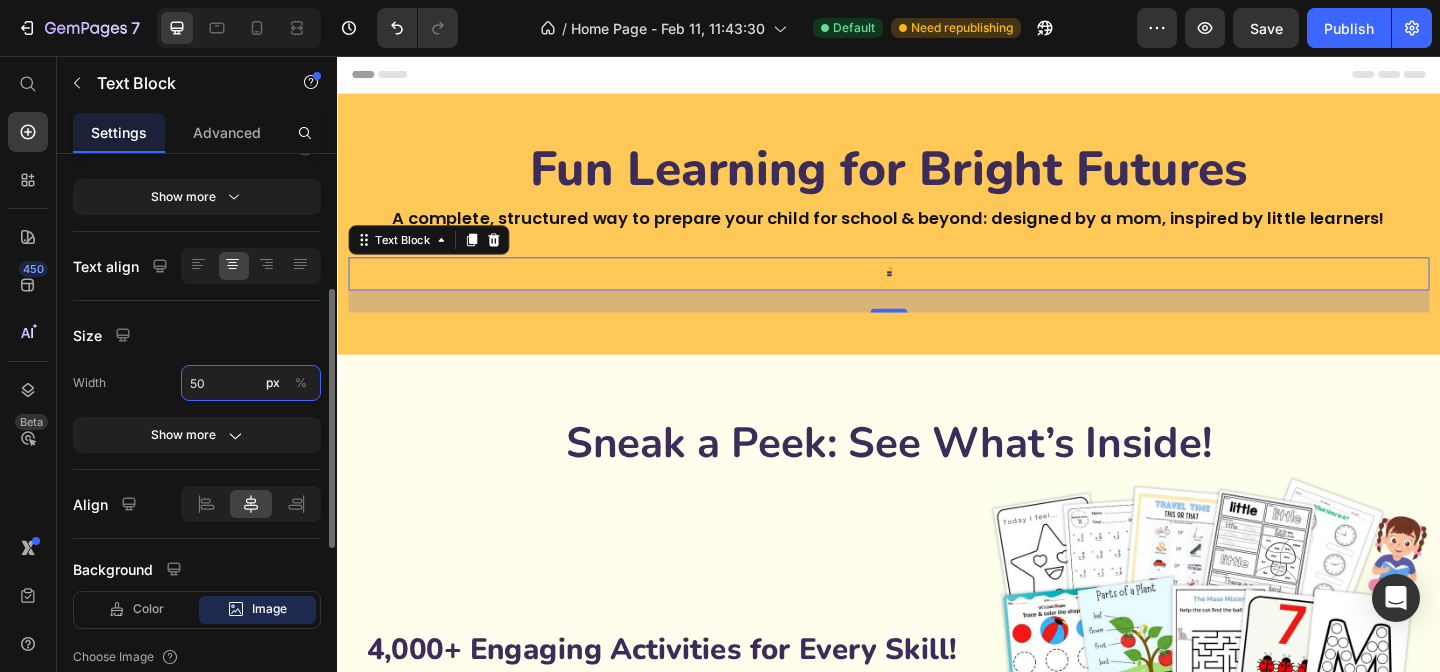 type on "500" 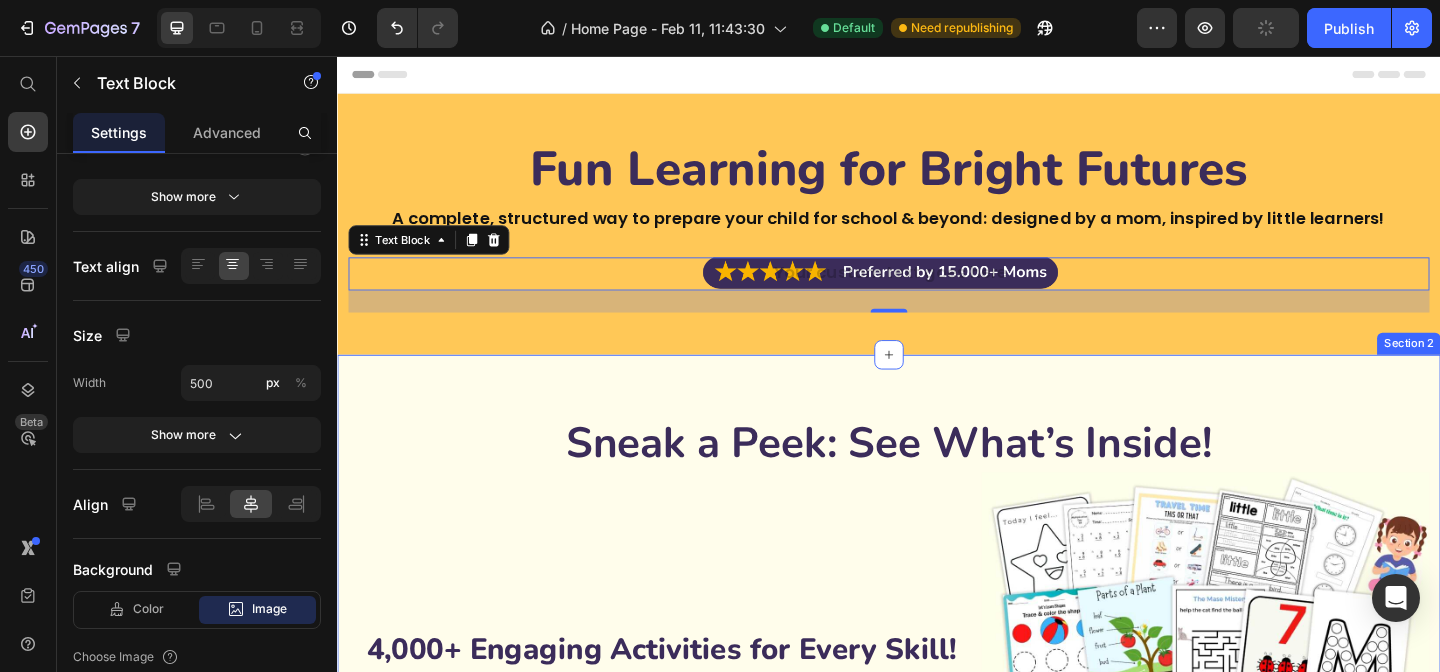 click on "Sneak a Peek: See What’s Inside! Heading 4,000+ Engaging Activities for Every Skill! Heading Image From early writing to problem-solving, this bundle develops  essential preschool skills!  Kids will explore letters, numbers, tracing, math, and logic through interactive worksheets designed to build confidence and make  learning fun and stress-free! Text Block Image Row Start the Program Now Button                Title Line  280+ Coloring Pages! Heading More than just fun: coloring builds essential skills! From emotions and animals to seasonal themes, these worksheets  enhance creativity, focus, and hand-eye coordination  while keeping kids engaged. A  perfect screen-free way to relax  and learn through art! Text Block 280+ Coloring Pages! Heading Image Image Row Discover More Button Row Section 2" at bounding box center [937, 957] 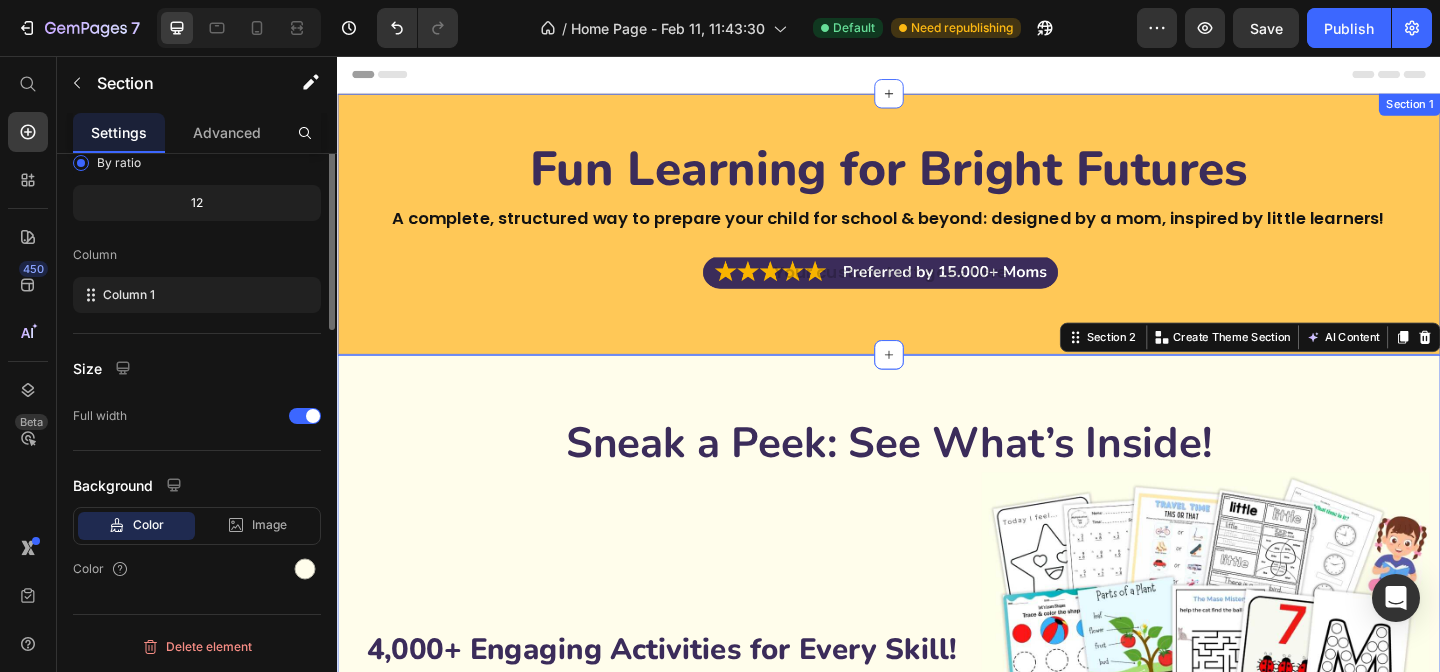 scroll, scrollTop: 0, scrollLeft: 0, axis: both 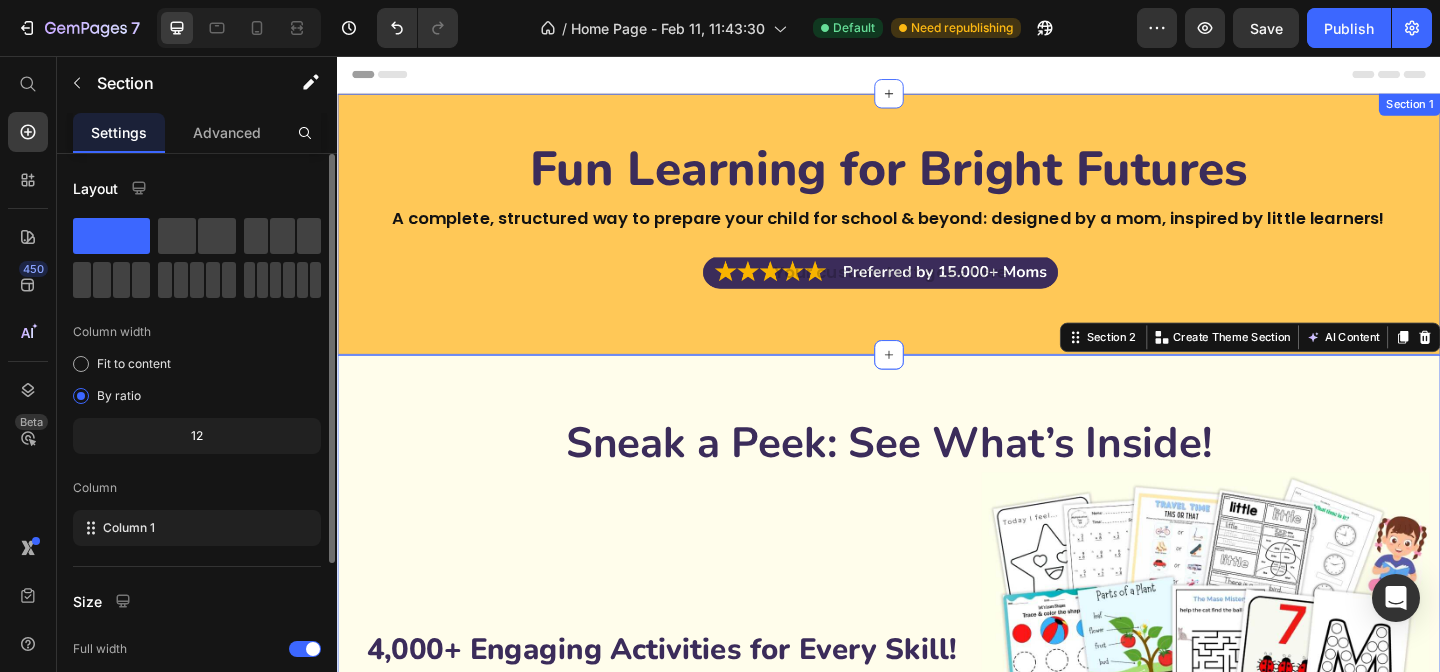 click on "Fun Learning for Bright Futures Heading A complete, structured way to prepare your child for school & beyond: designed by a mom, inspired by little learners! Text Block Text Block Row Section 1" at bounding box center [937, 239] 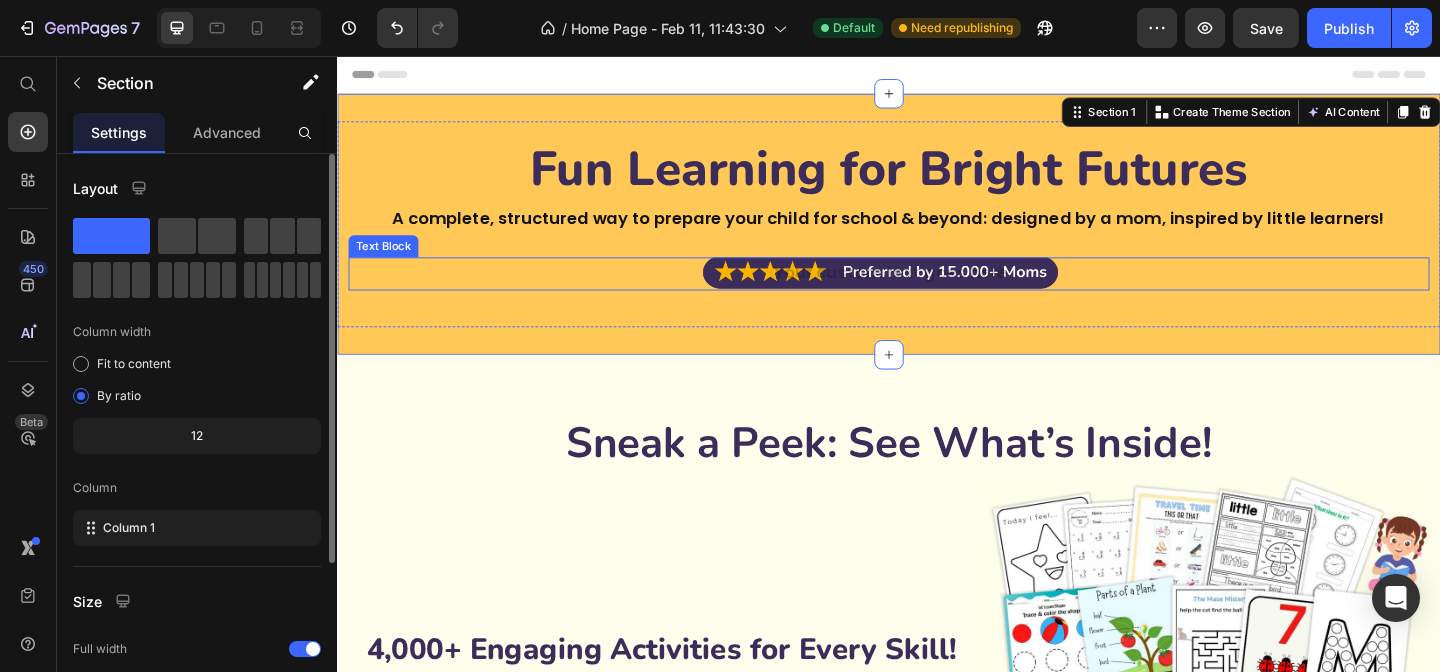 click at bounding box center [937, 293] 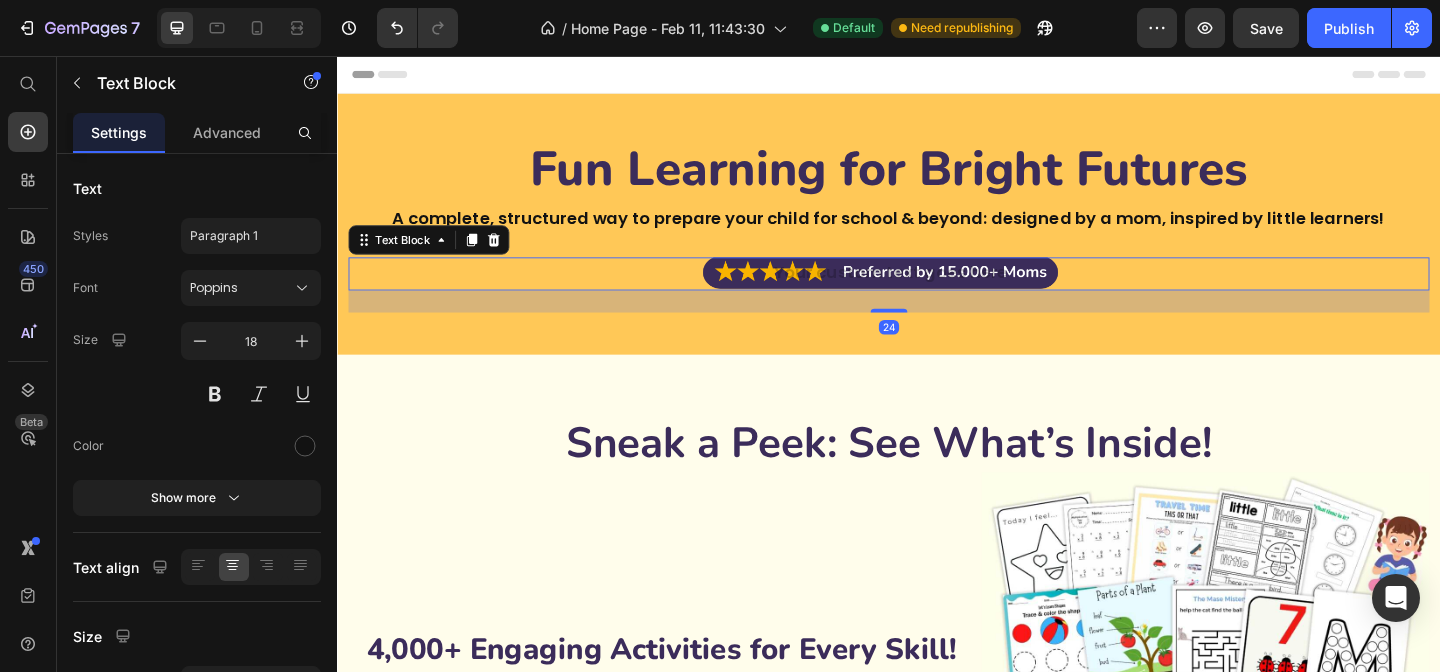 click at bounding box center (937, 293) 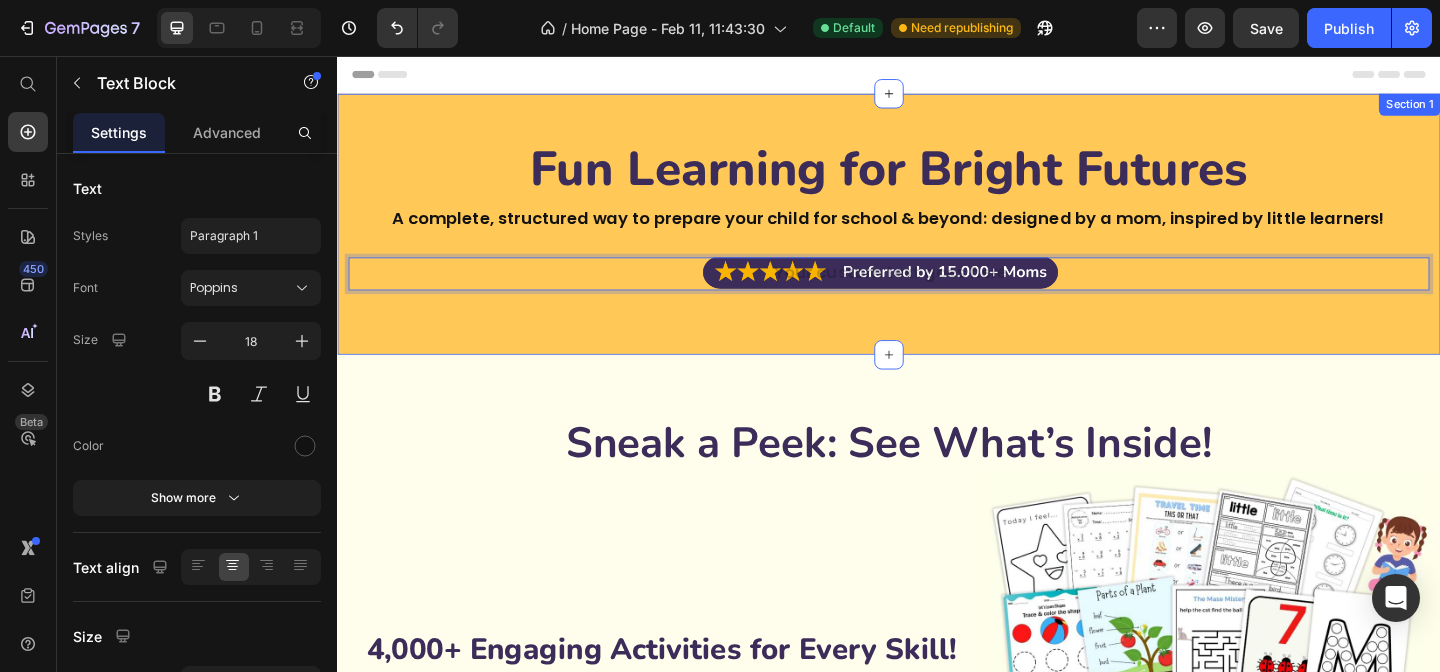 click on "Fun Learning for Bright Futures Heading A complete, structured way to prepare your child for school & beyond: designed by a mom, inspired by little learners! Text Block Text Block   24 Row Section 1" at bounding box center (937, 239) 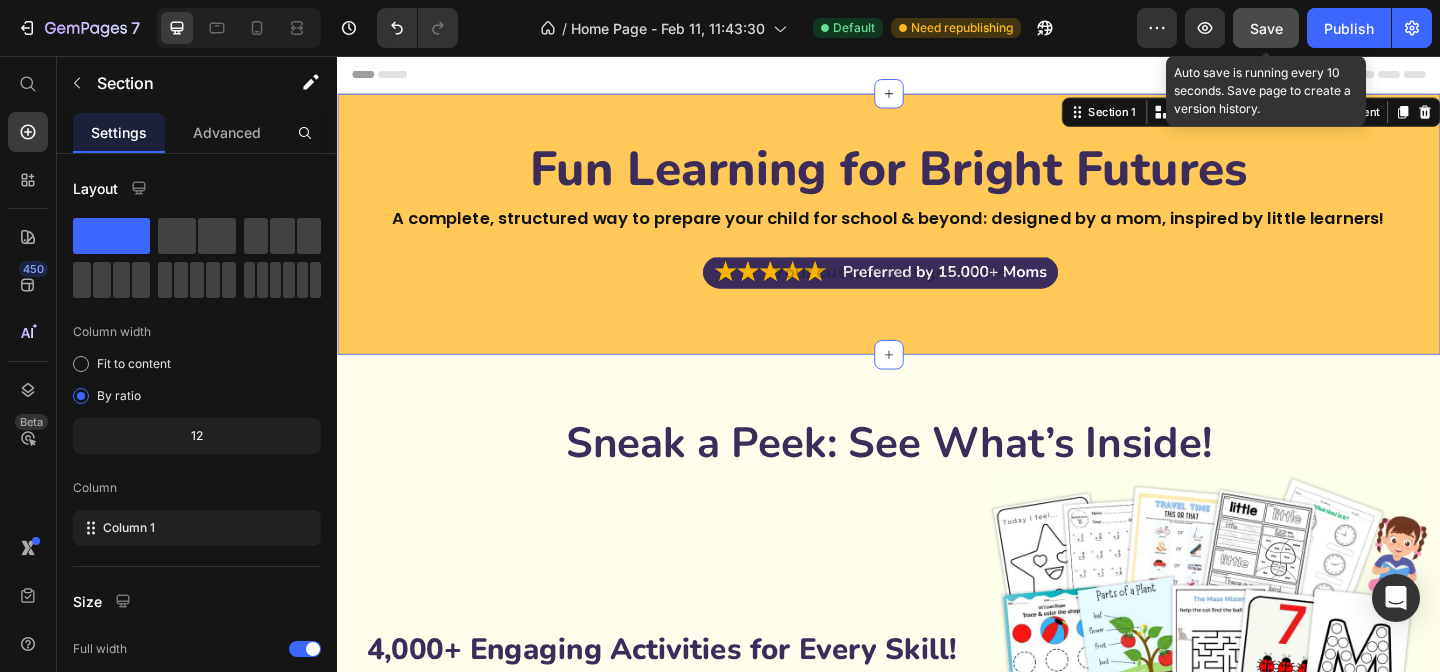 click on "Save" at bounding box center [1266, 28] 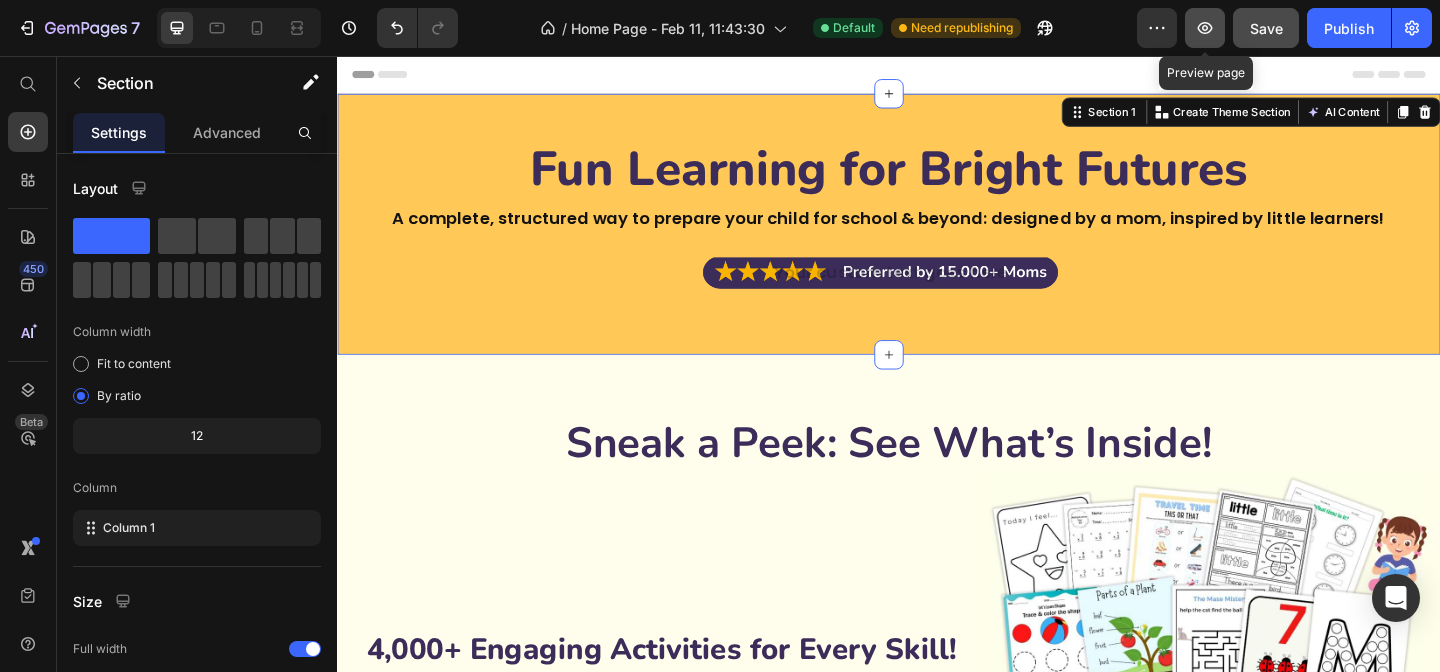 click 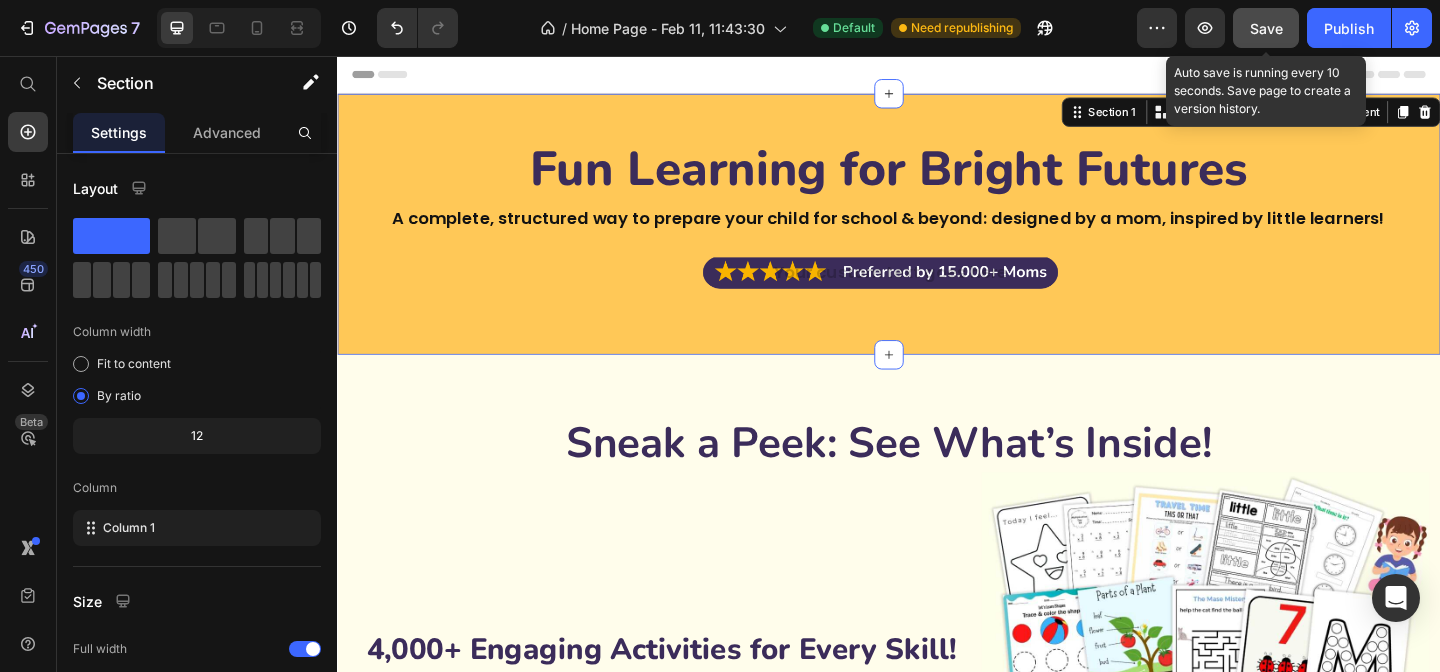 click on "Save" 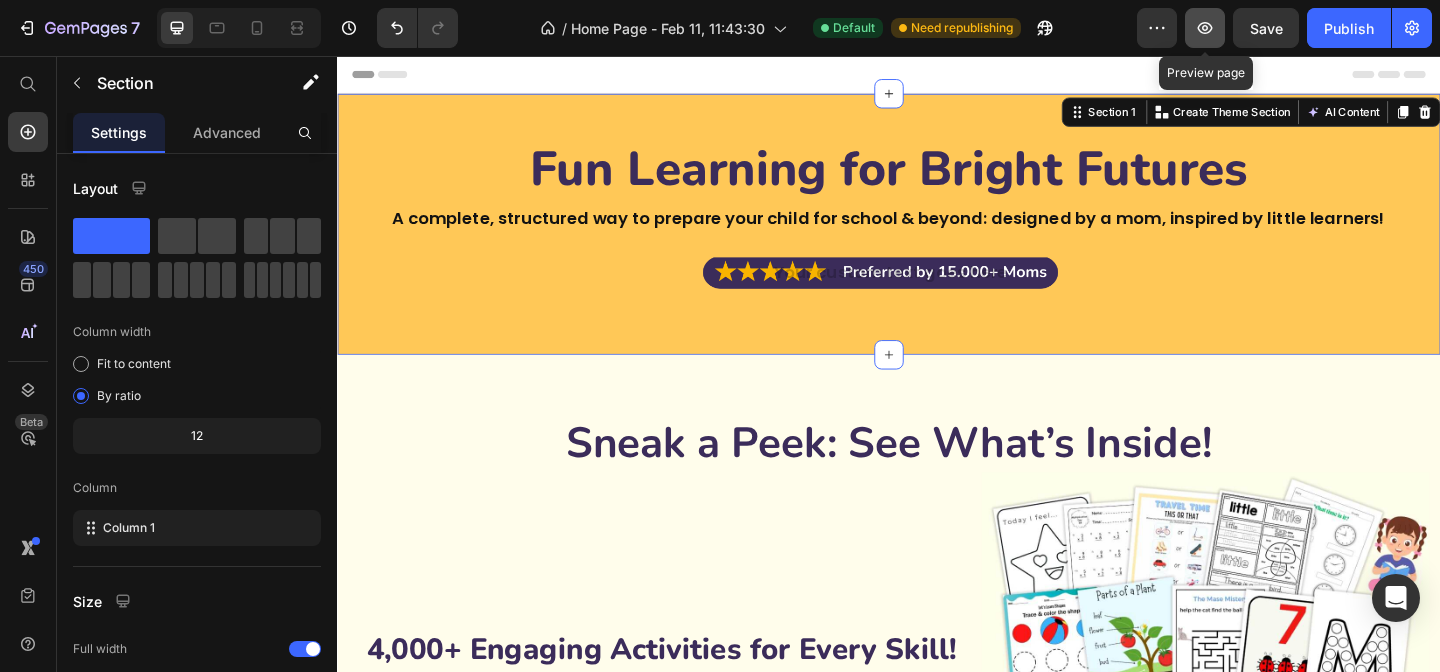 click 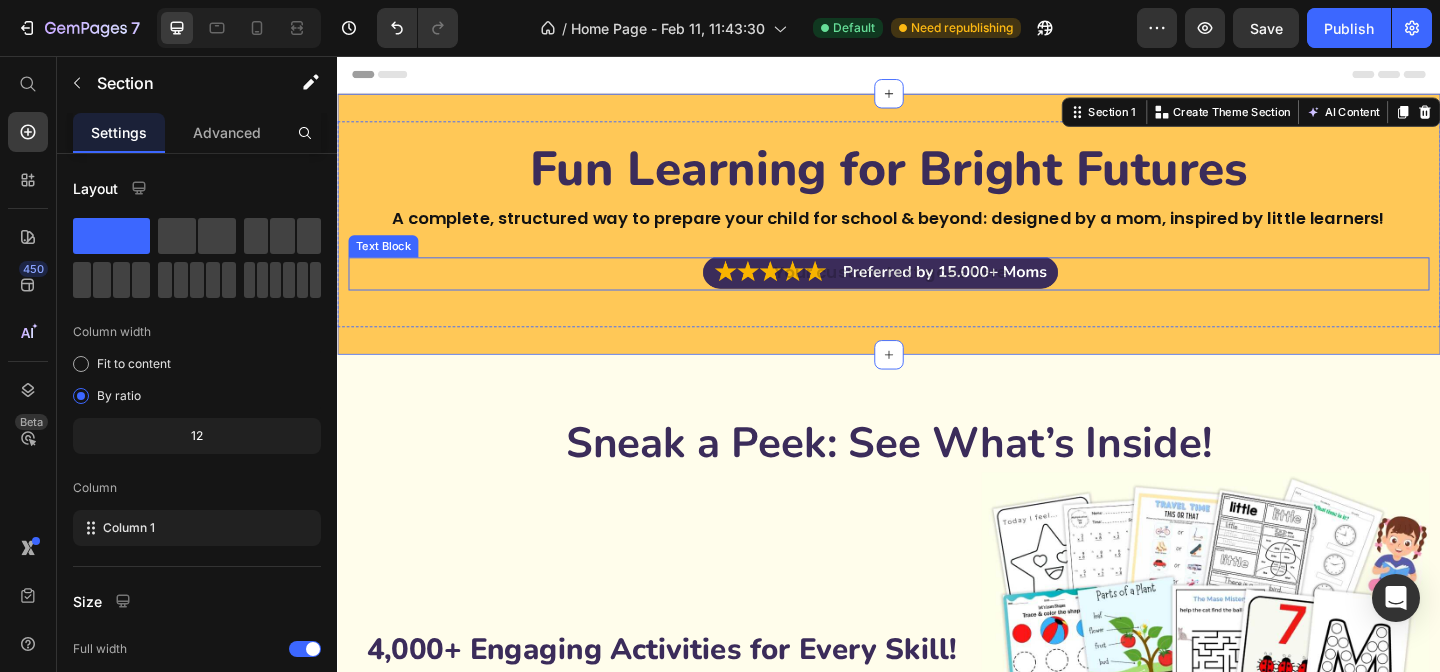 click at bounding box center [937, 293] 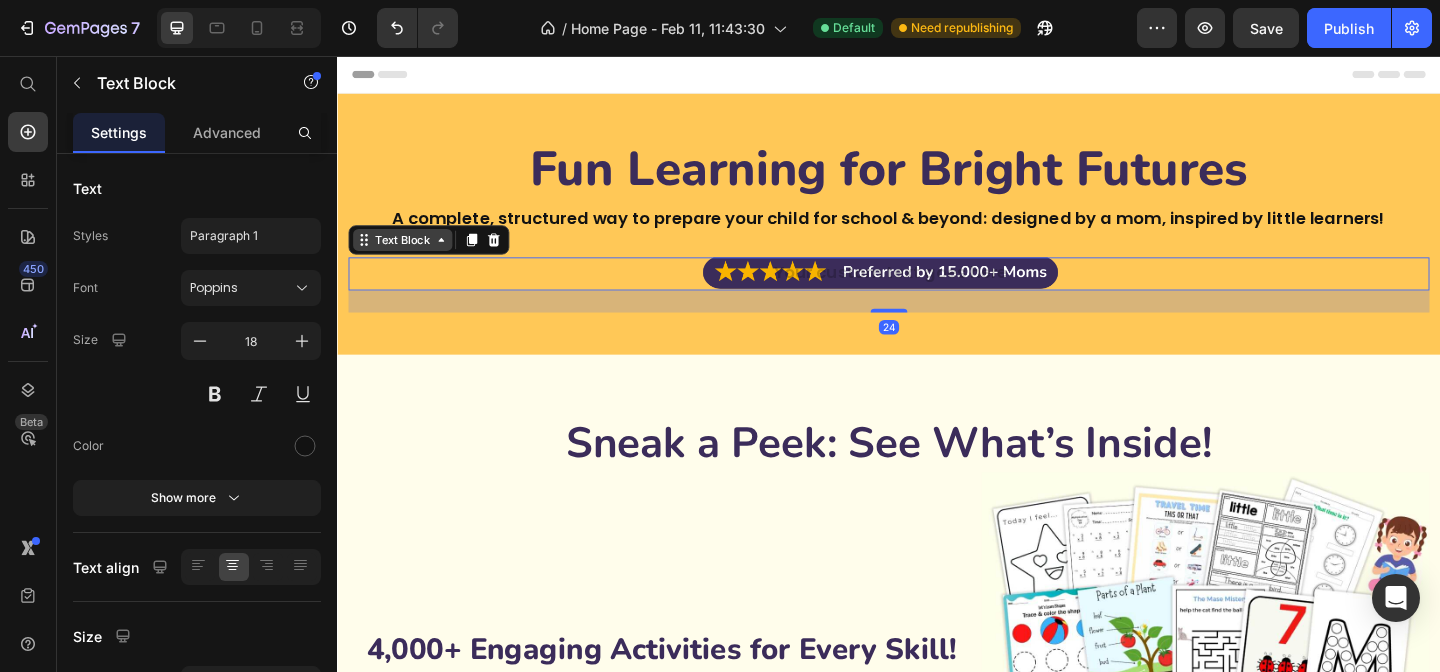 click 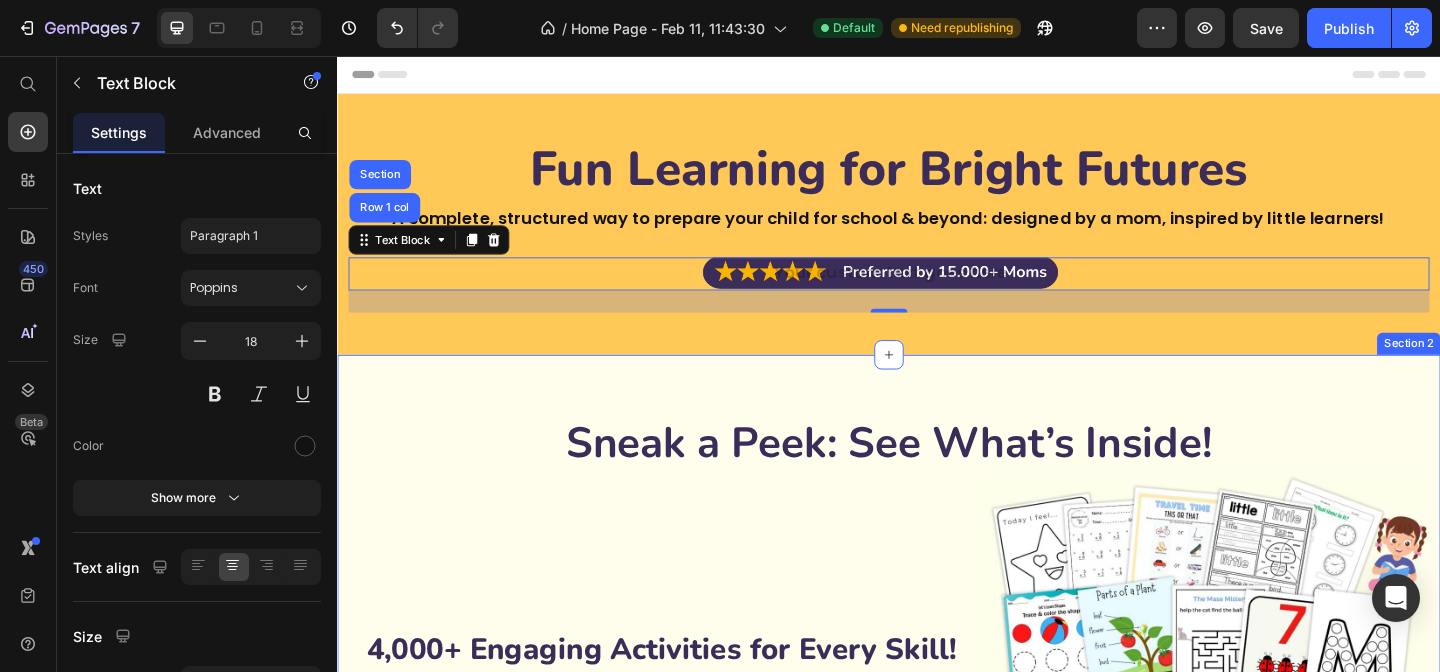 click on "Sneak a Peek: See What’s Inside! Heading 4,000+ Engaging Activities for Every Skill! Heading Image From early writing to problem-solving, this bundle develops  essential preschool skills!  Kids will explore letters, numbers, tracing, math, and logic through interactive worksheets designed to build confidence and make  learning fun and stress-free! Text Block Image Row Start the Program Now Button                Title Line  280+ Coloring Pages! Heading More than just fun: coloring builds essential skills! From emotions and animals to seasonal themes, these worksheets  enhance creativity, focus, and hand-eye coordination  while keeping kids engaged. A  perfect screen-free way to relax  and learn through art! Text Block 280+ Coloring Pages! Heading Image Image Row Discover More Button Row Section 2" at bounding box center (937, 957) 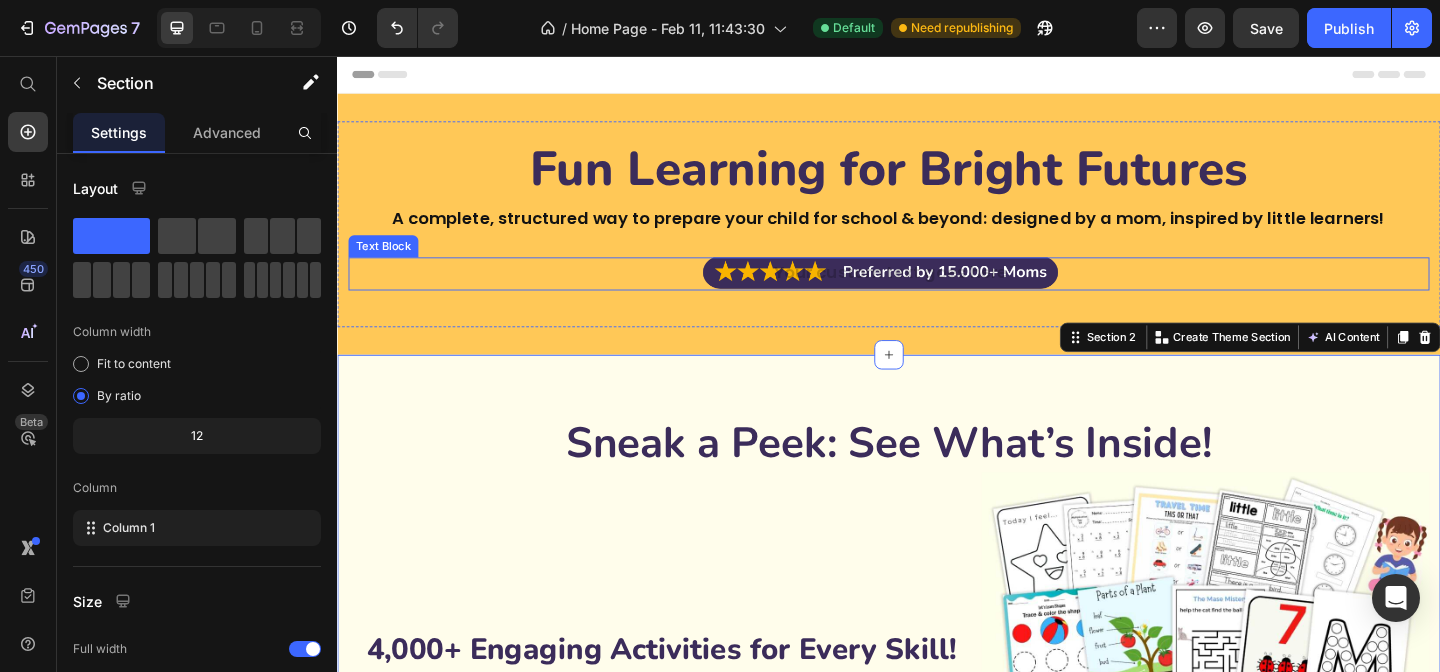 click at bounding box center [937, 293] 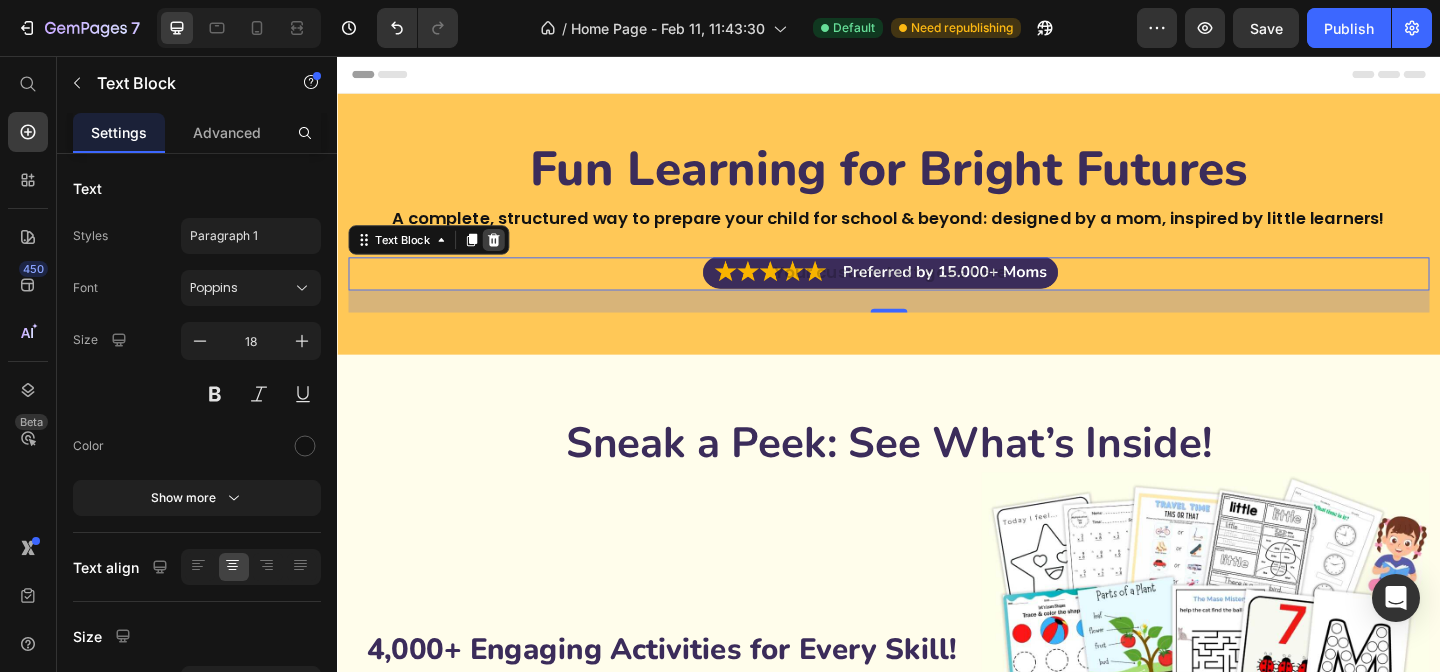 click 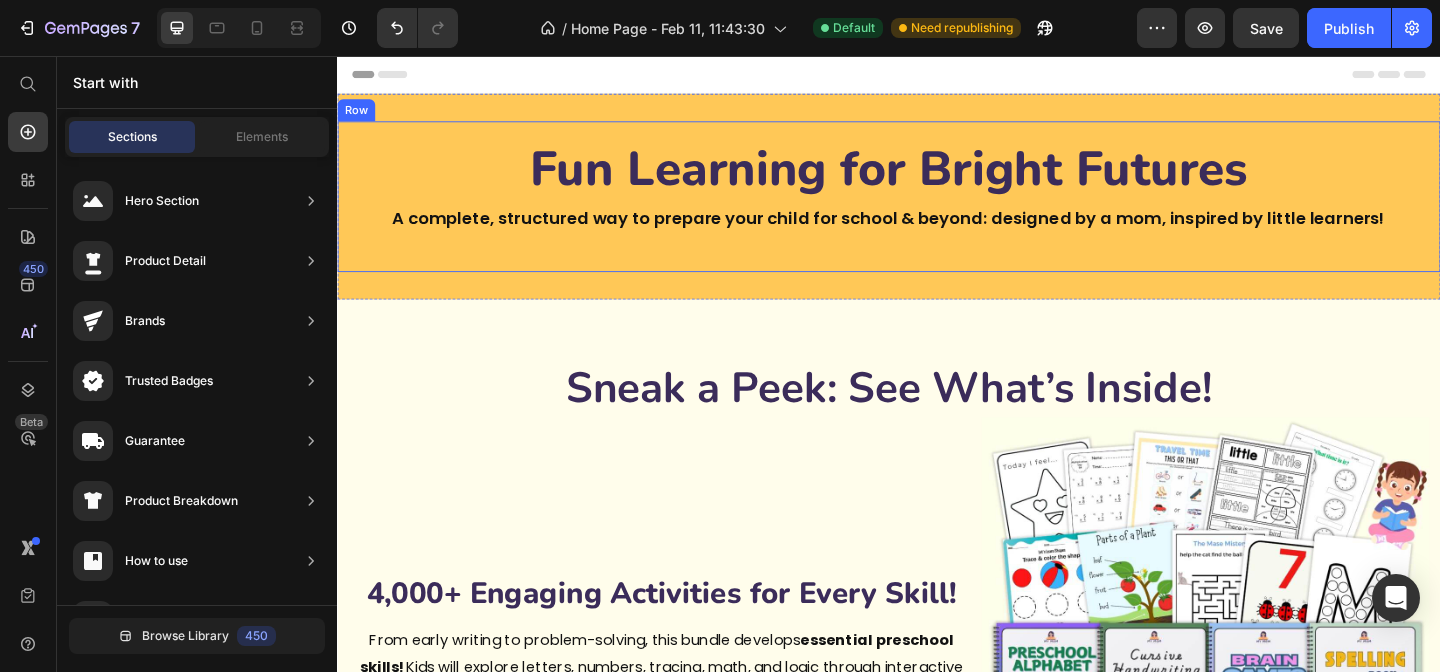 click on "Fun Learning for Bright Futures Heading A complete, structured way to prepare your child for school & beyond: designed by a mom, inspired by little learners! Text Block Row" at bounding box center [937, 209] 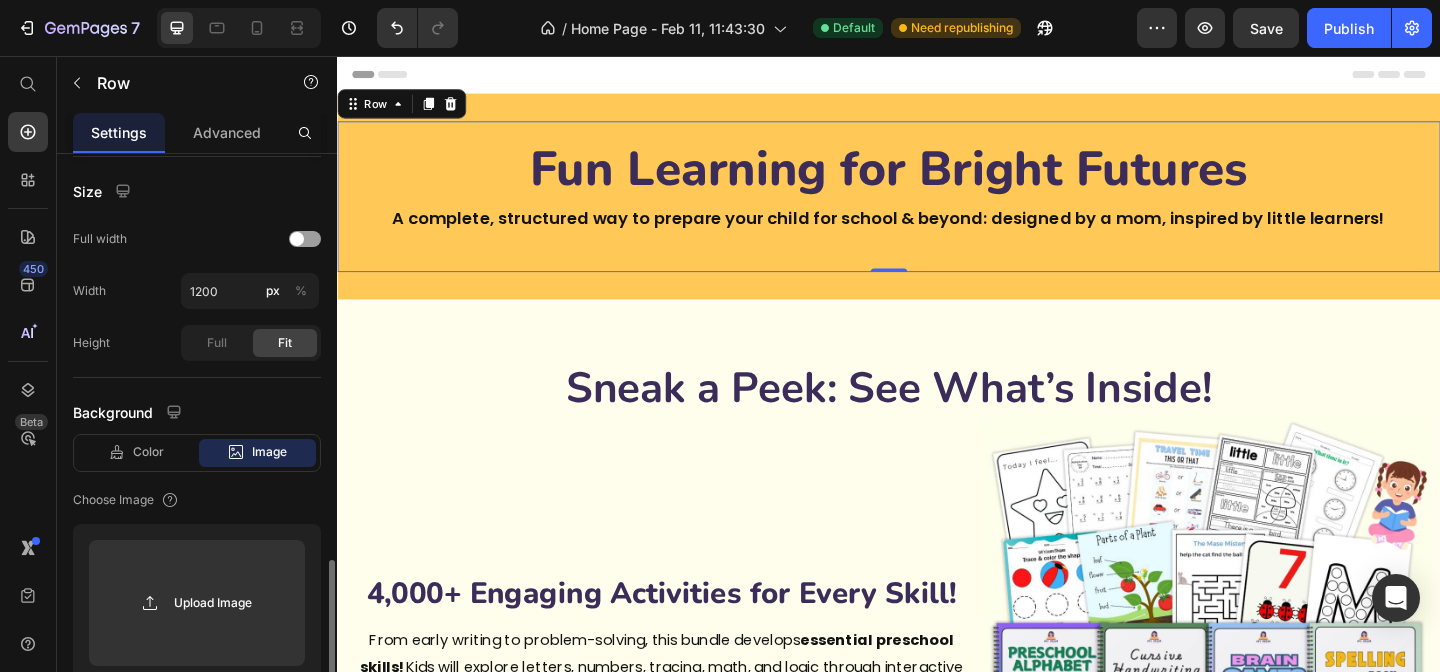 scroll, scrollTop: 693, scrollLeft: 0, axis: vertical 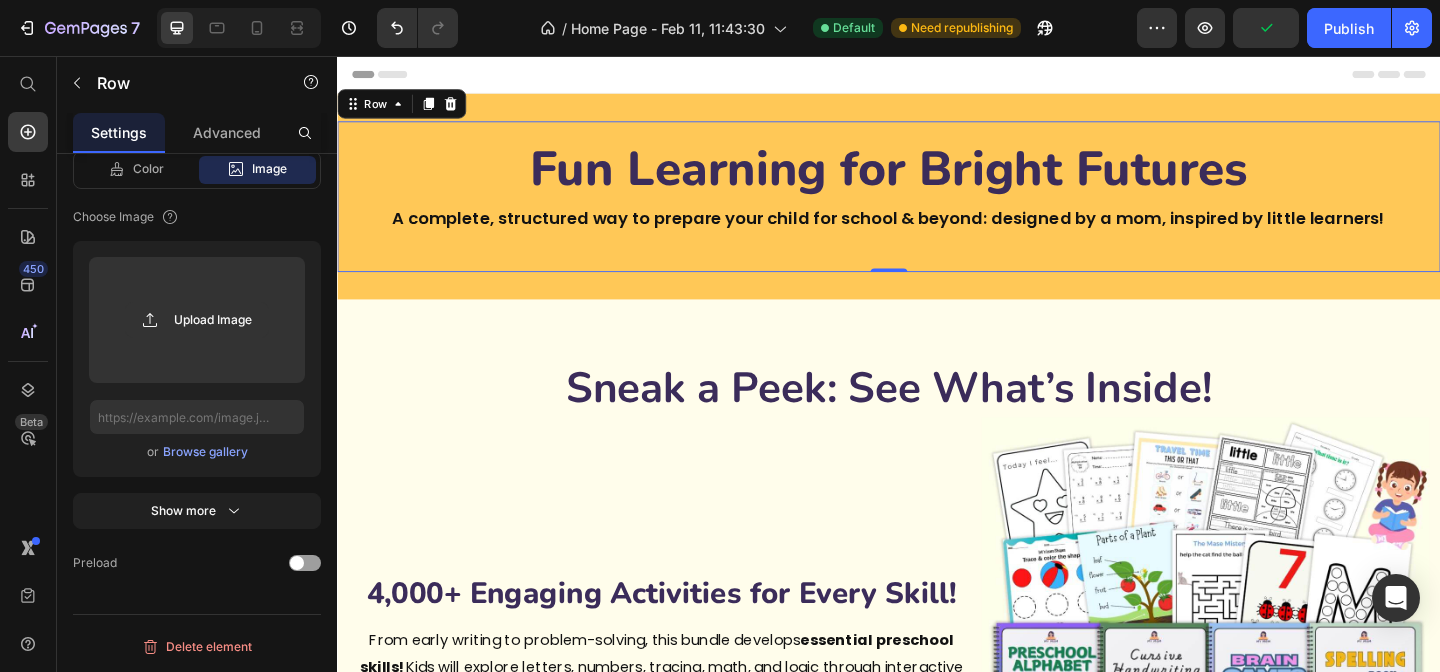 click on "Fun Learning for Bright Futures Heading A complete, structured way to prepare your child for school & beyond: designed by a mom, inspired by little learners! Text Block" at bounding box center [937, 209] 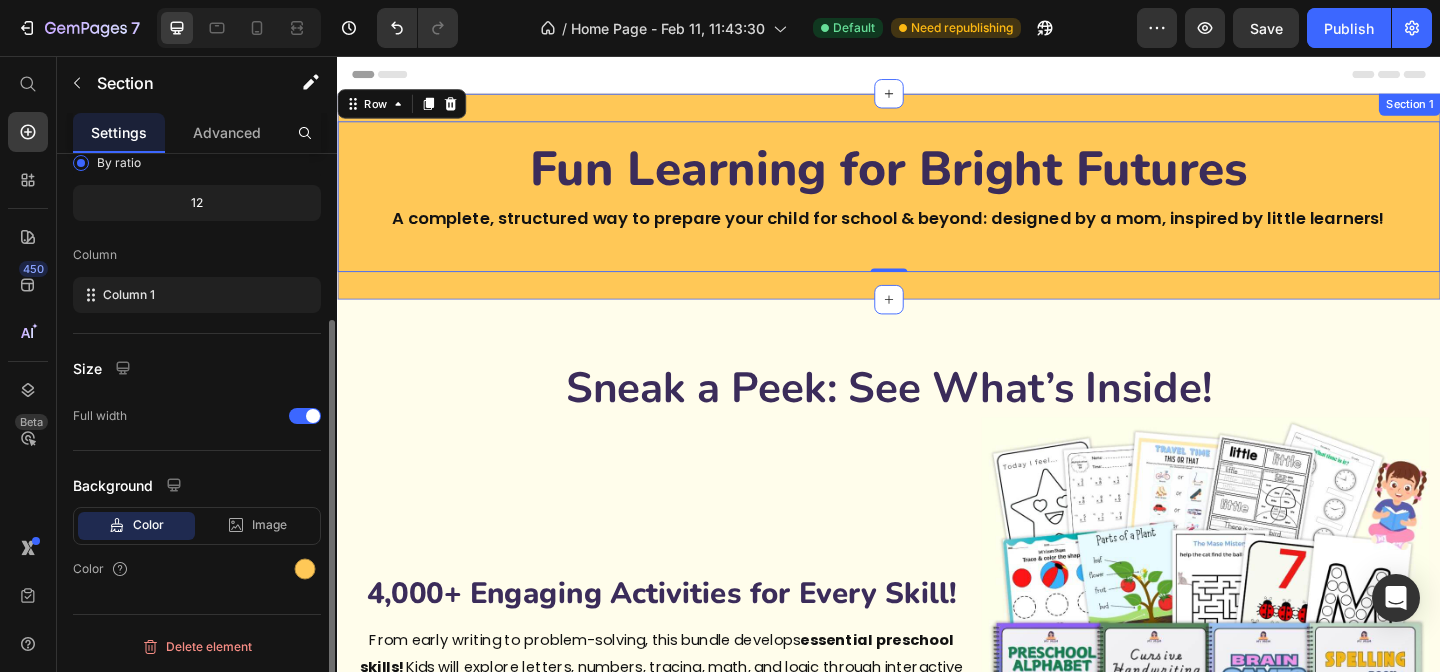 click on "Fun Learning for Bright Futures Heading A complete, structured way to prepare your child for school & beyond: designed by a mom, inspired by little learners! Text Block Row   0 Section 1" at bounding box center [937, 209] 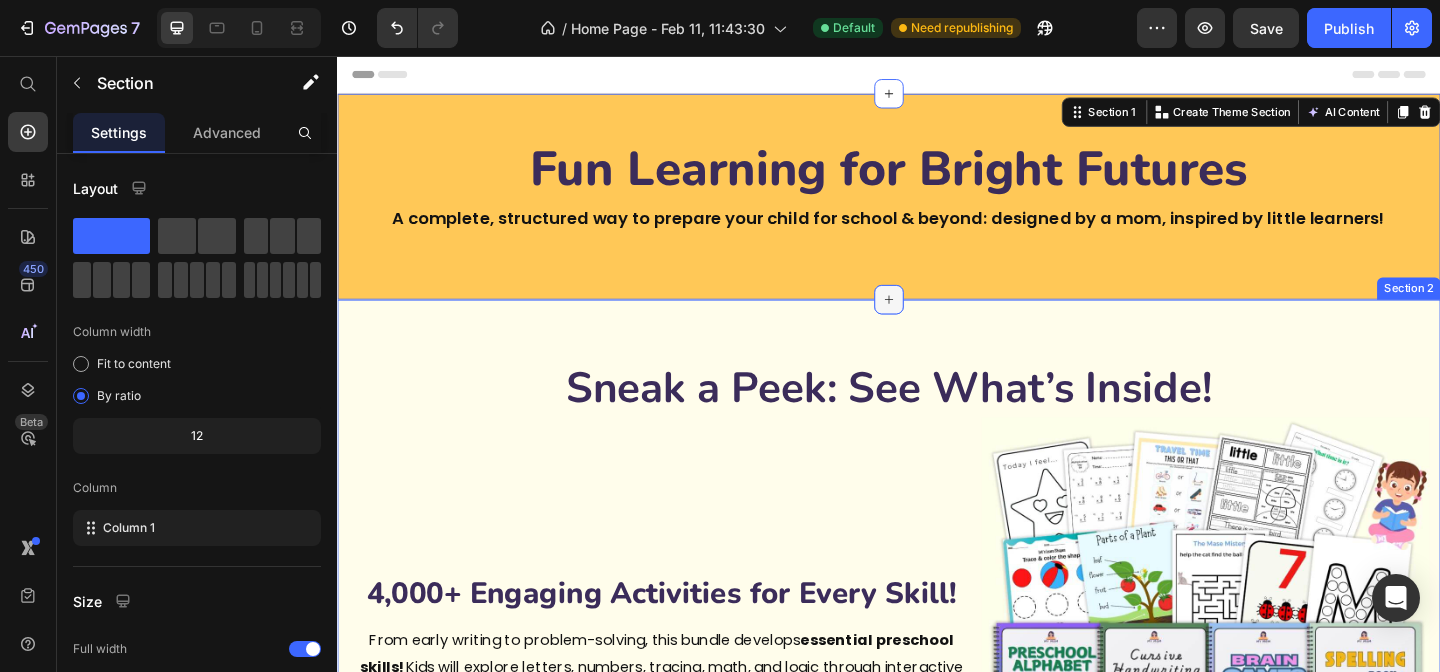 click 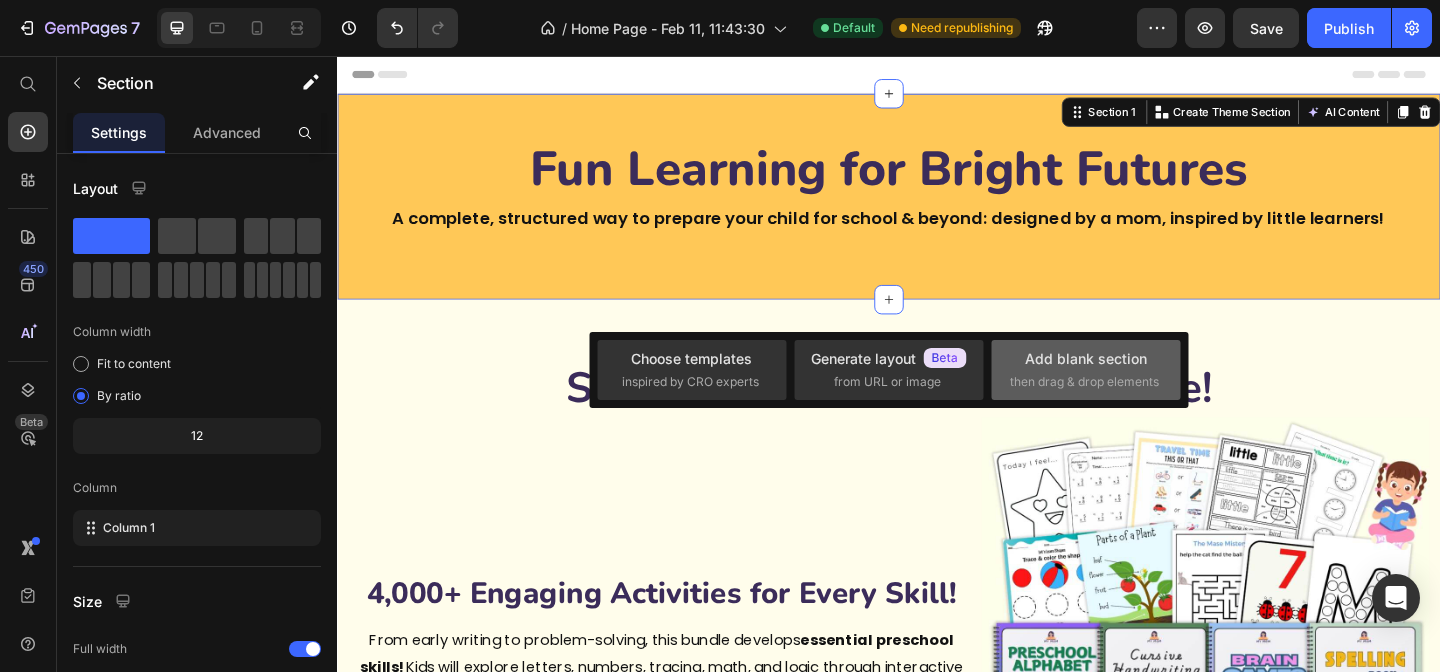 click on "Add blank section  then drag & drop elements" at bounding box center (1086, 369) 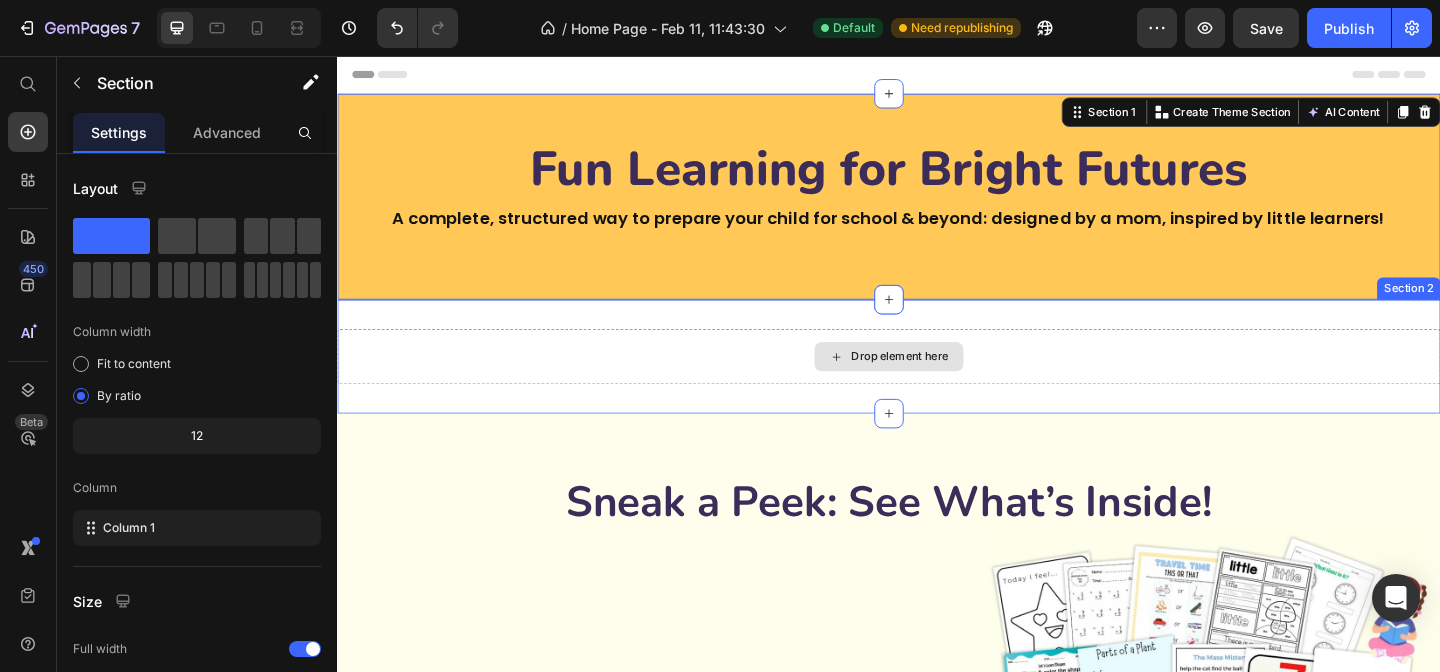 click on "Drop element here" at bounding box center (937, 383) 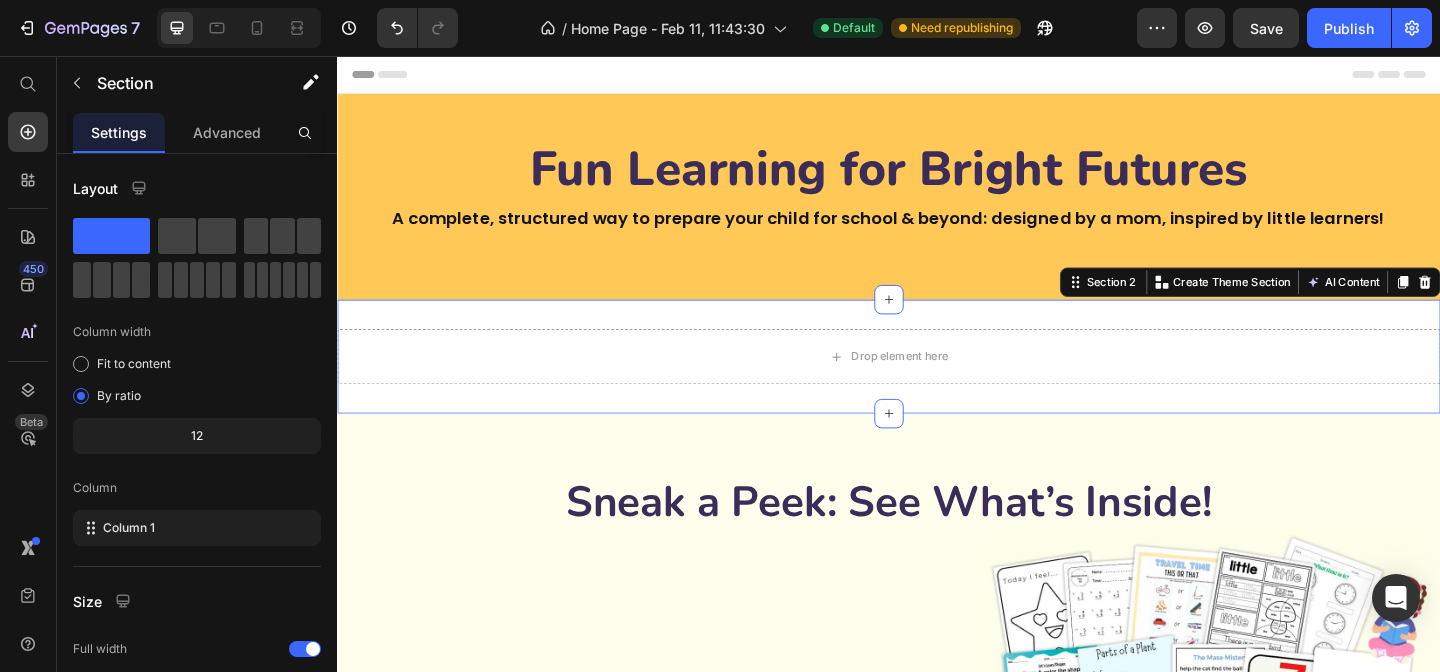 click on "Drop element here Section 2   You can create reusable sections Create Theme Section AI Content Write with GemAI What would you like to describe here? Tone and Voice Persuasive Product MY Complete Preschool Bundle Show more Generate" at bounding box center (937, 383) 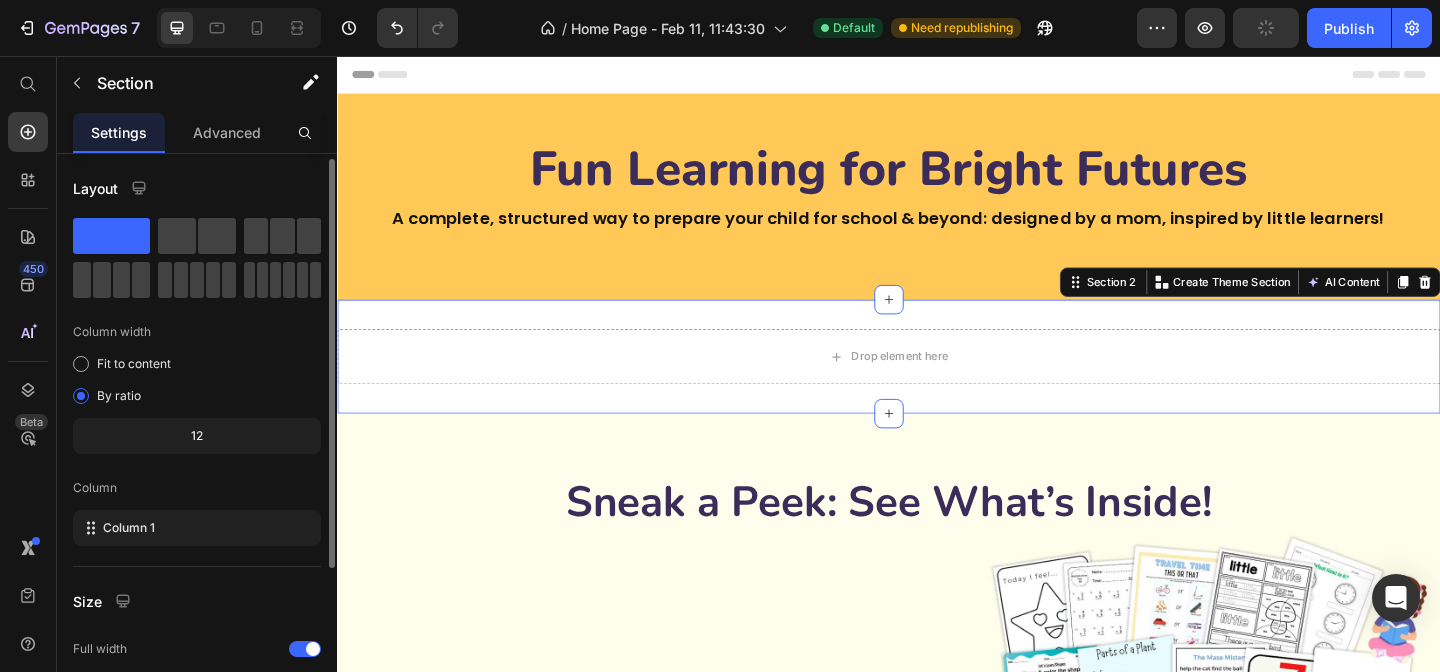 scroll, scrollTop: 233, scrollLeft: 0, axis: vertical 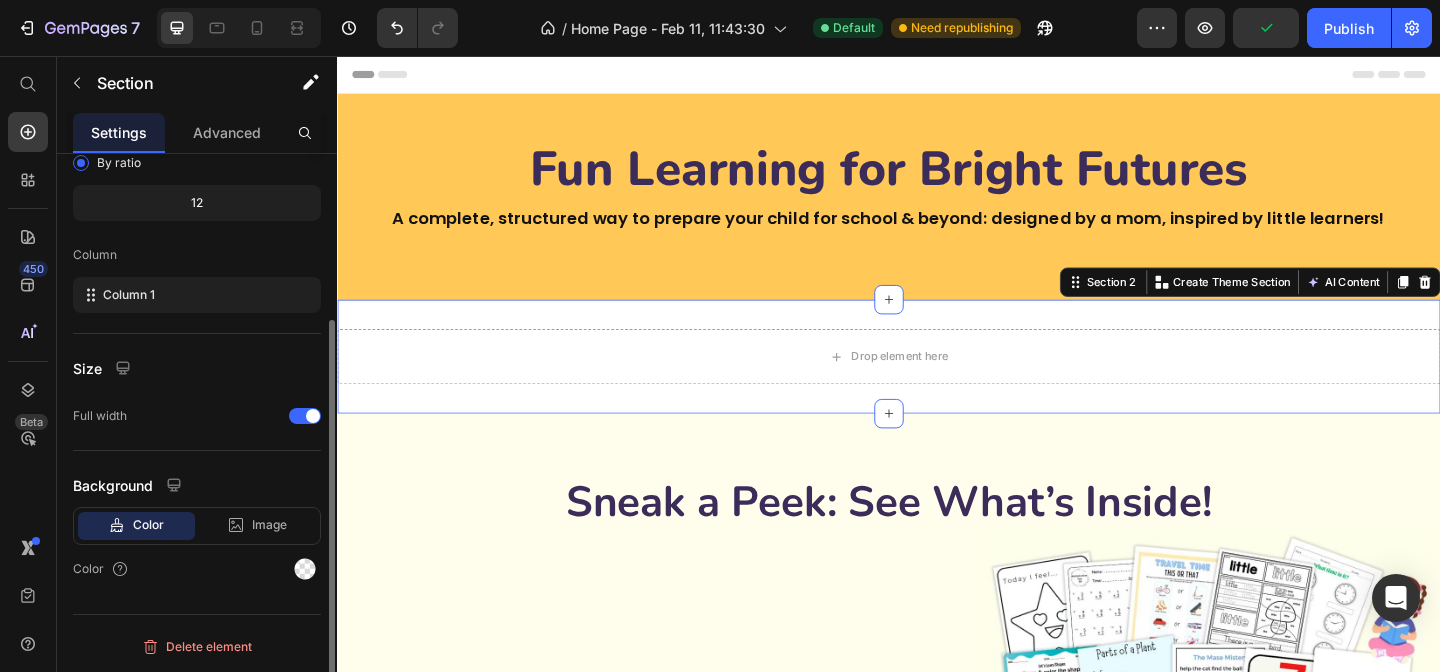 click on "Color" at bounding box center [148, 525] 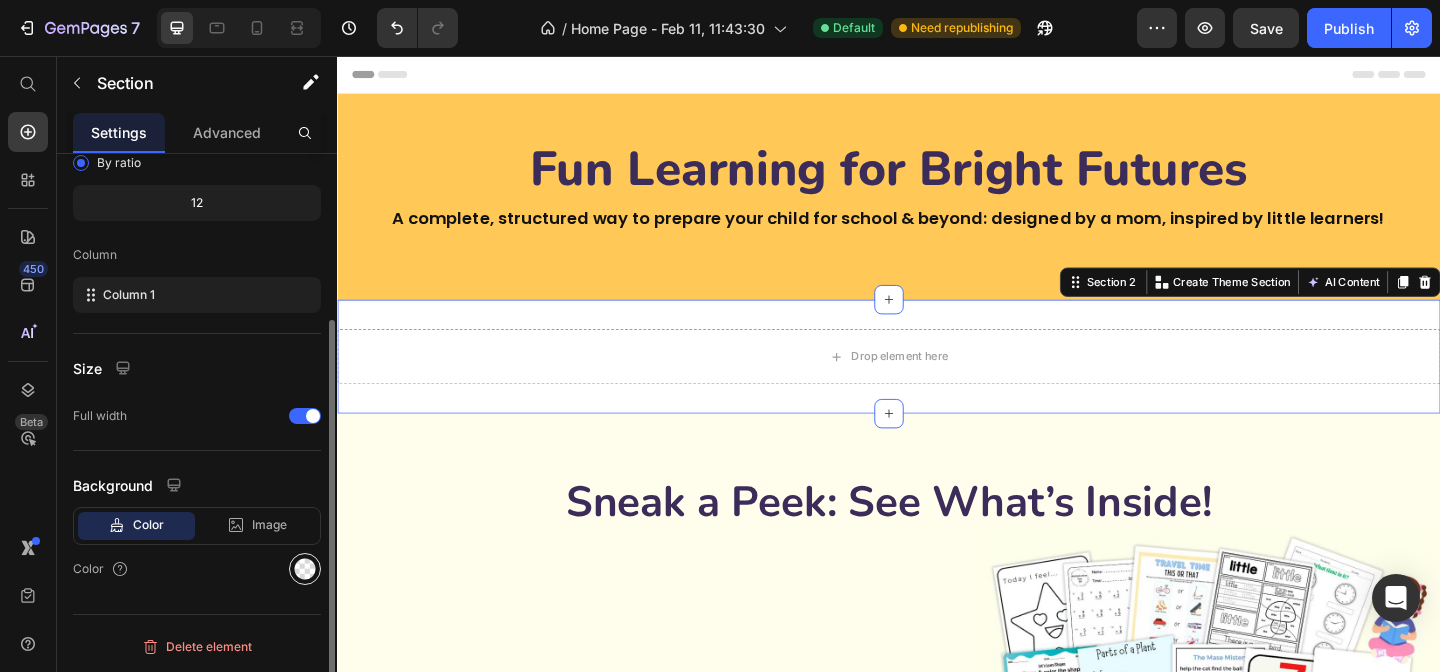 click at bounding box center (305, 569) 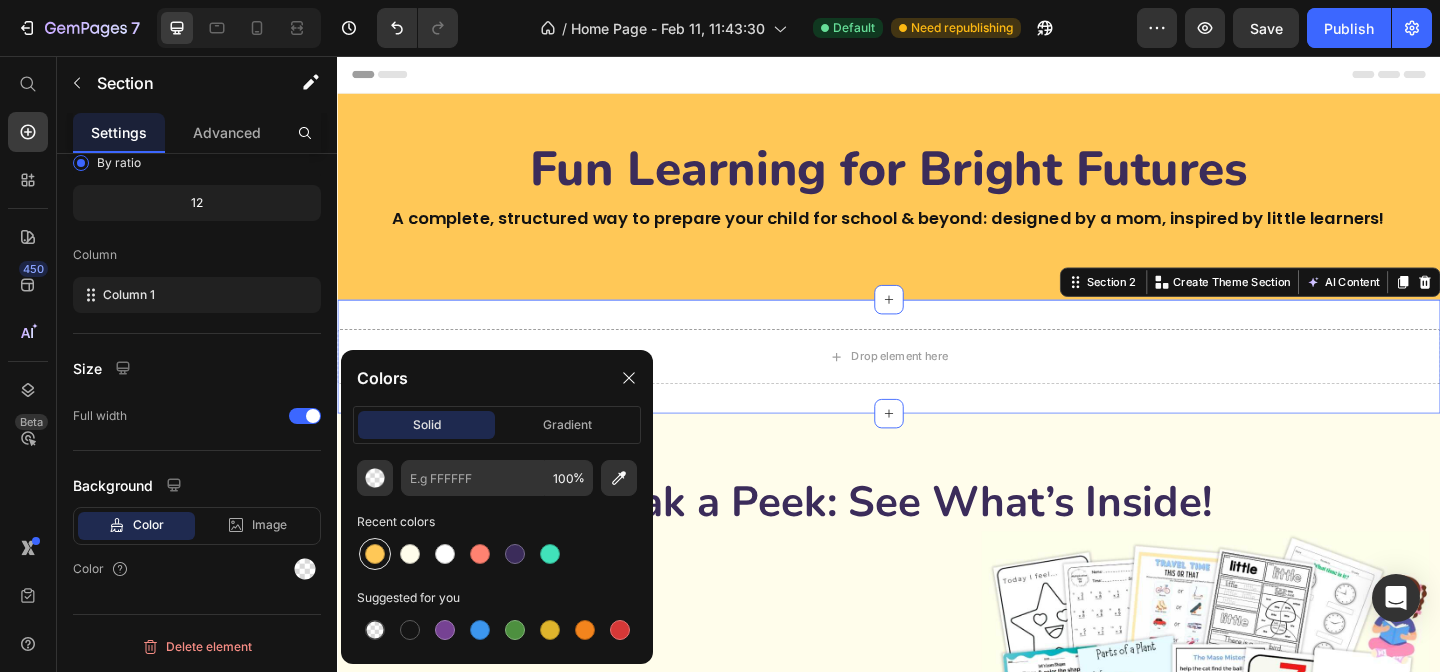 click at bounding box center (375, 554) 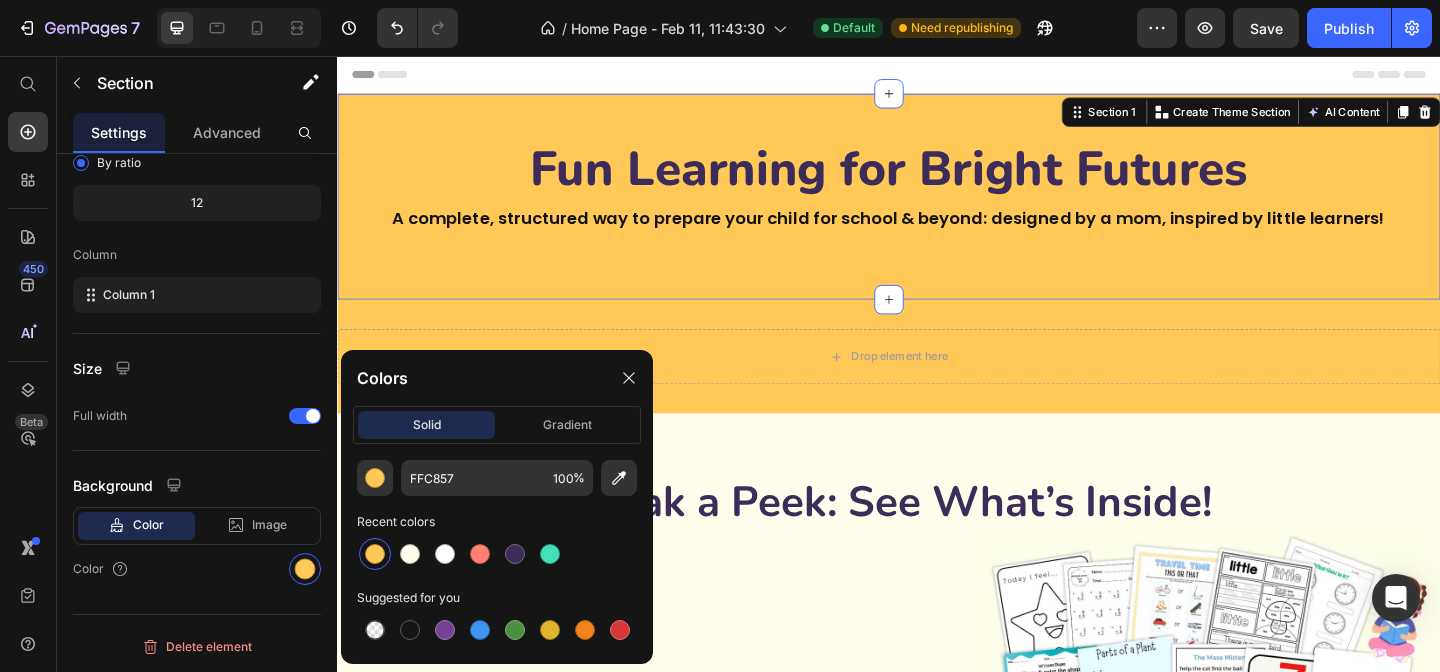 click on "Fun Learning for Bright Futures Heading A complete, structured way to prepare your child for school & beyond: designed by a mom, inspired by little learners! Text Block Row Section 1   You can create reusable sections Create Theme Section AI Content Write with GemAI What would you like to describe here? Tone and Voice Persuasive Product Show more Generate" at bounding box center (937, 209) 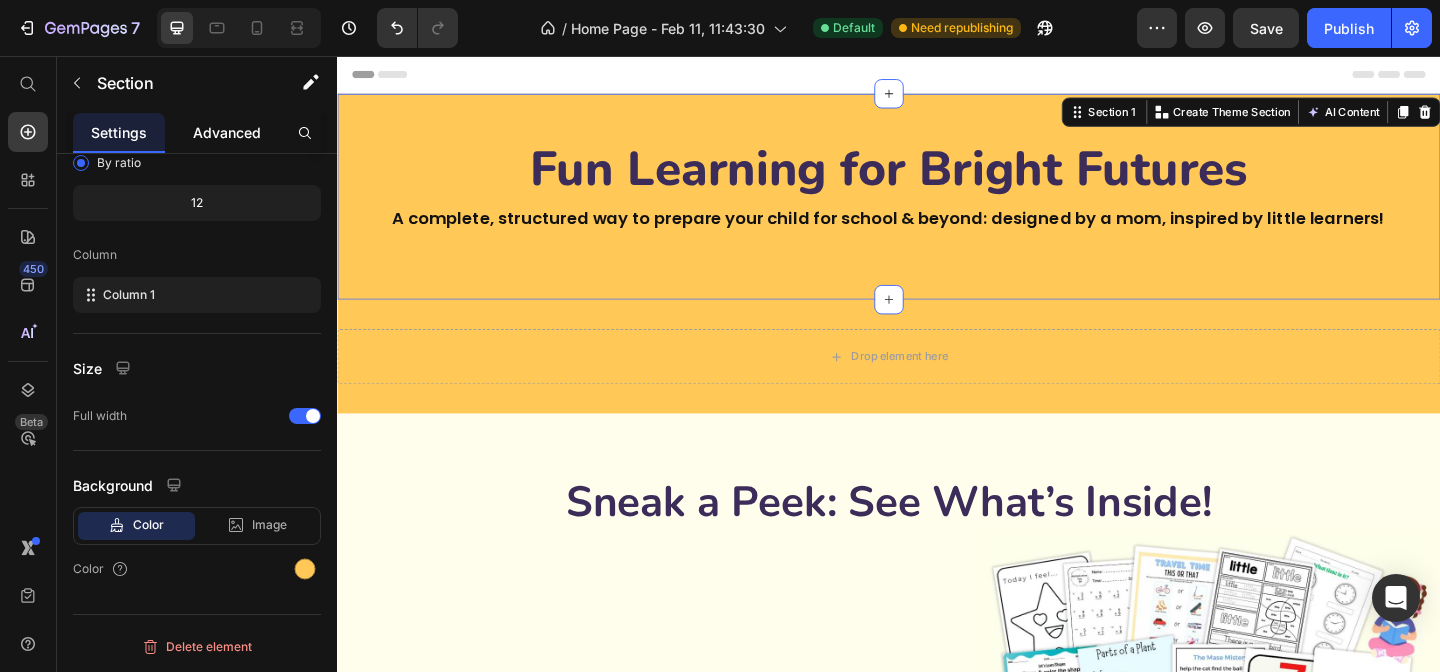 click on "Advanced" at bounding box center [227, 132] 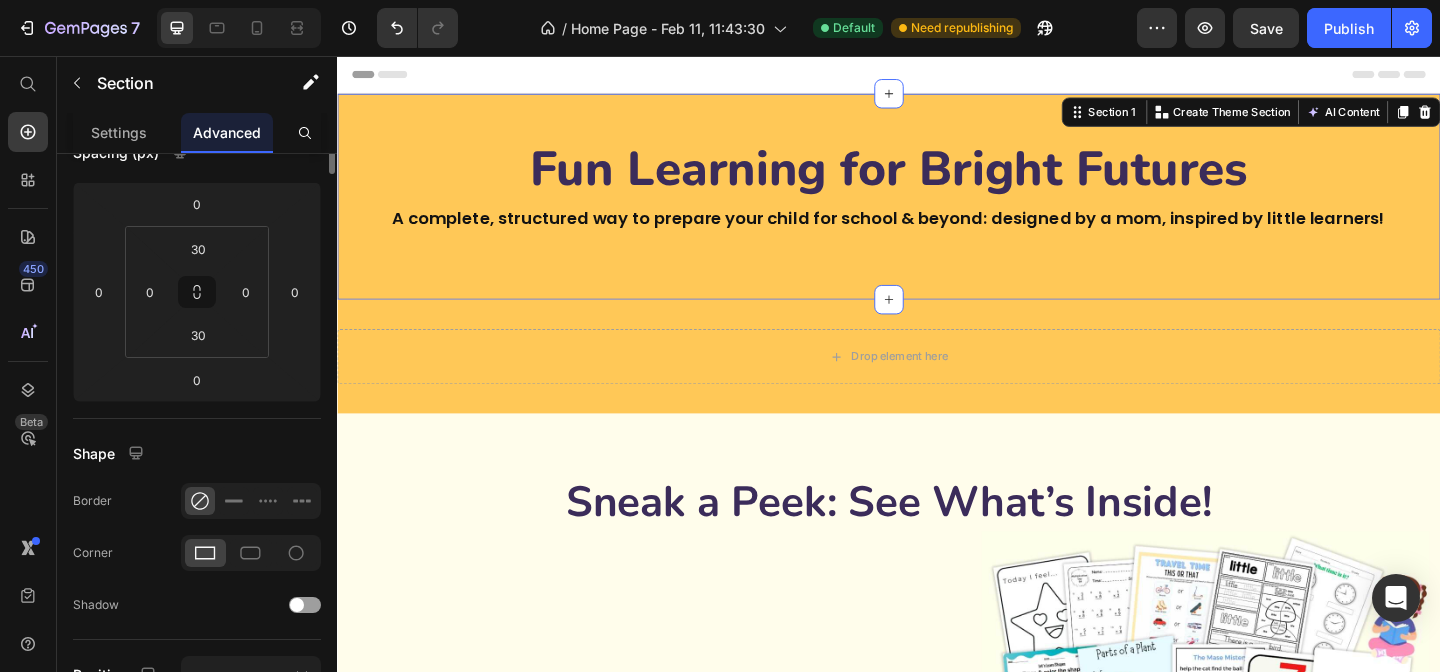 scroll, scrollTop: 0, scrollLeft: 0, axis: both 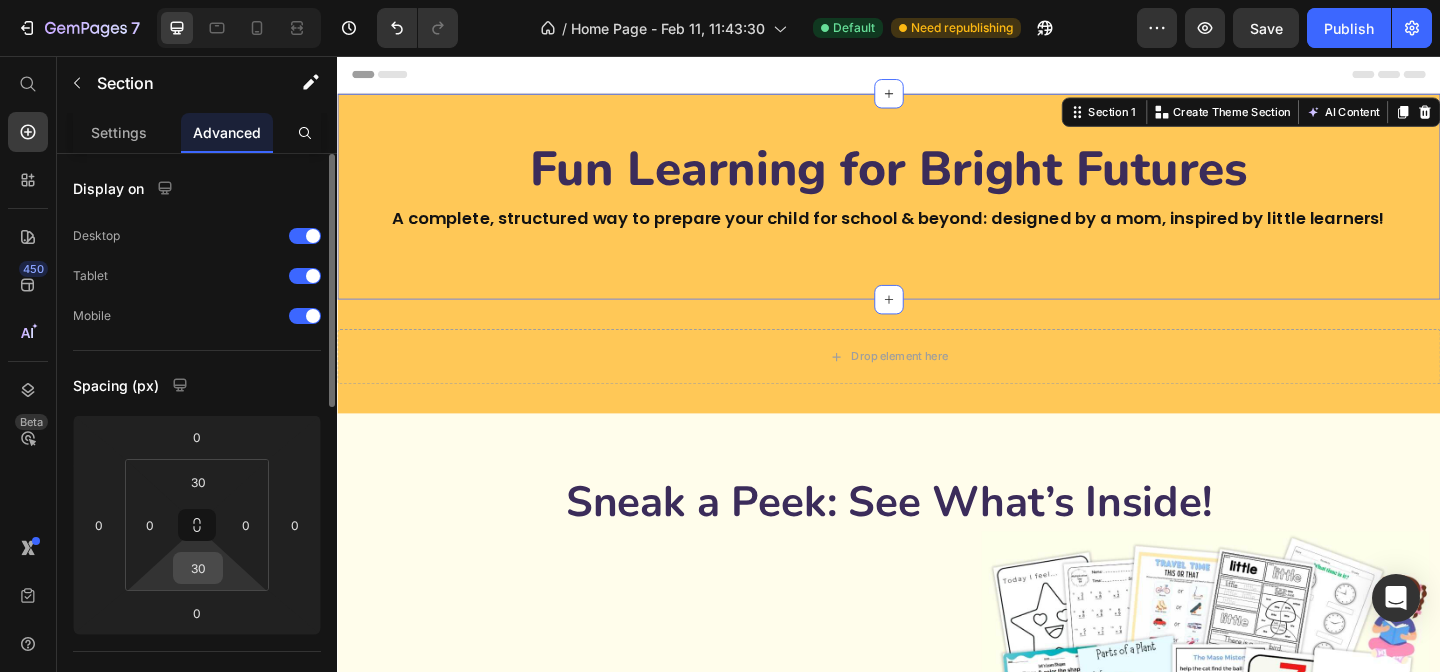 click on "30" at bounding box center (198, 568) 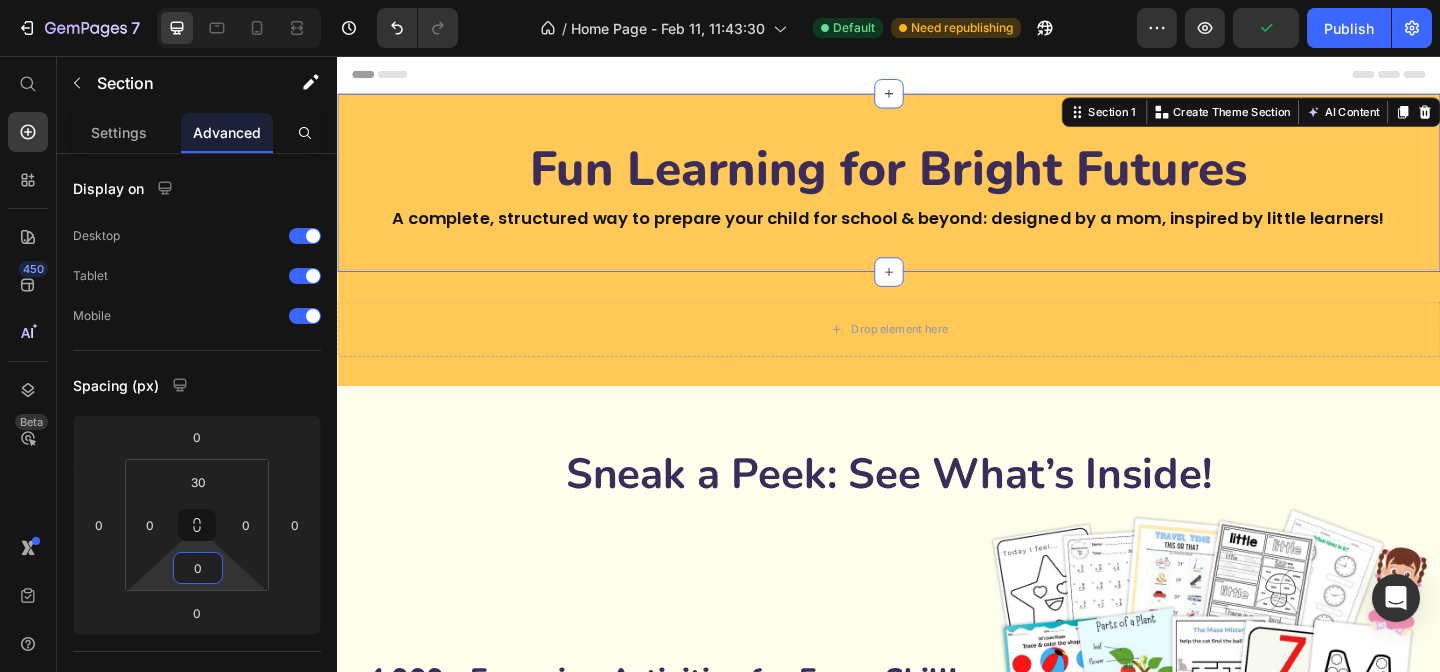 type on "0" 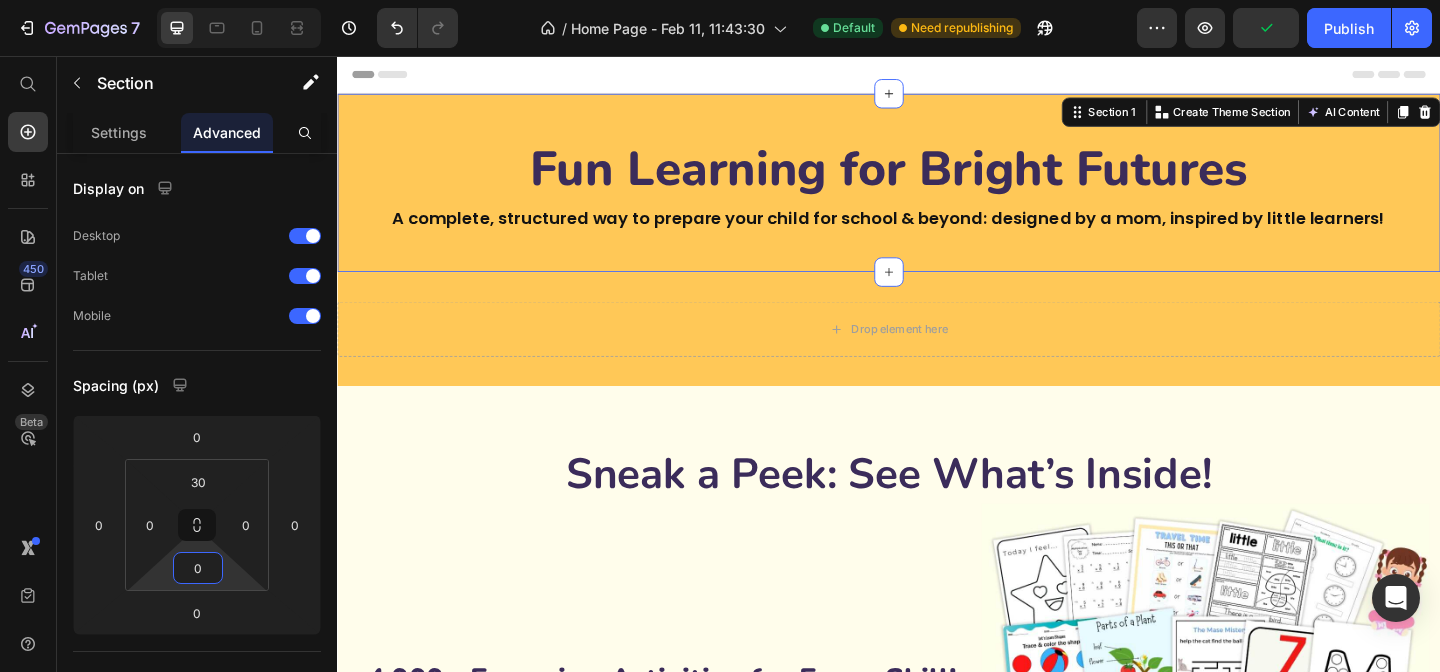 click on "Fun Learning for Bright Futures Heading A complete, structured way to prepare your child for school & beyond: designed by a mom, inspired by little learners! Text Block Row Section 1   You can create reusable sections Create Theme Section AI Content Write with GemAI What would you like to describe here? Tone and Voice Persuasive Product MY Complete Preschool Bundle Show more Generate" at bounding box center [937, 194] 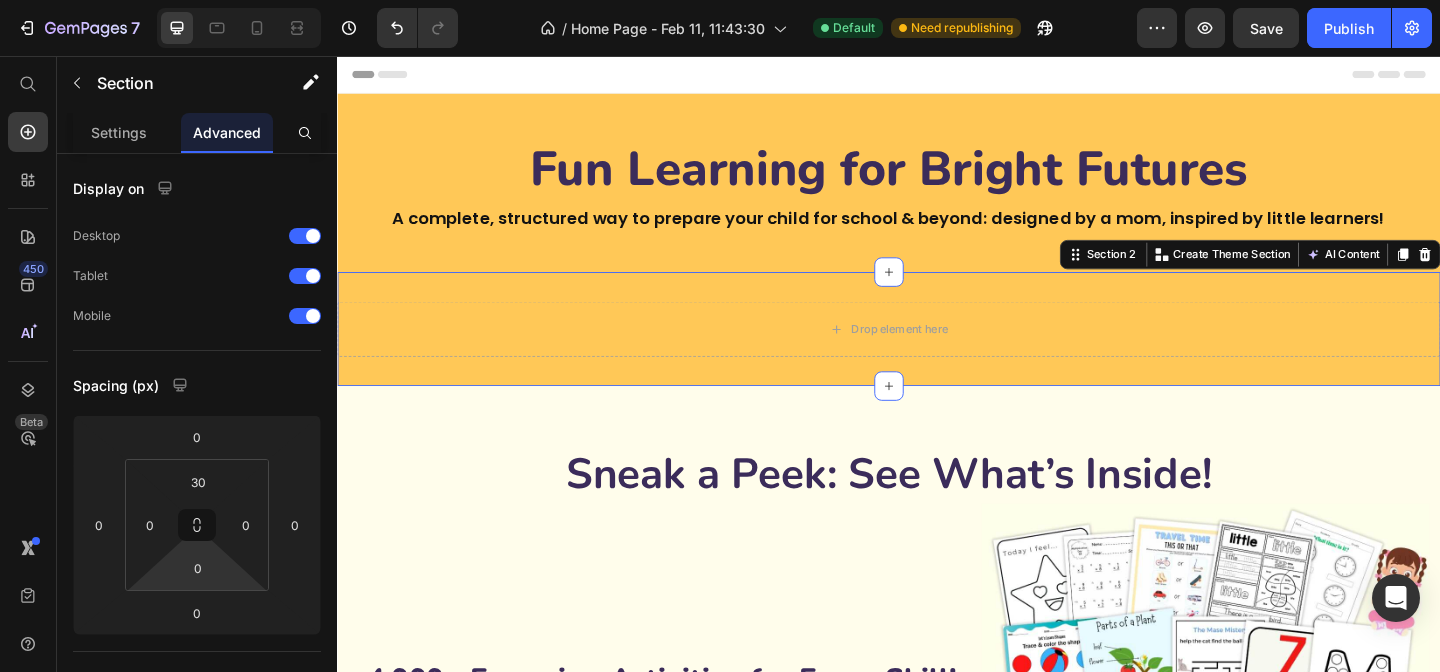 click on "Drop element here Section 2   You can create reusable sections Create Theme Section AI Content Write with GemAI What would you like to describe here? Tone and Voice Persuasive Product Show more Generate" at bounding box center (937, 353) 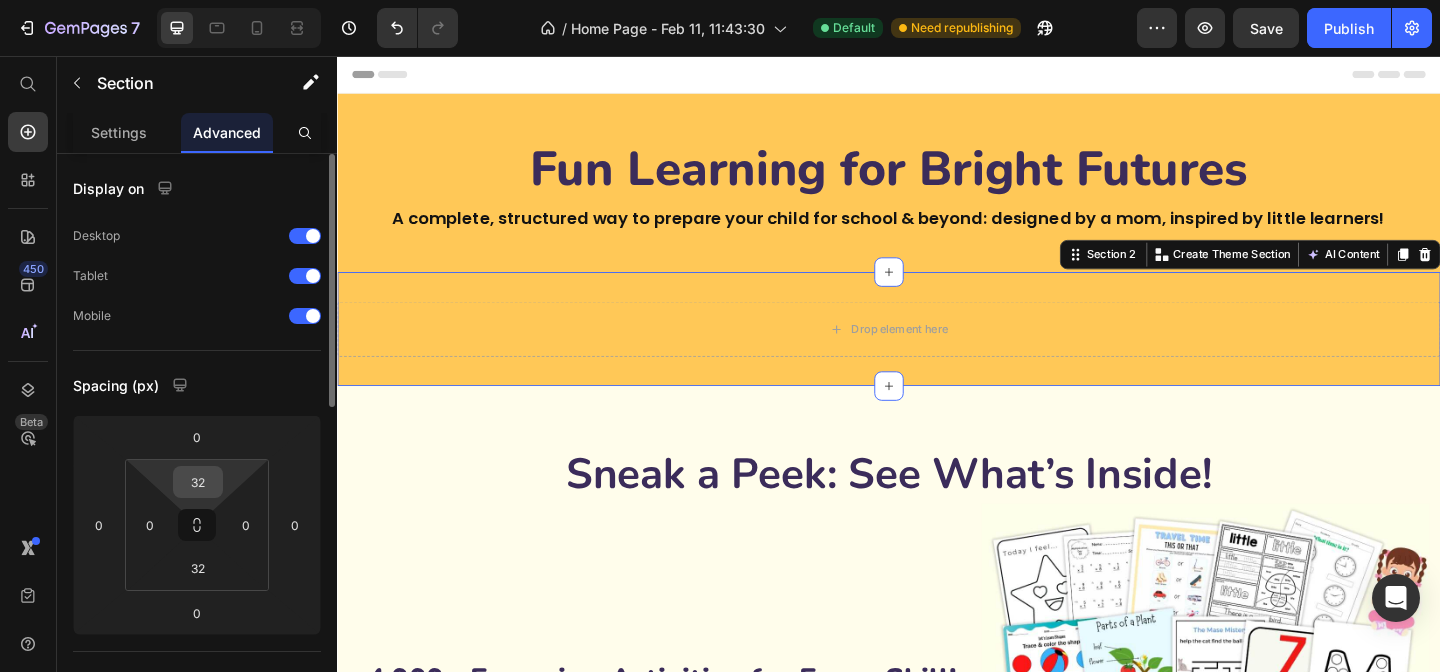 click on "32" at bounding box center [198, 482] 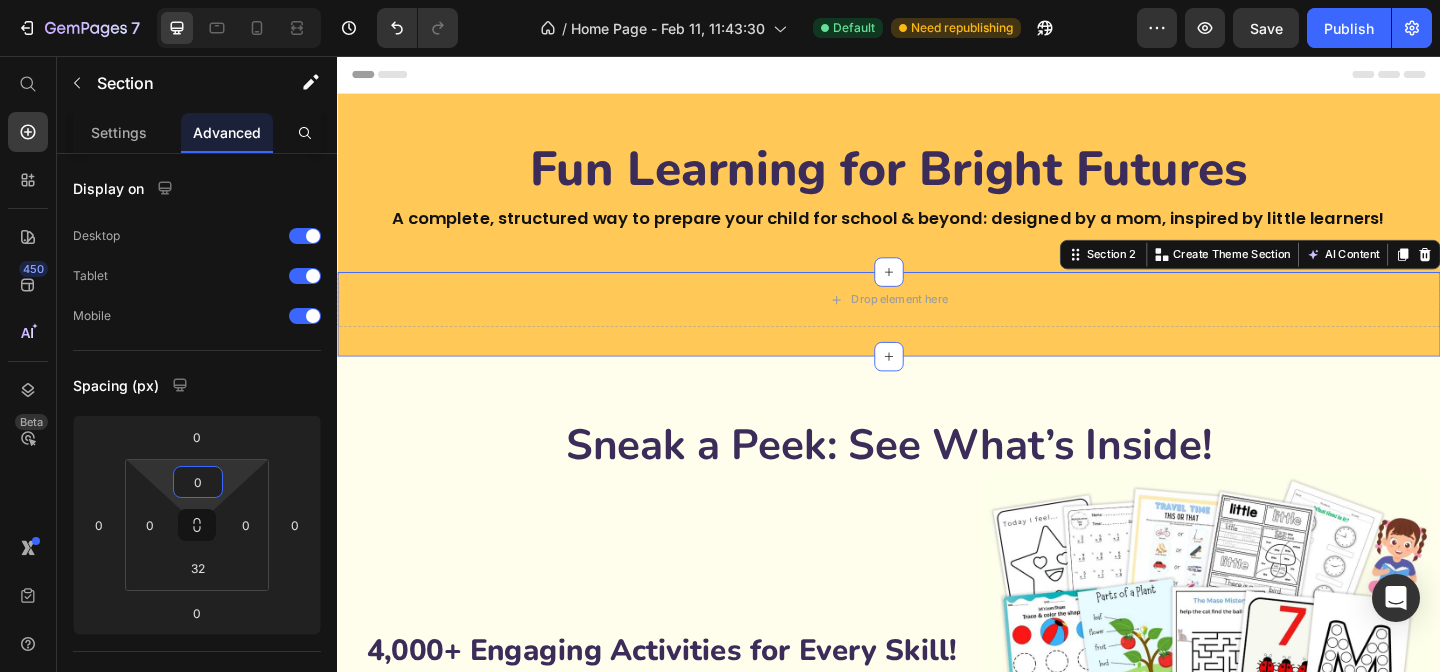 type on "0" 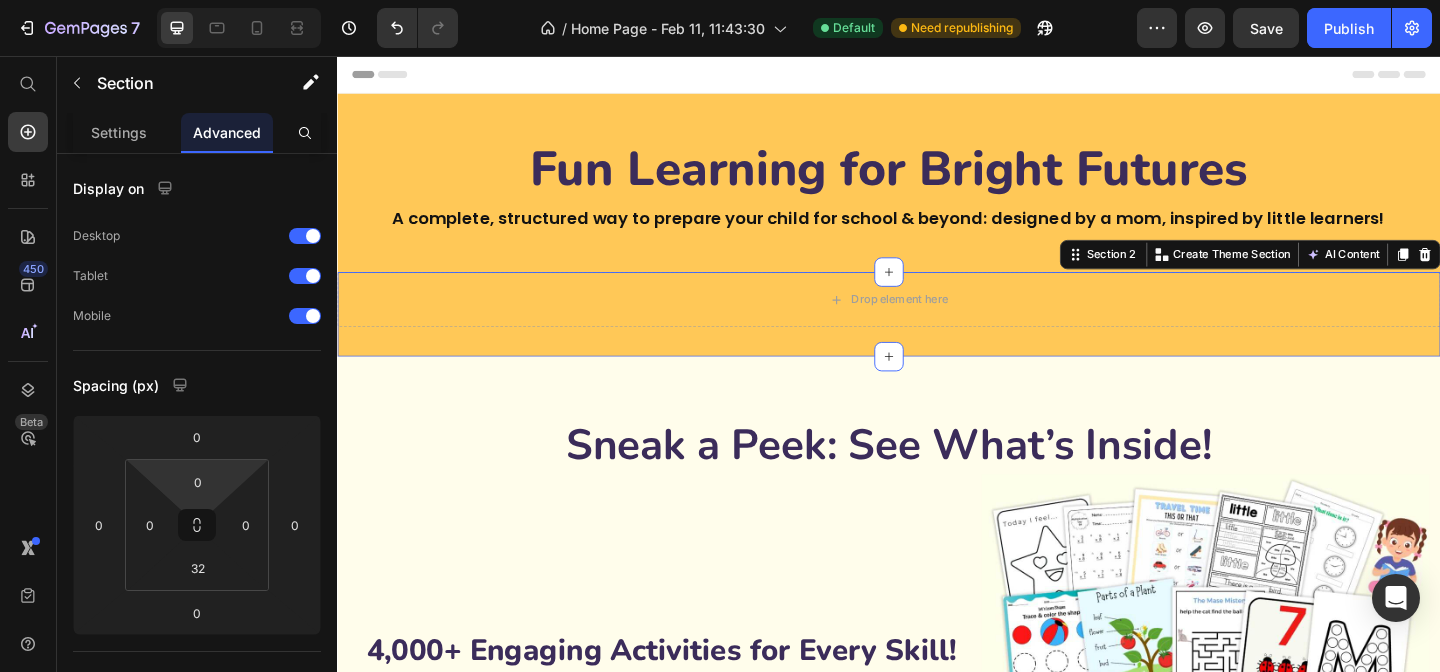click on "Drop element here Section 2   You can create reusable sections Create Theme Section AI Content Write with GemAI What would you like to describe here? Tone and Voice Persuasive Product MY Complete Preschool Bundle Show more Generate" at bounding box center [937, 337] 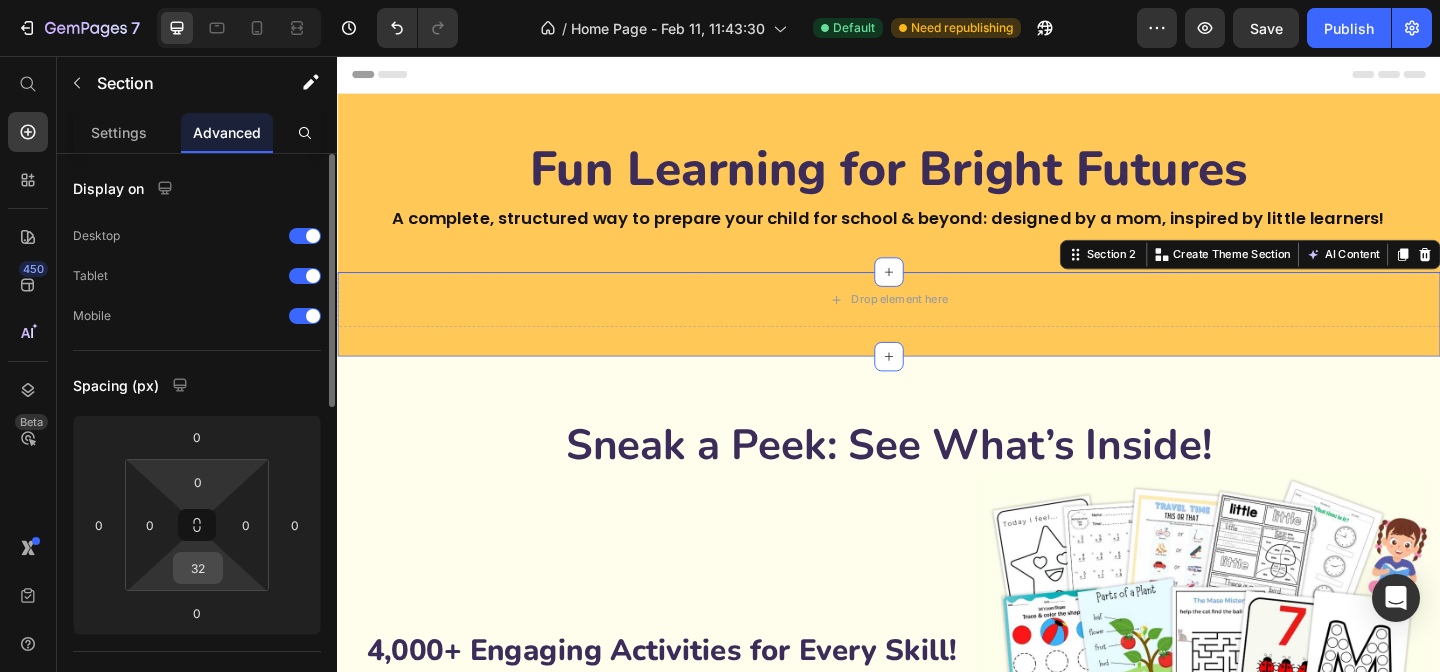 click on "32" at bounding box center [198, 568] 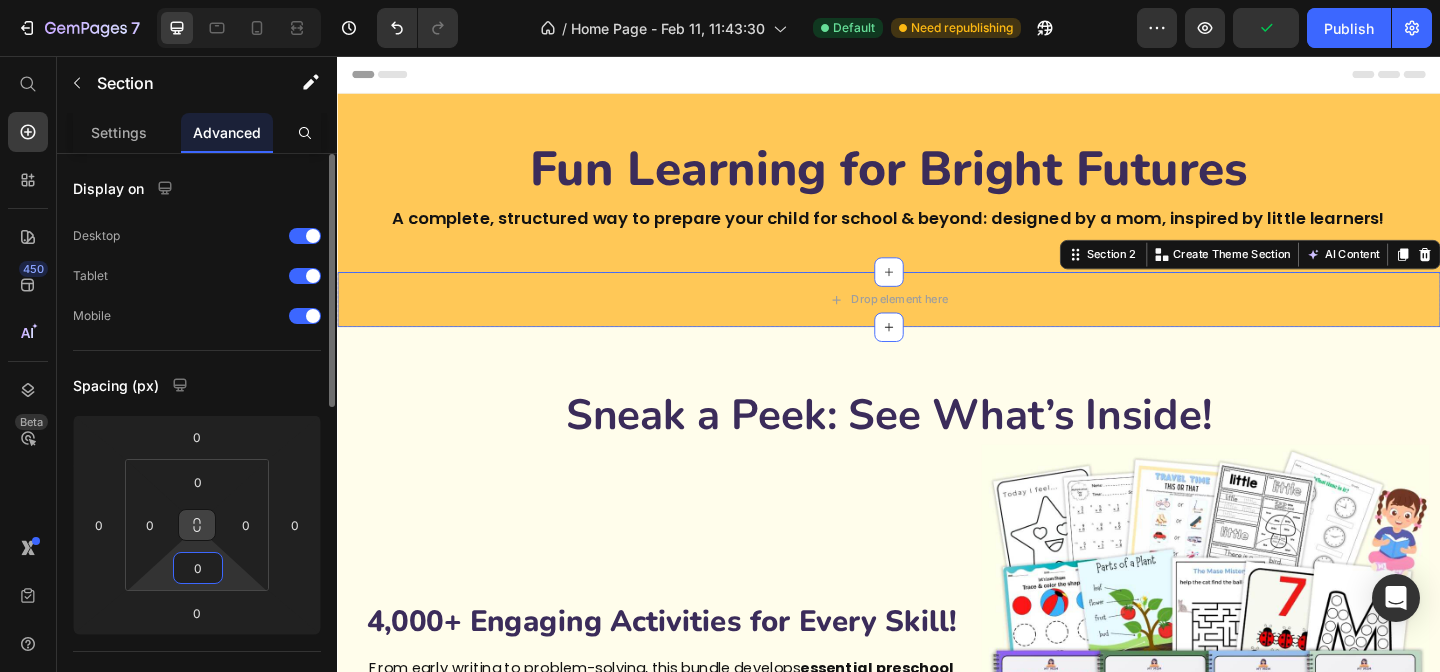 type on "0" 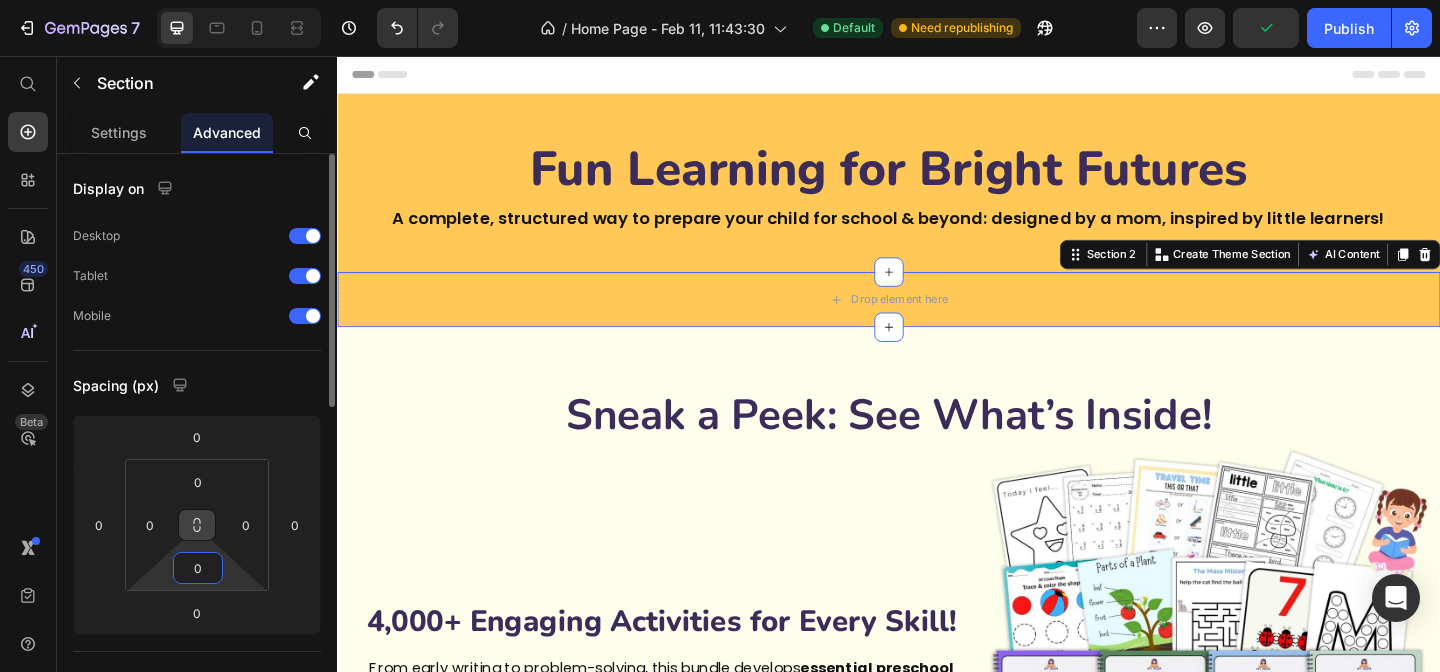 click at bounding box center (197, 525) 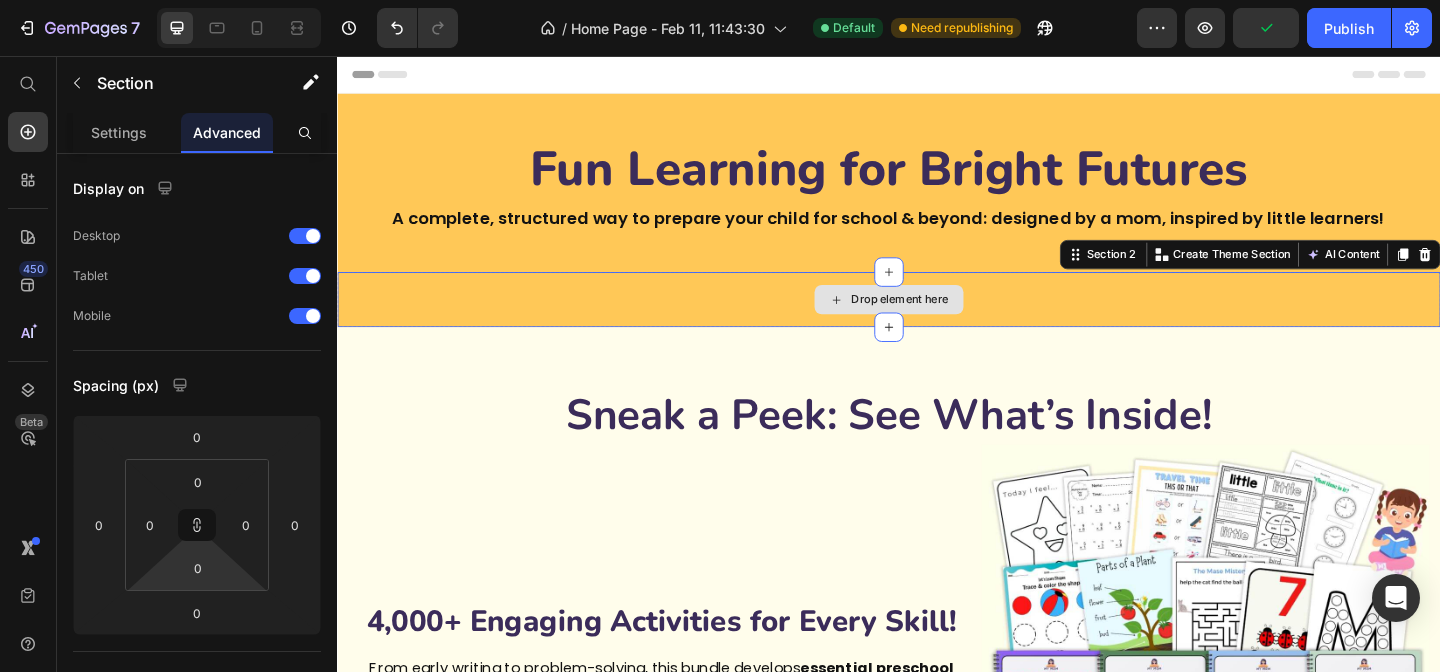 click on "Drop element here" at bounding box center (937, 321) 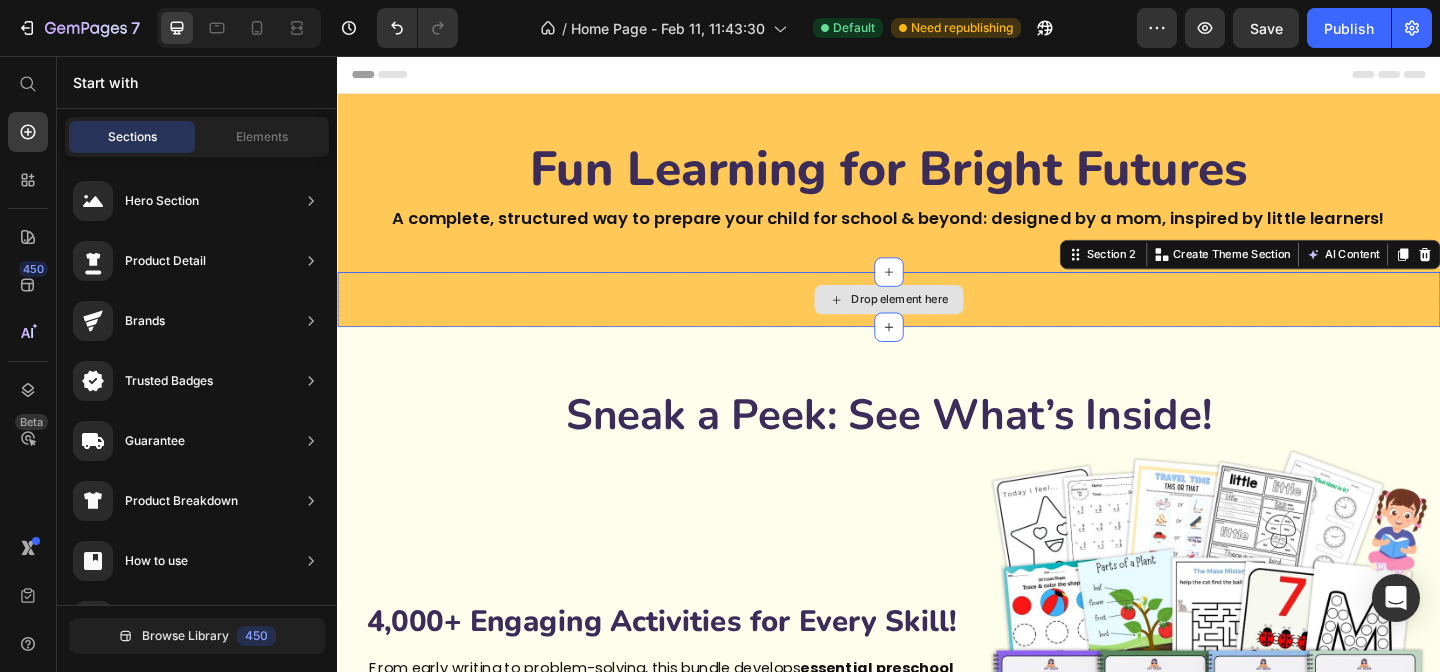 click on "Drop element here" at bounding box center [949, 321] 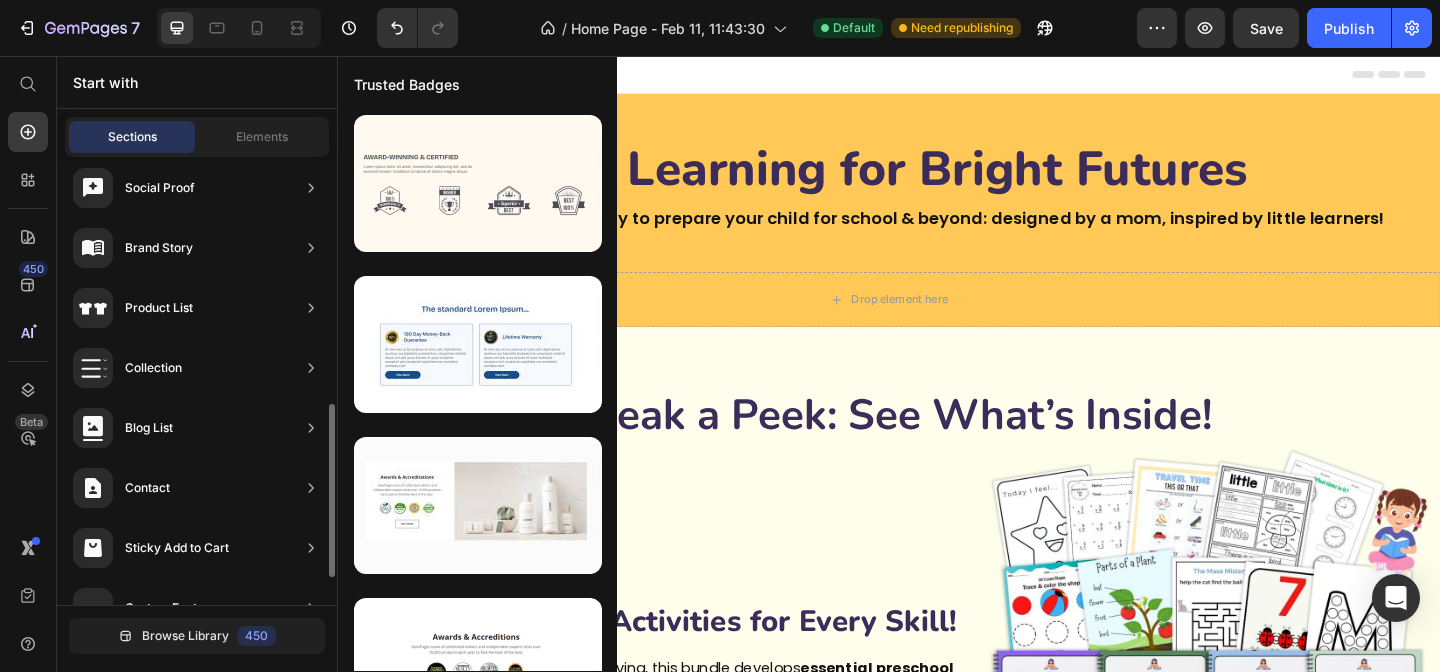 scroll, scrollTop: 674, scrollLeft: 0, axis: vertical 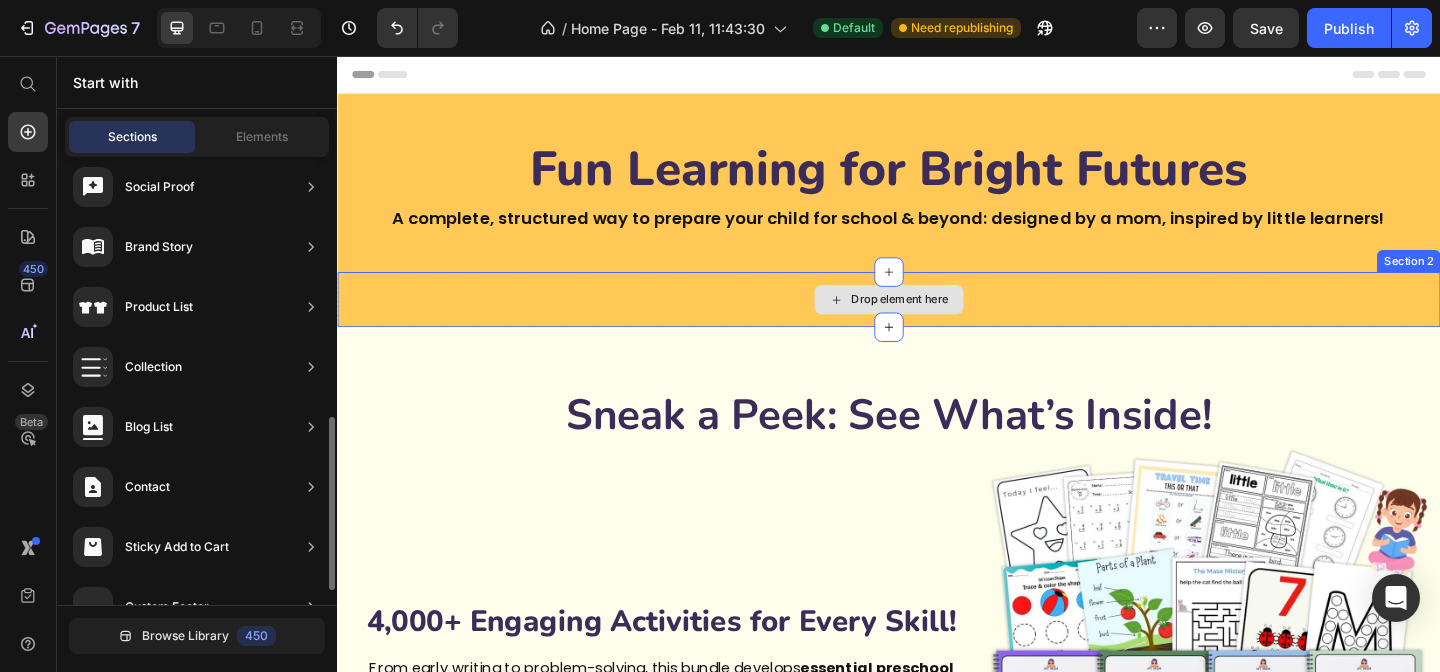 click on "Drop element here" at bounding box center (949, 321) 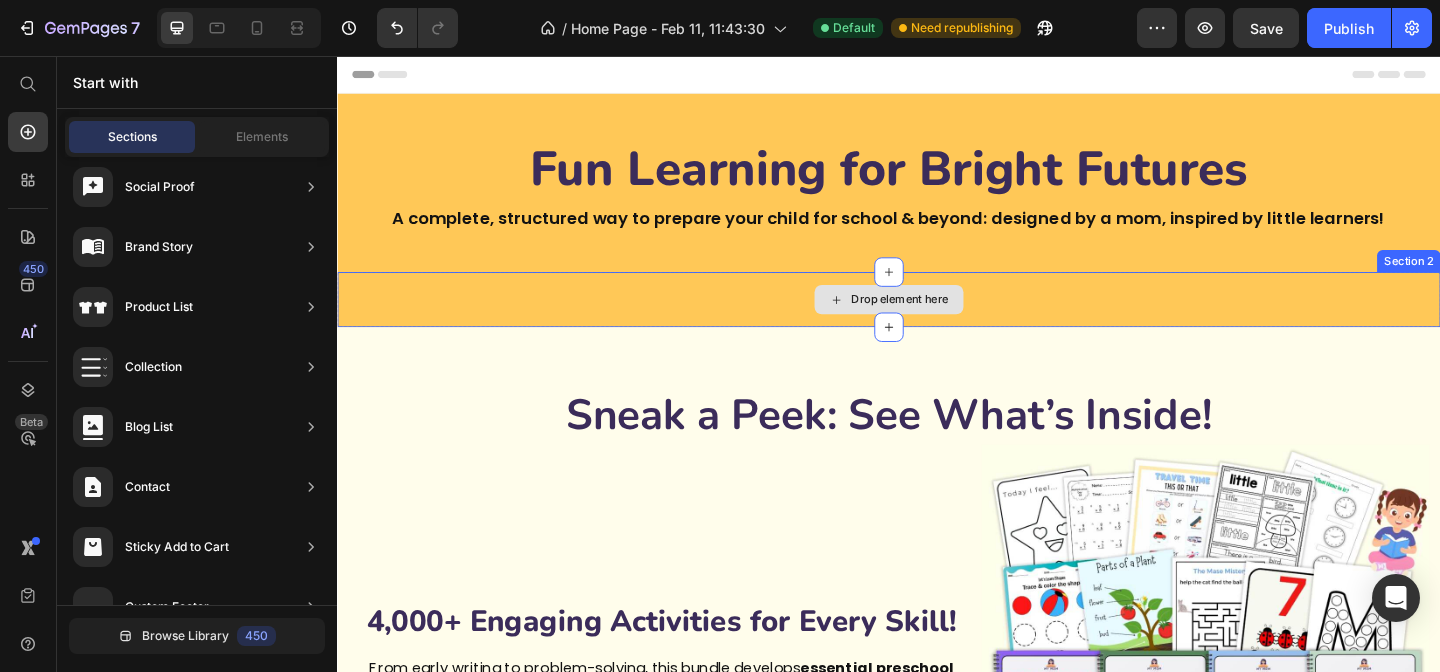 click on "Drop element here" at bounding box center [949, 321] 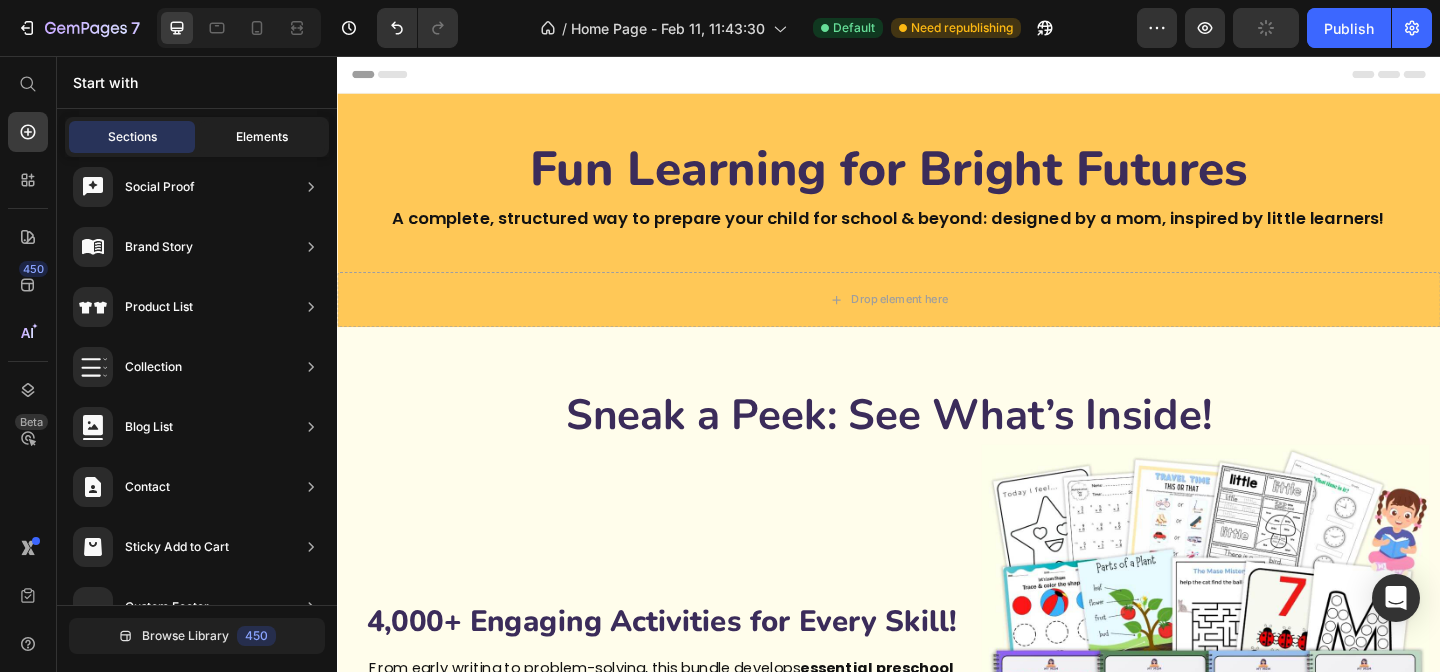 click on "Elements" at bounding box center [262, 137] 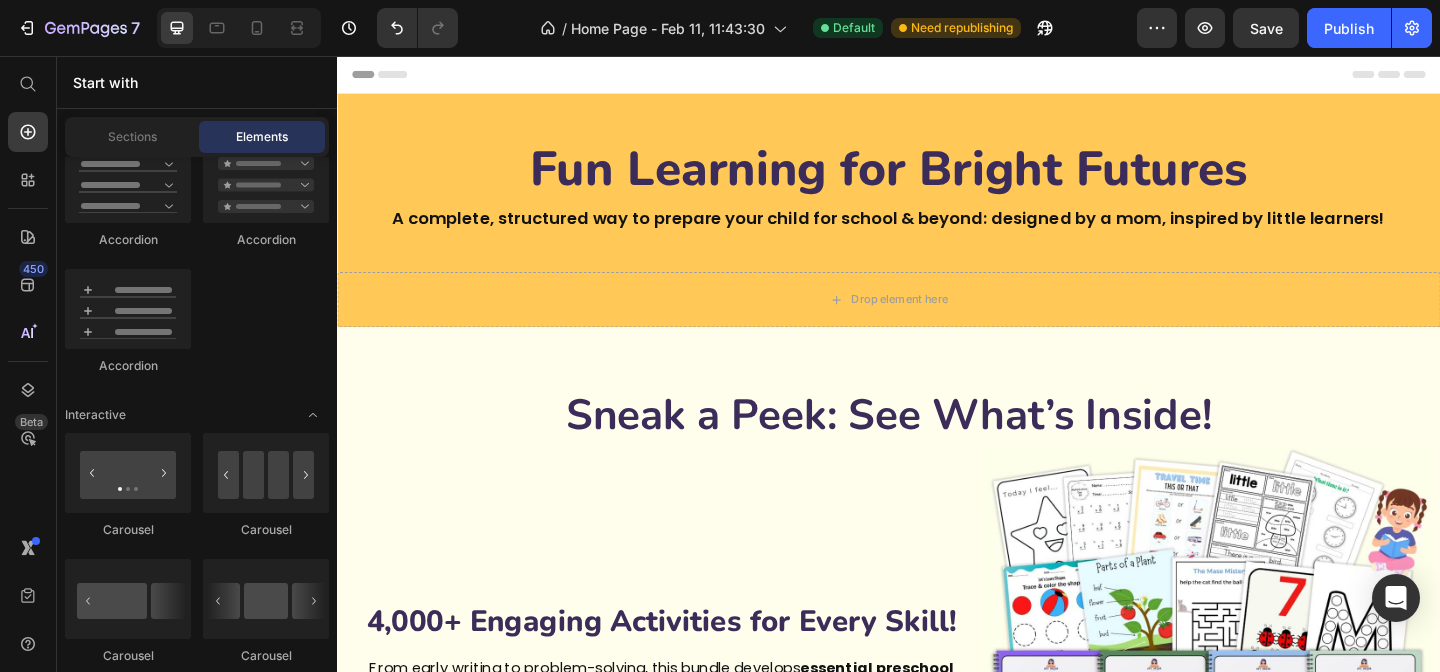 scroll, scrollTop: 2731, scrollLeft: 0, axis: vertical 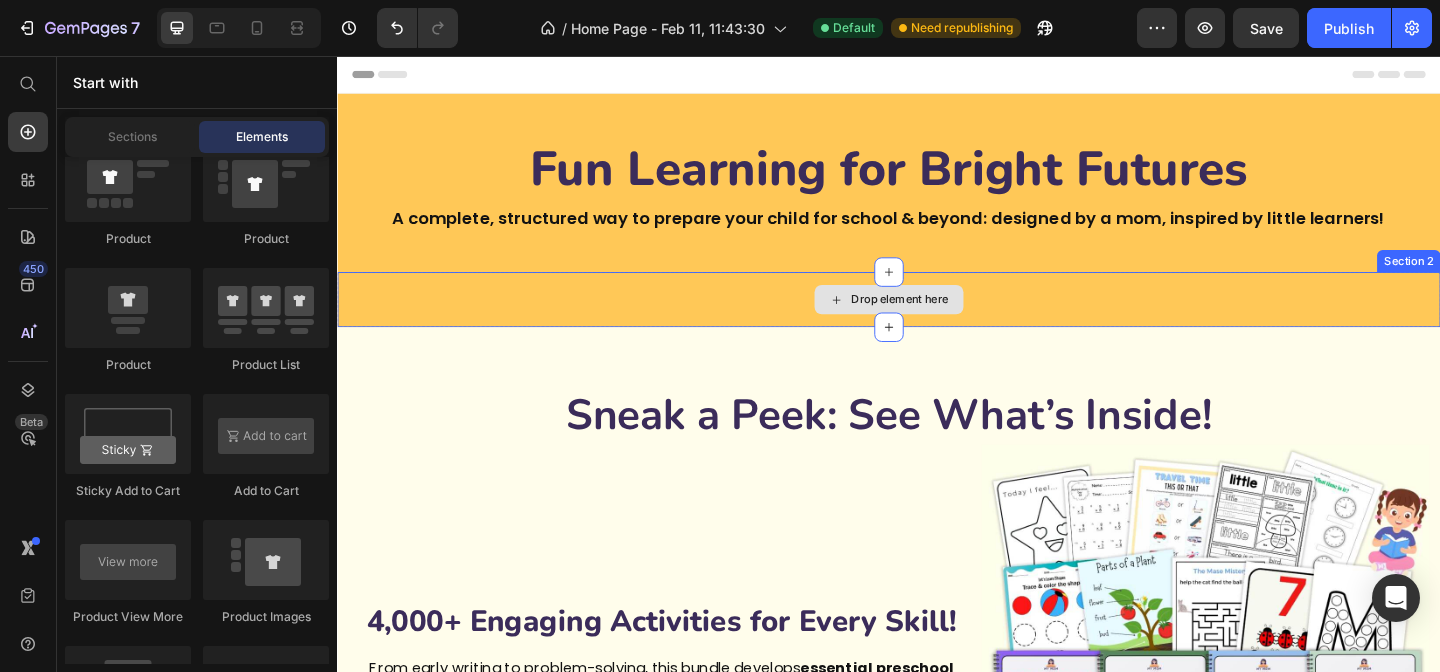 click on "Drop element here" at bounding box center [949, 321] 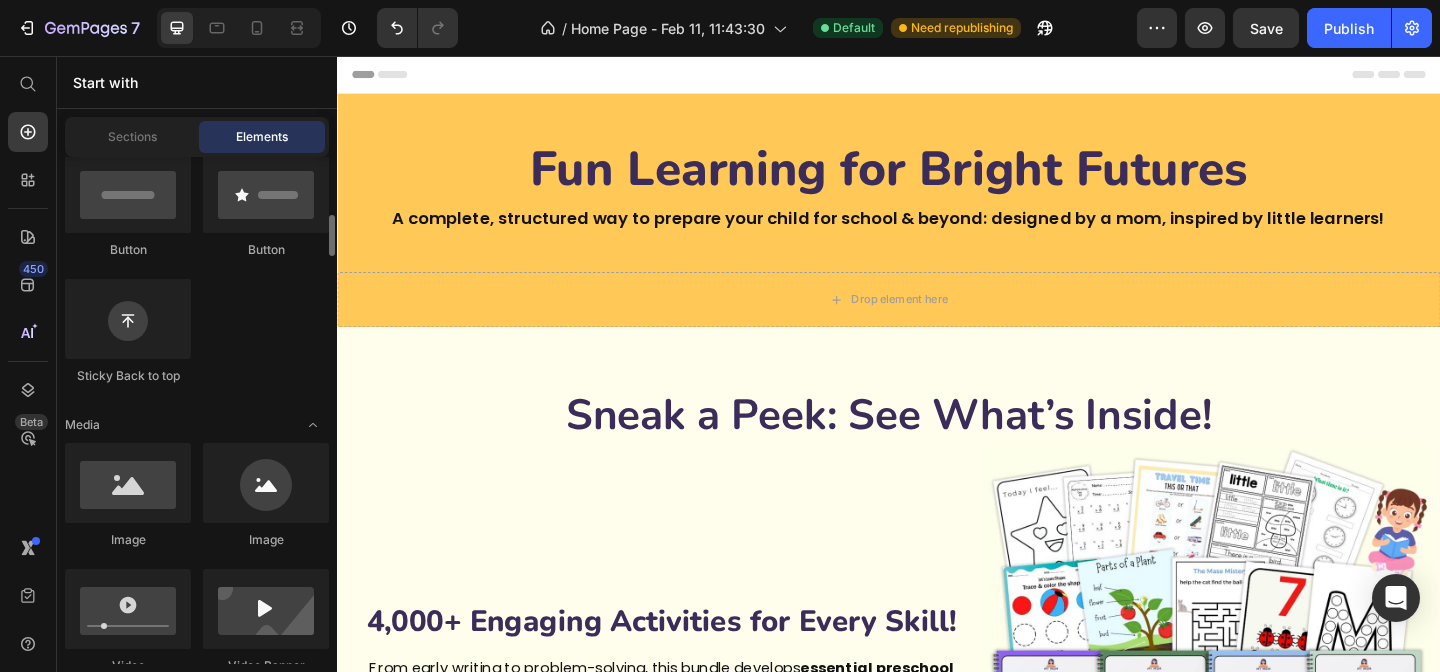 scroll, scrollTop: 564, scrollLeft: 0, axis: vertical 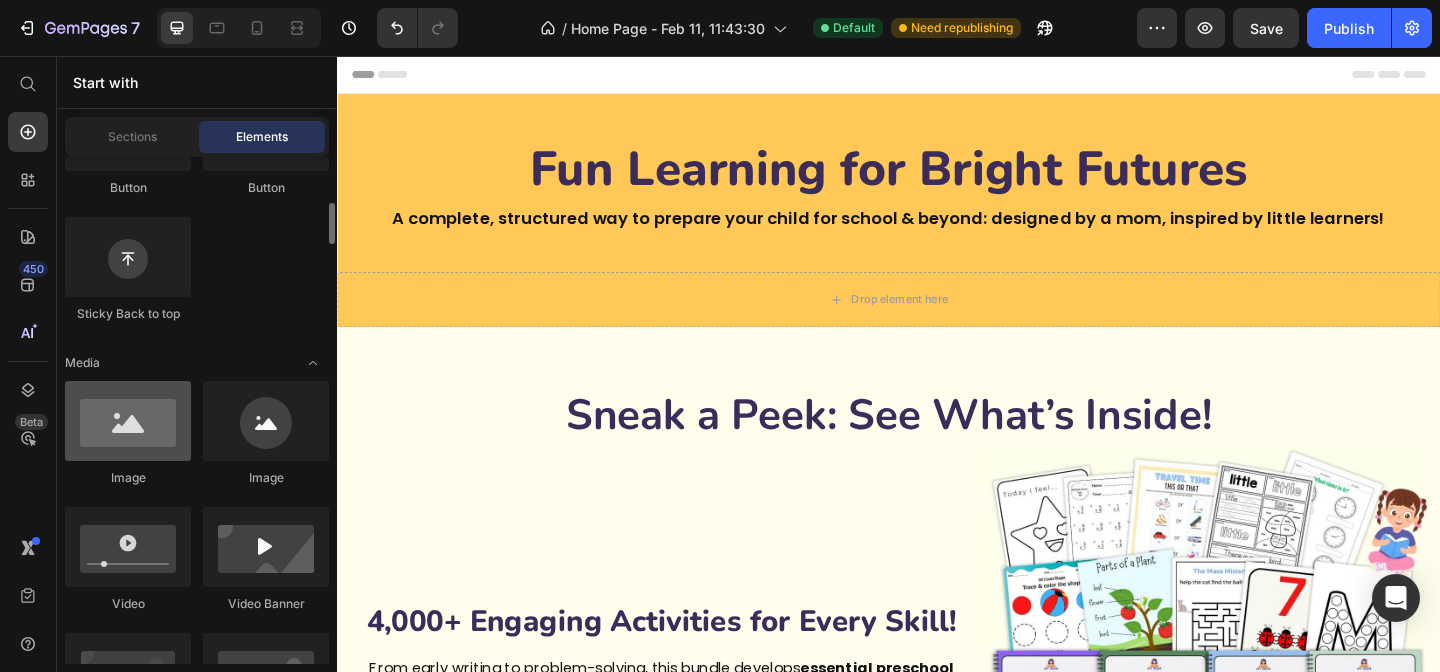 click at bounding box center (128, 421) 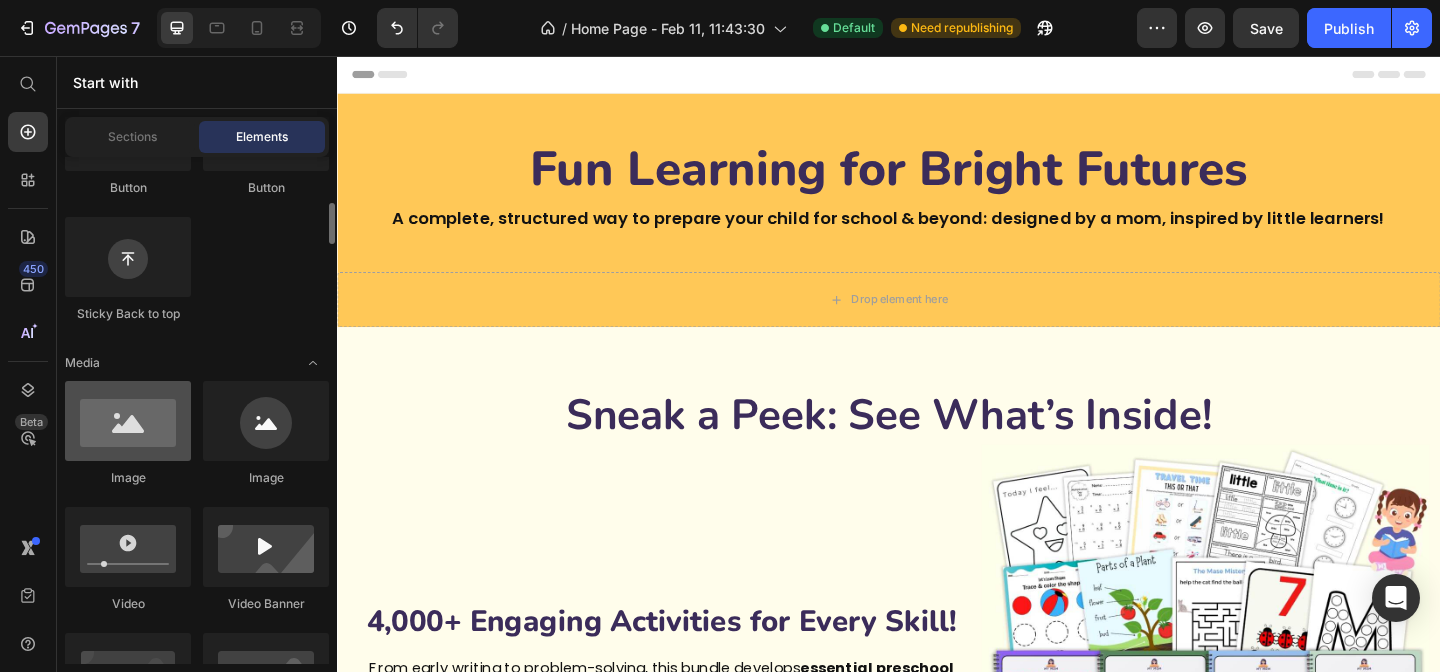 click at bounding box center [128, 421] 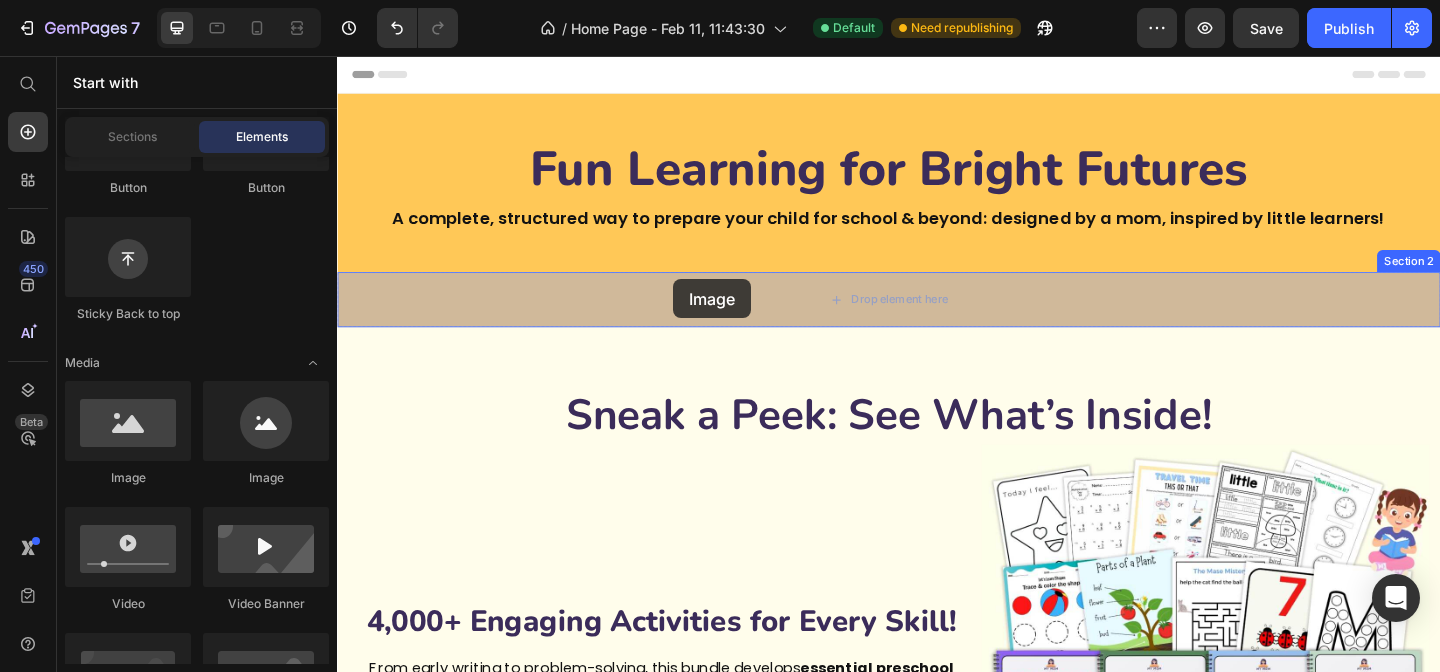 drag, startPoint x: 484, startPoint y: 483, endPoint x: 703, endPoint y: 298, distance: 286.681 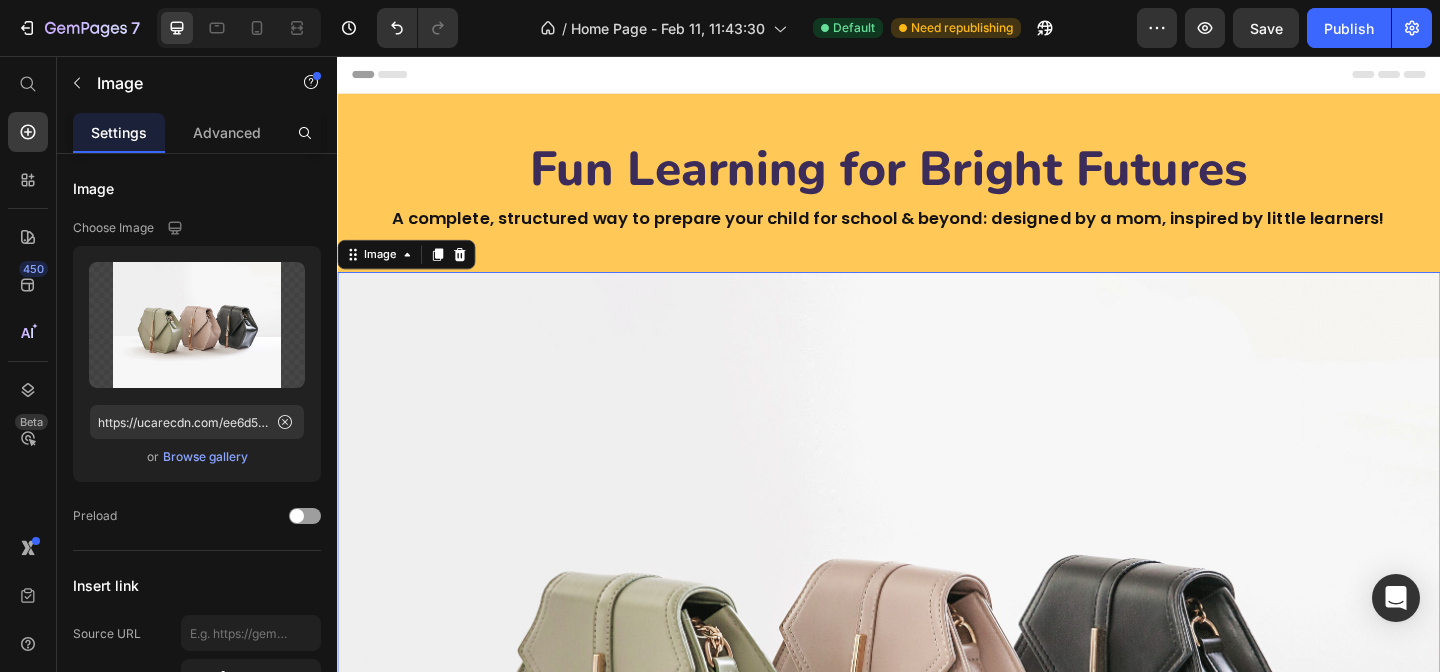 click at bounding box center [937, 741] 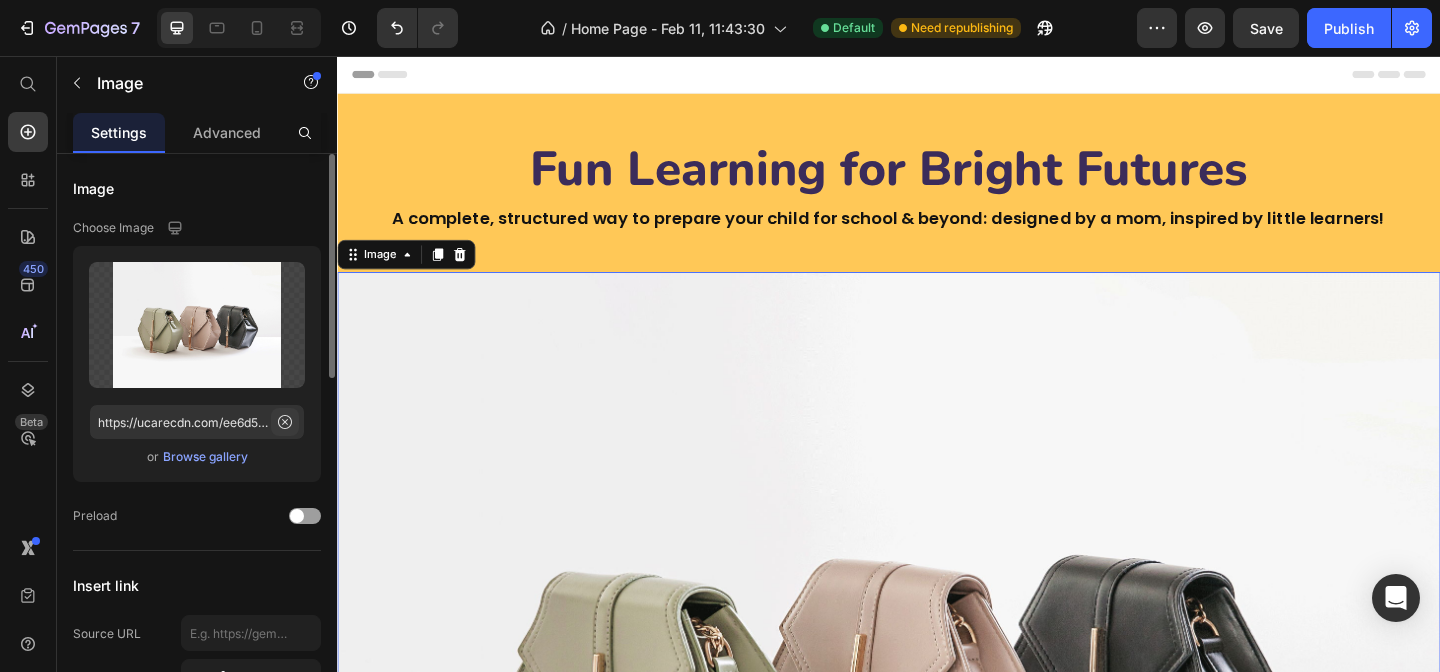 click 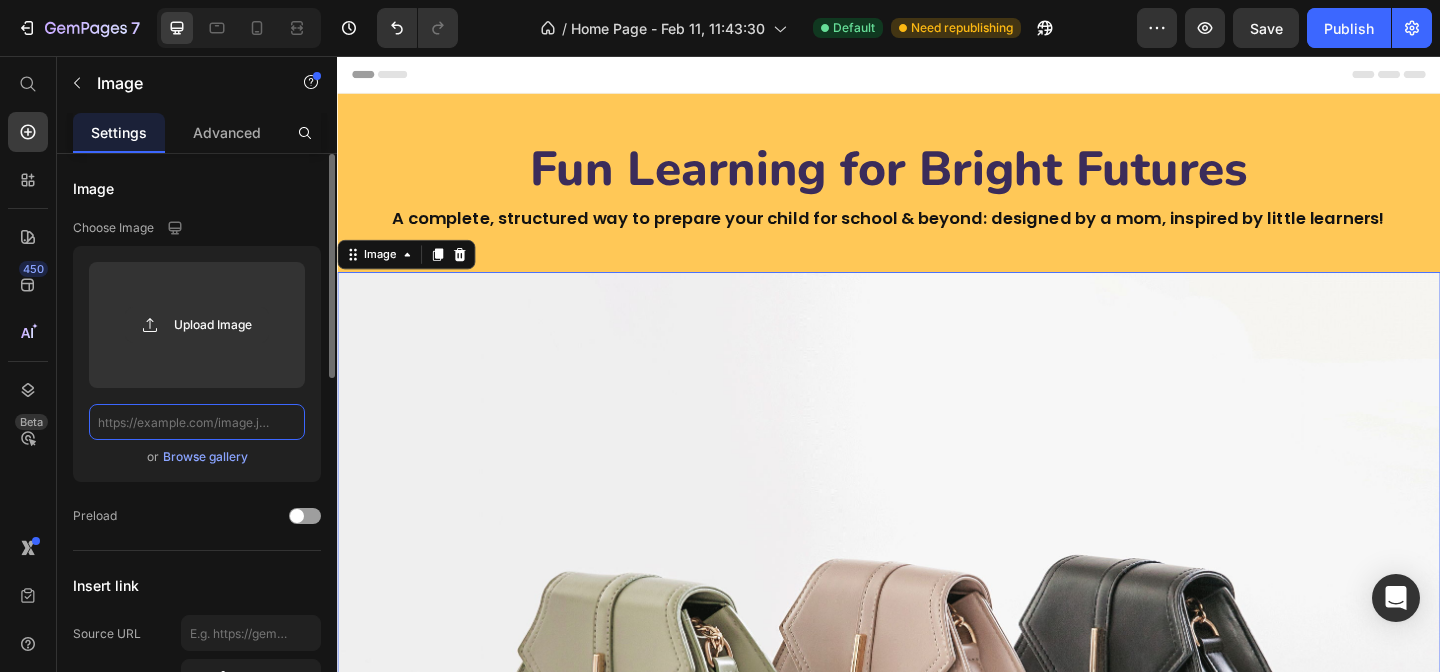 scroll, scrollTop: 0, scrollLeft: 0, axis: both 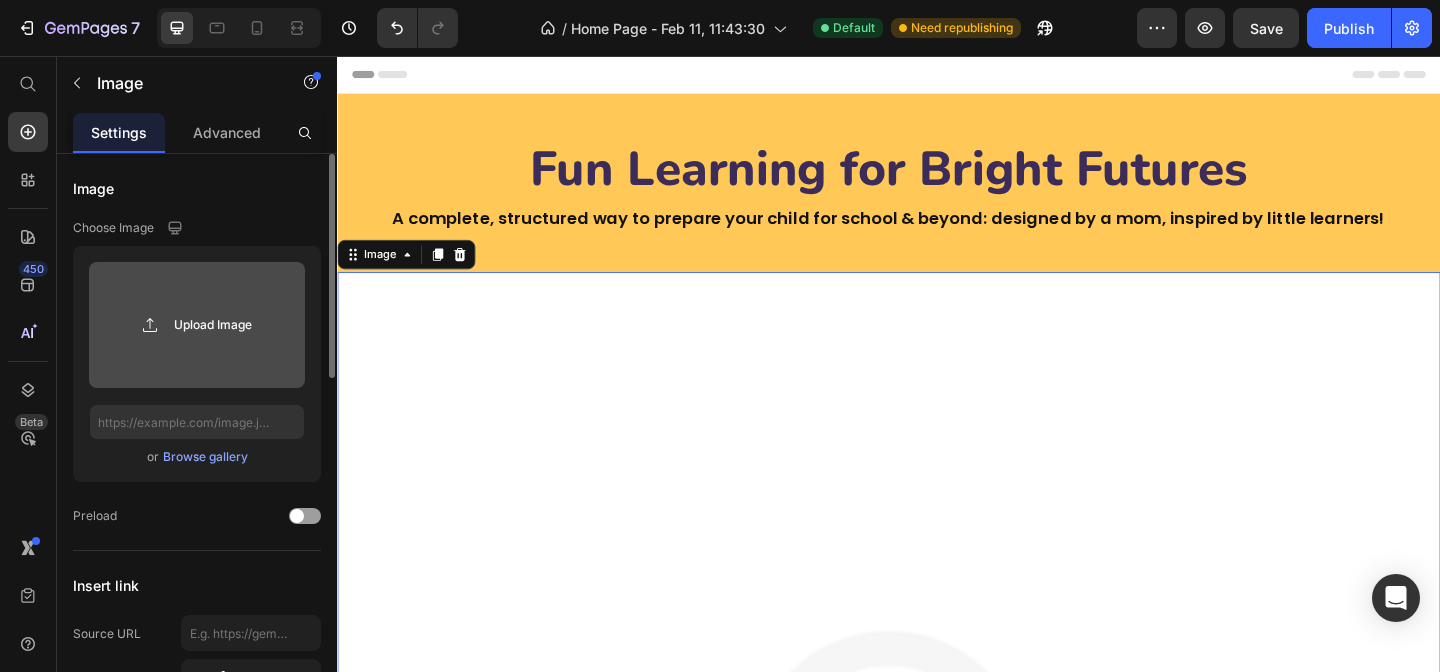 click 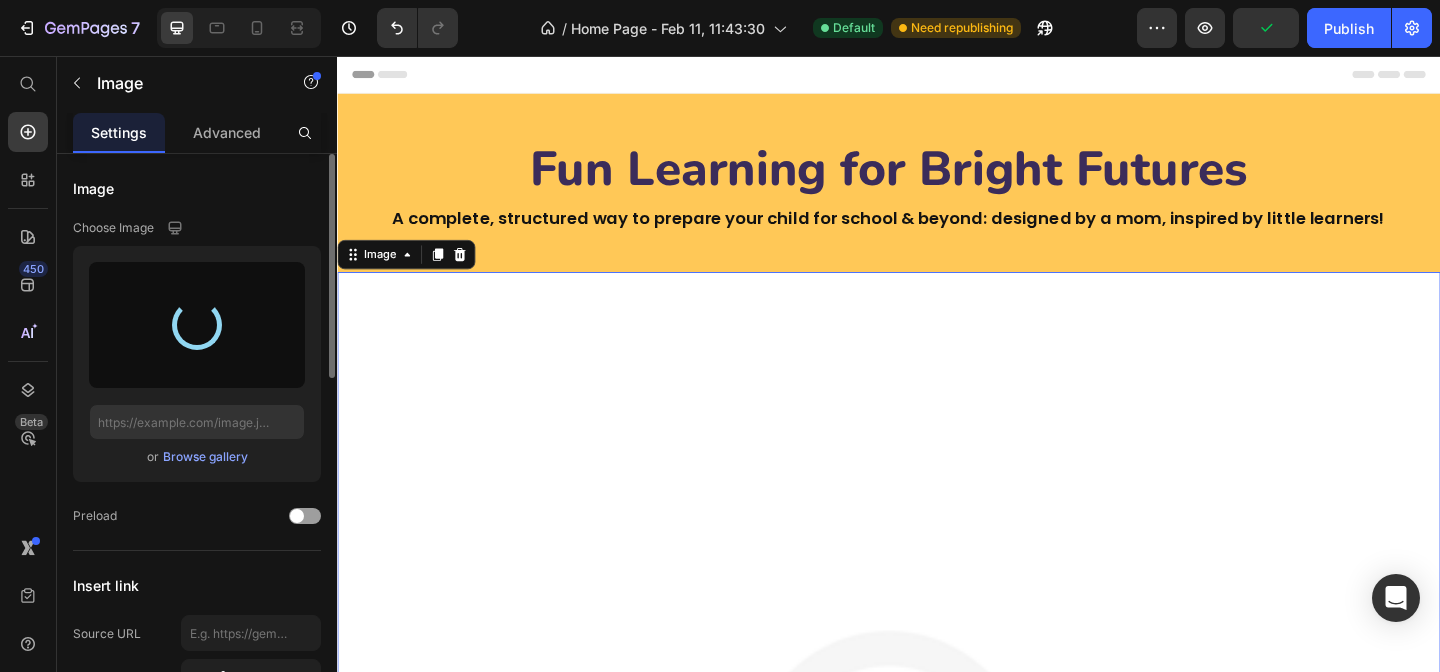 type on "https://cdn.shopify.com/s/files/1/0901/3529/8426/files/gempages_553213593995182904-92d269df-477f-4745-a327-517c52488a6d.png" 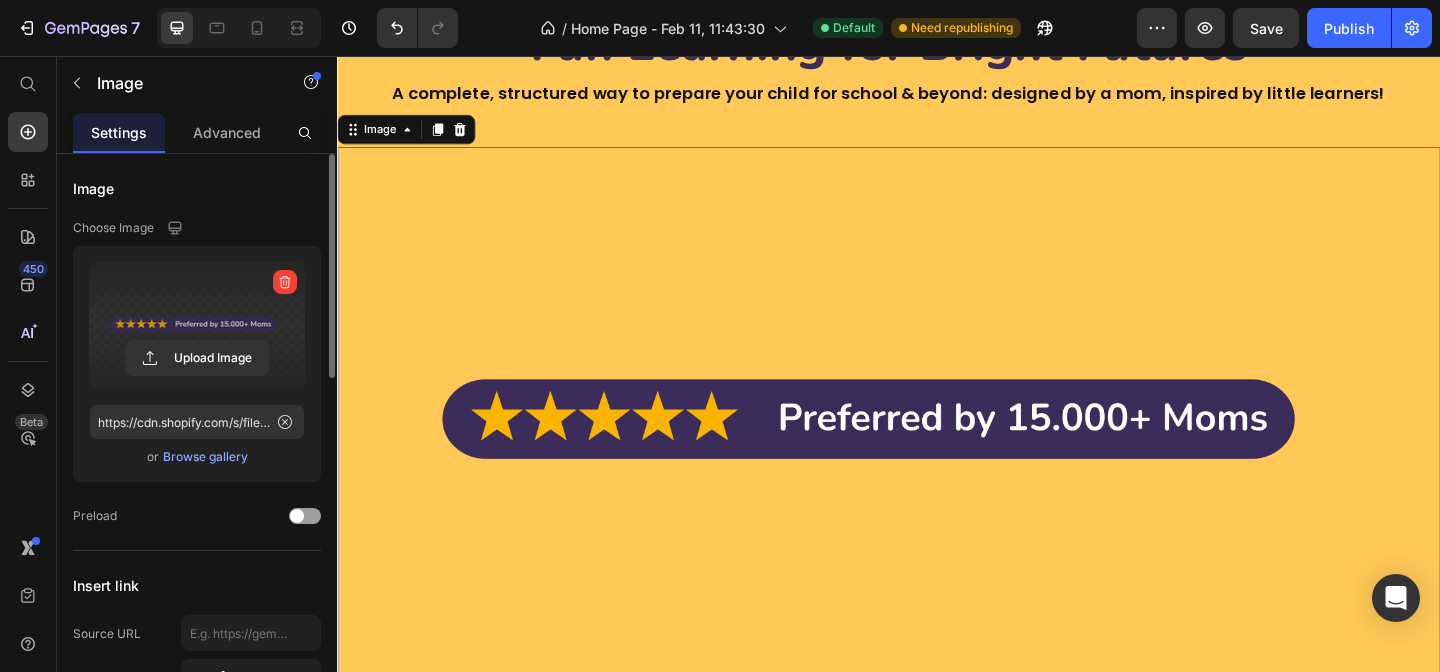 scroll, scrollTop: 144, scrollLeft: 0, axis: vertical 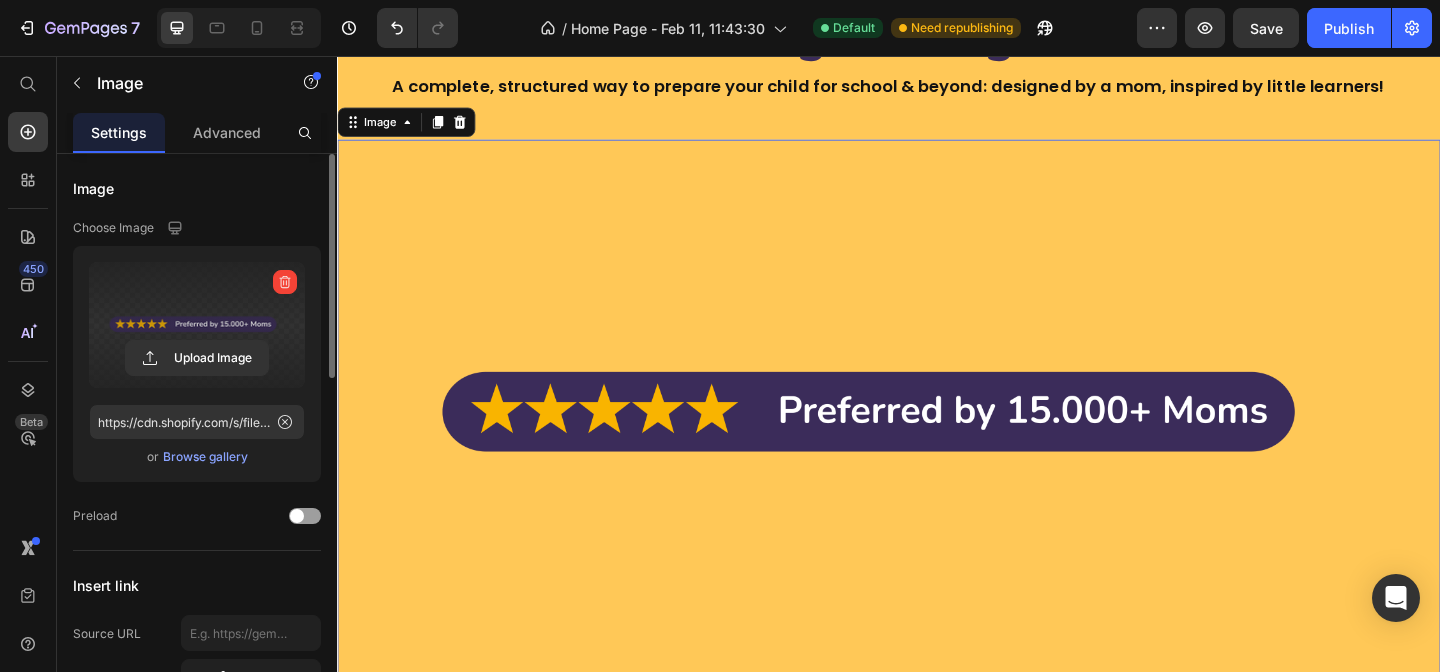 click at bounding box center (937, 447) 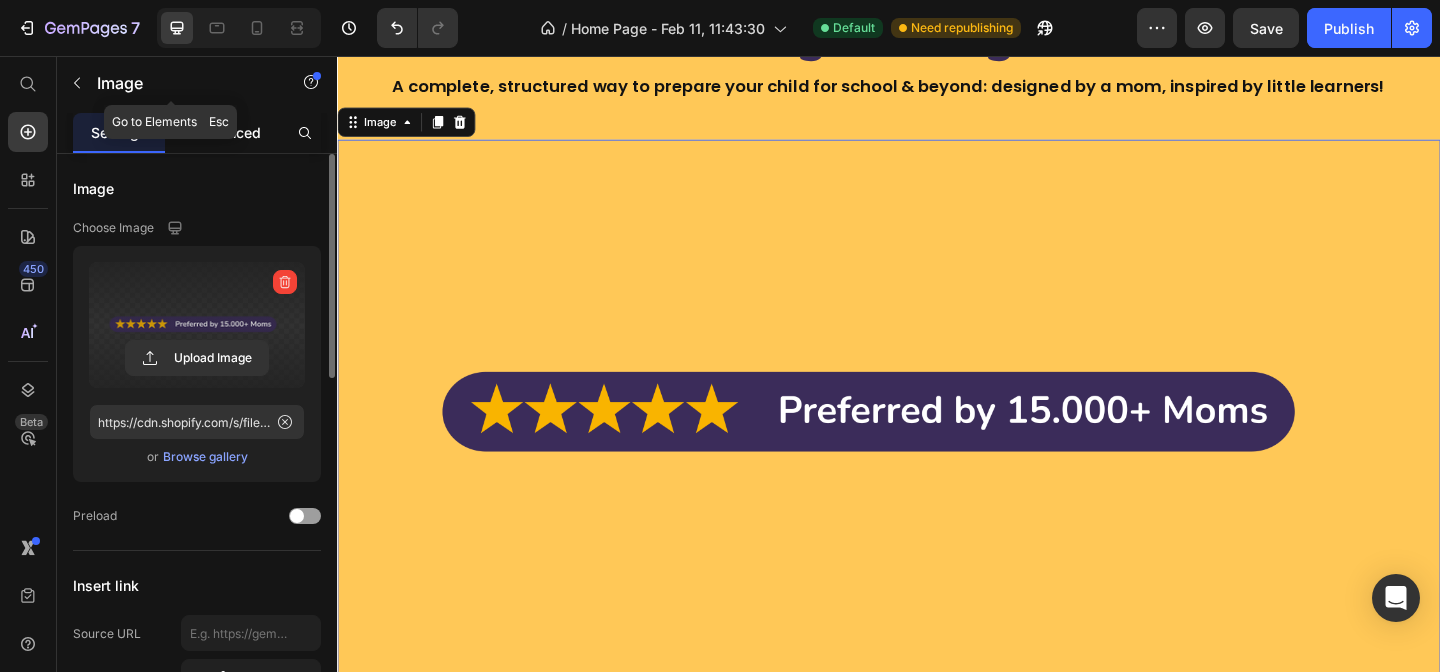click on "Advanced" at bounding box center [227, 132] 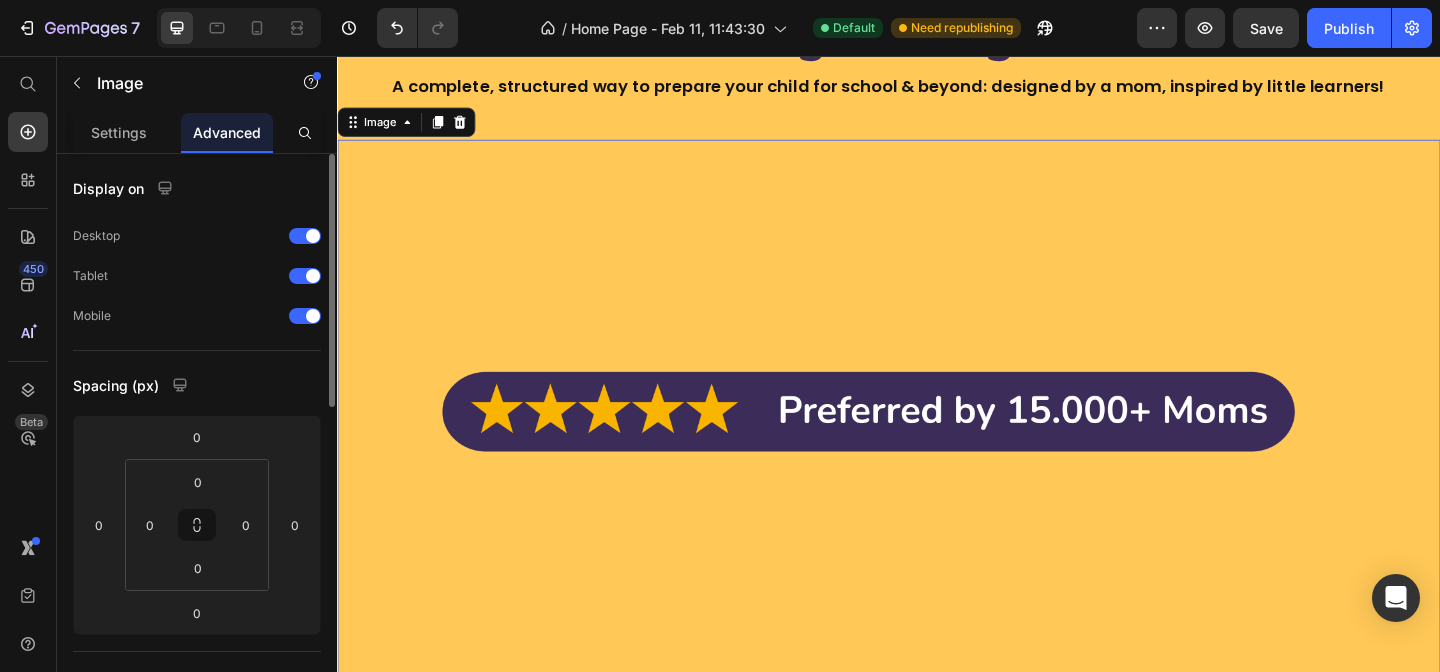 click at bounding box center [937, 447] 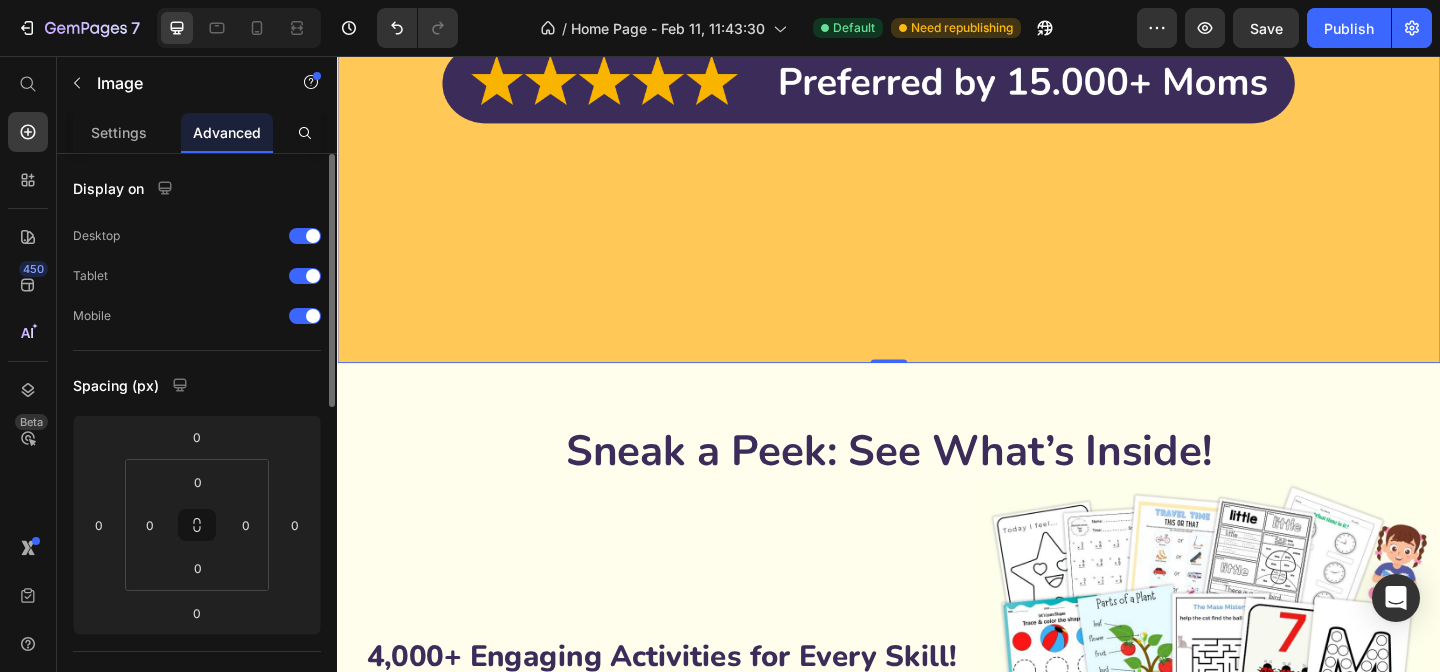 scroll, scrollTop: 543, scrollLeft: 0, axis: vertical 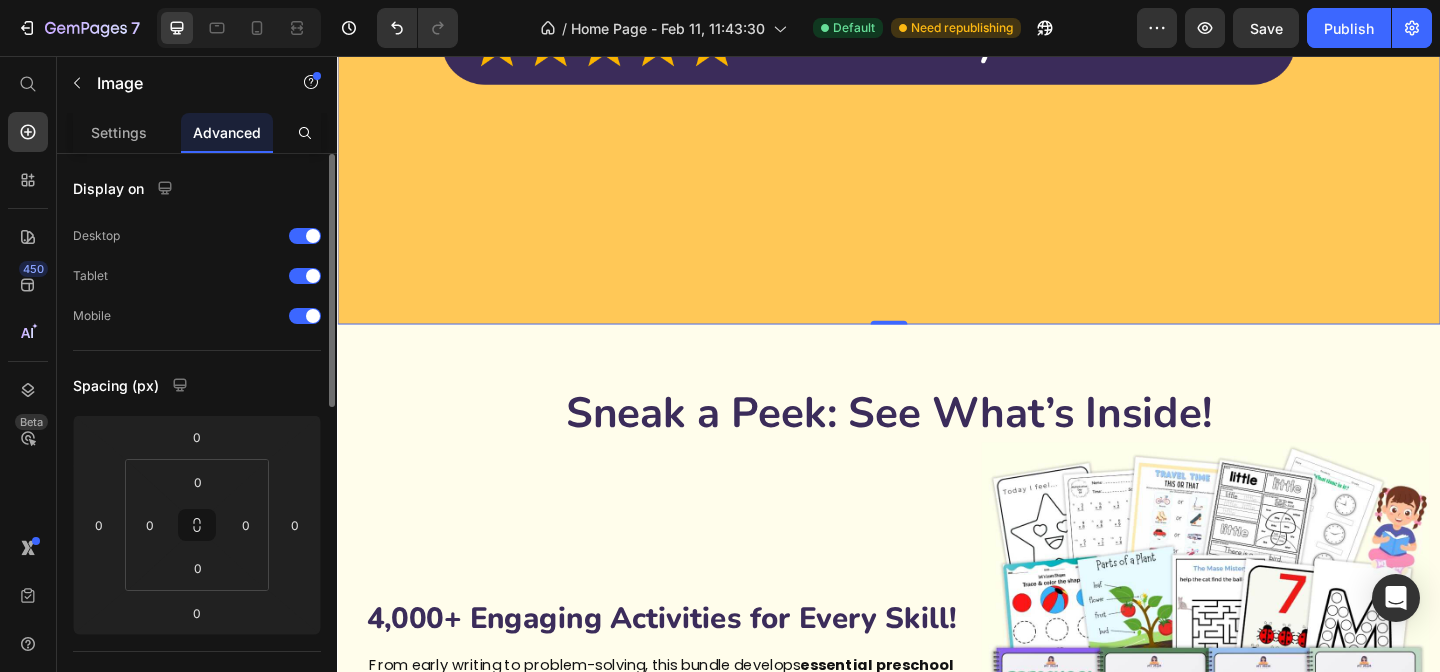 click at bounding box center [937, 48] 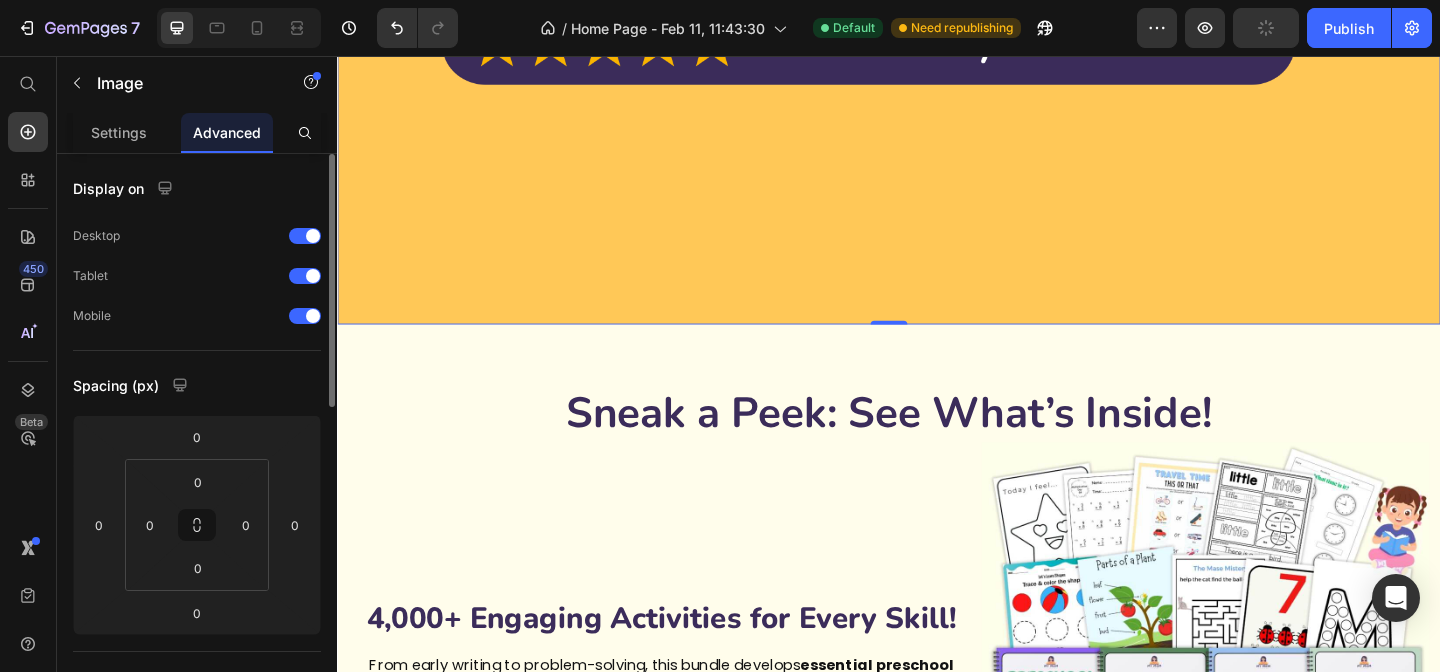 click at bounding box center [937, 48] 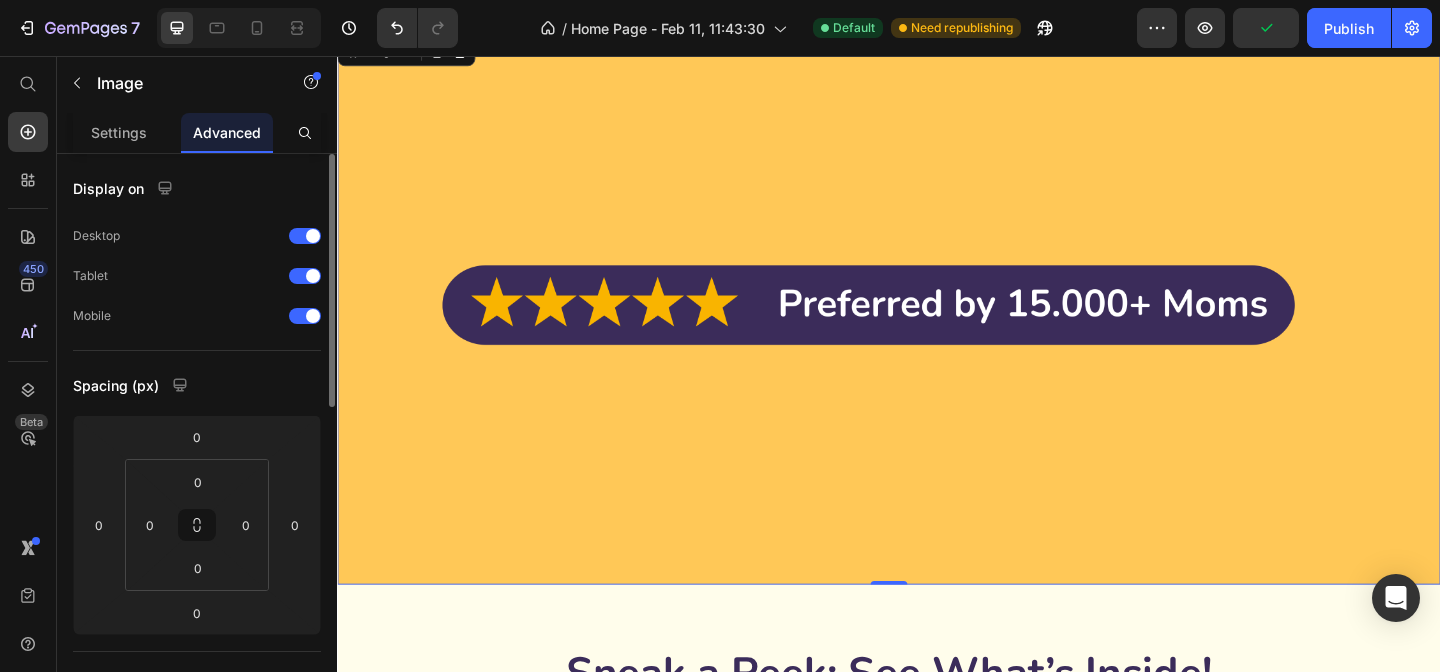 scroll, scrollTop: 0, scrollLeft: 0, axis: both 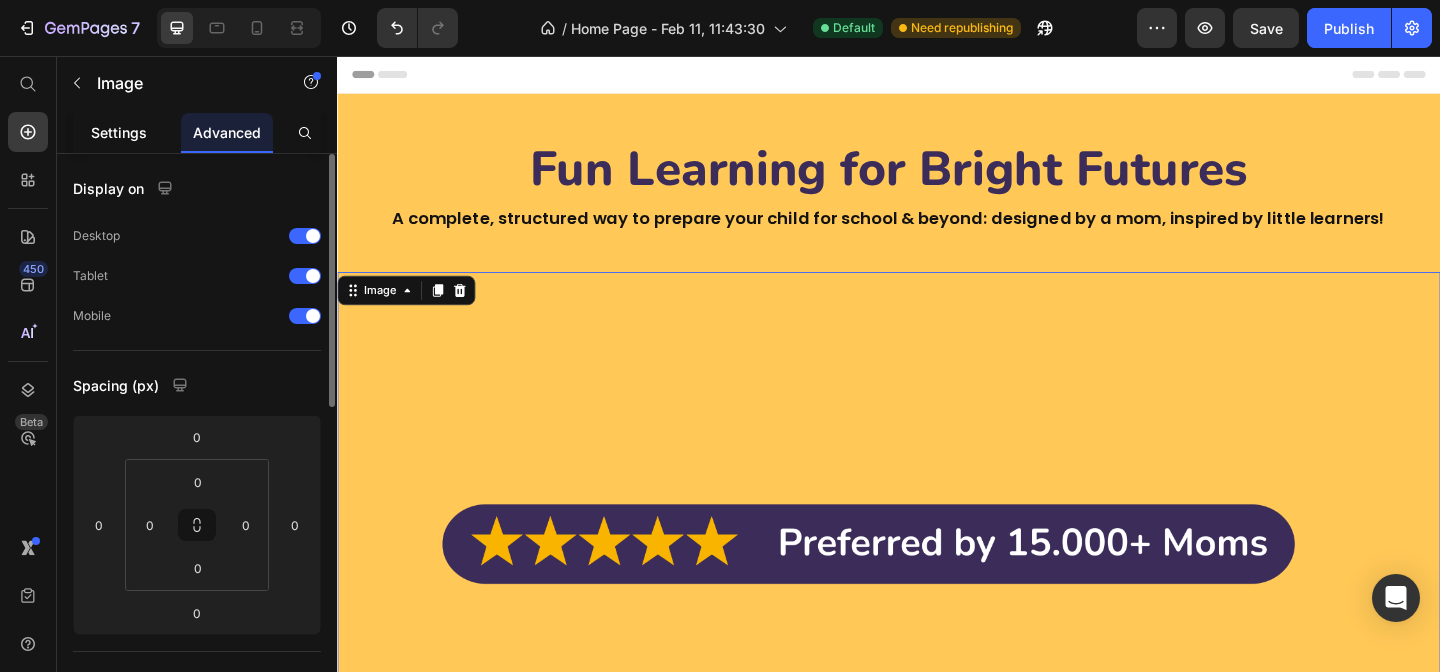 click on "Settings" at bounding box center [119, 132] 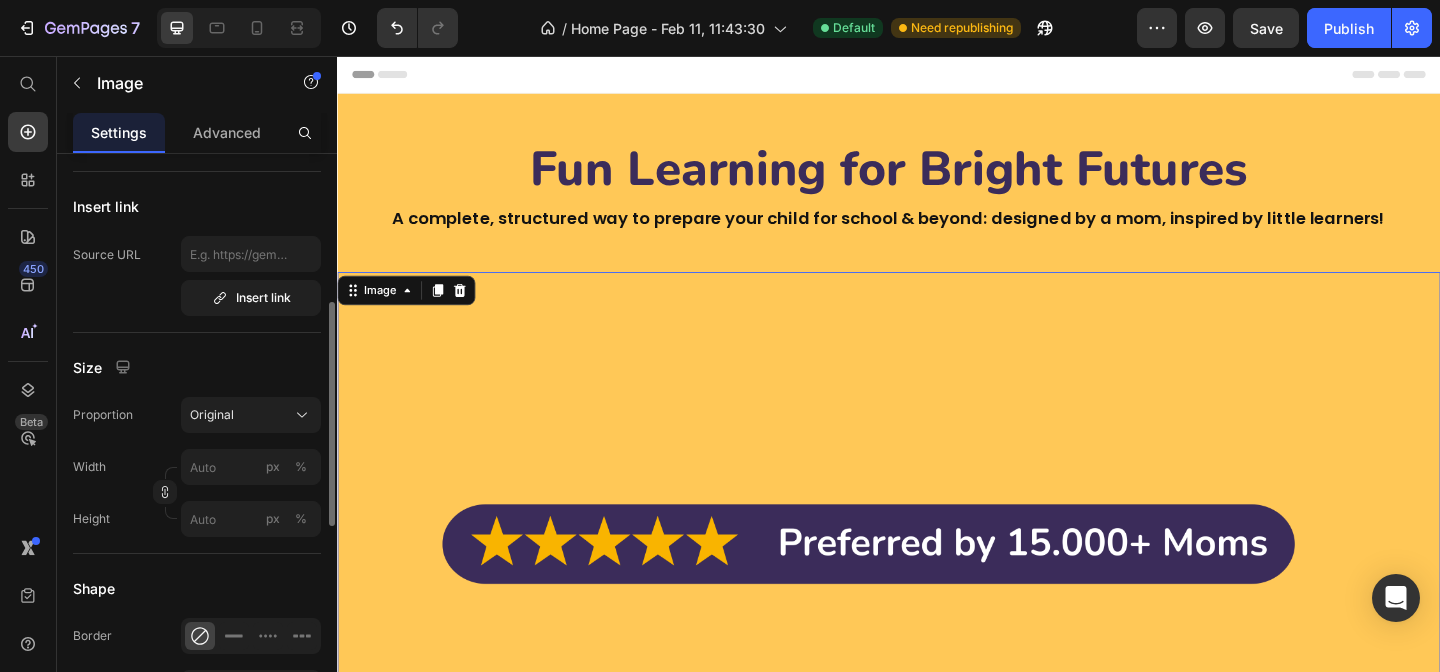 scroll, scrollTop: 480, scrollLeft: 0, axis: vertical 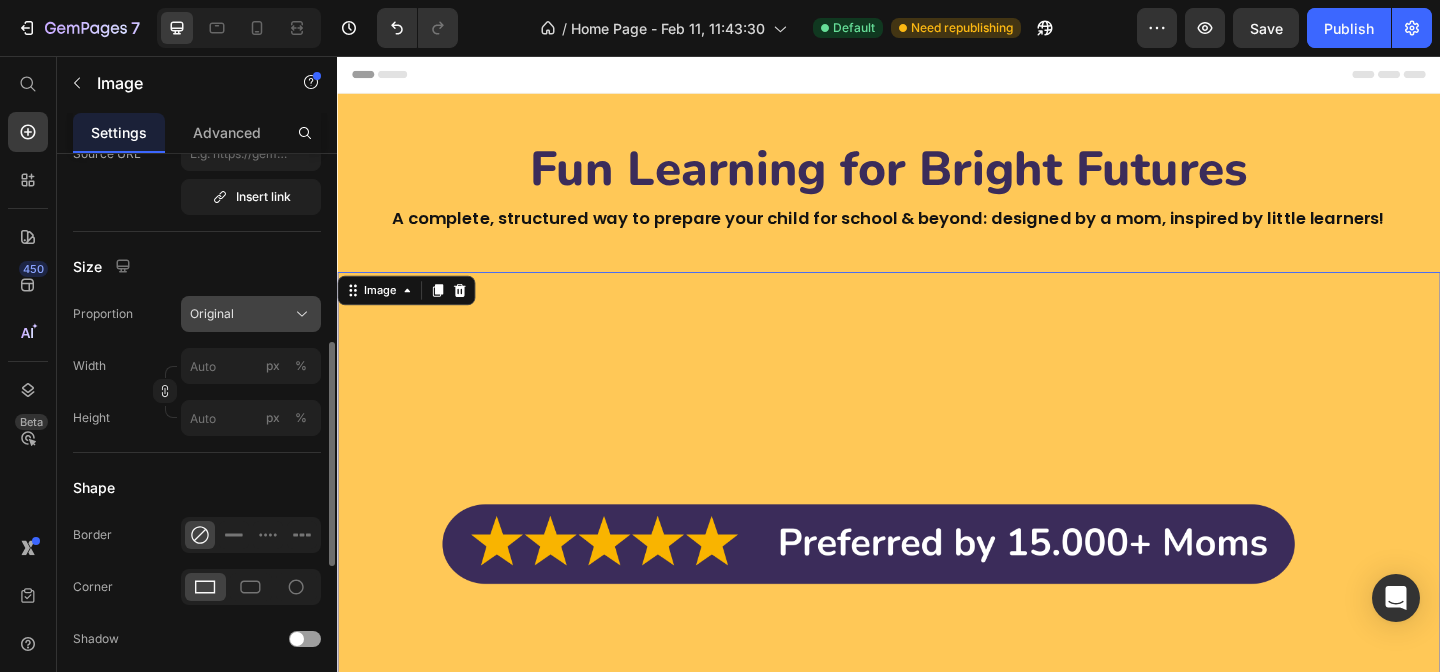 click on "Original" at bounding box center (212, 314) 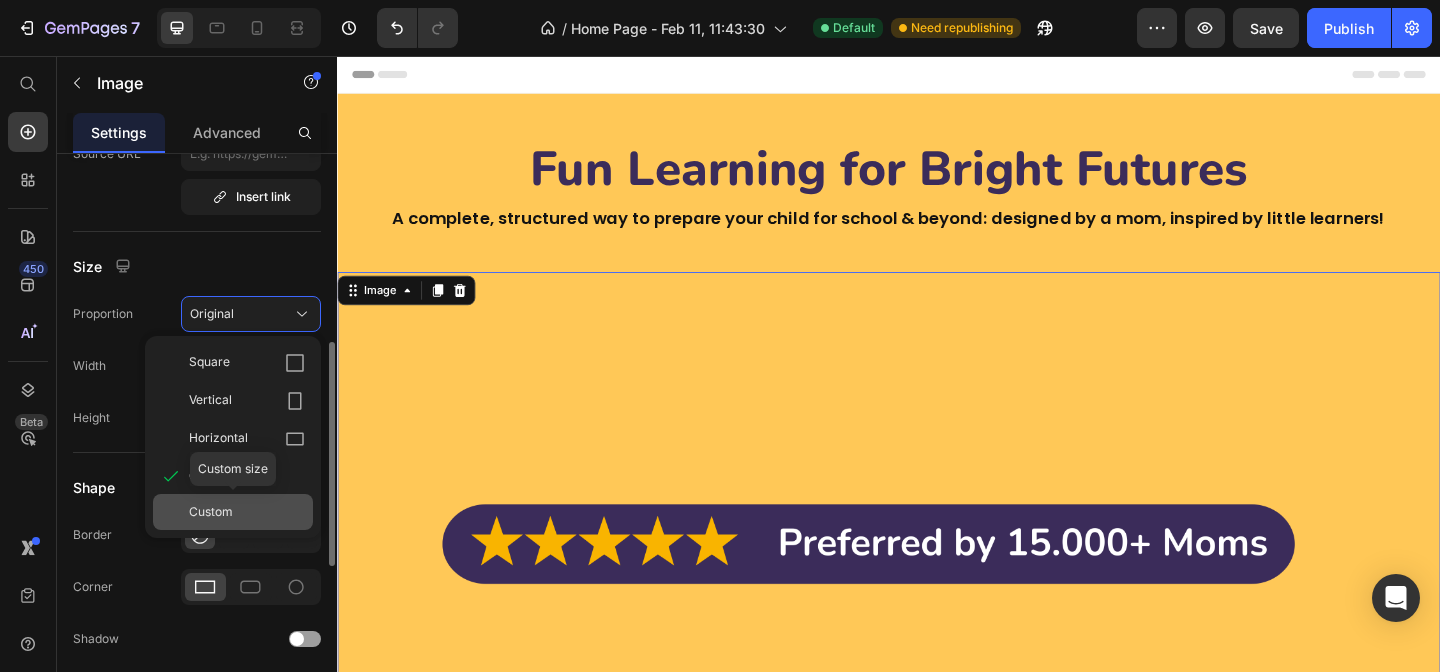 click on "Custom" at bounding box center [211, 512] 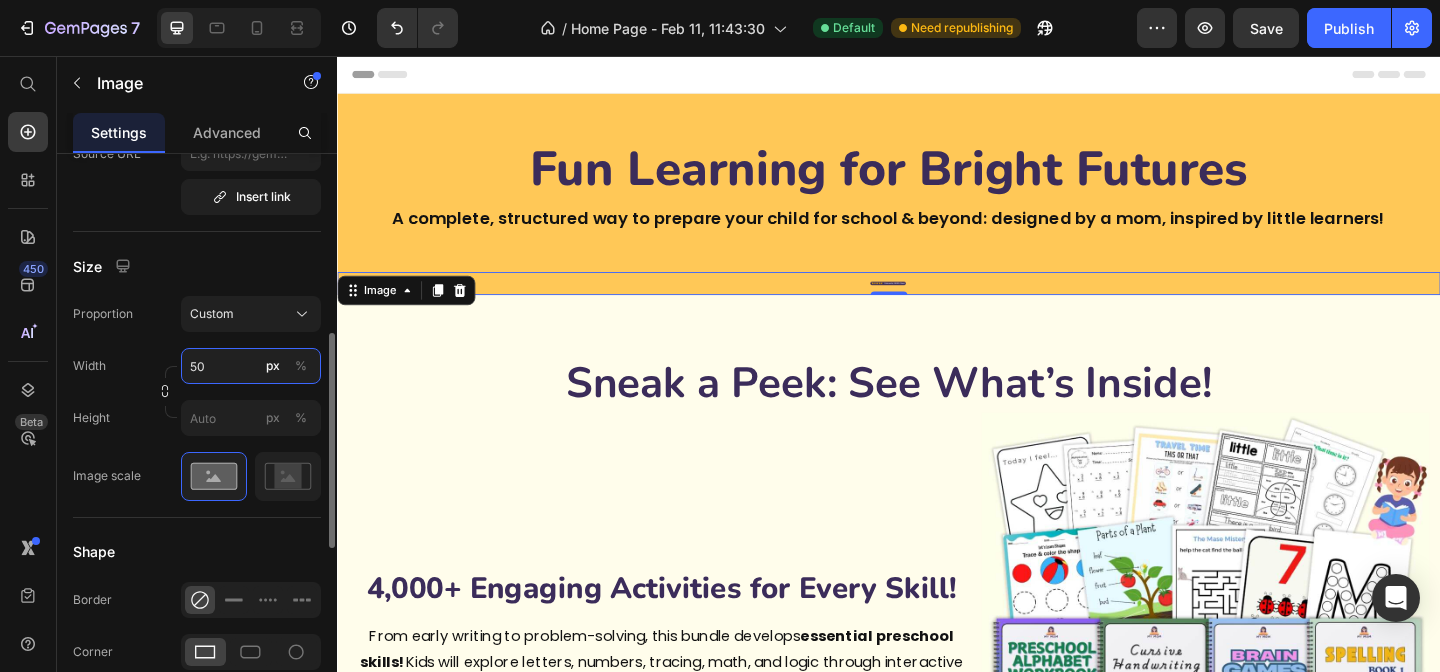 type on "5" 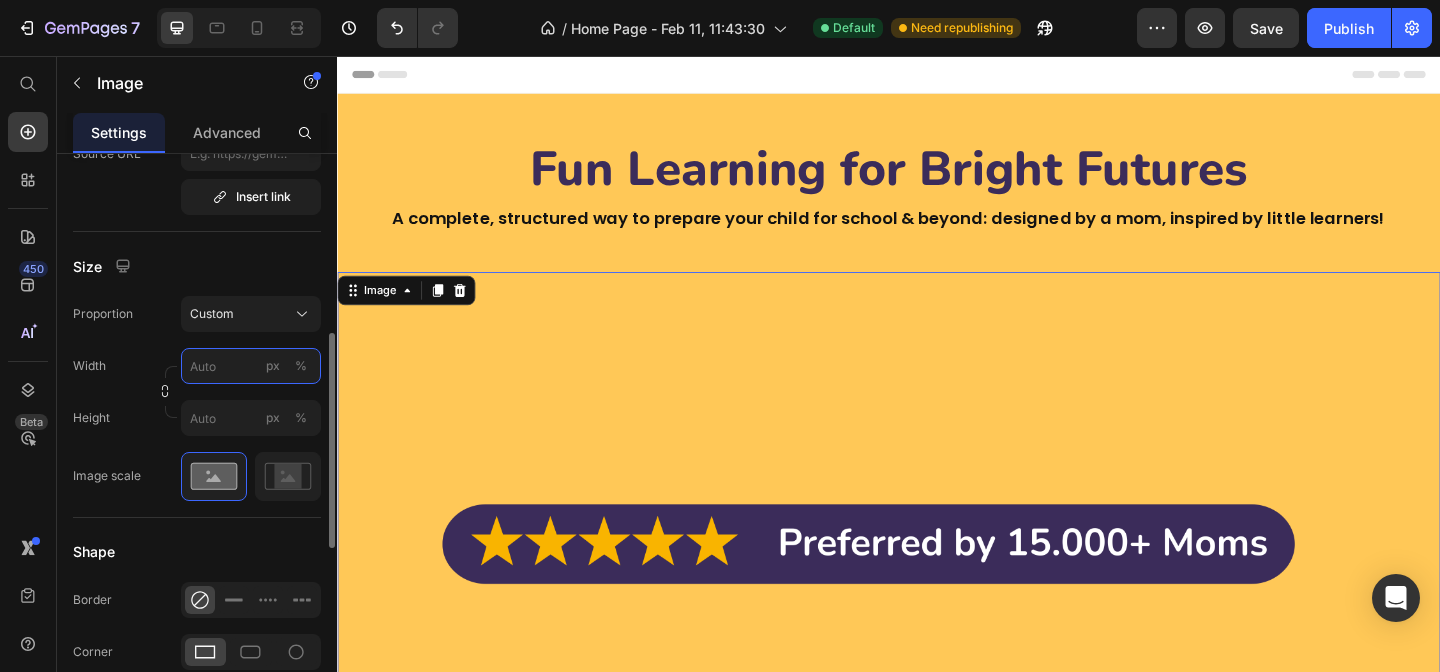 type on "1" 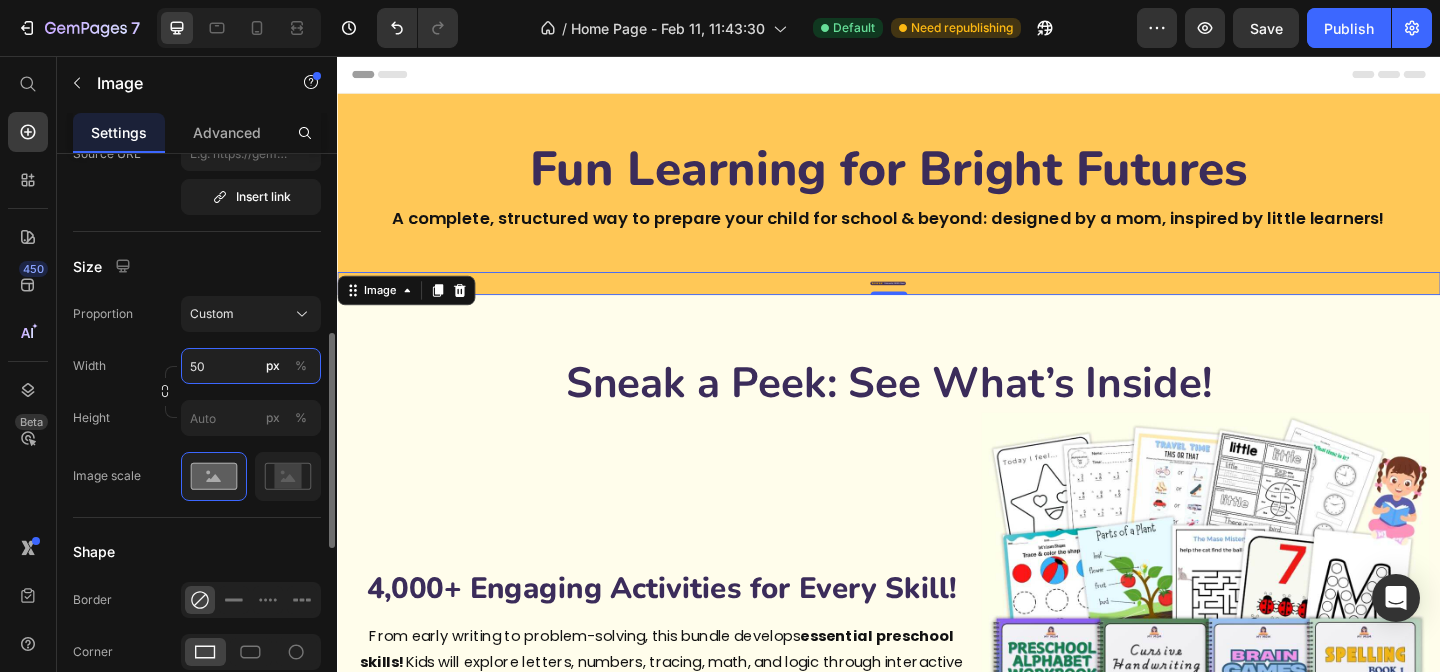 type on "5" 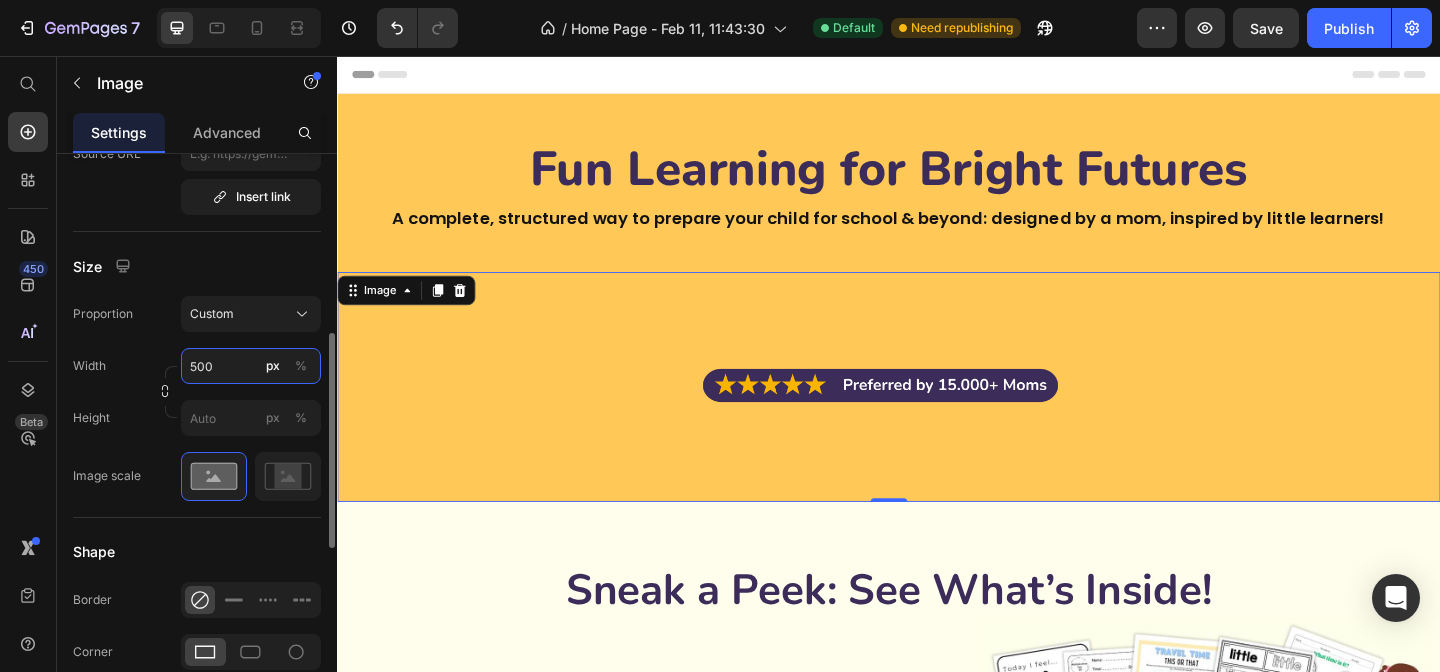 type on "500" 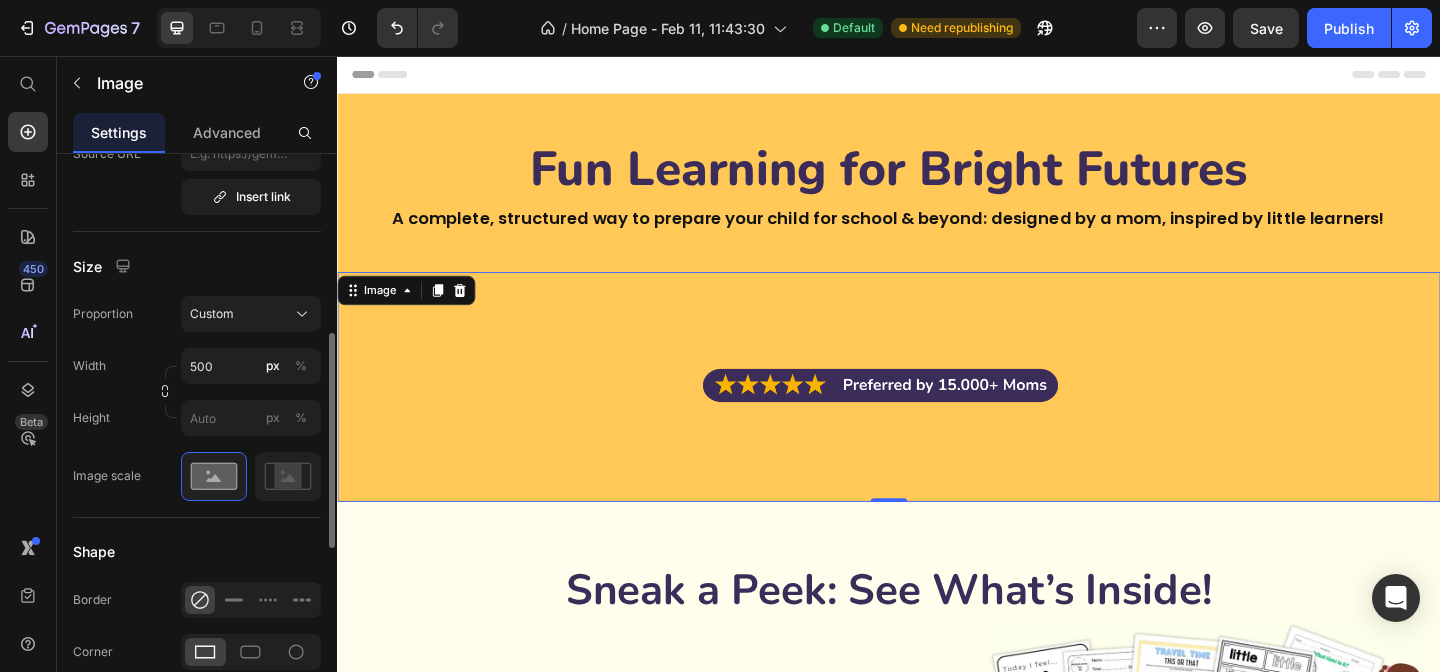 click on "Size" at bounding box center (197, 266) 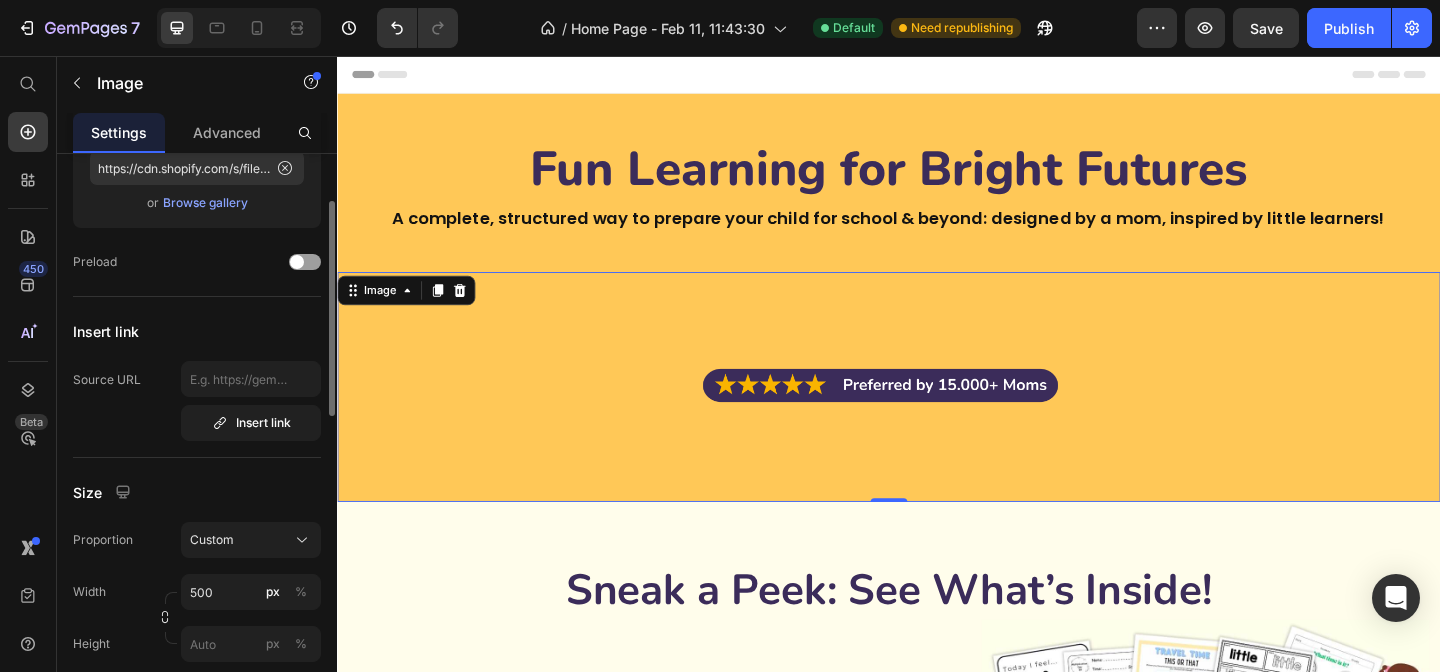 scroll, scrollTop: 219, scrollLeft: 0, axis: vertical 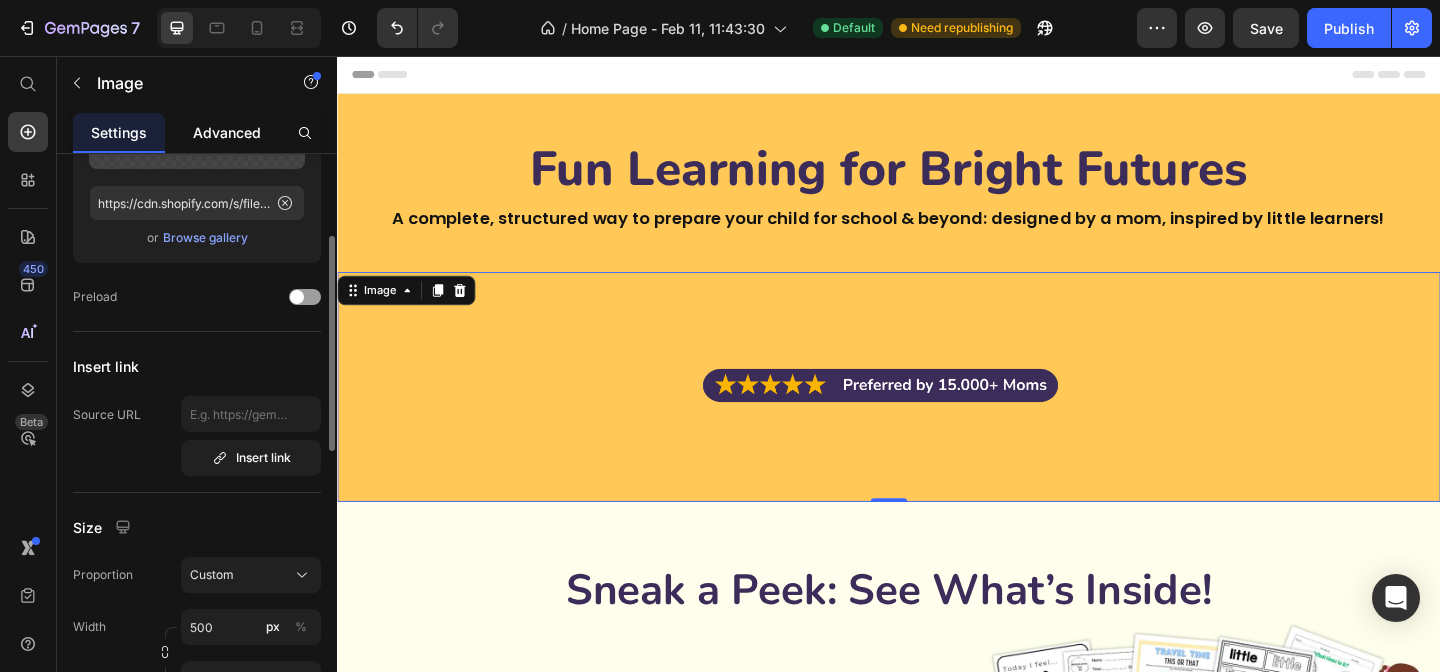 click on "Advanced" at bounding box center (227, 132) 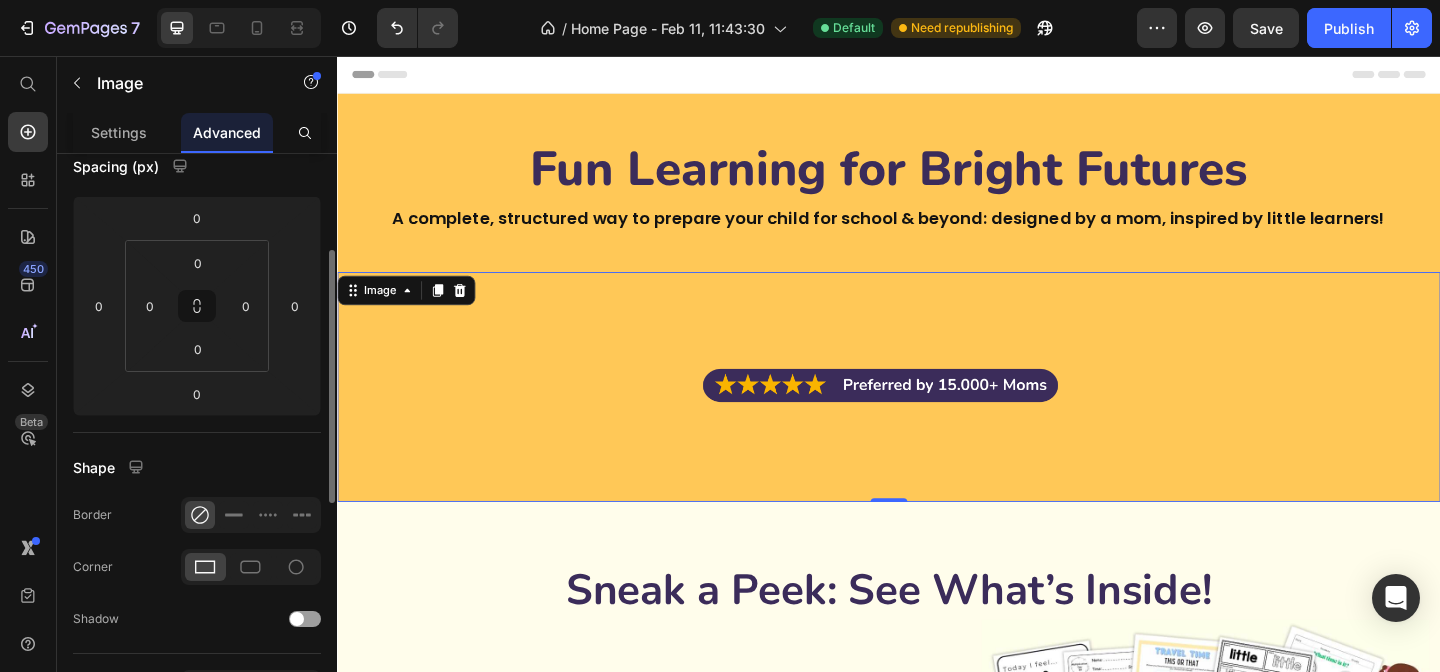scroll, scrollTop: 0, scrollLeft: 0, axis: both 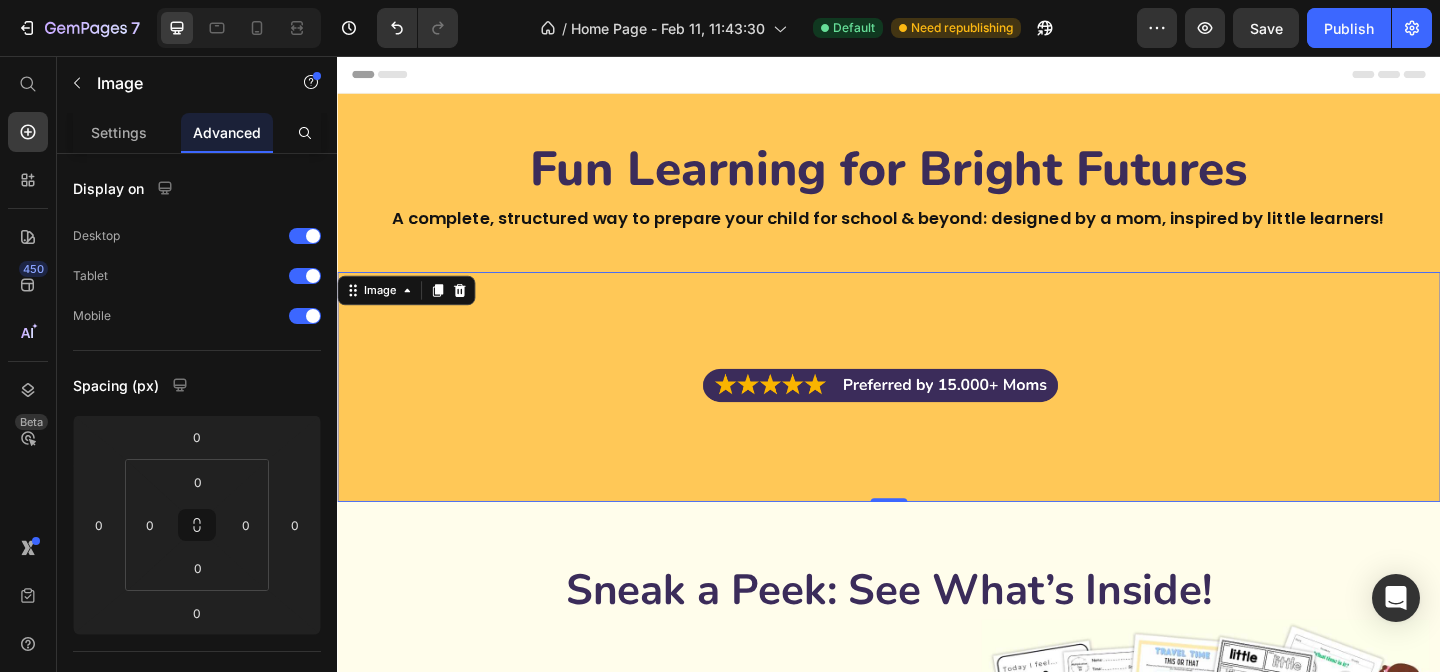 click at bounding box center (937, 416) 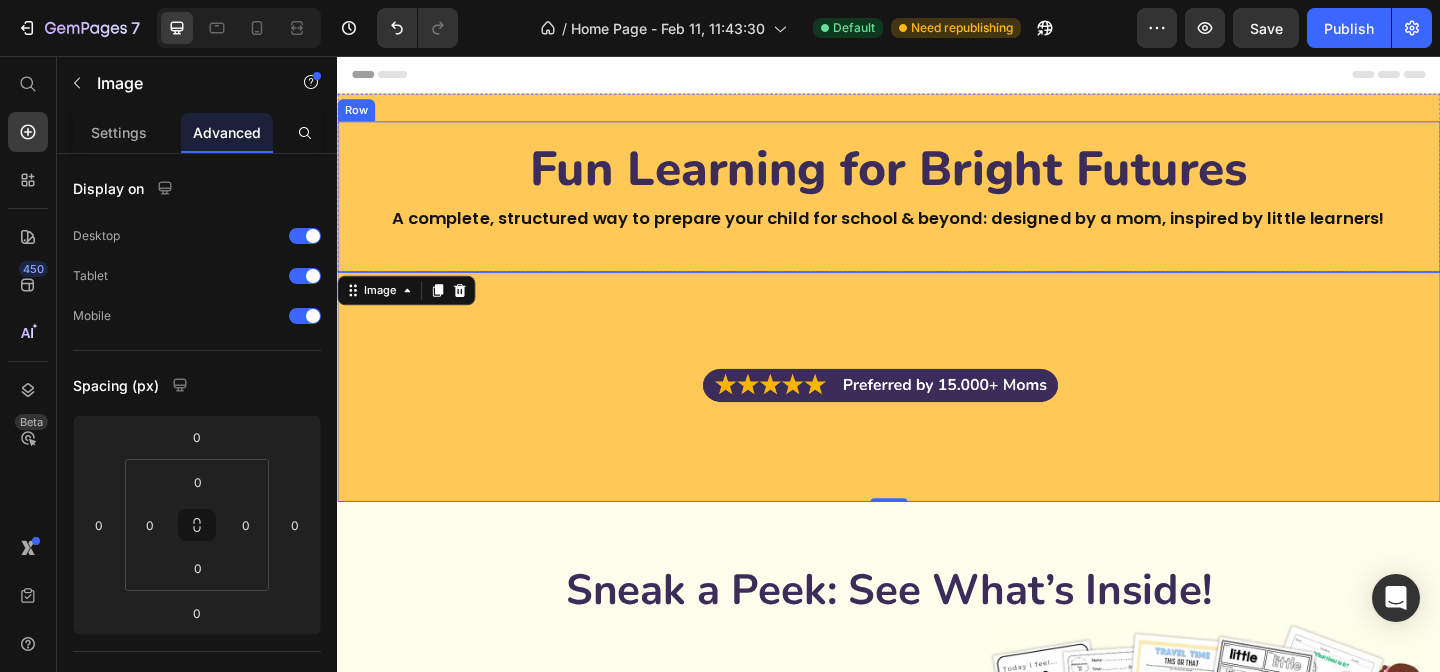 click on "Fun Learning for Bright Futures Heading A complete, structured way to prepare your child for school & beyond: designed by a mom, inspired by little learners! Text Block Row Section 1" at bounding box center [937, 194] 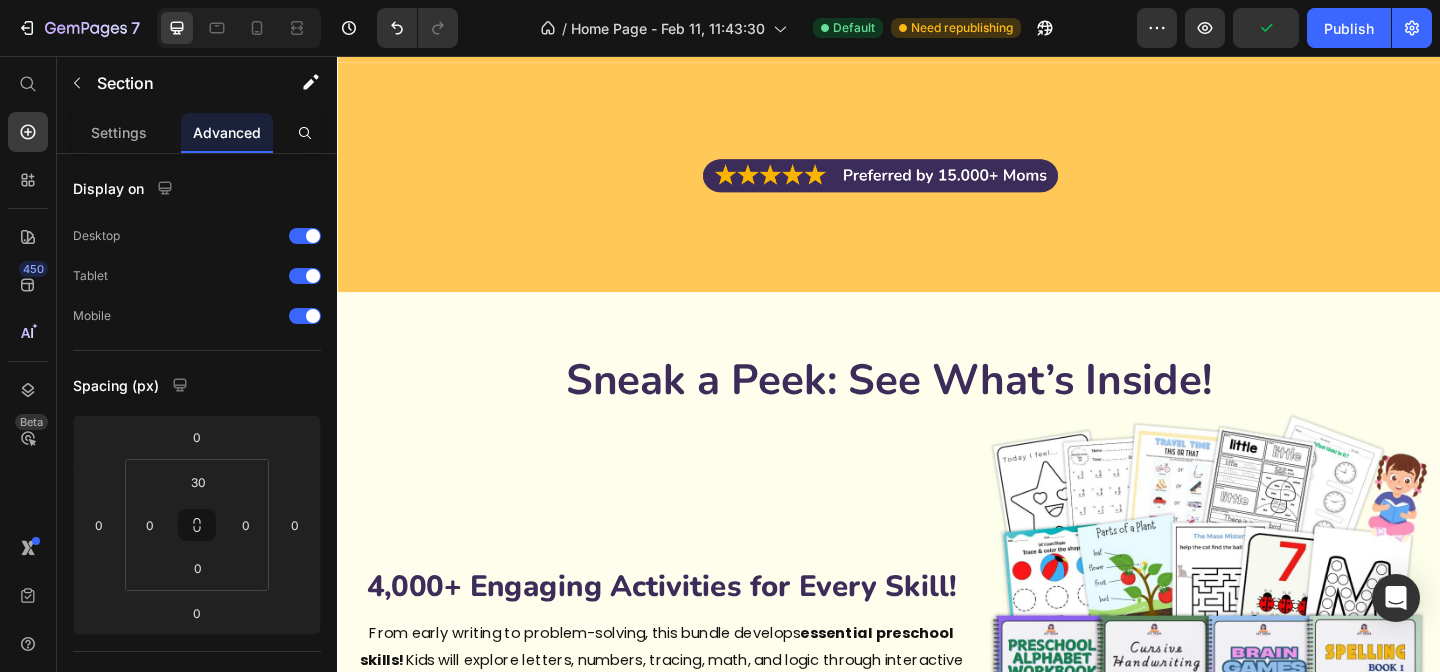 scroll, scrollTop: 0, scrollLeft: 0, axis: both 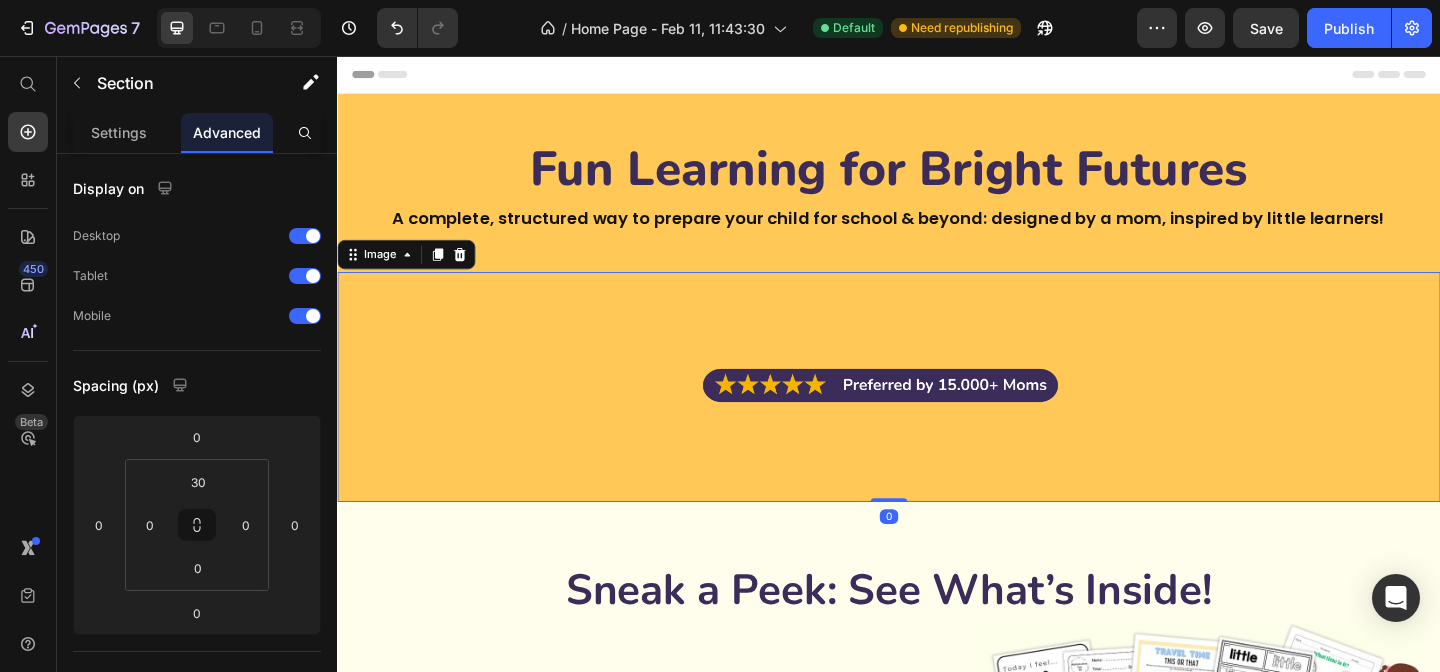 click at bounding box center (937, 416) 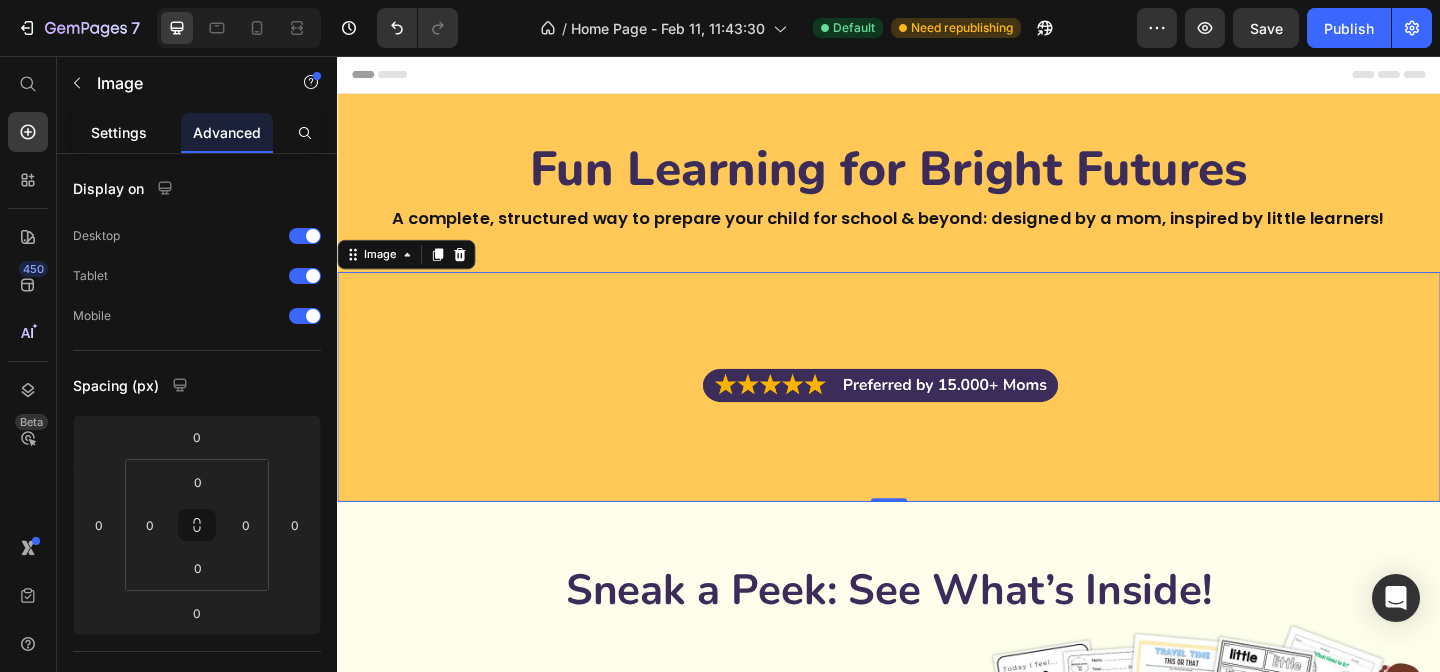 click on "Settings" 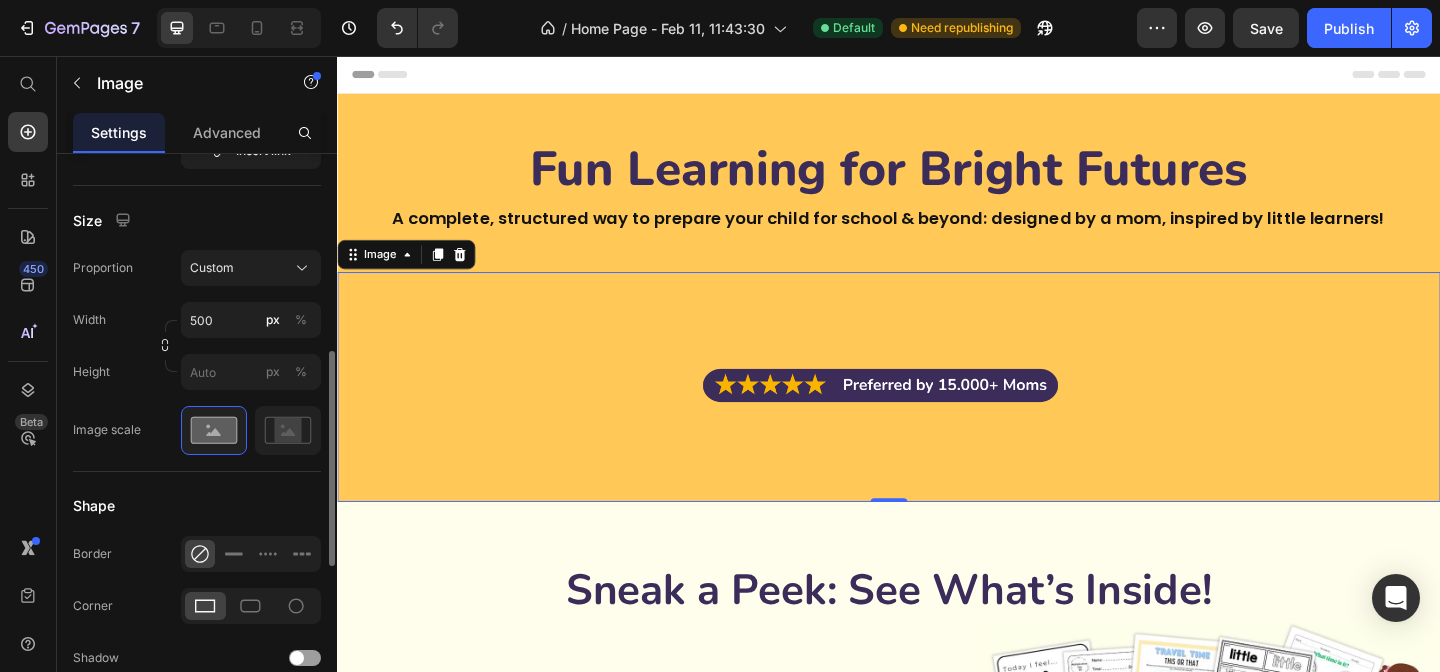 scroll, scrollTop: 0, scrollLeft: 0, axis: both 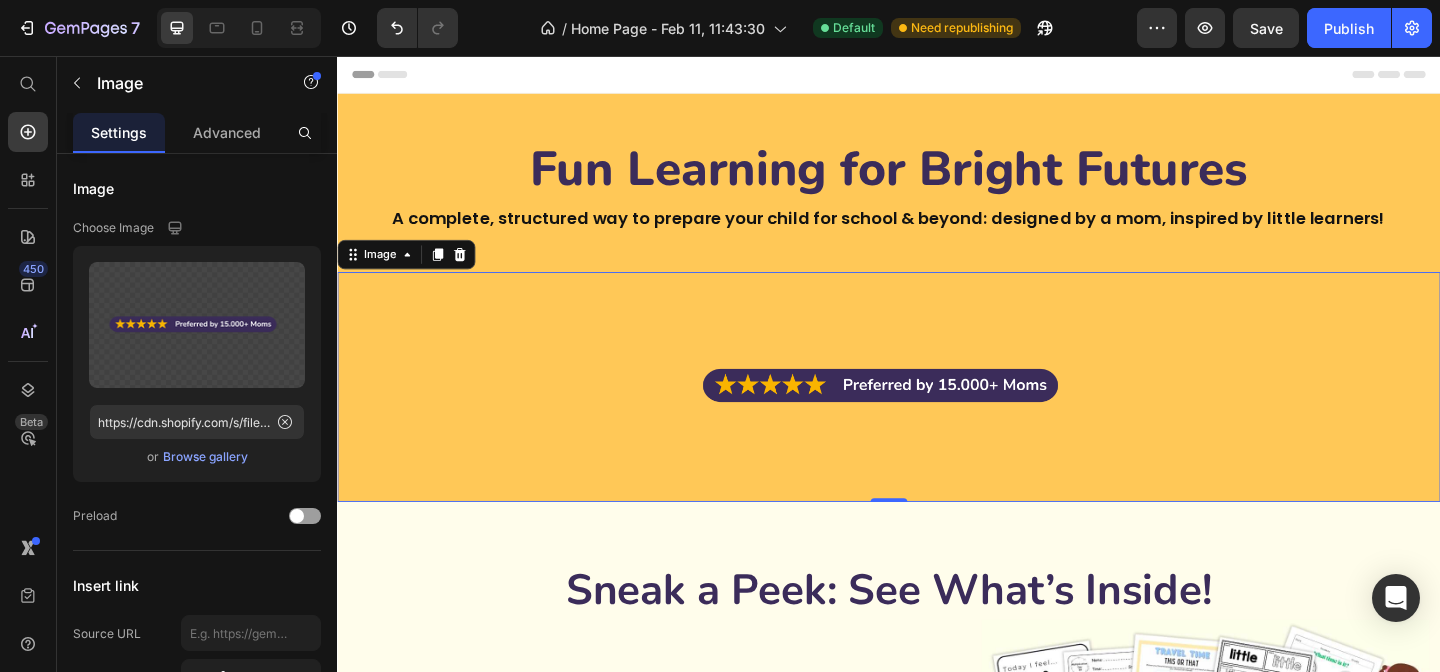 click at bounding box center (937, 416) 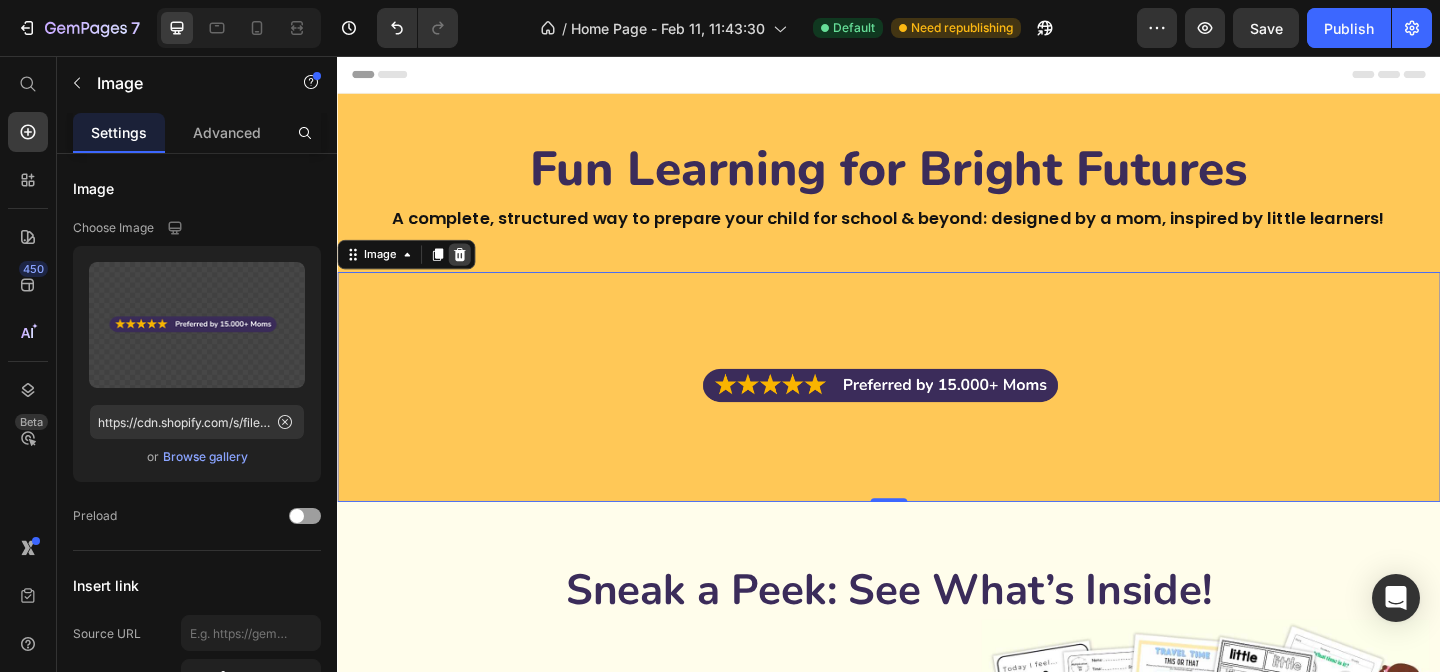 click 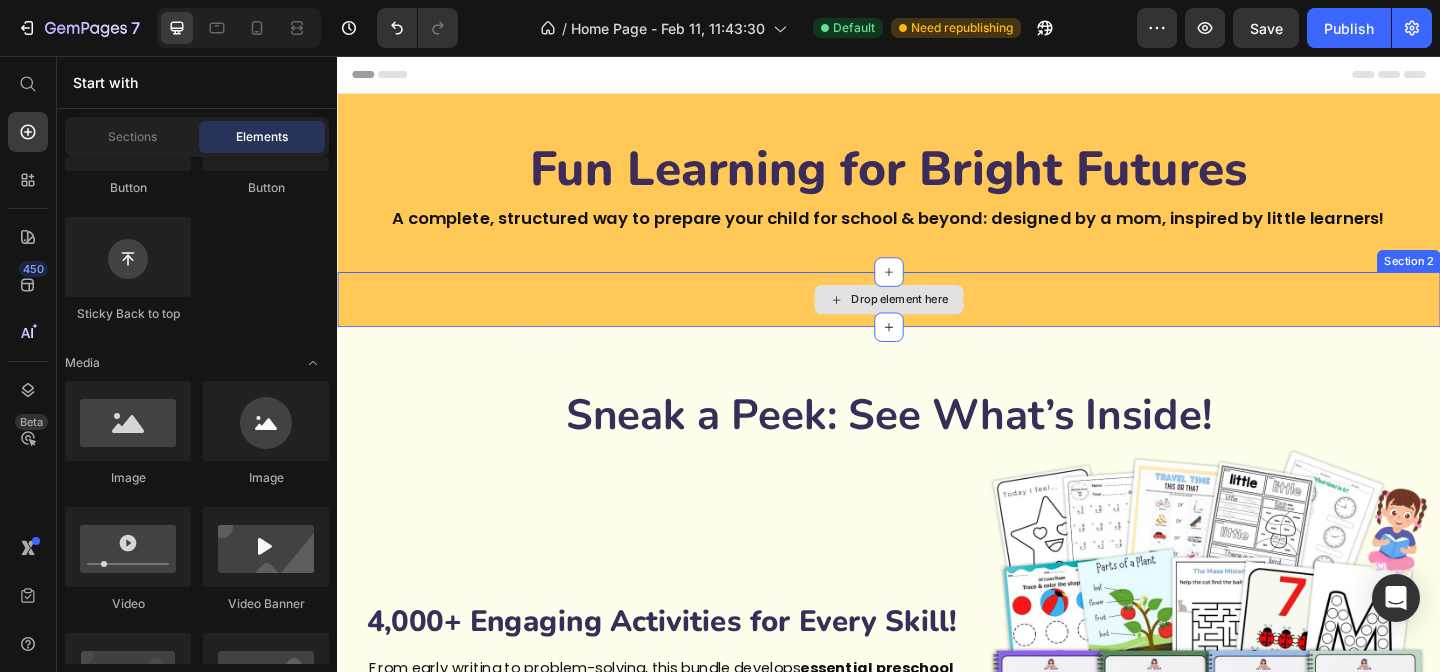 click on "Drop element here" at bounding box center [937, 321] 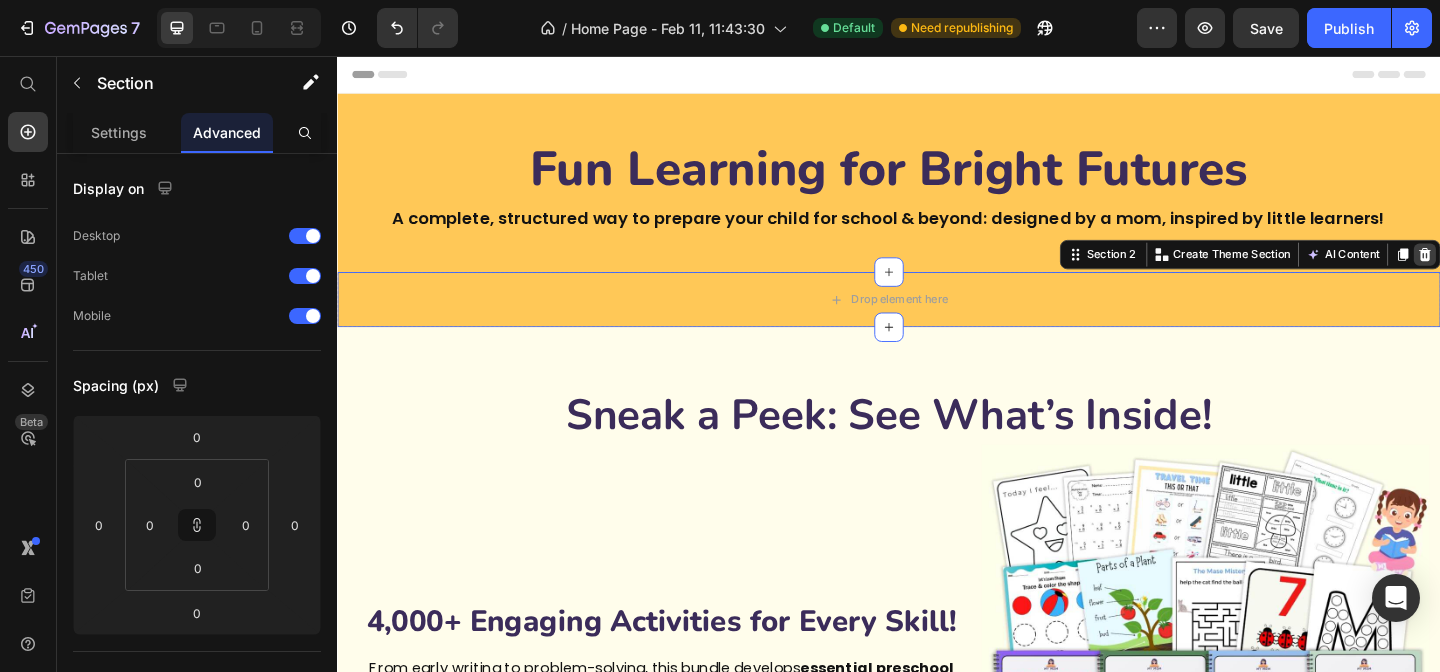 click 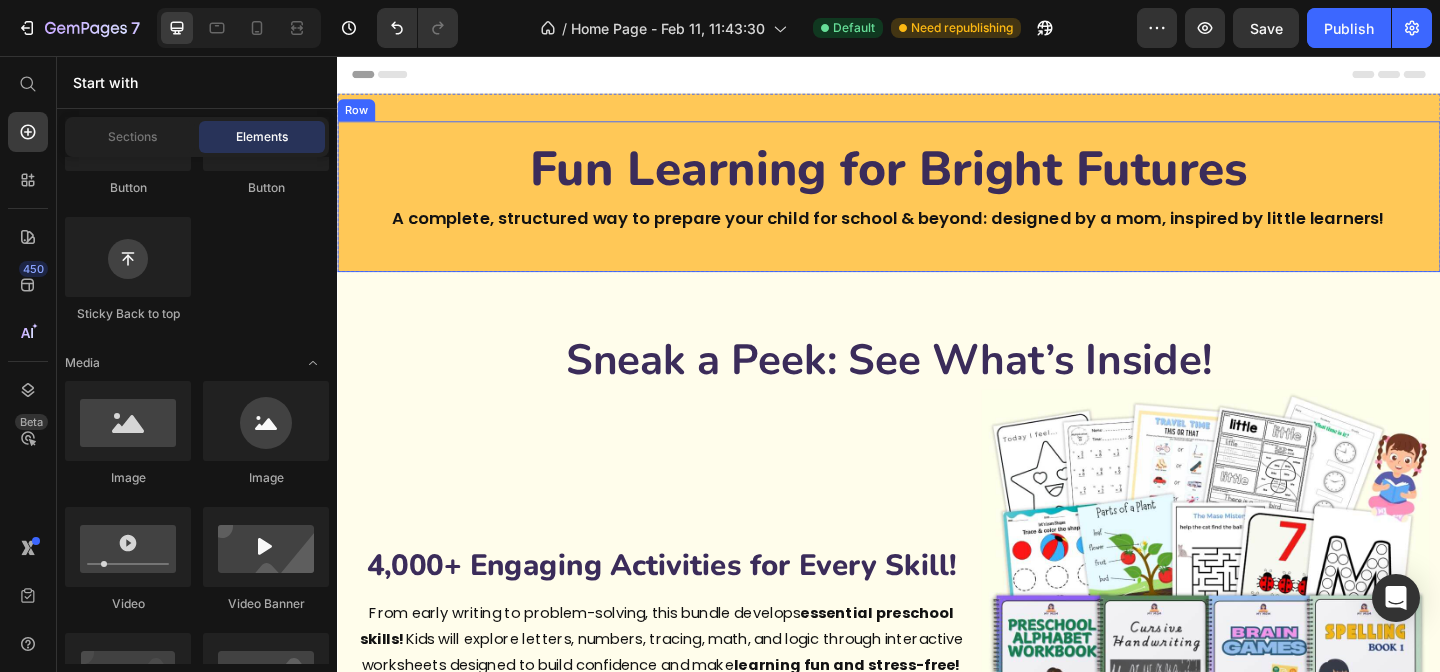 click on "Fun Learning for Bright Futures Heading A complete, structured way to prepare your child for school & beyond: designed by a mom, inspired by little learners! Text Block" at bounding box center (937, 209) 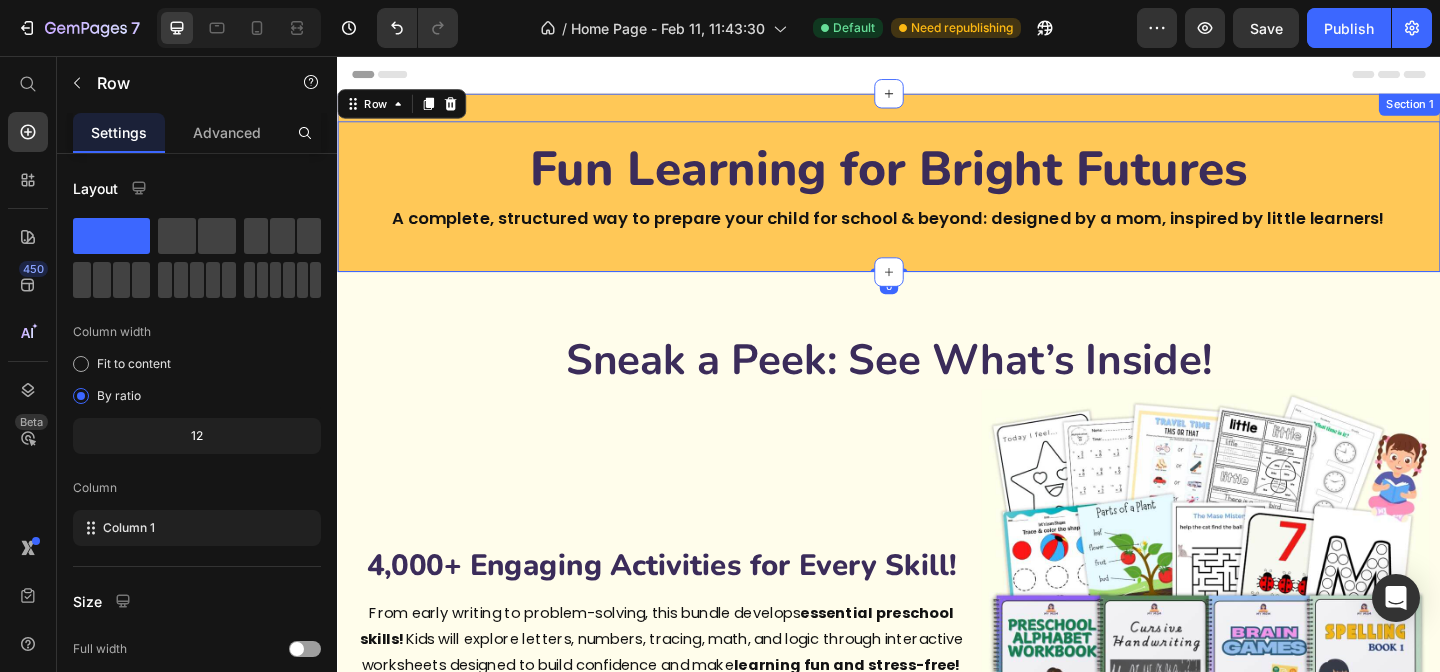 click on "Fun Learning for Bright Futures Heading A complete, structured way to prepare your child for school & beyond: designed by a mom, inspired by little learners! Text Block Row   0 Section 1" at bounding box center [937, 194] 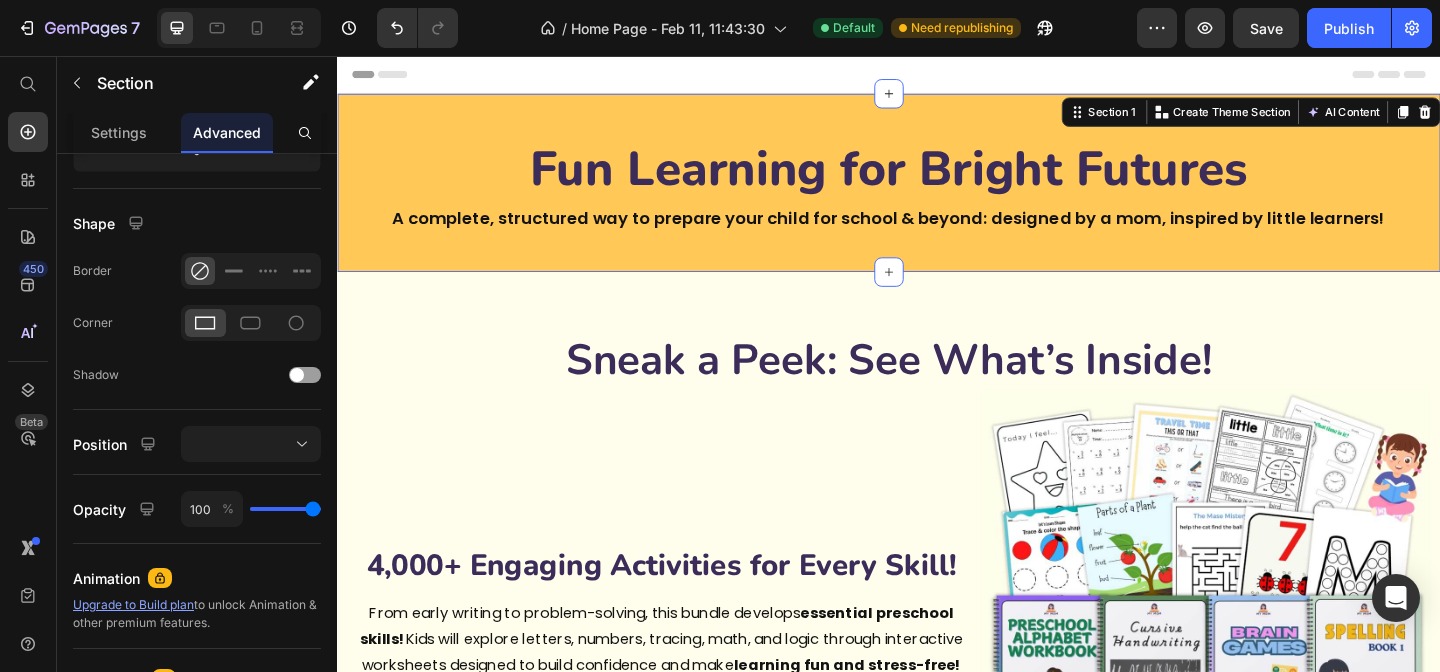scroll, scrollTop: 0, scrollLeft: 0, axis: both 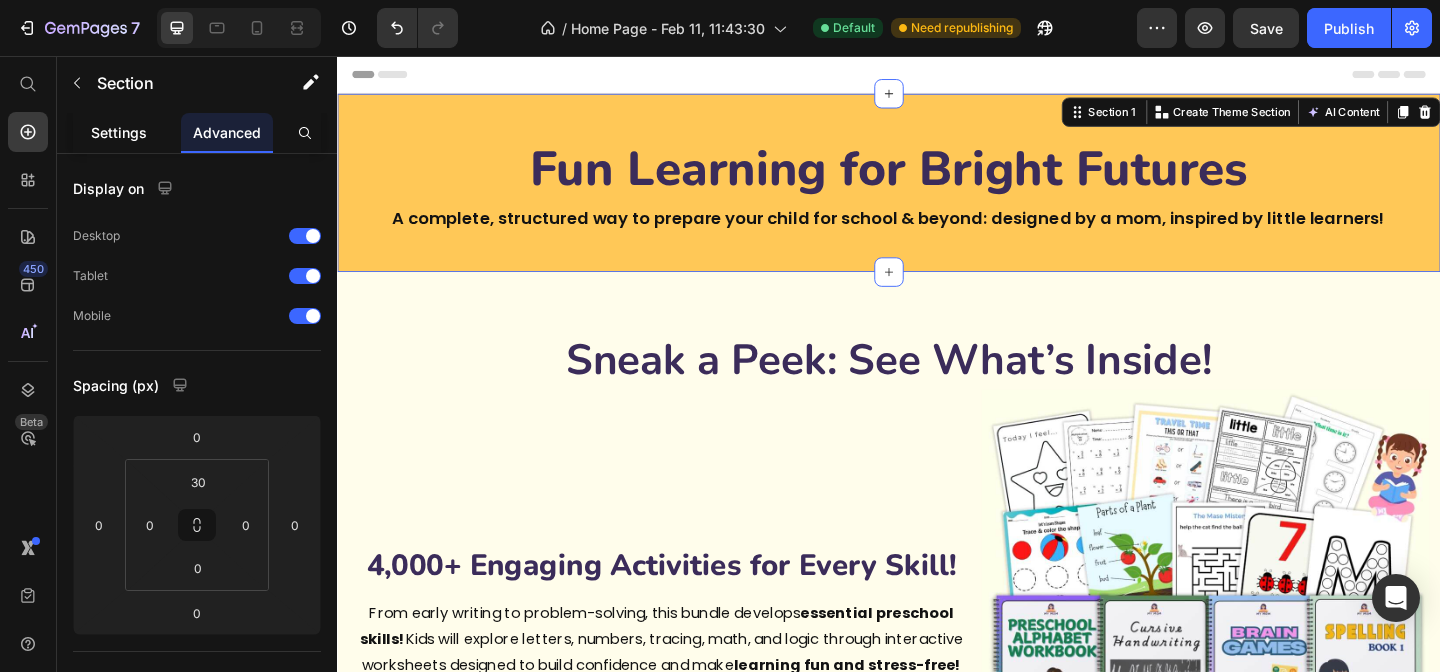click on "Settings" 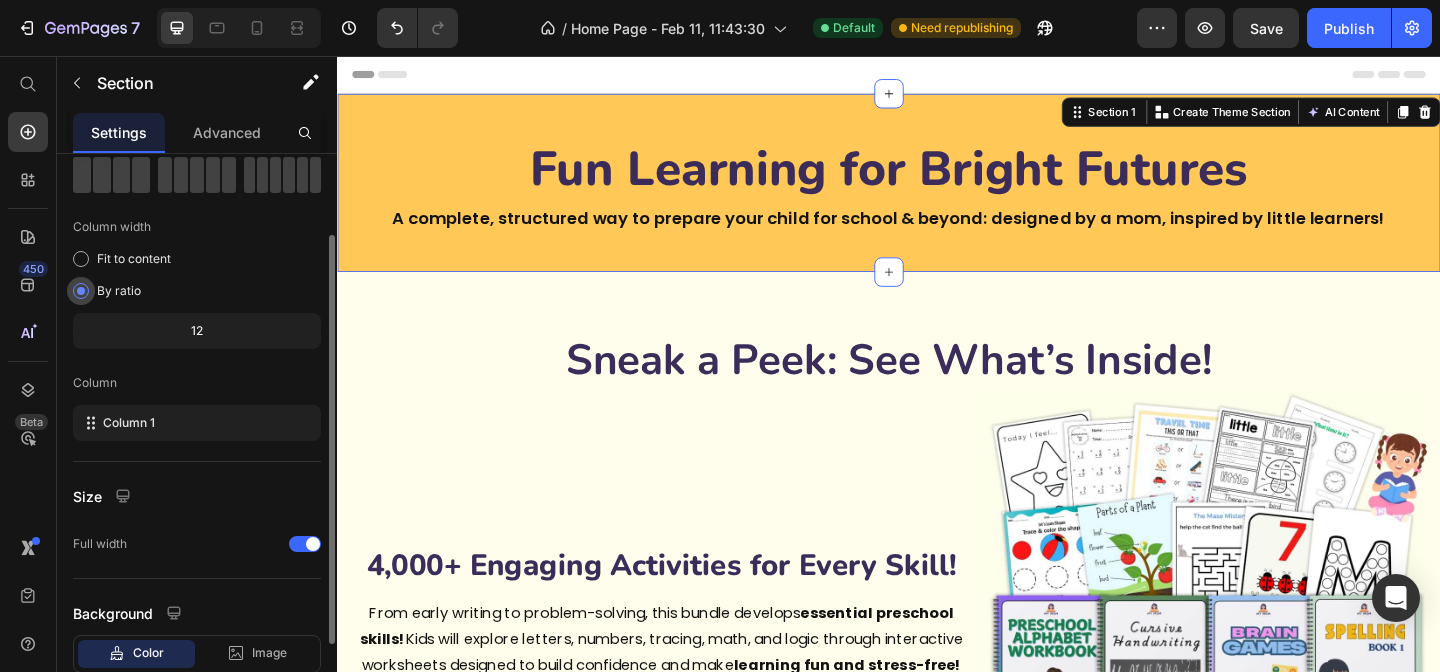 scroll, scrollTop: 233, scrollLeft: 0, axis: vertical 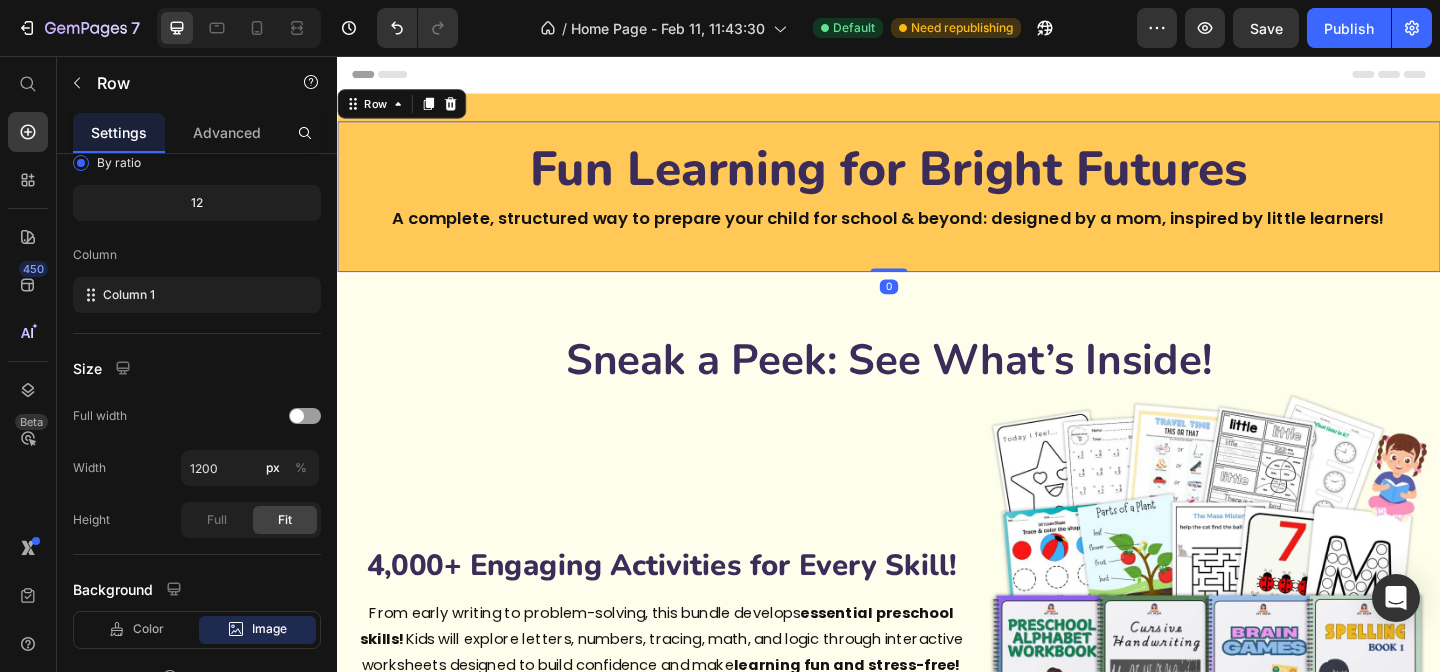 click on "Fun Learning for Bright Futures Heading A complete, structured way to prepare your child for school & beyond: designed by a mom, inspired by little learners! Text Block" at bounding box center [937, 209] 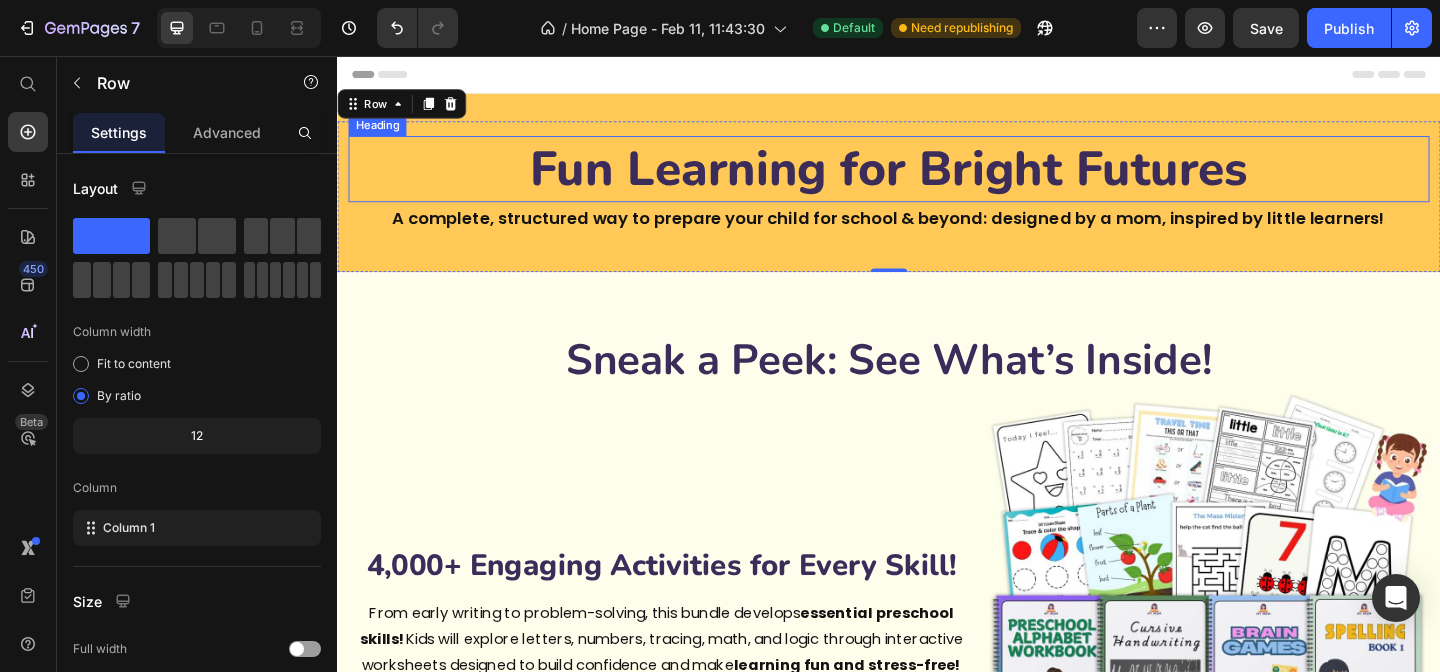 click on "Fun Learning for Bright Futures" at bounding box center [937, 179] 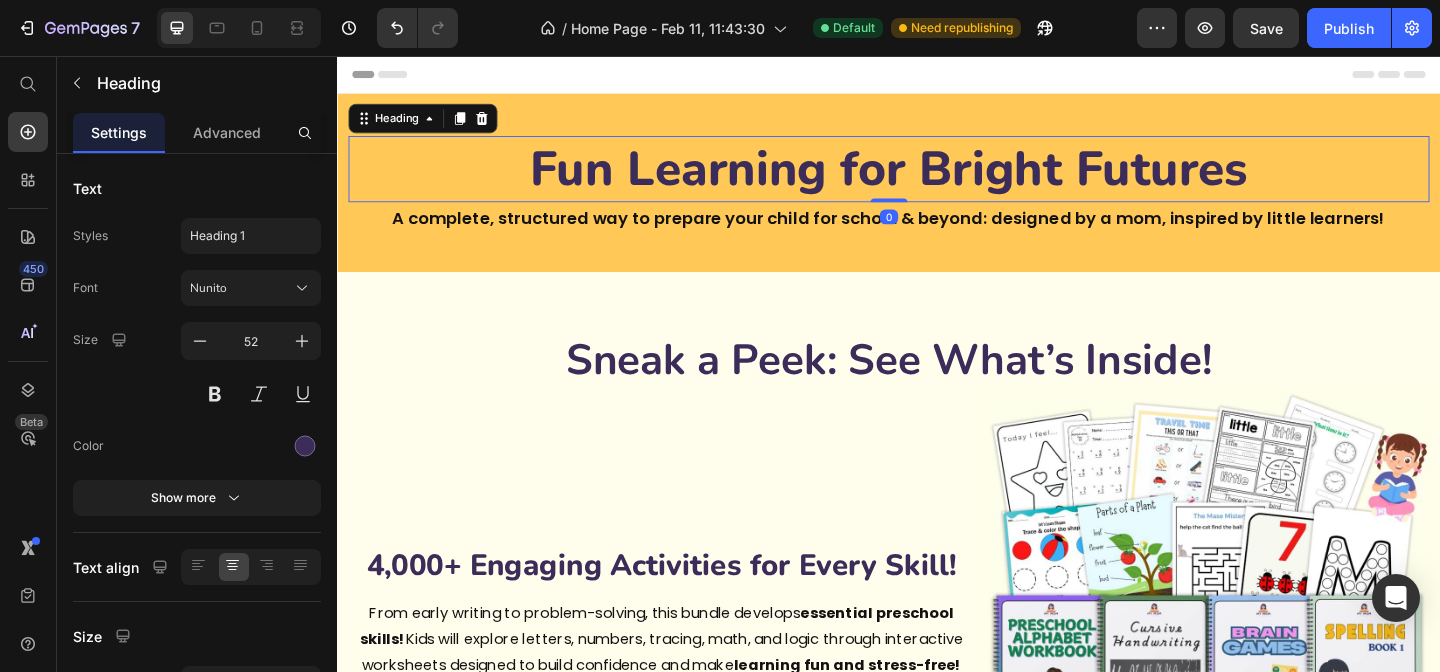 click on "Fun Learning for Bright Futures" at bounding box center [937, 179] 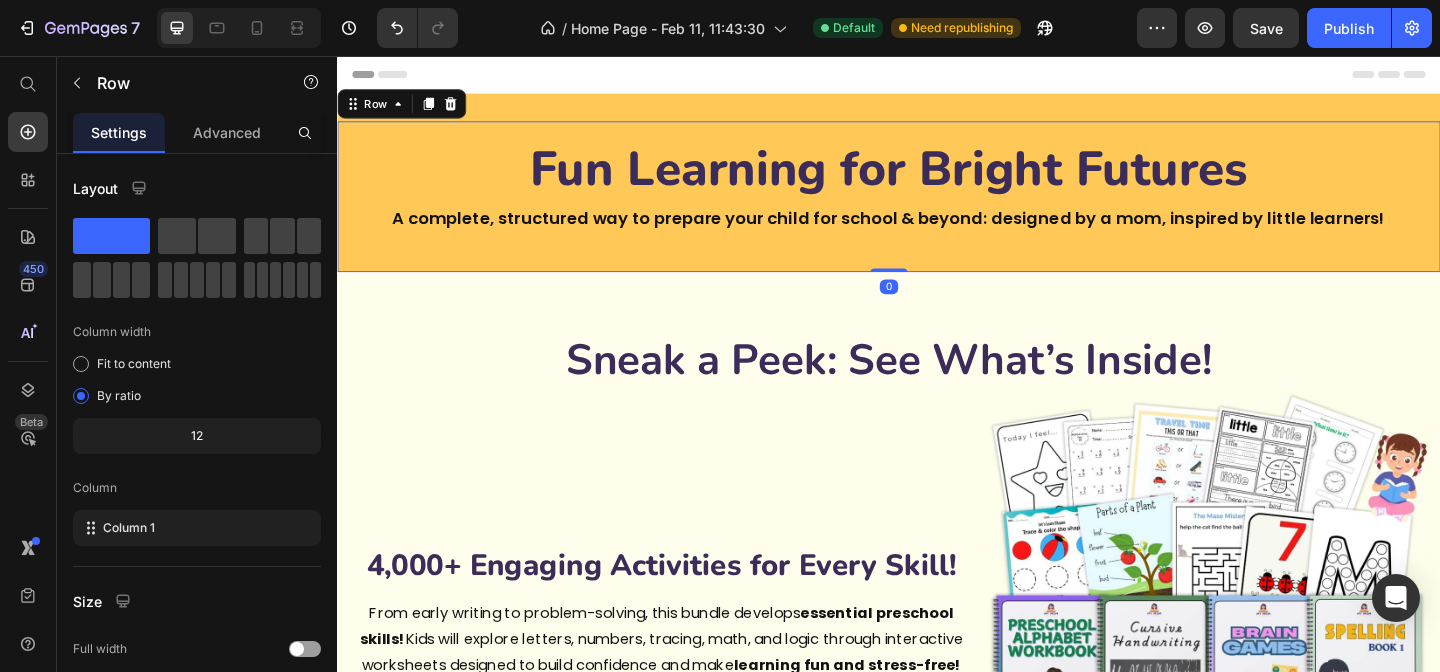 click on "Fun Learning for Bright Futures Heading A complete, structured way to prepare your child for school & beyond: designed by a mom, inspired by little learners! Text Block" at bounding box center (937, 209) 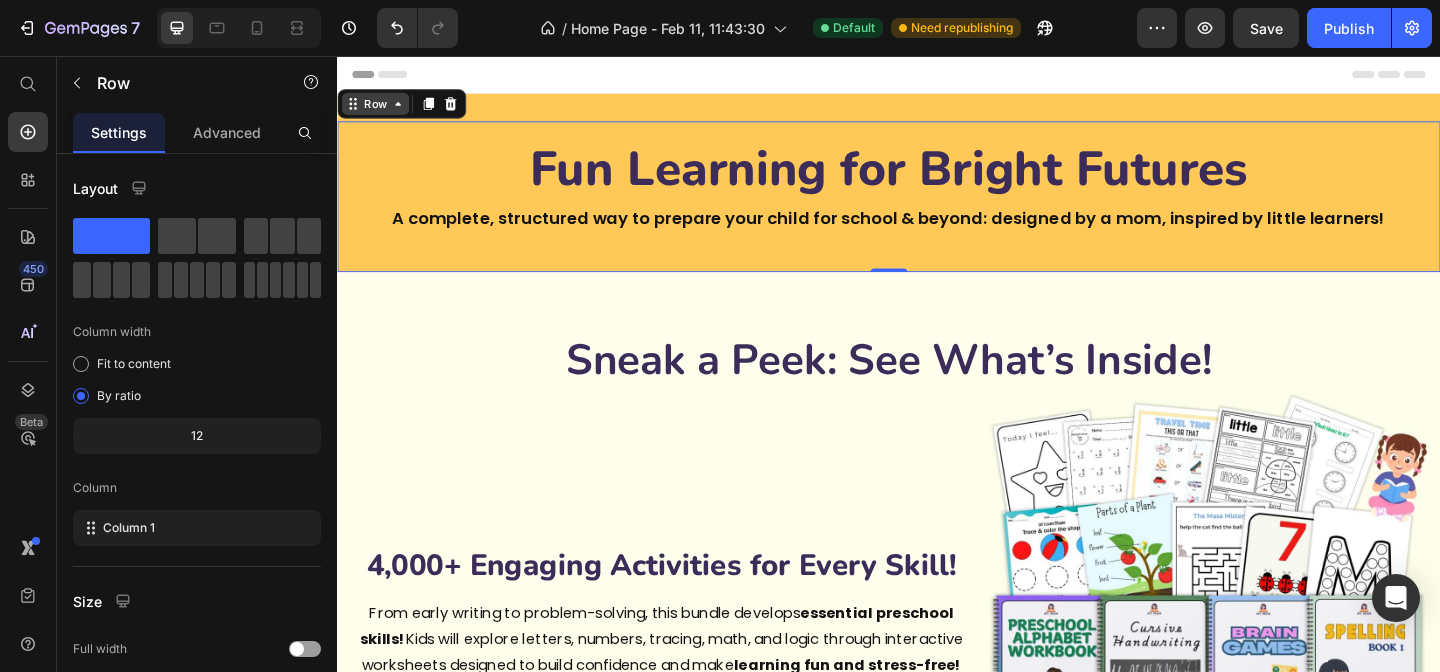 click 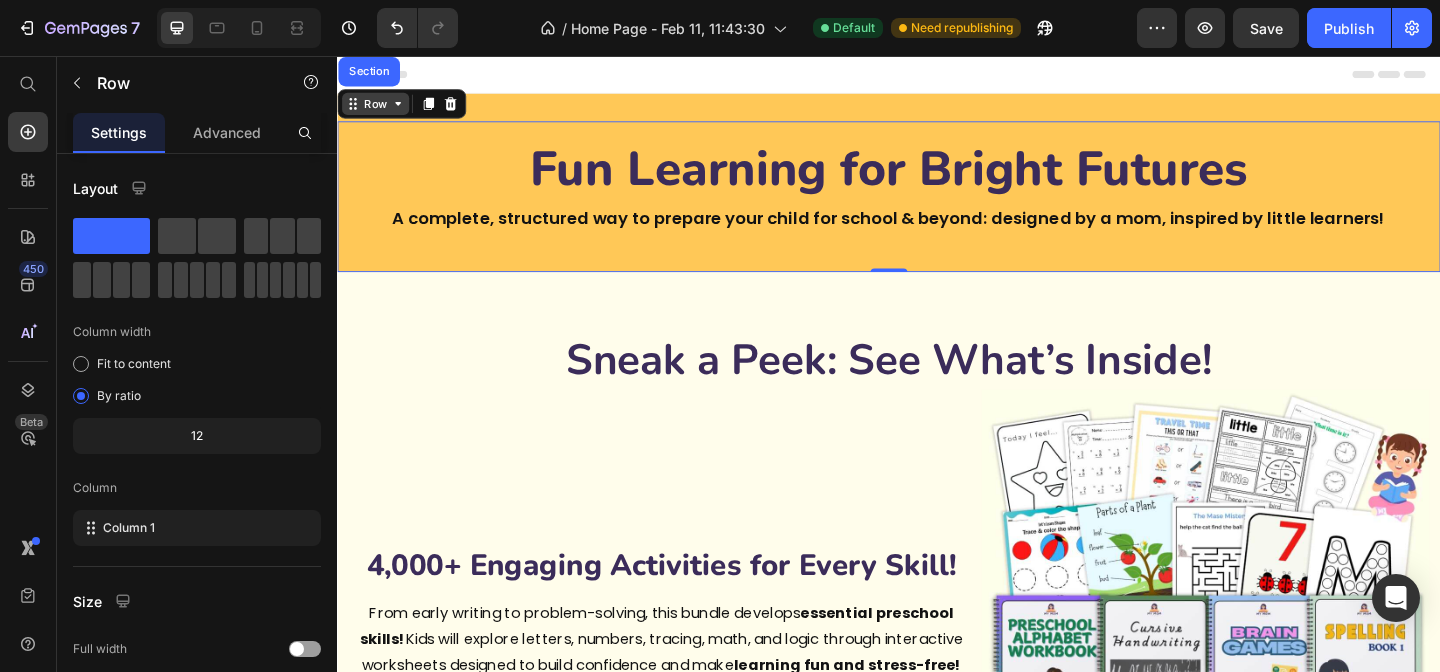 click 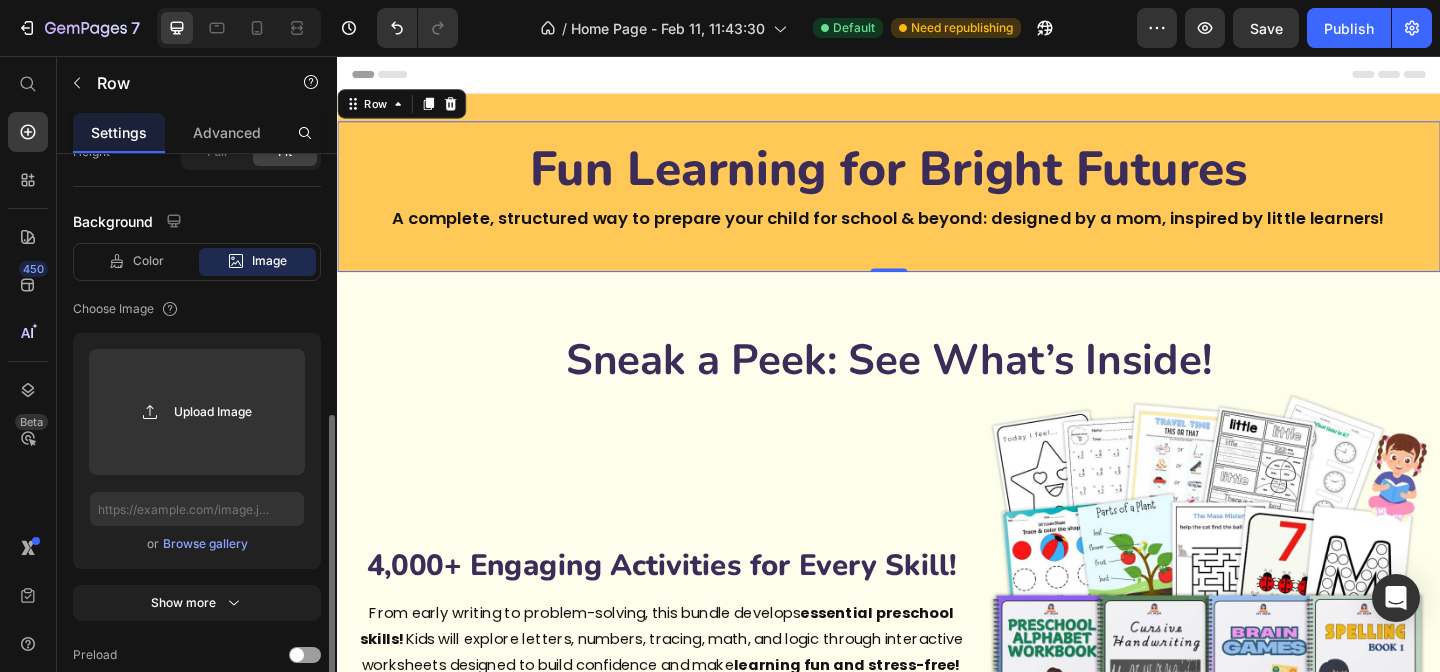 scroll, scrollTop: 602, scrollLeft: 0, axis: vertical 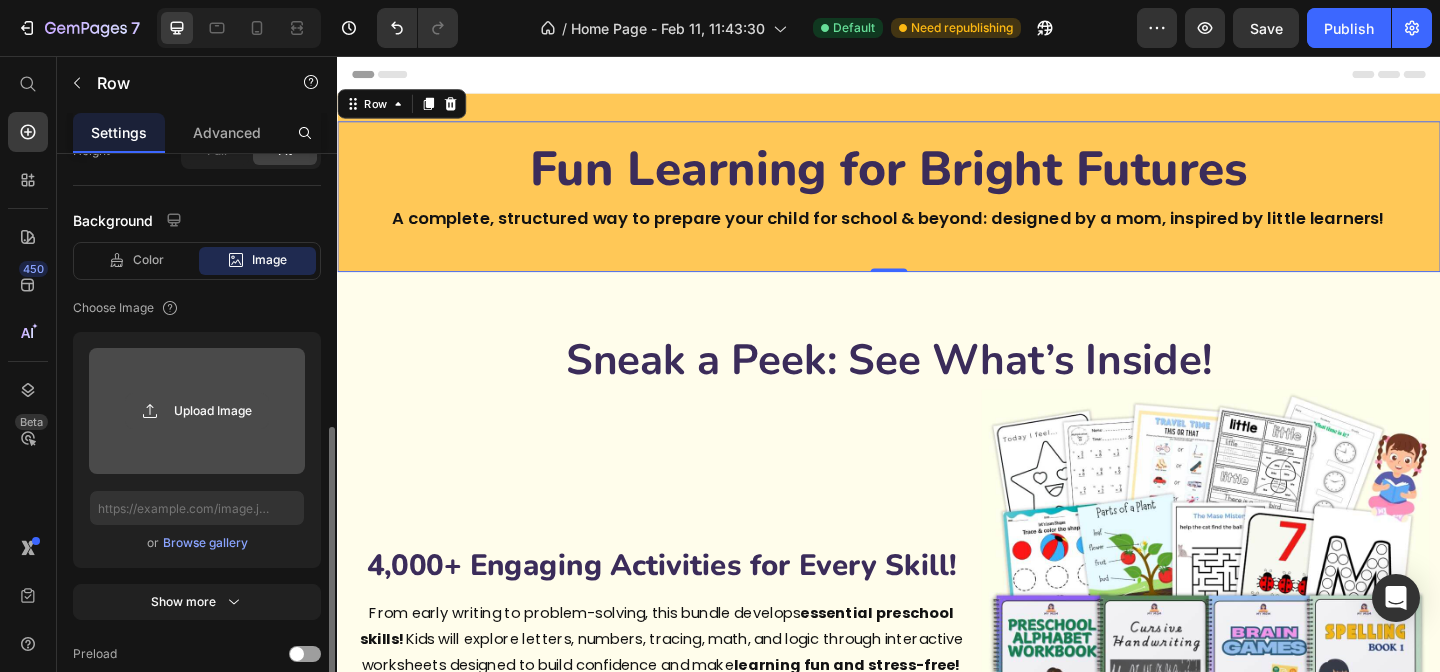 click 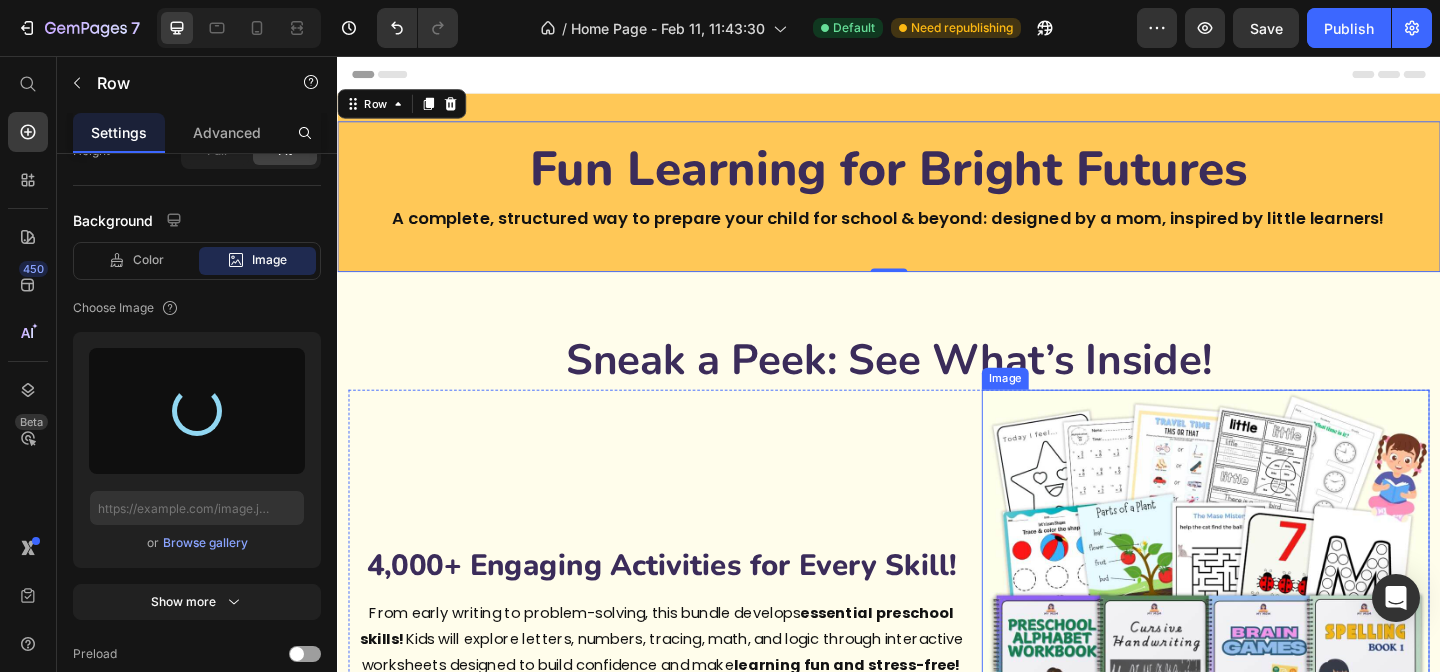 type on "https://cdn.shopify.com/s/files/1/0901/3529/8426/files/gempages_553213593995182904-92d269df-477f-4745-a327-517c52488a6d.png" 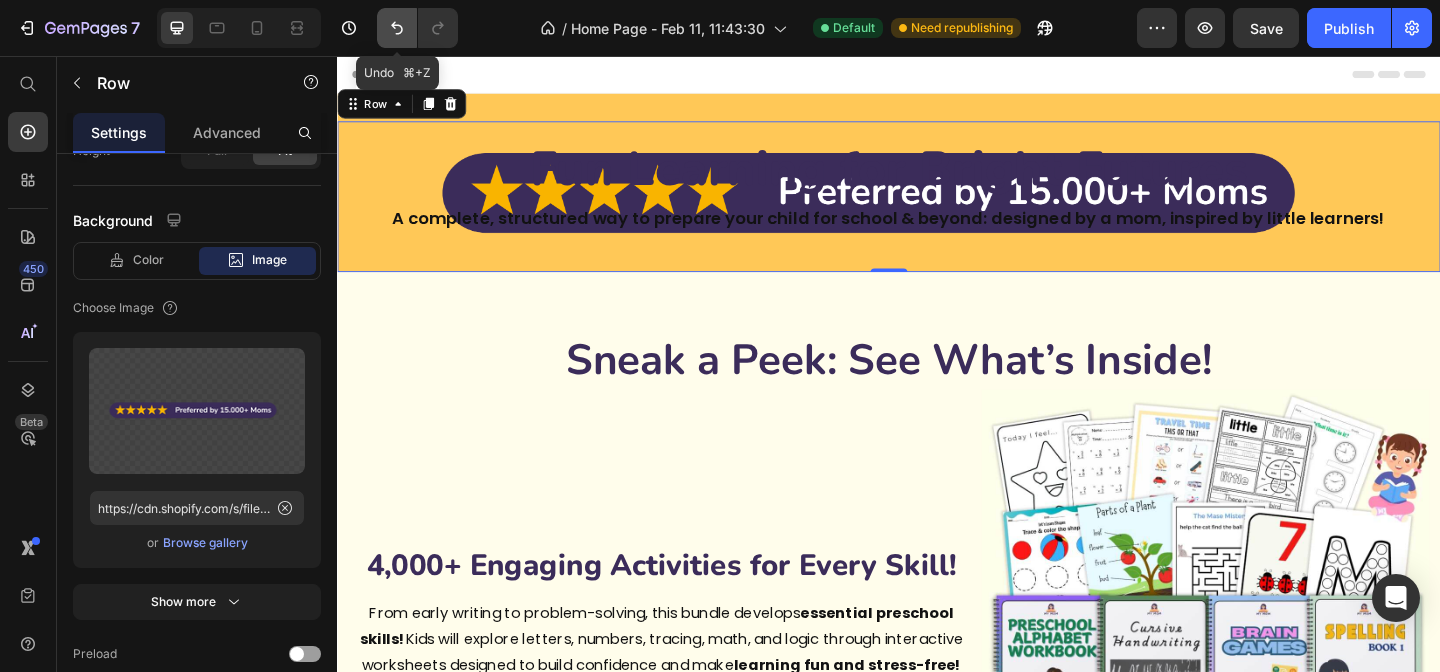 click 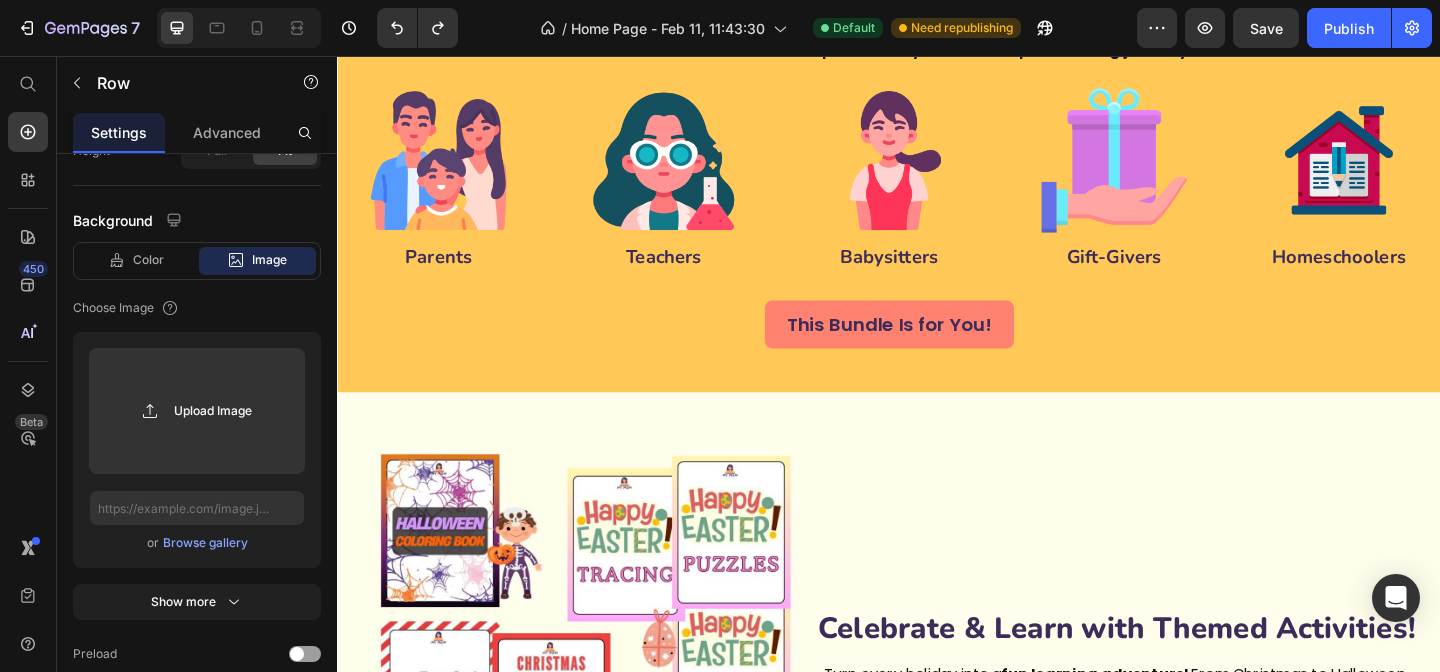 scroll, scrollTop: 2015, scrollLeft: 0, axis: vertical 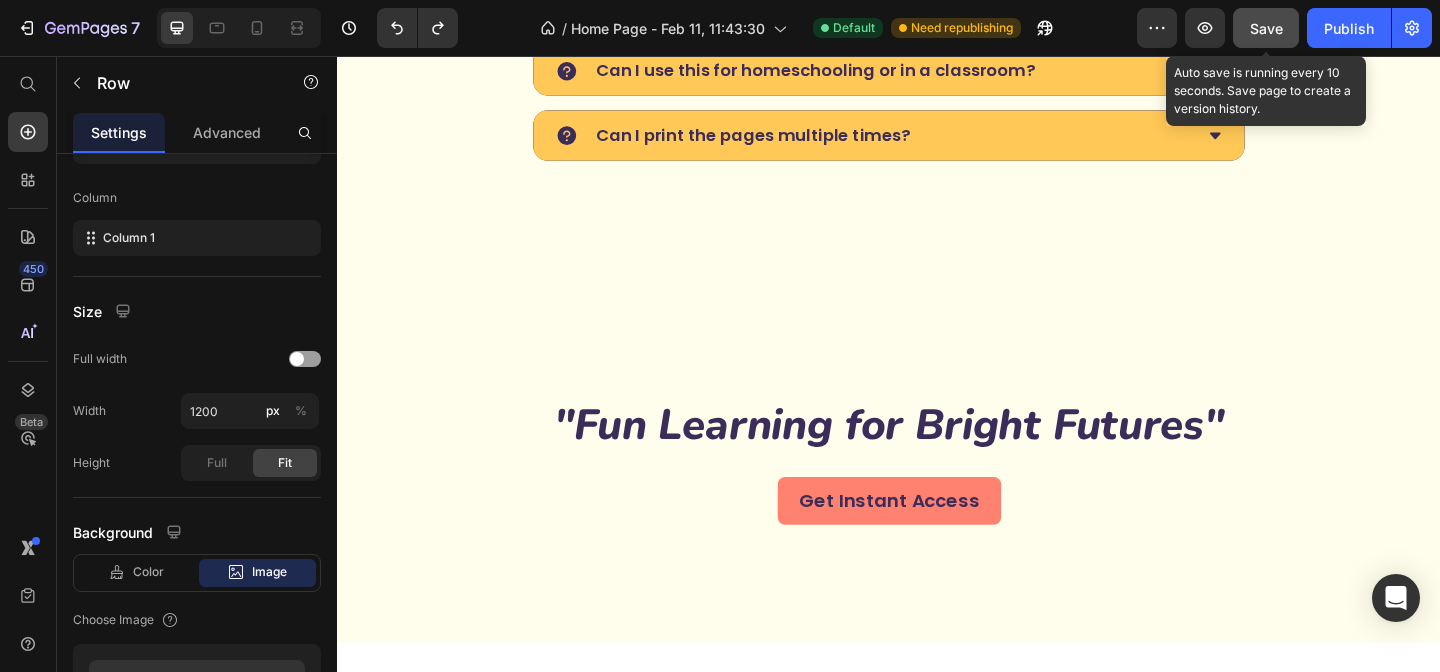 click on "Save" at bounding box center [1266, 28] 